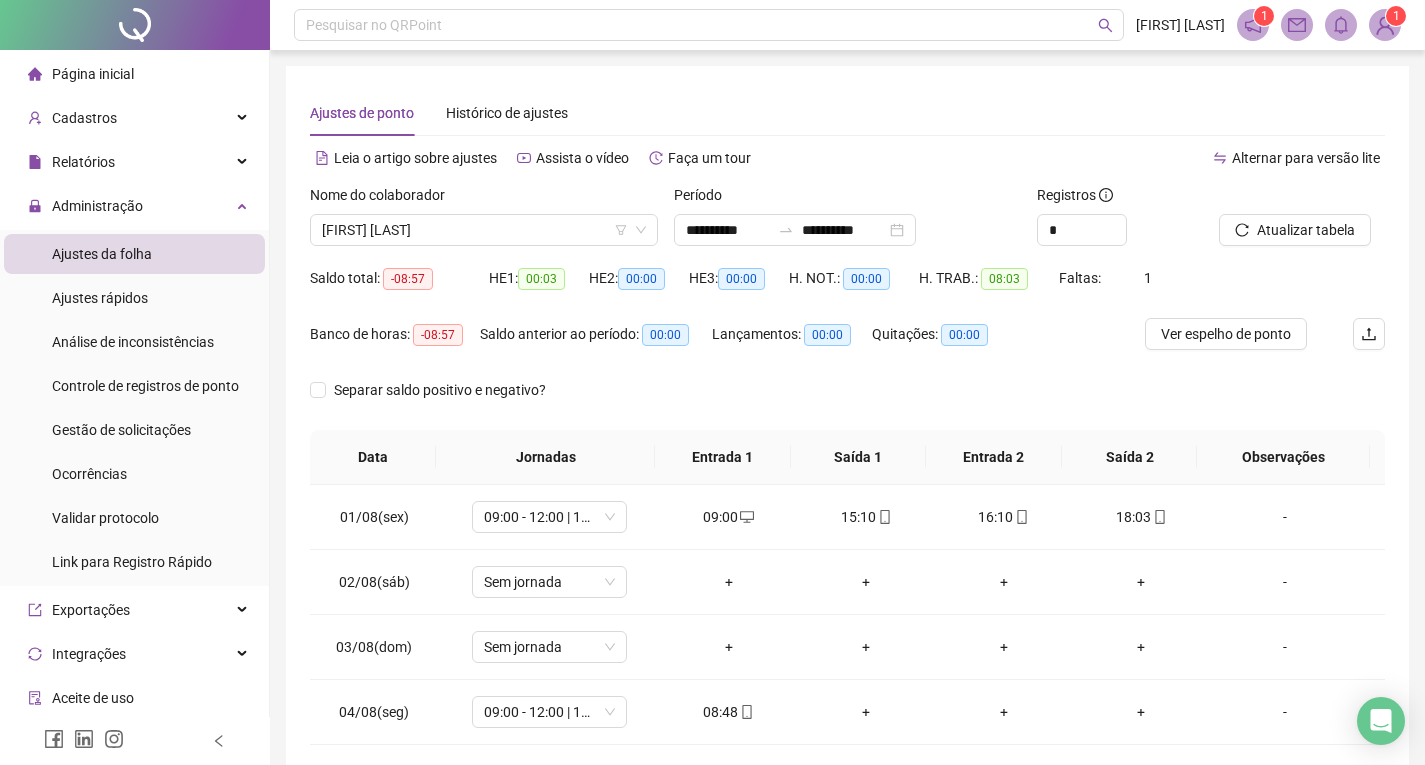 scroll, scrollTop: 0, scrollLeft: 0, axis: both 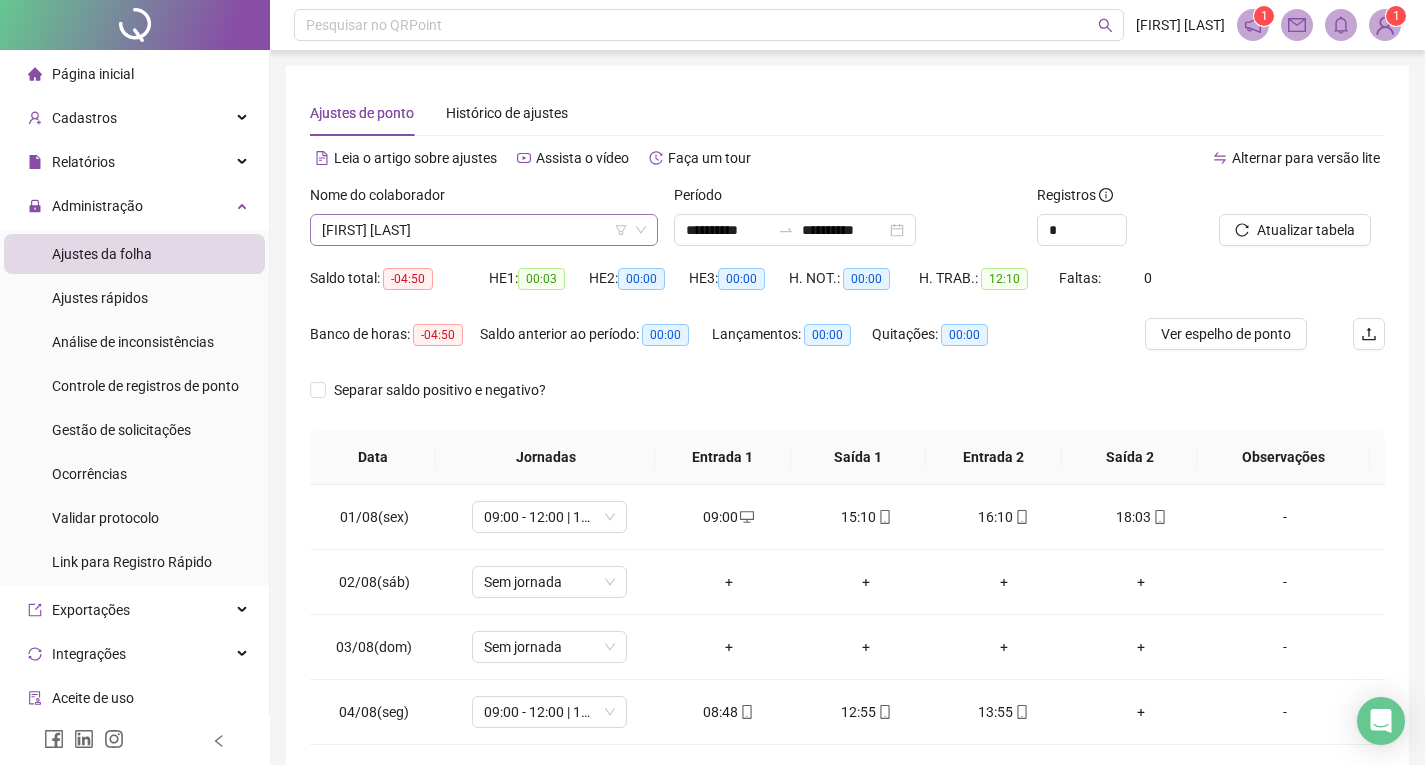 click on "[FIRST] [LAST]" at bounding box center (484, 230) 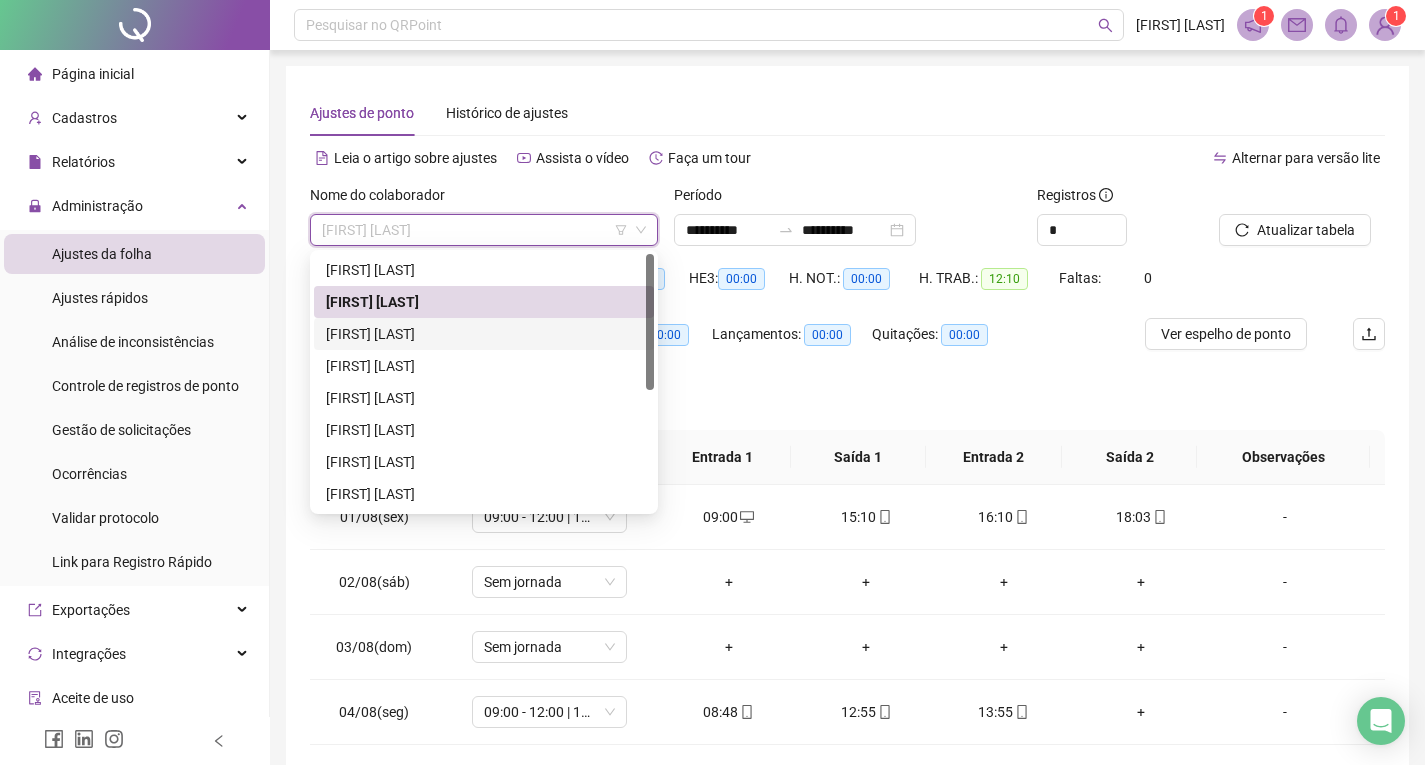 click on "[FIRST] [LAST]" at bounding box center [484, 334] 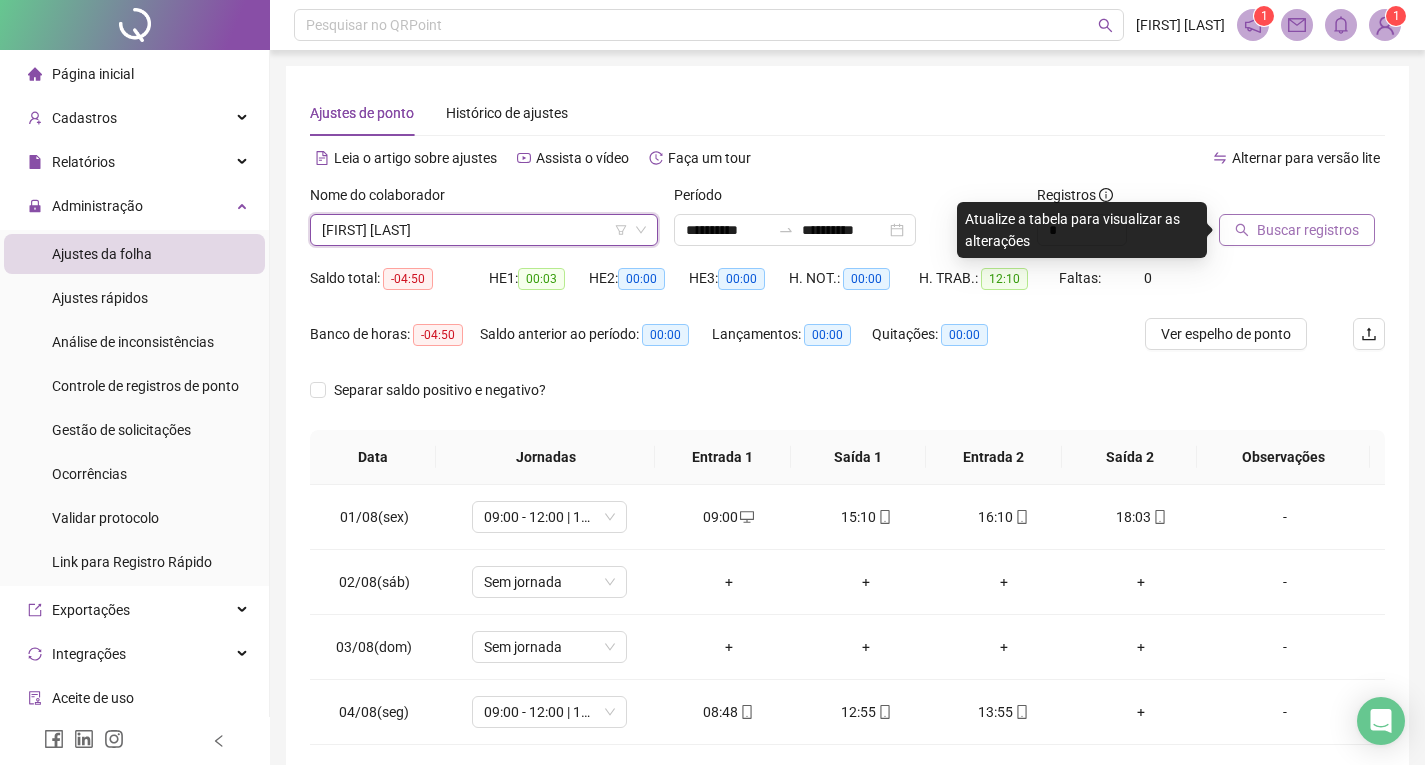 click on "Buscar registros" at bounding box center (1297, 230) 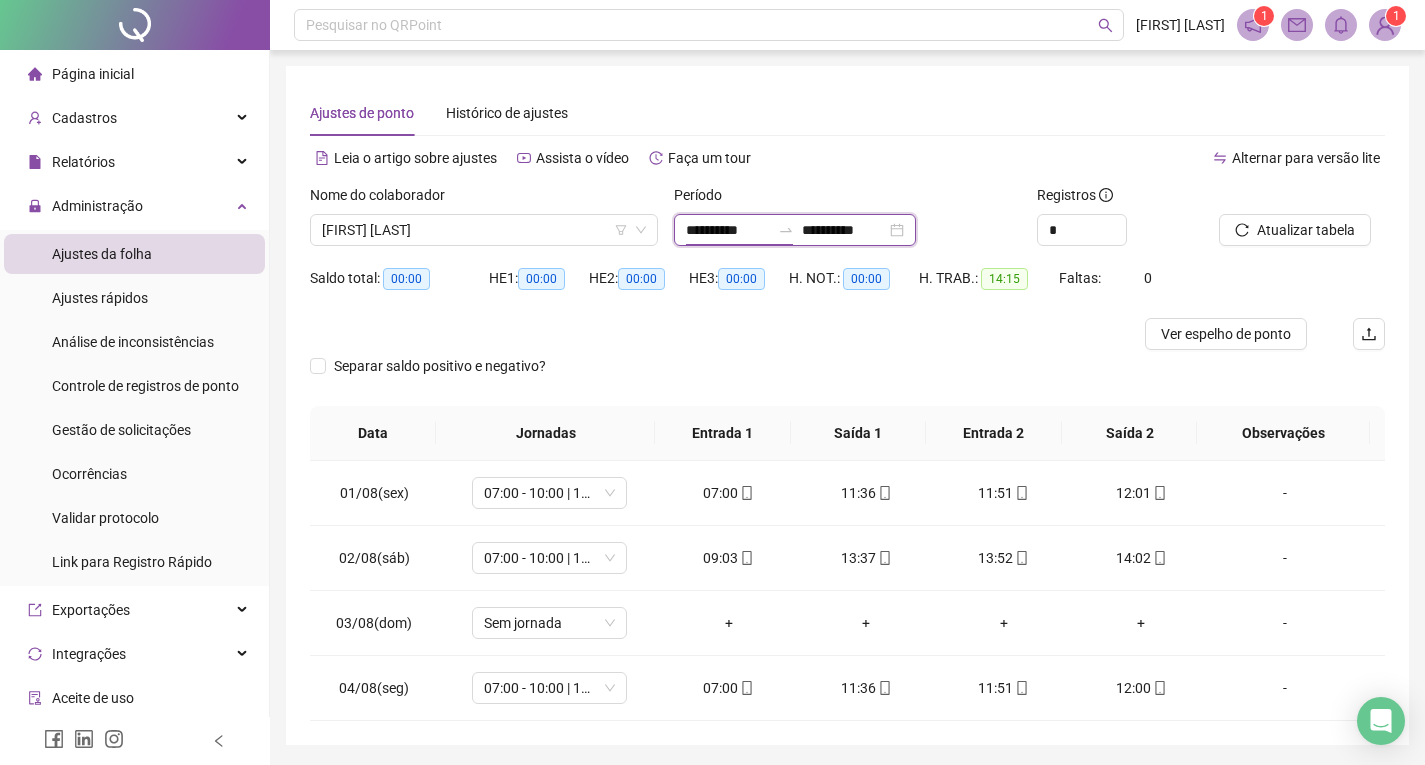 click on "**********" at bounding box center (728, 230) 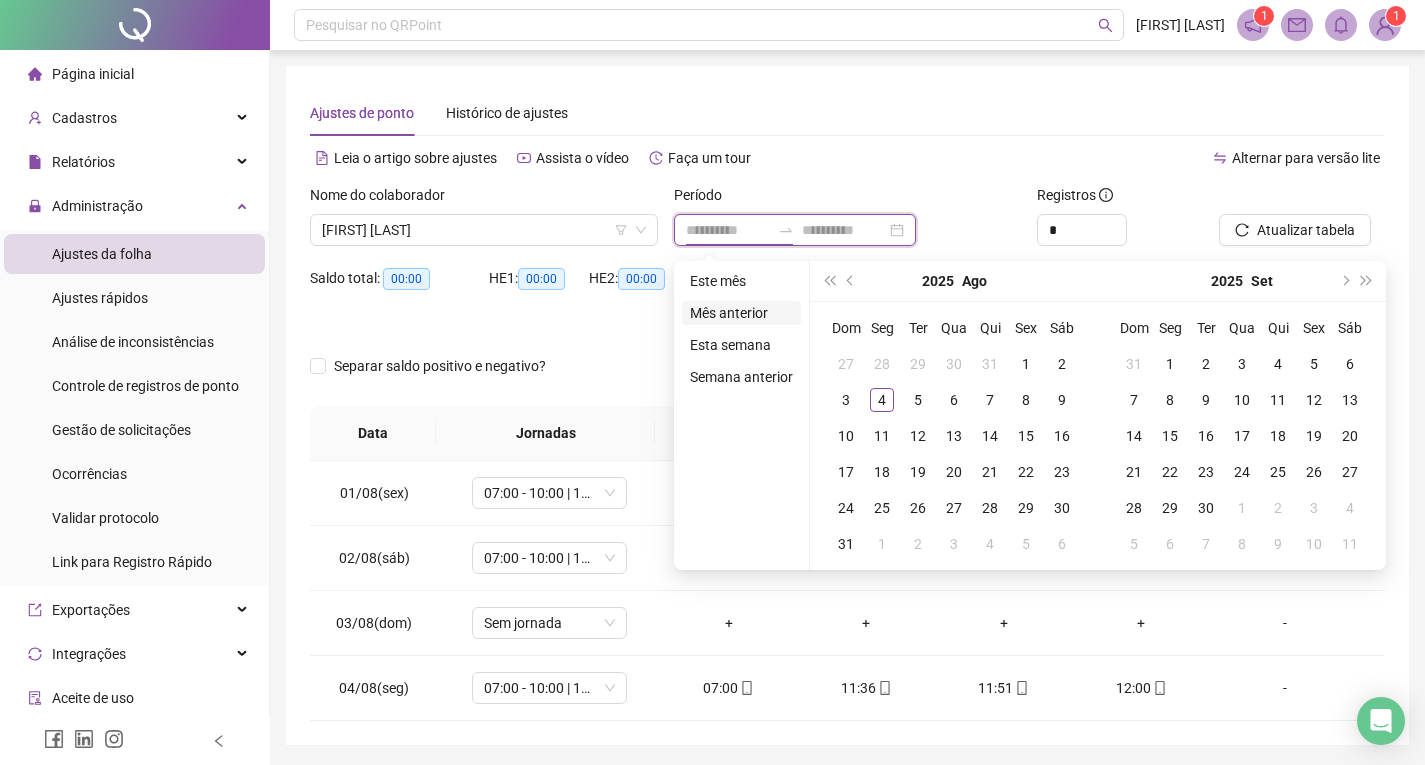 type on "**********" 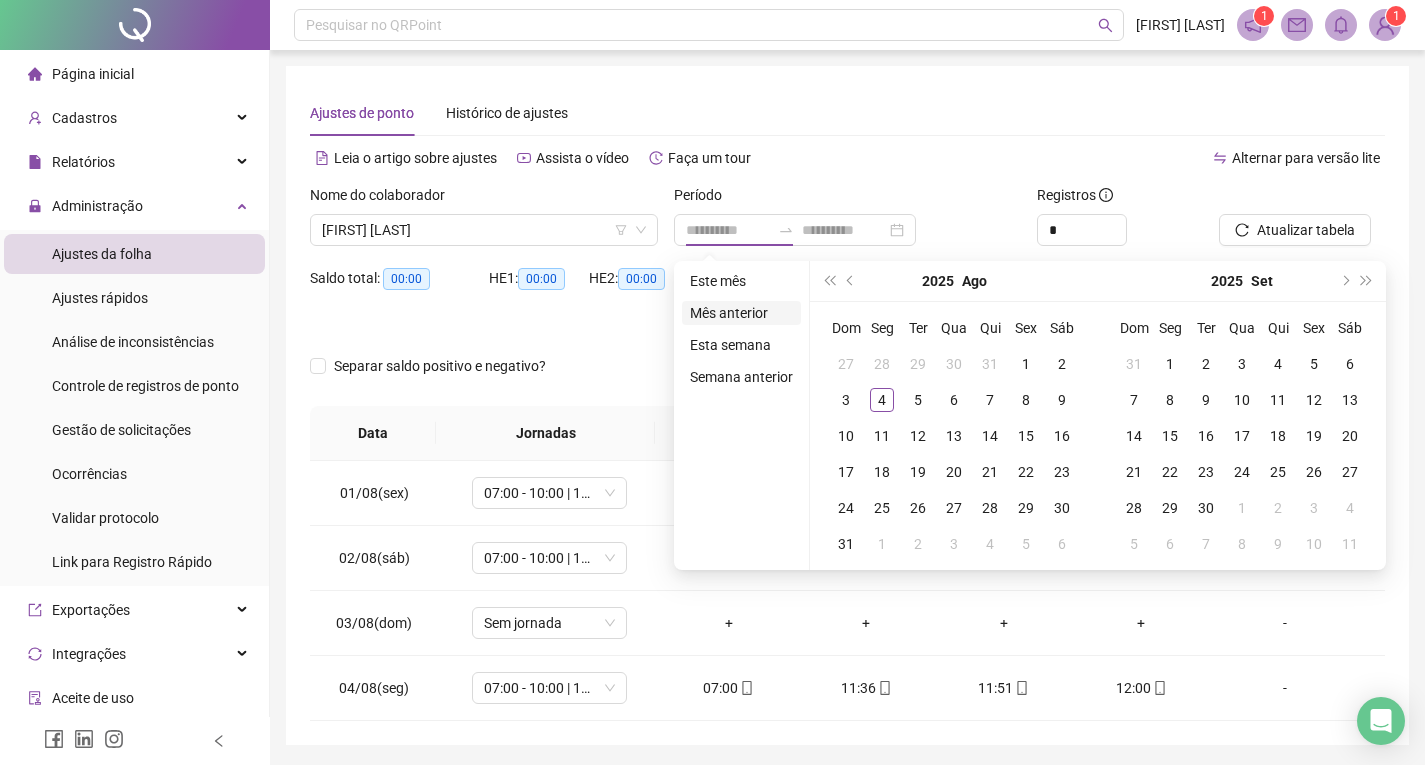 click on "Mês anterior" at bounding box center [741, 313] 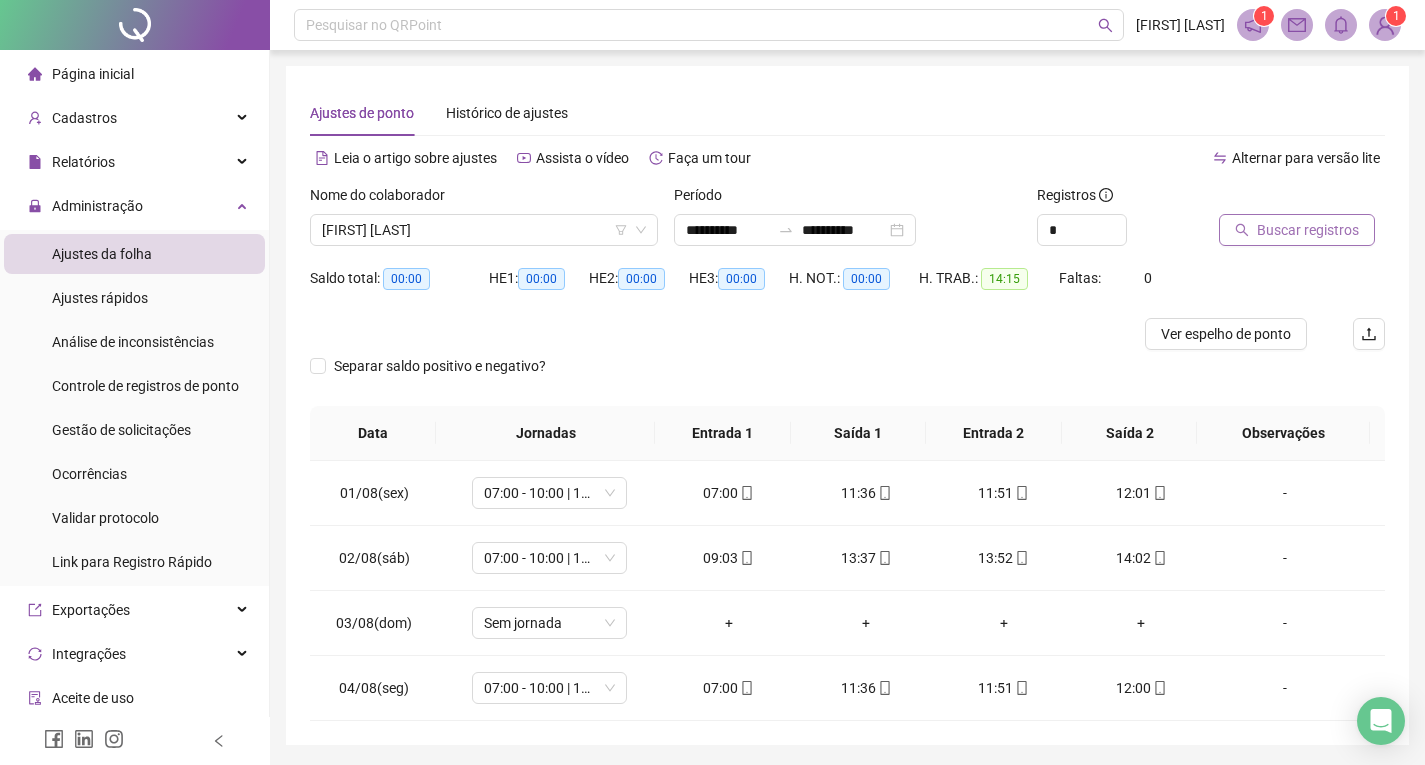 click on "Buscar registros" at bounding box center [1308, 230] 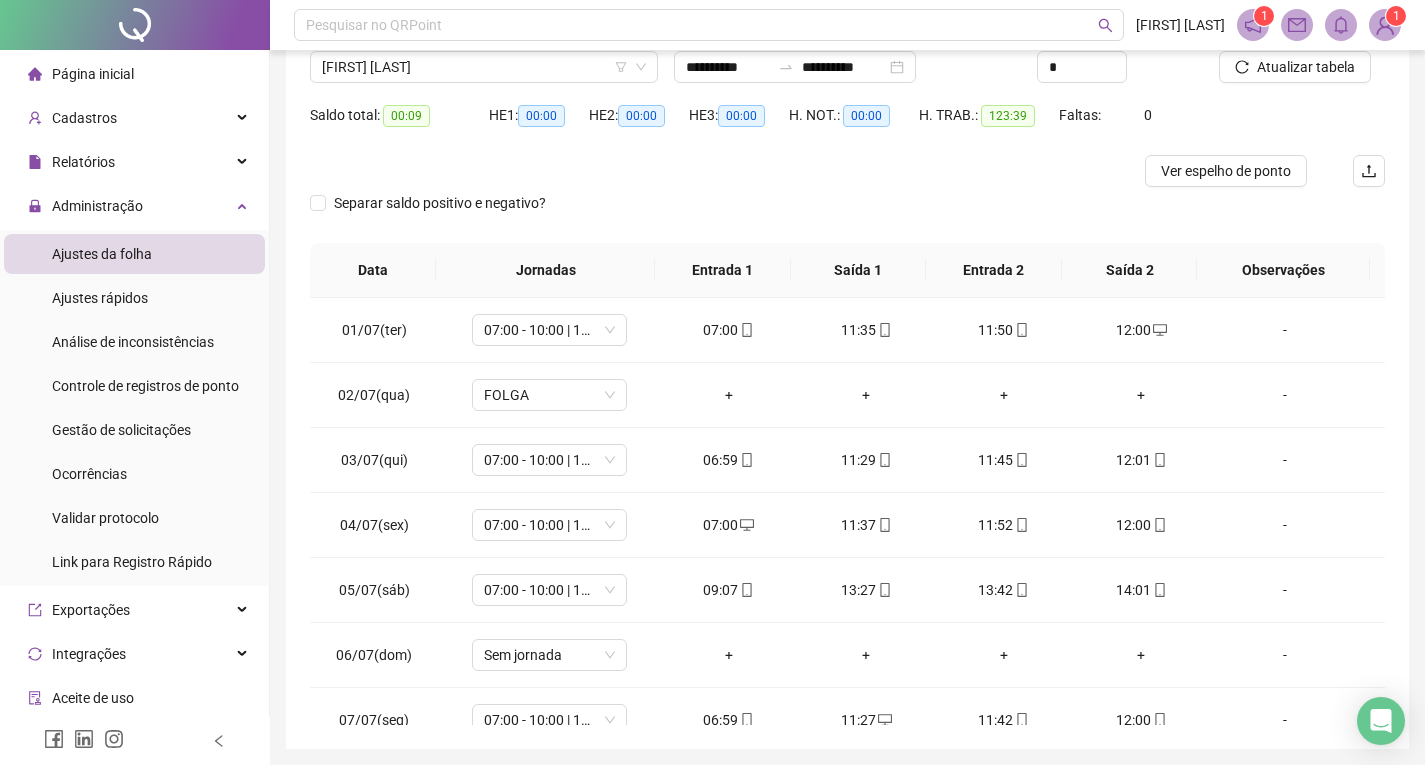 scroll, scrollTop: 233, scrollLeft: 0, axis: vertical 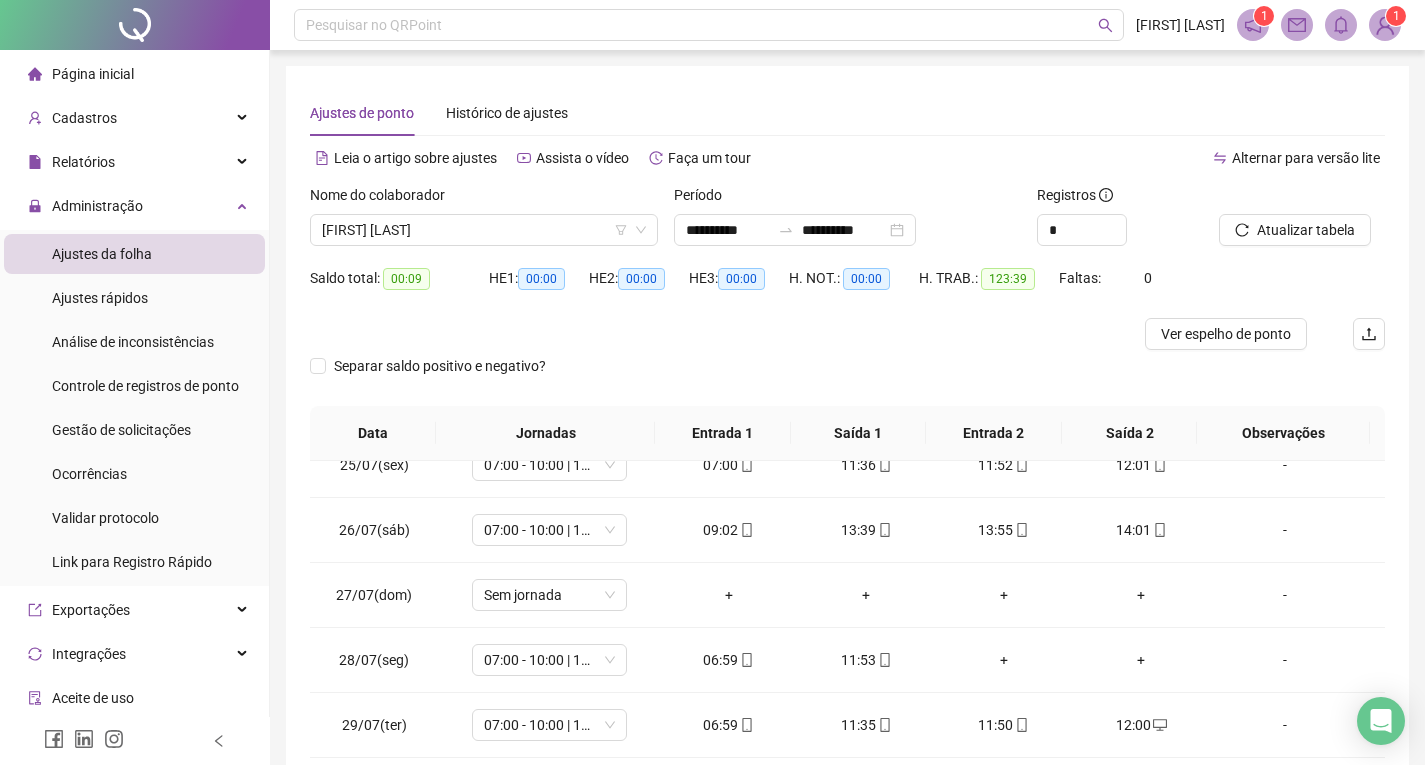 click on "Período" at bounding box center (848, 199) 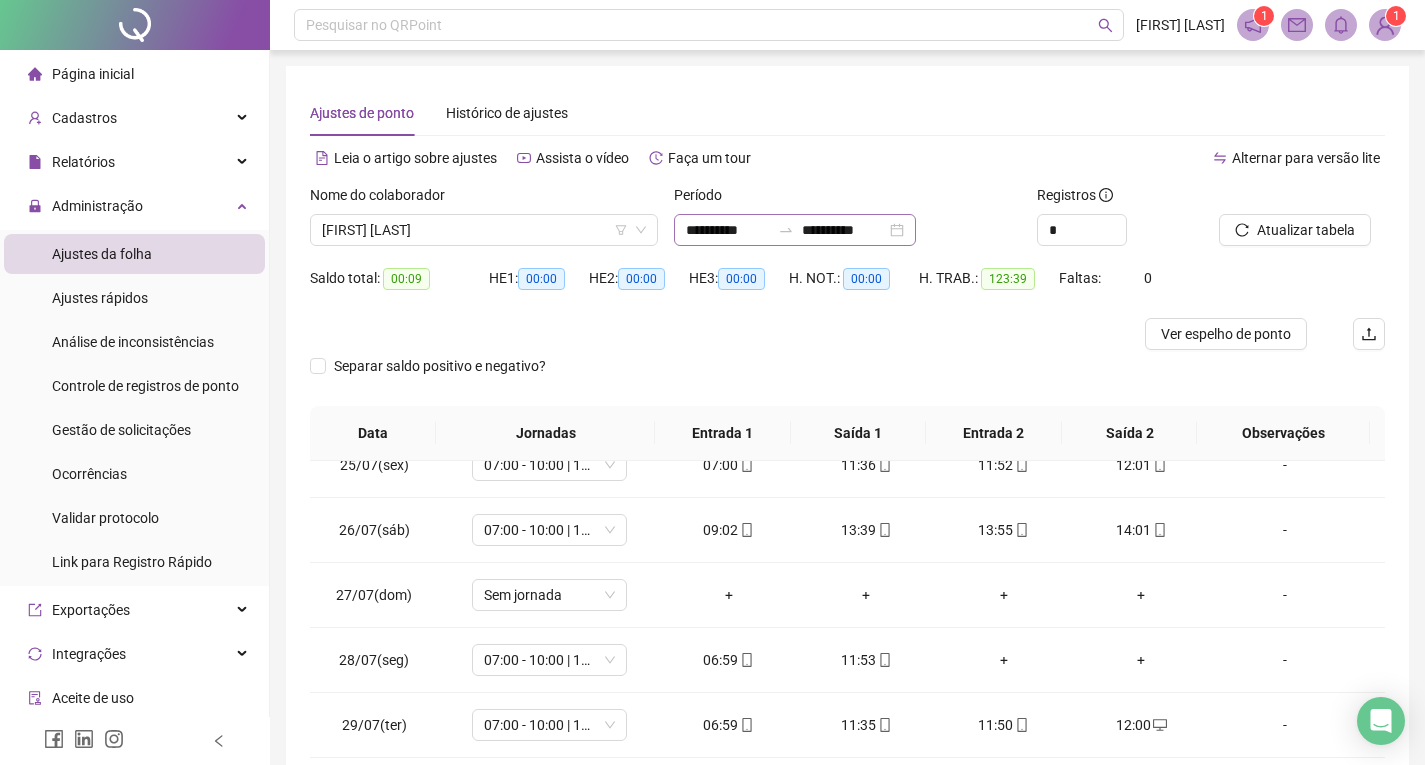 click on "**********" at bounding box center (795, 230) 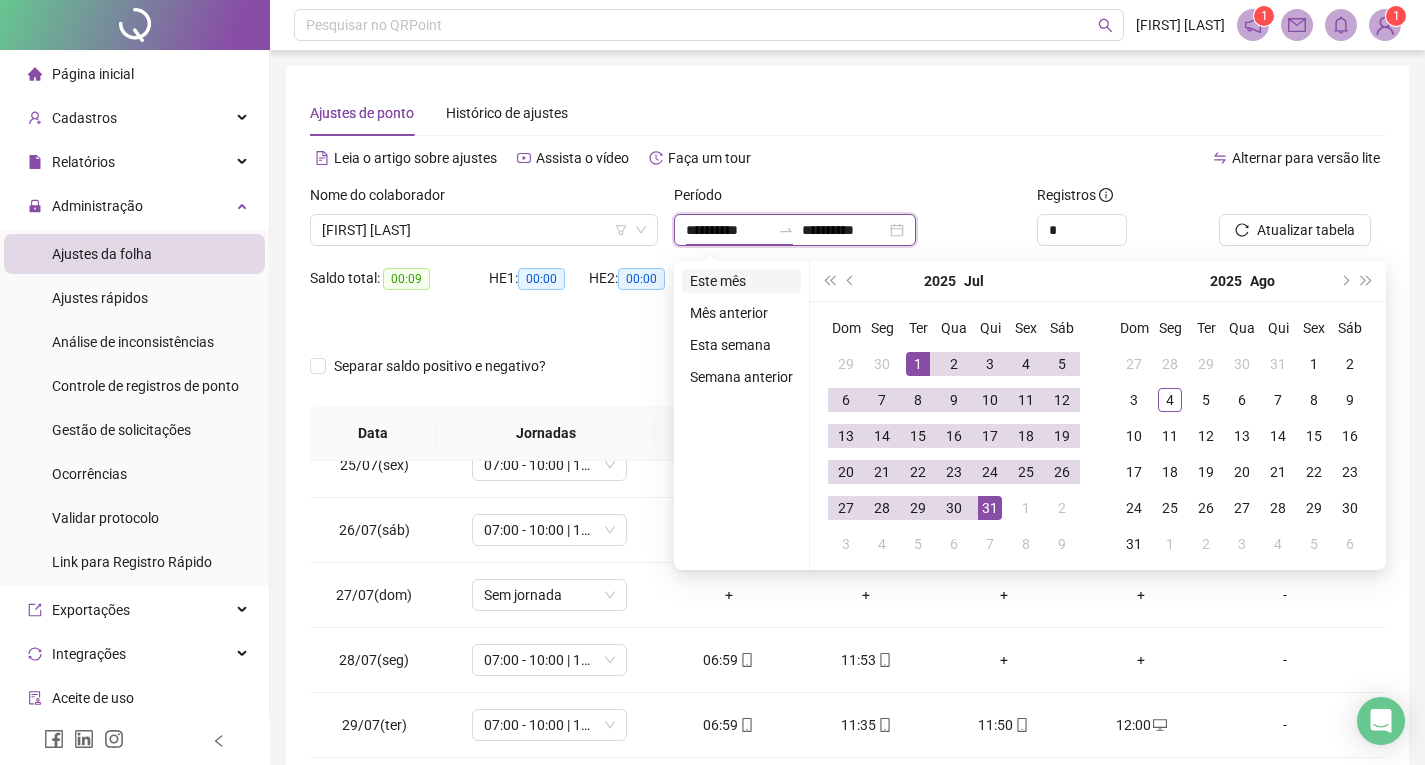 type on "**********" 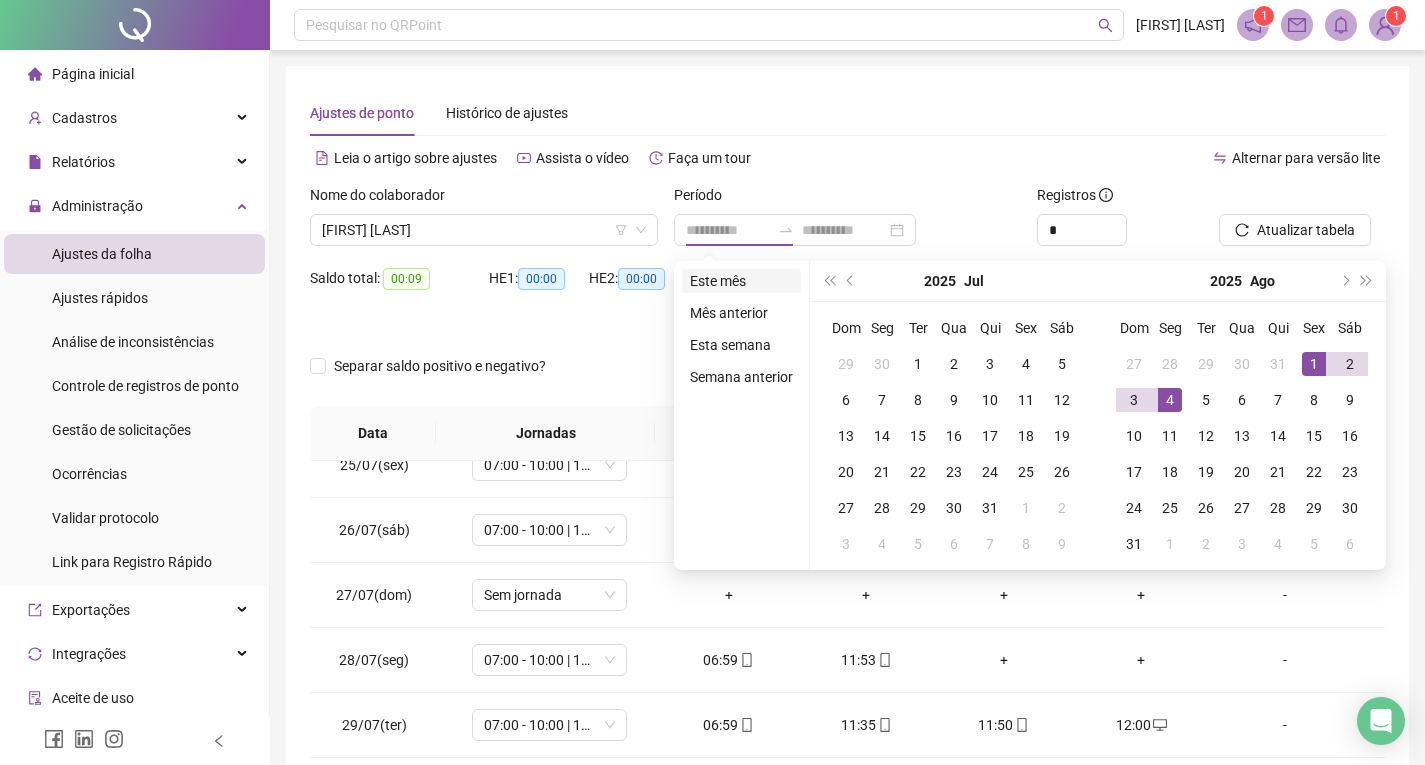 click on "Este mês" at bounding box center [741, 281] 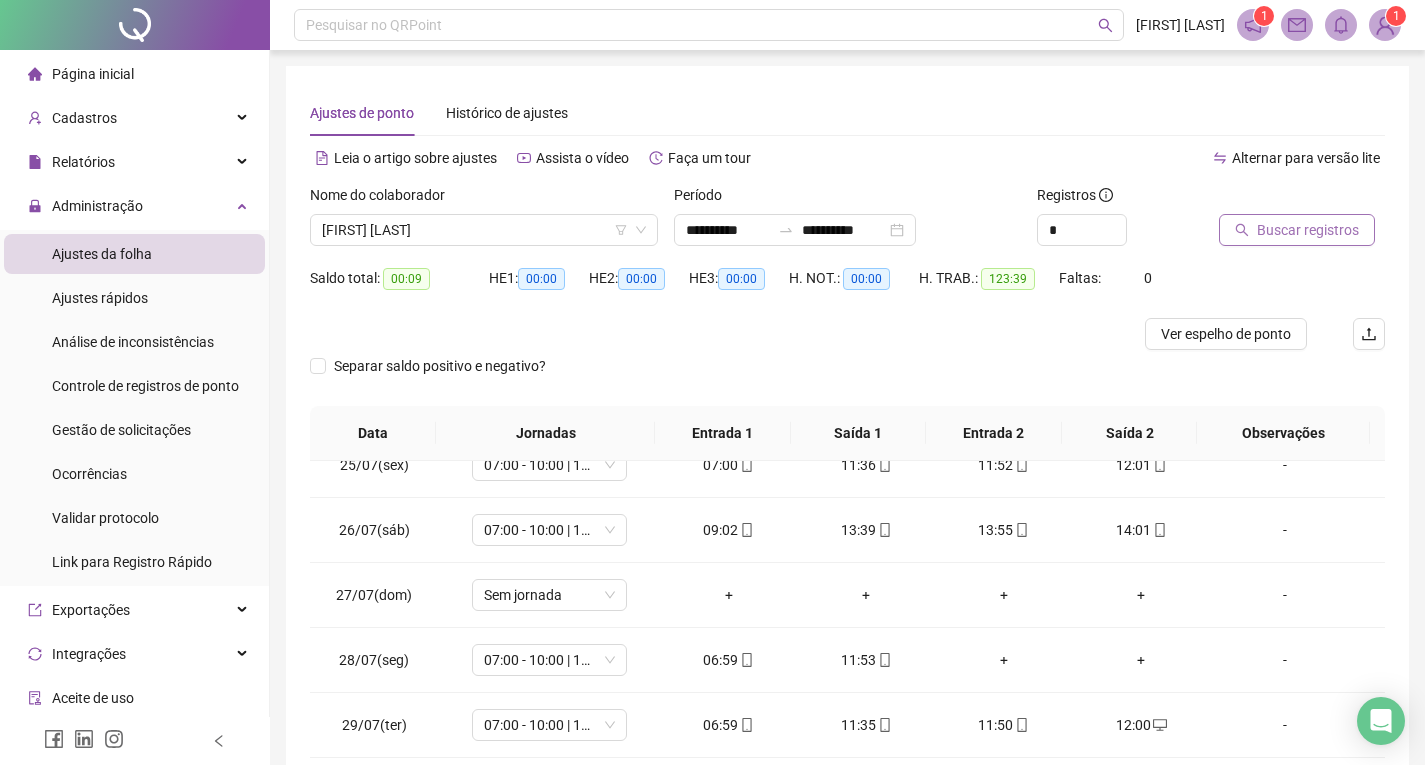 click on "Buscar registros" at bounding box center (1308, 230) 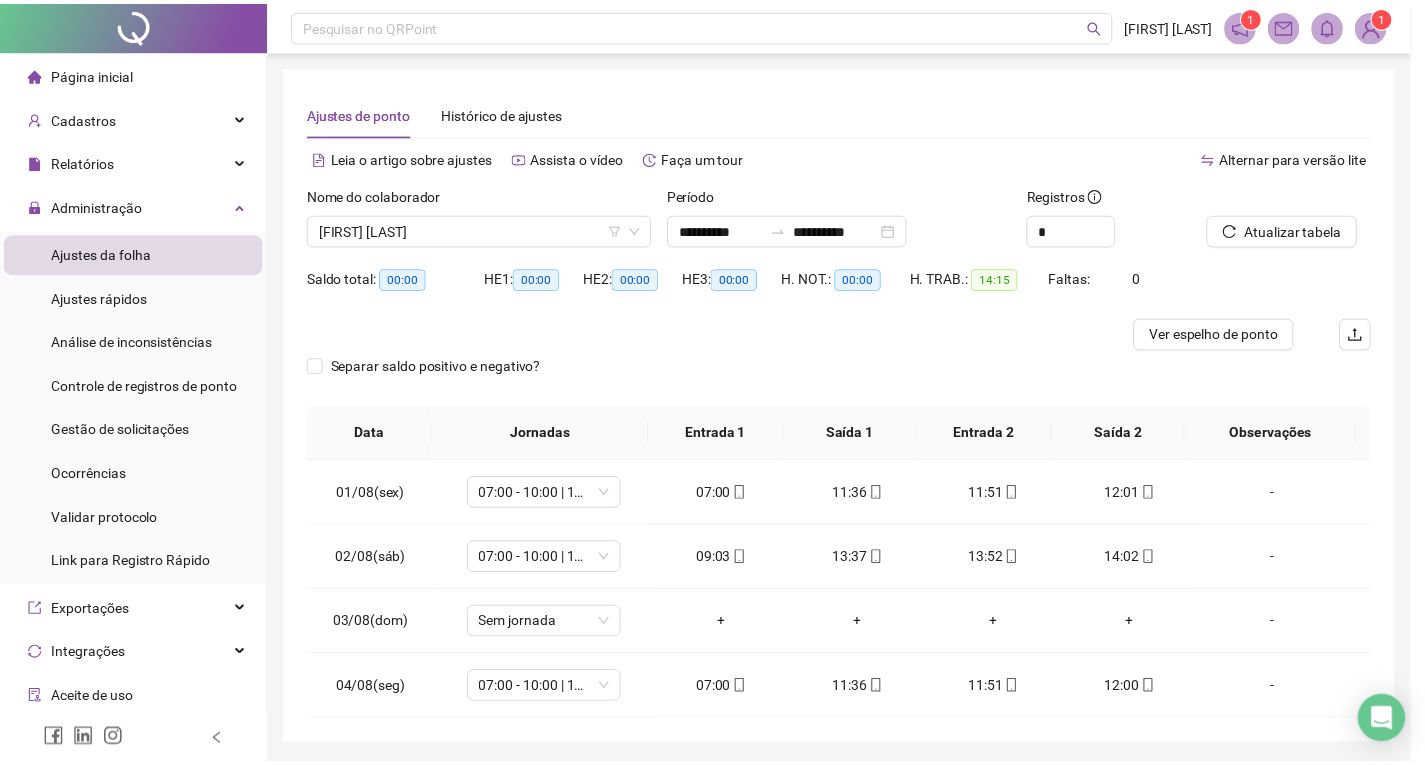 scroll, scrollTop: 0, scrollLeft: 0, axis: both 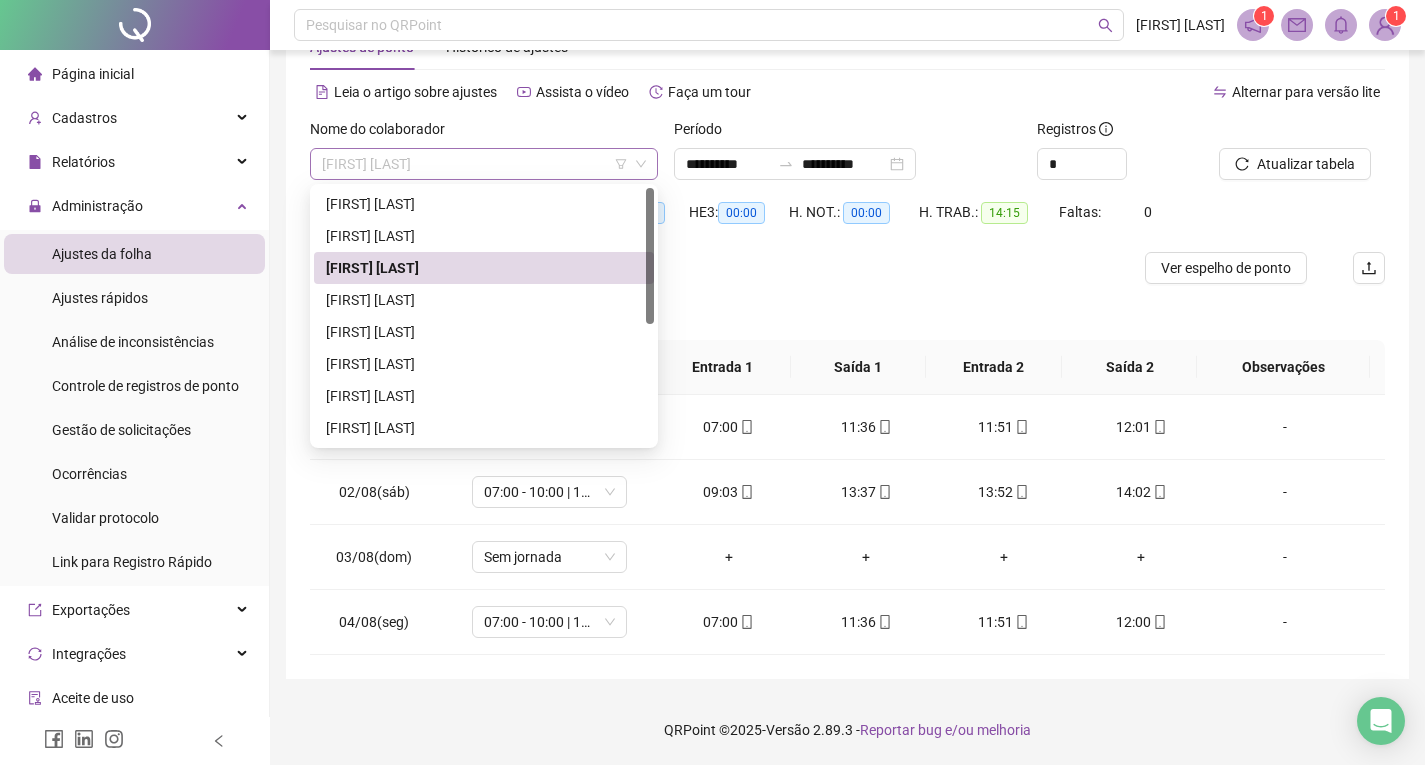 click on "[FIRST] [LAST]" at bounding box center [484, 164] 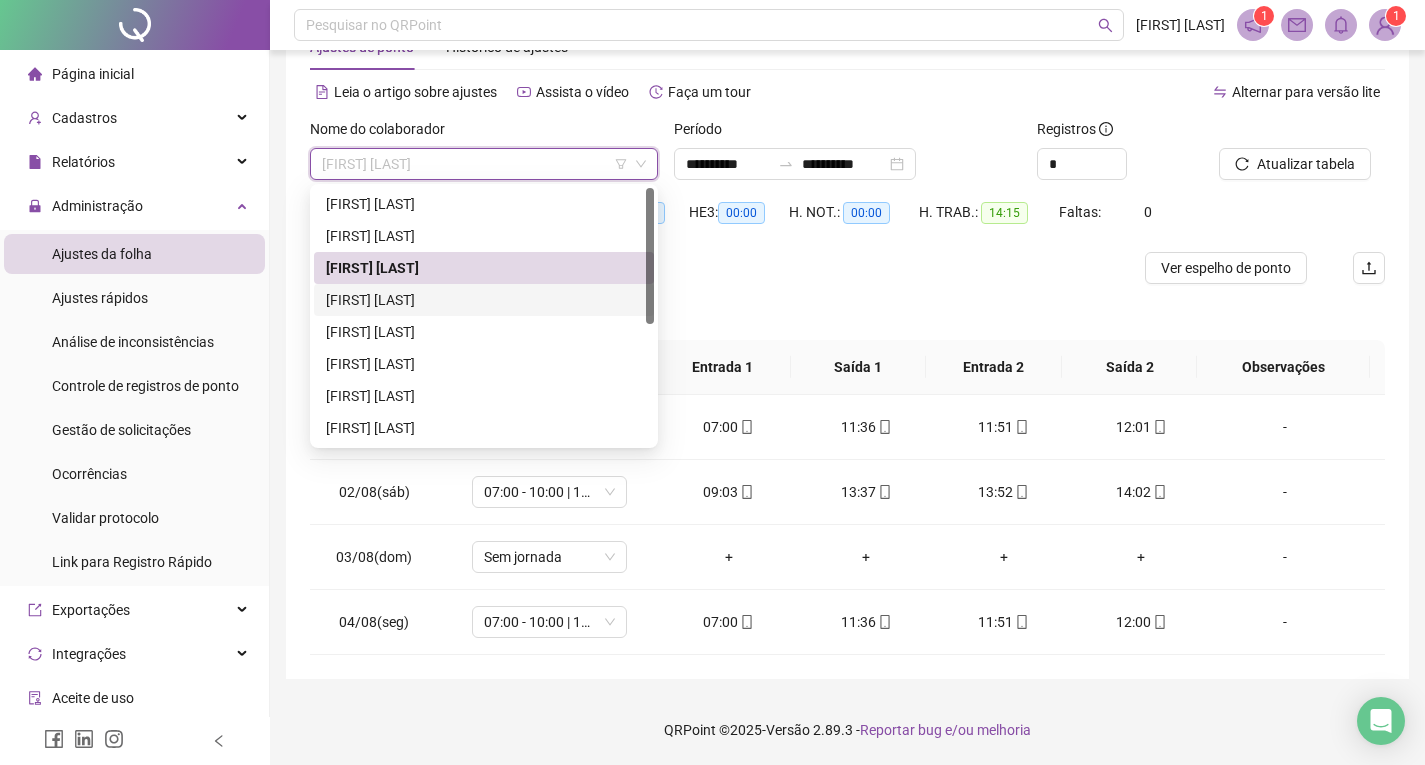 click on "[FIRST] [LAST]" at bounding box center (484, 300) 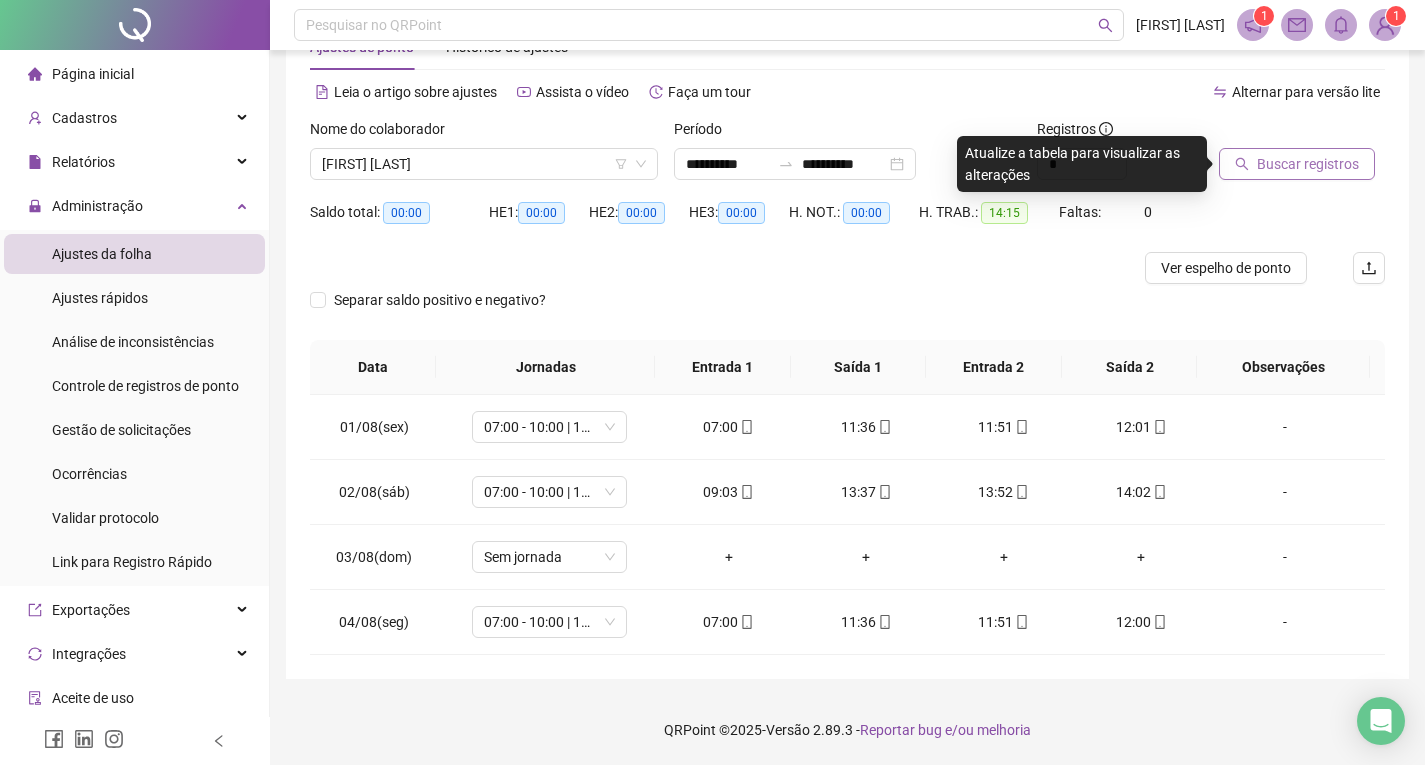 drag, startPoint x: 1314, startPoint y: 151, endPoint x: 1299, endPoint y: 151, distance: 15 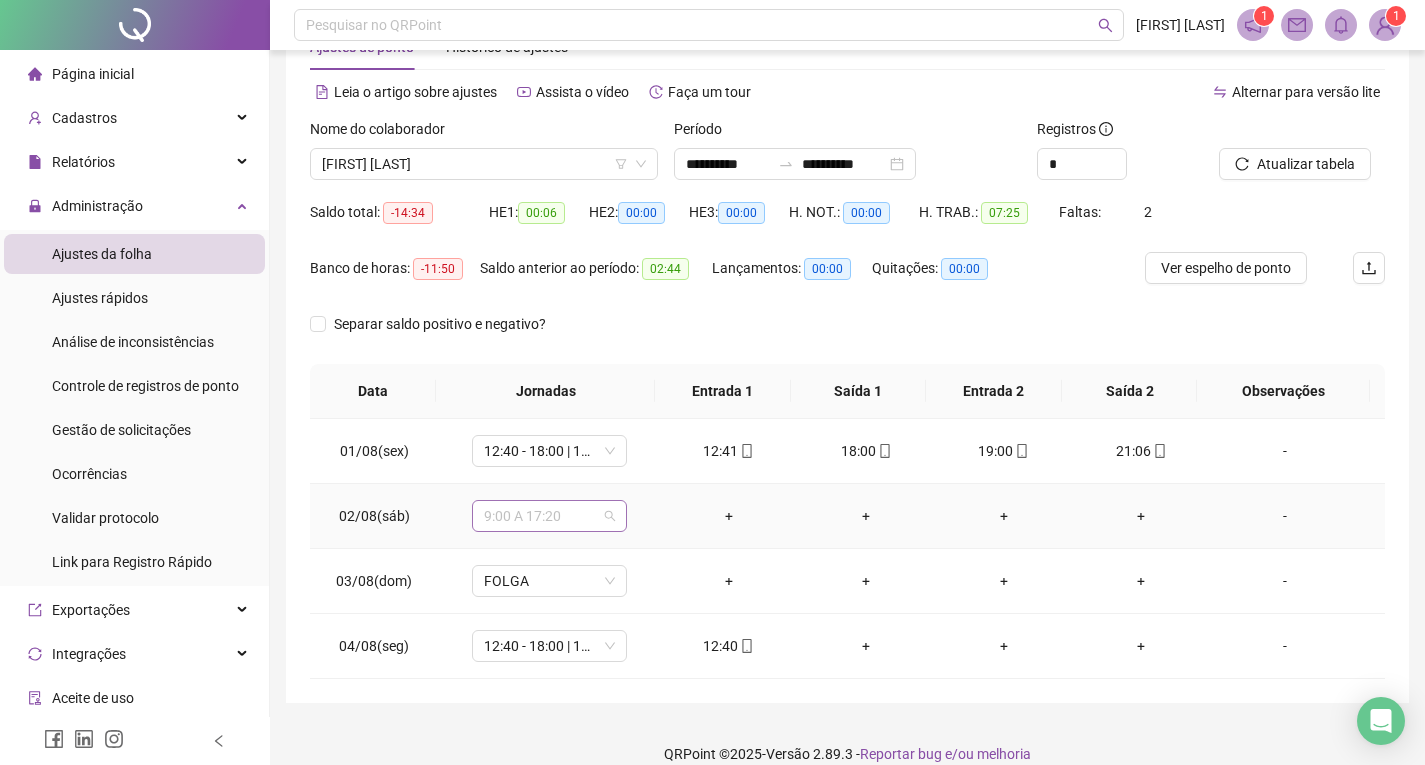 click on "9:00 A 17:20" at bounding box center [549, 516] 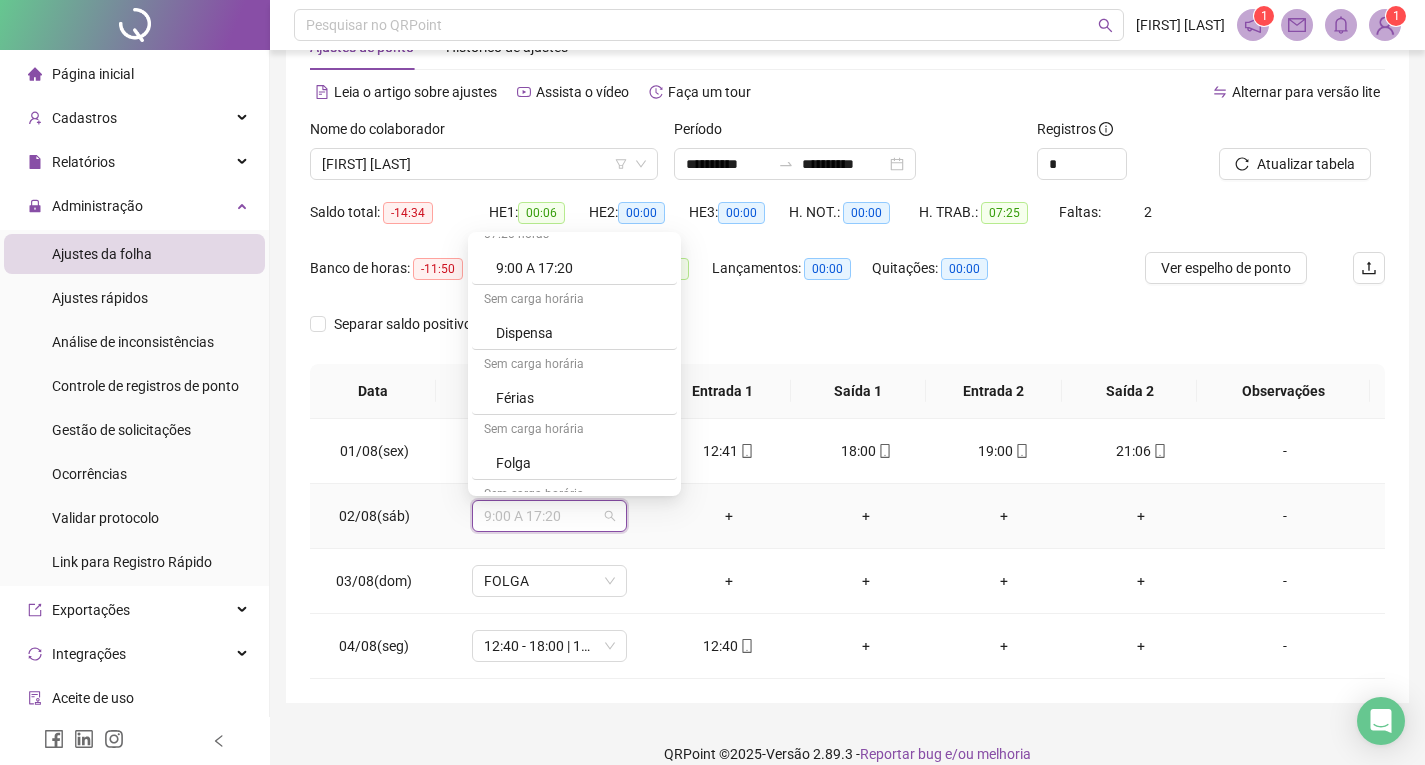 scroll, scrollTop: 1694, scrollLeft: 0, axis: vertical 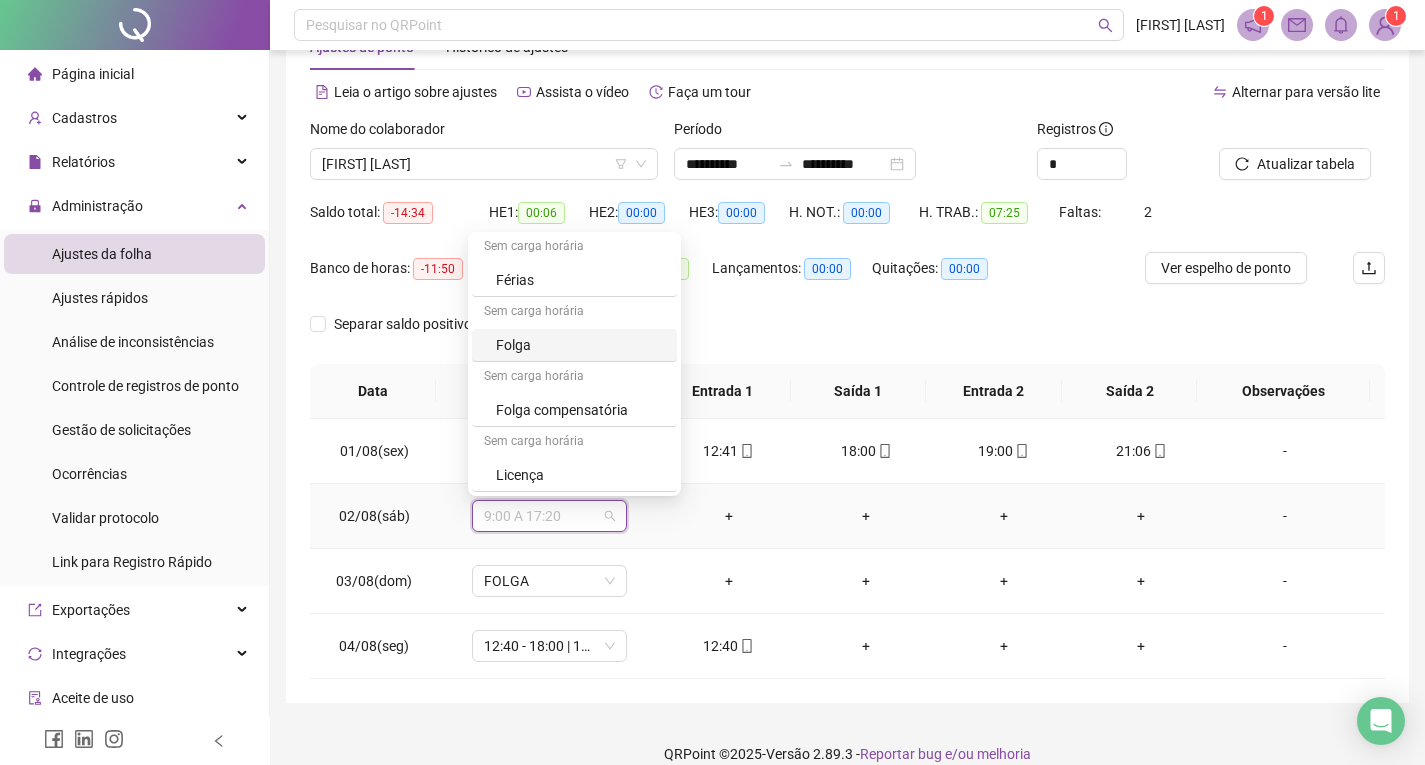 click on "Folga" at bounding box center (574, 345) 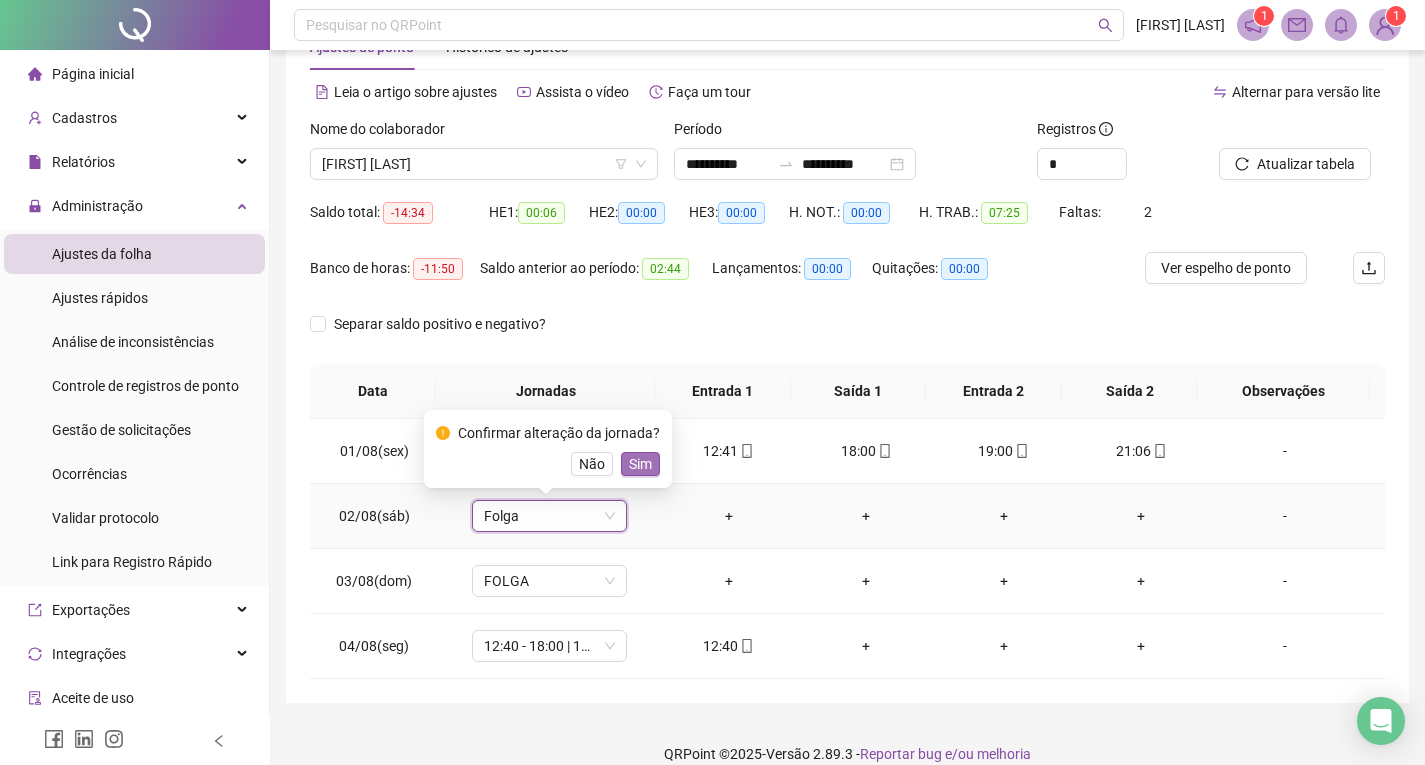 click on "Sim" at bounding box center [640, 464] 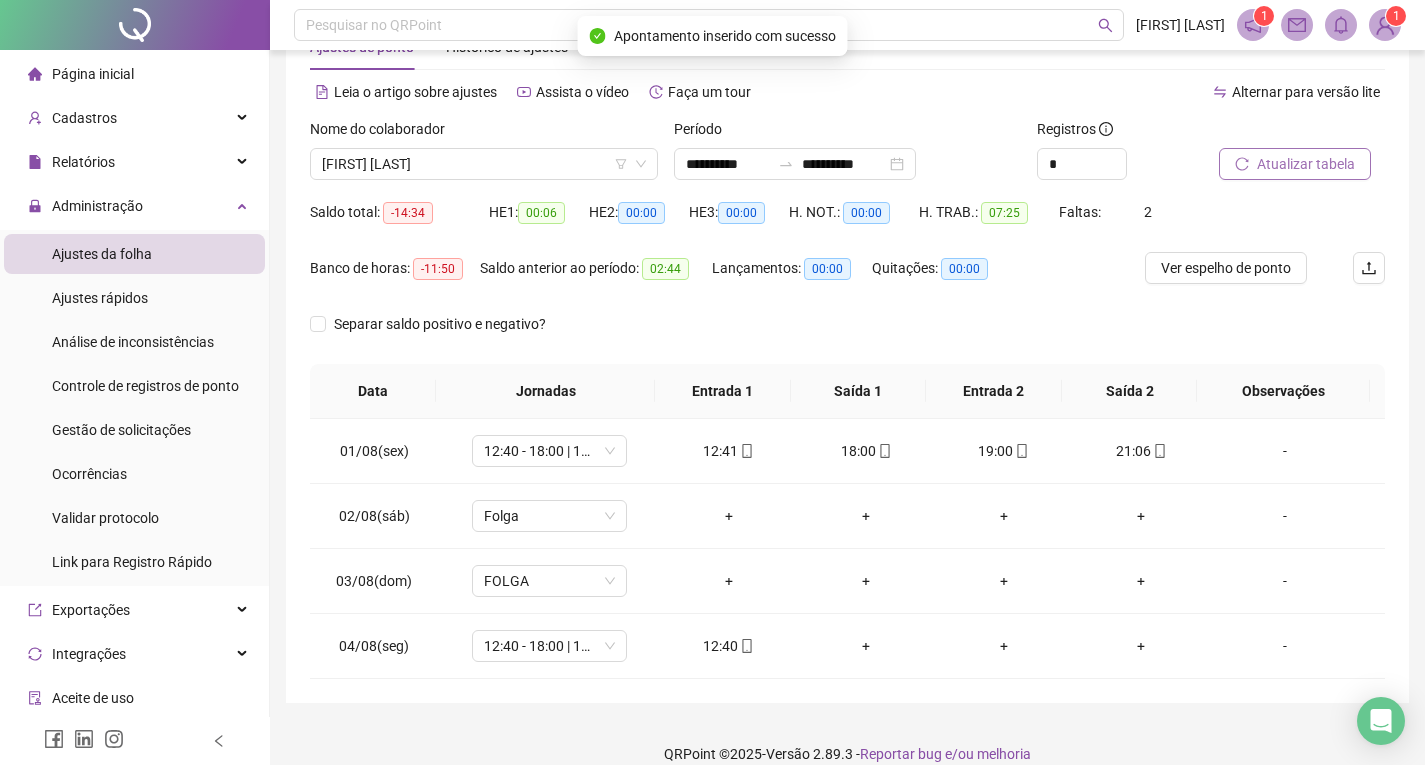 click on "Atualizar tabela" at bounding box center (1306, 164) 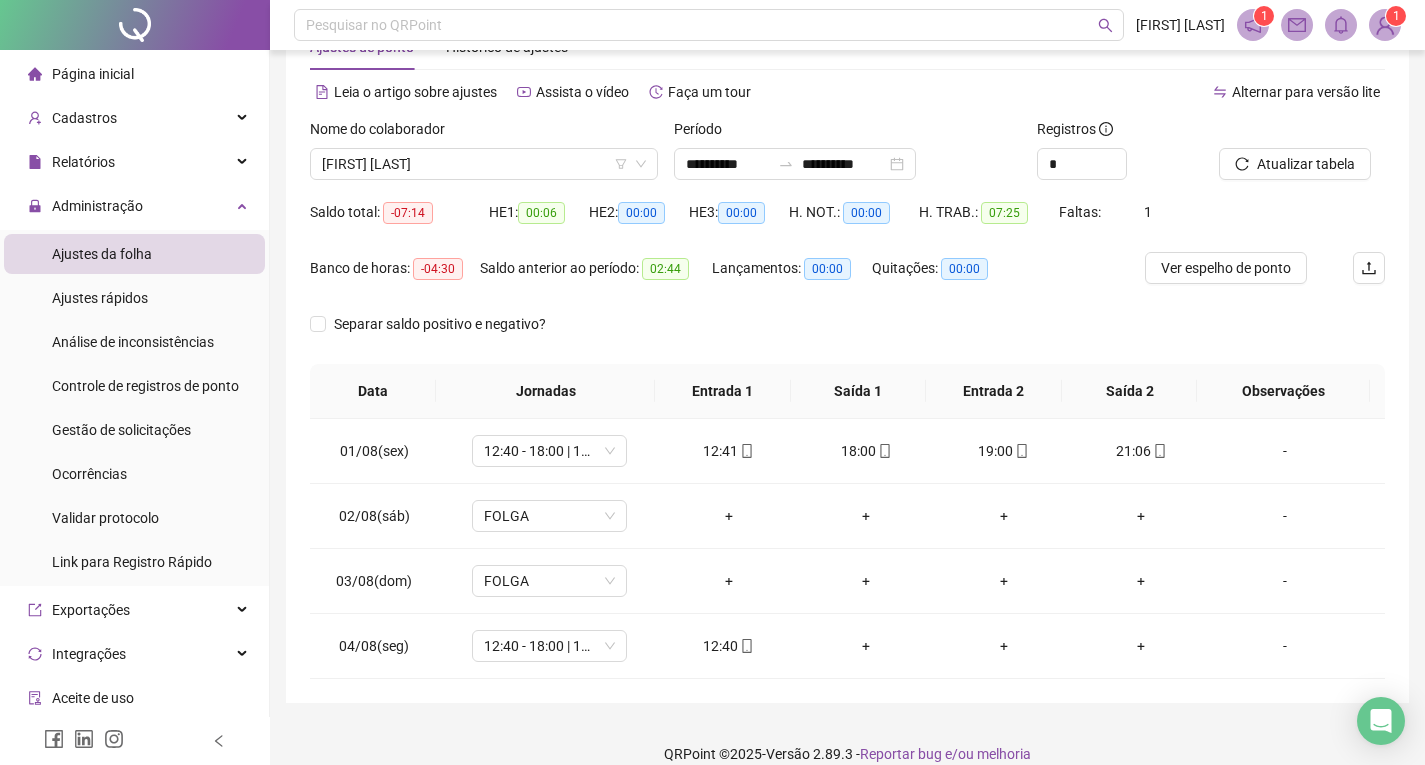 click on "**********" at bounding box center (848, 157) 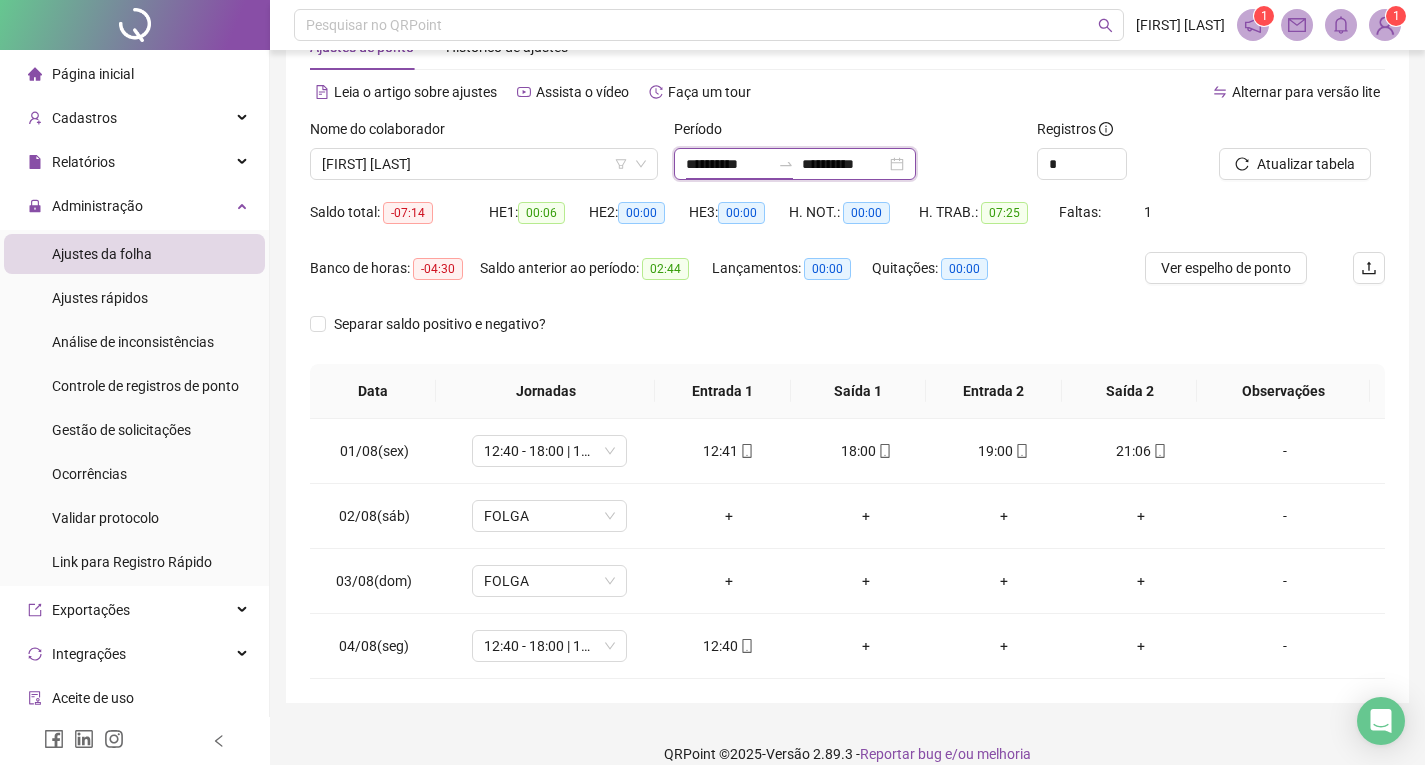 click on "**********" at bounding box center (728, 164) 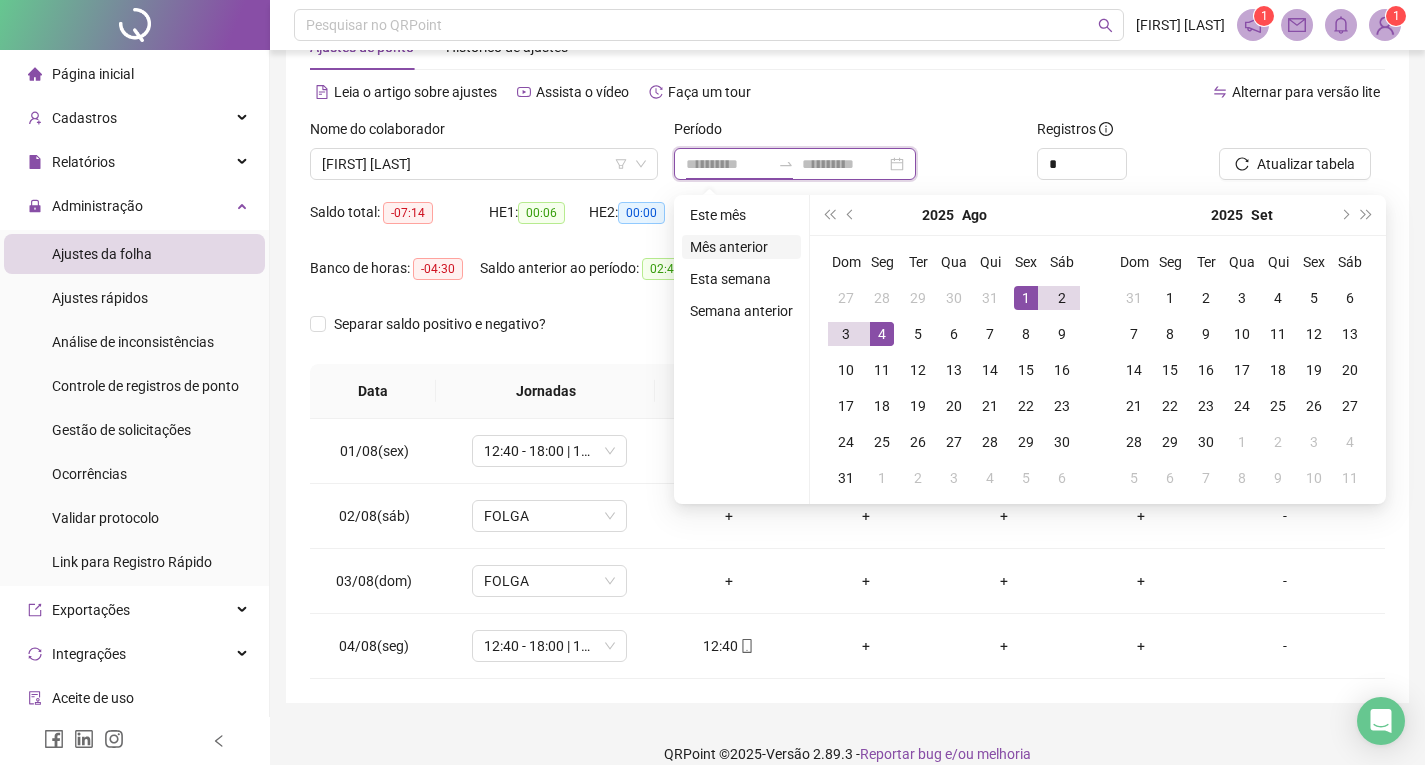 type on "**********" 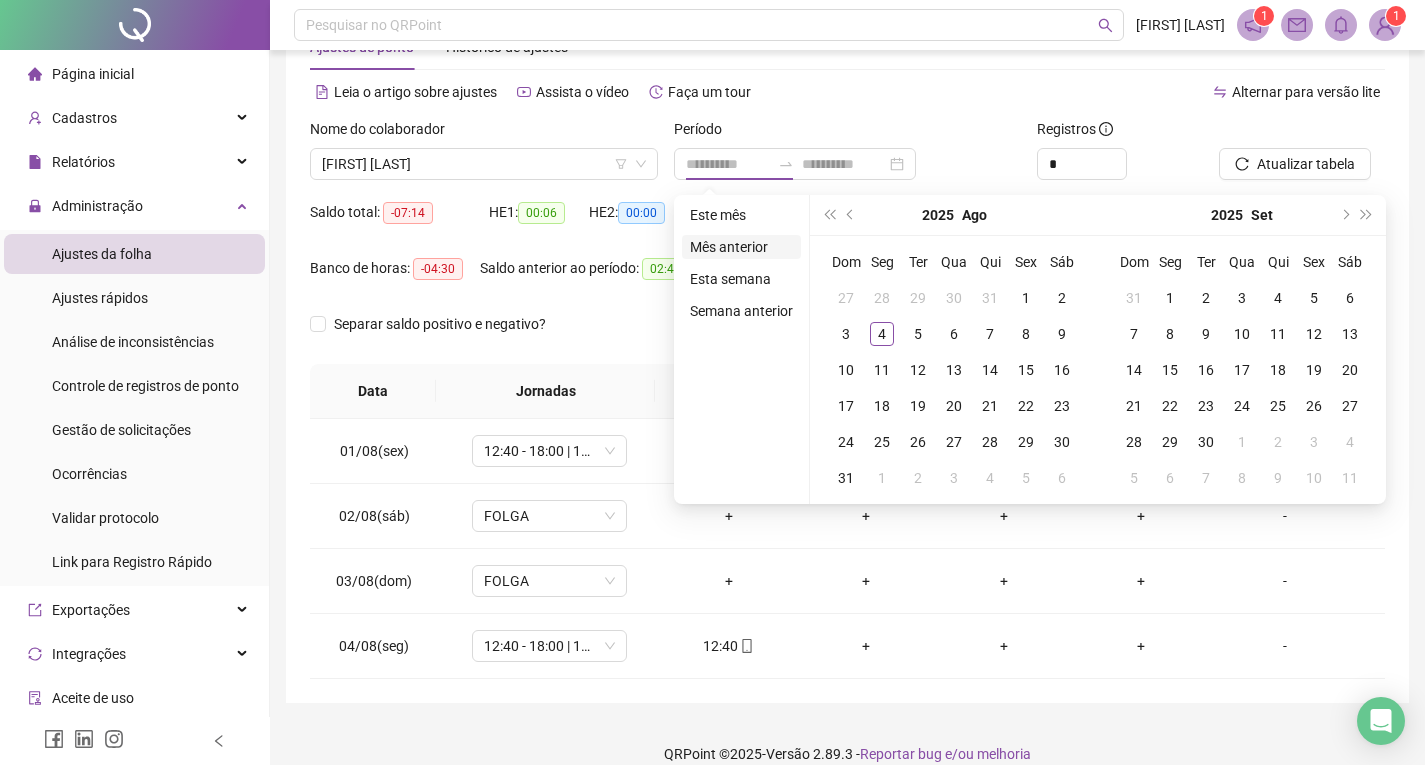 click on "Mês anterior" at bounding box center (741, 247) 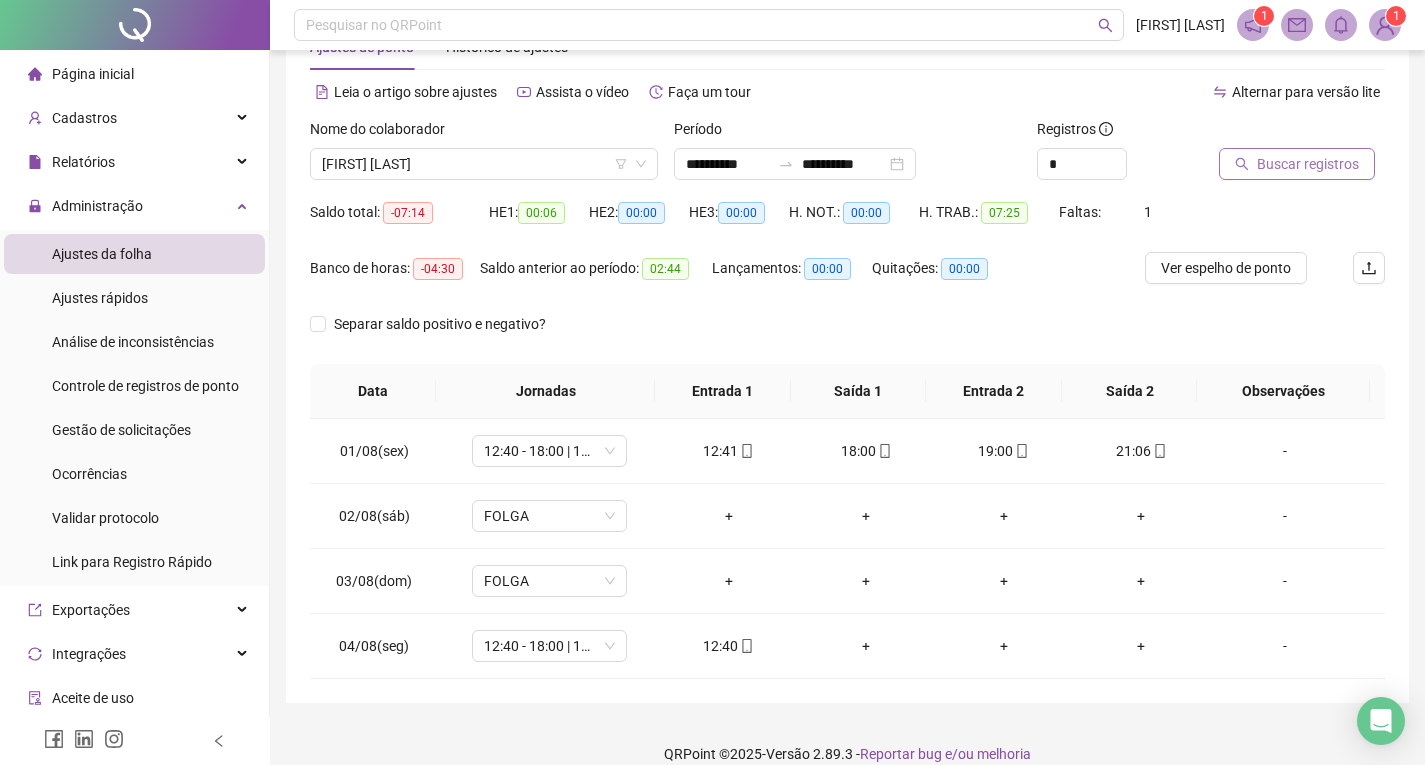 click on "Buscar registros" at bounding box center (1297, 164) 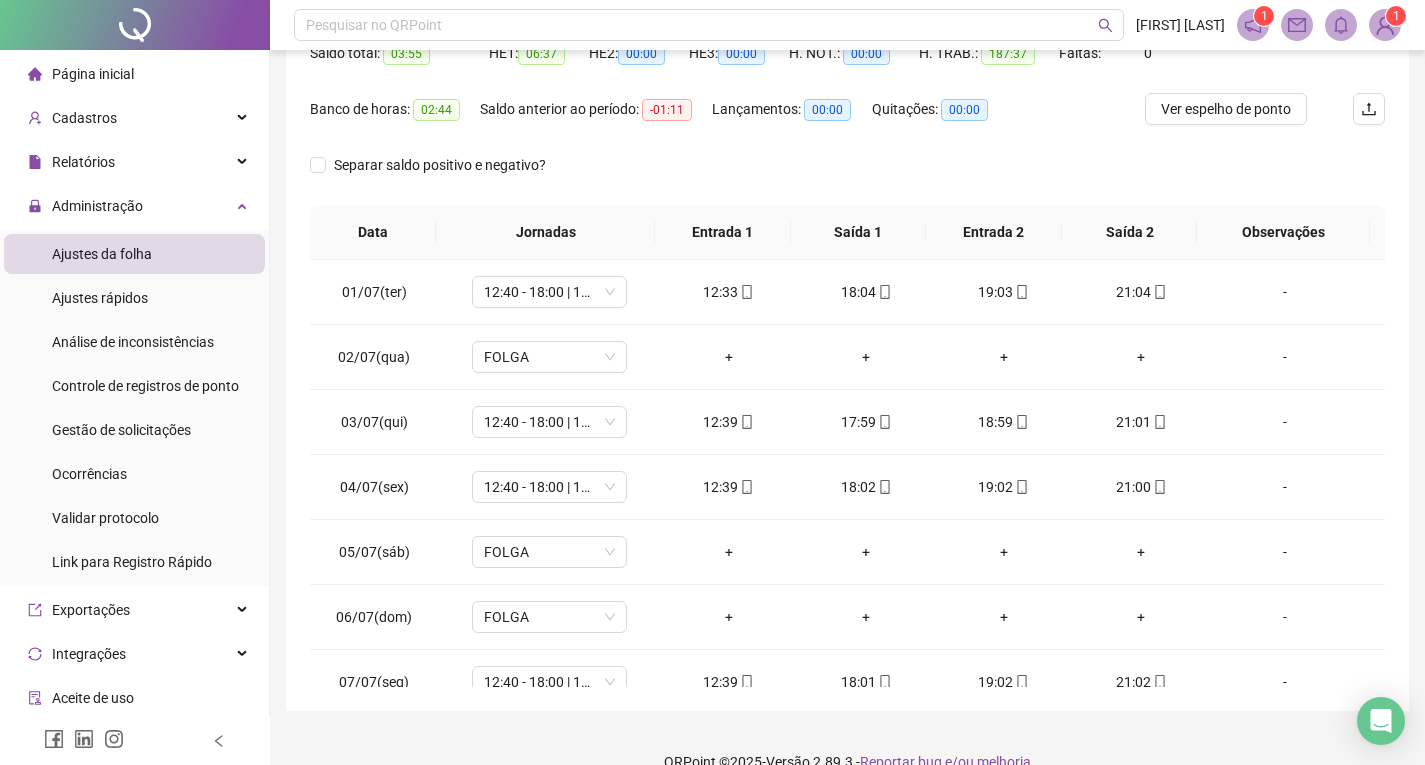 scroll, scrollTop: 257, scrollLeft: 0, axis: vertical 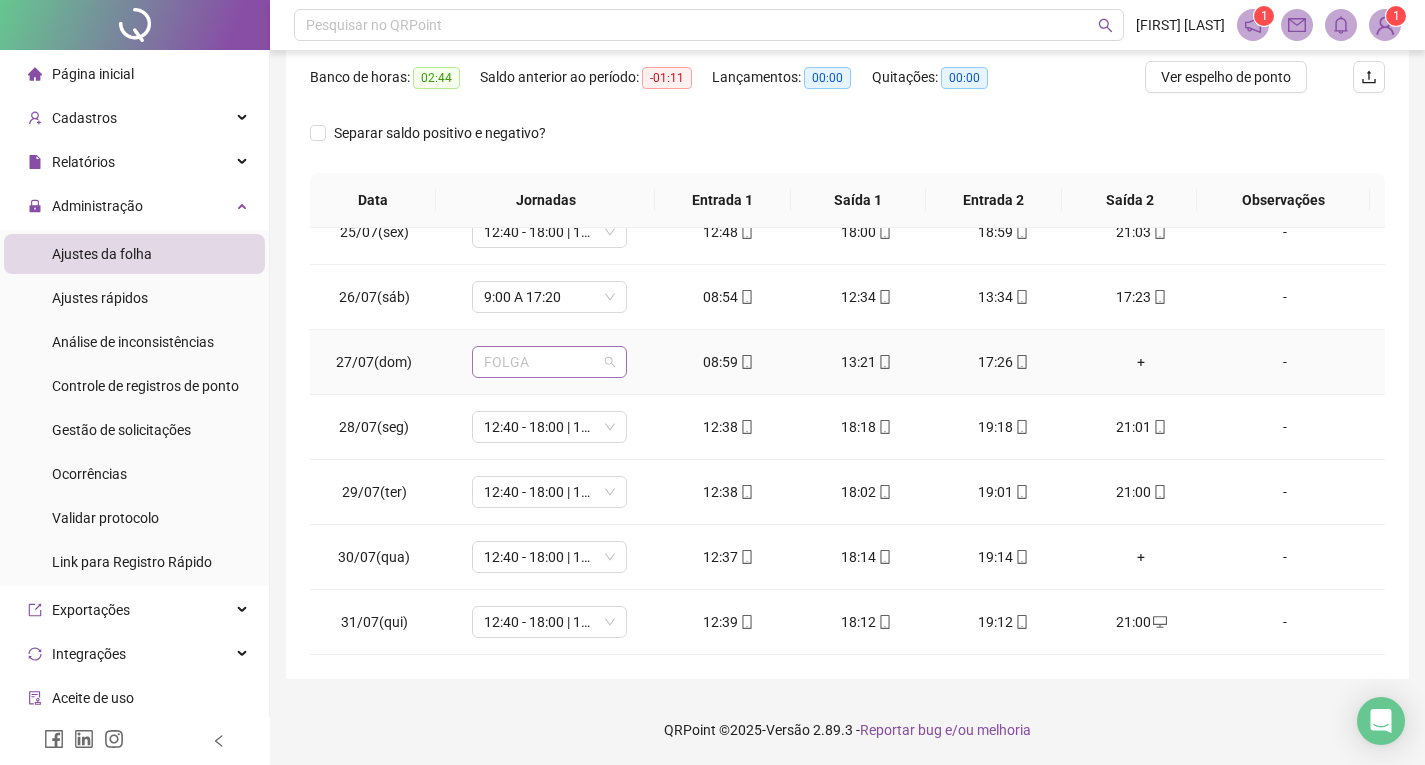 click on "FOLGA" at bounding box center (549, 362) 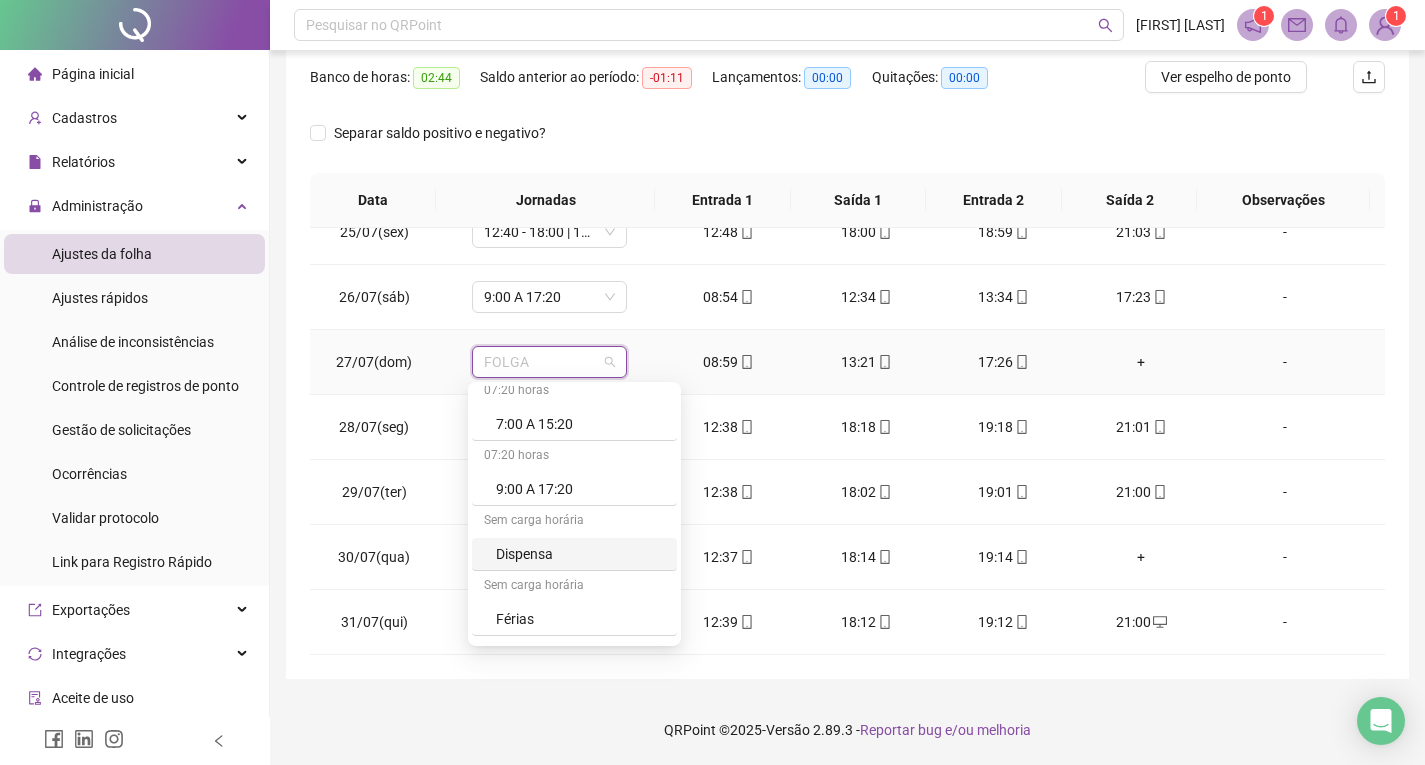 scroll, scrollTop: 1600, scrollLeft: 0, axis: vertical 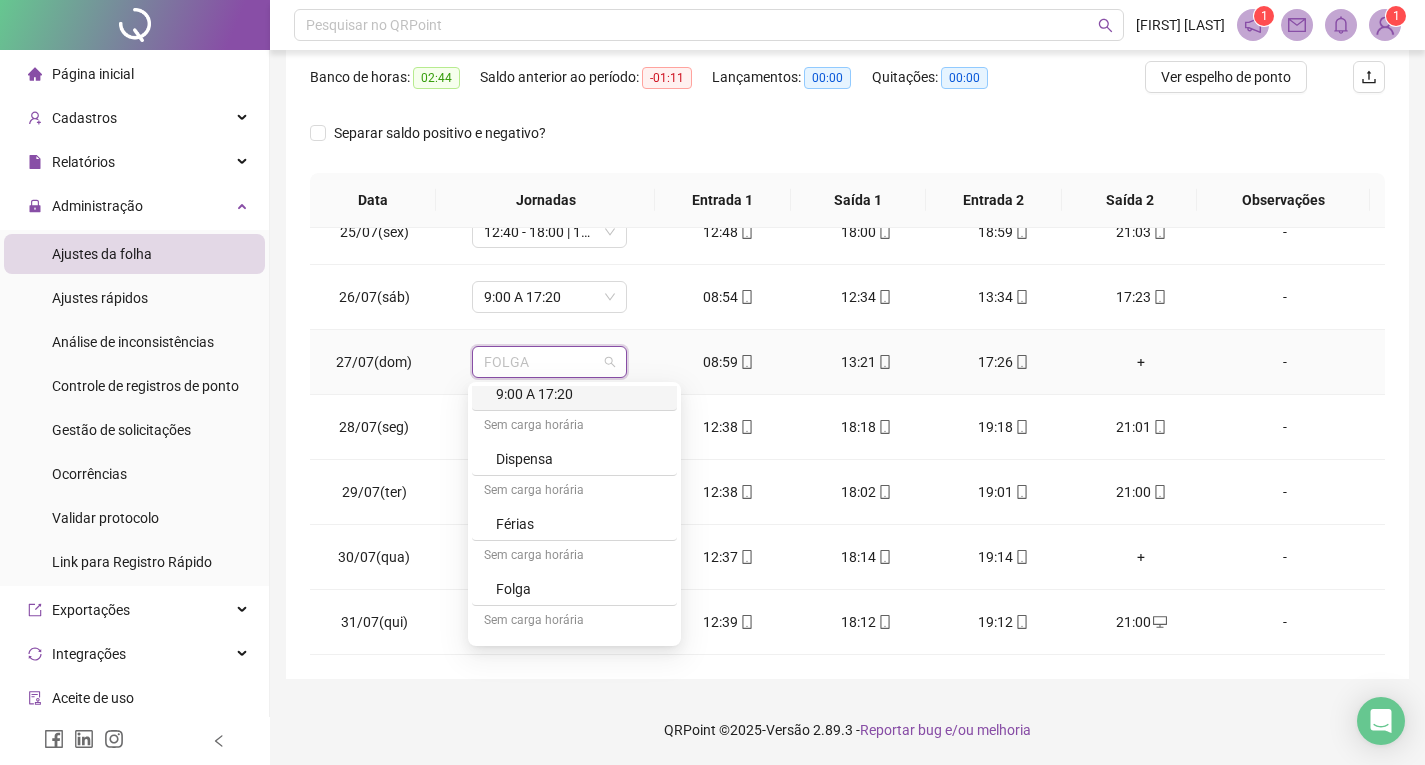 click on "9:00 A 17:20" at bounding box center [580, 394] 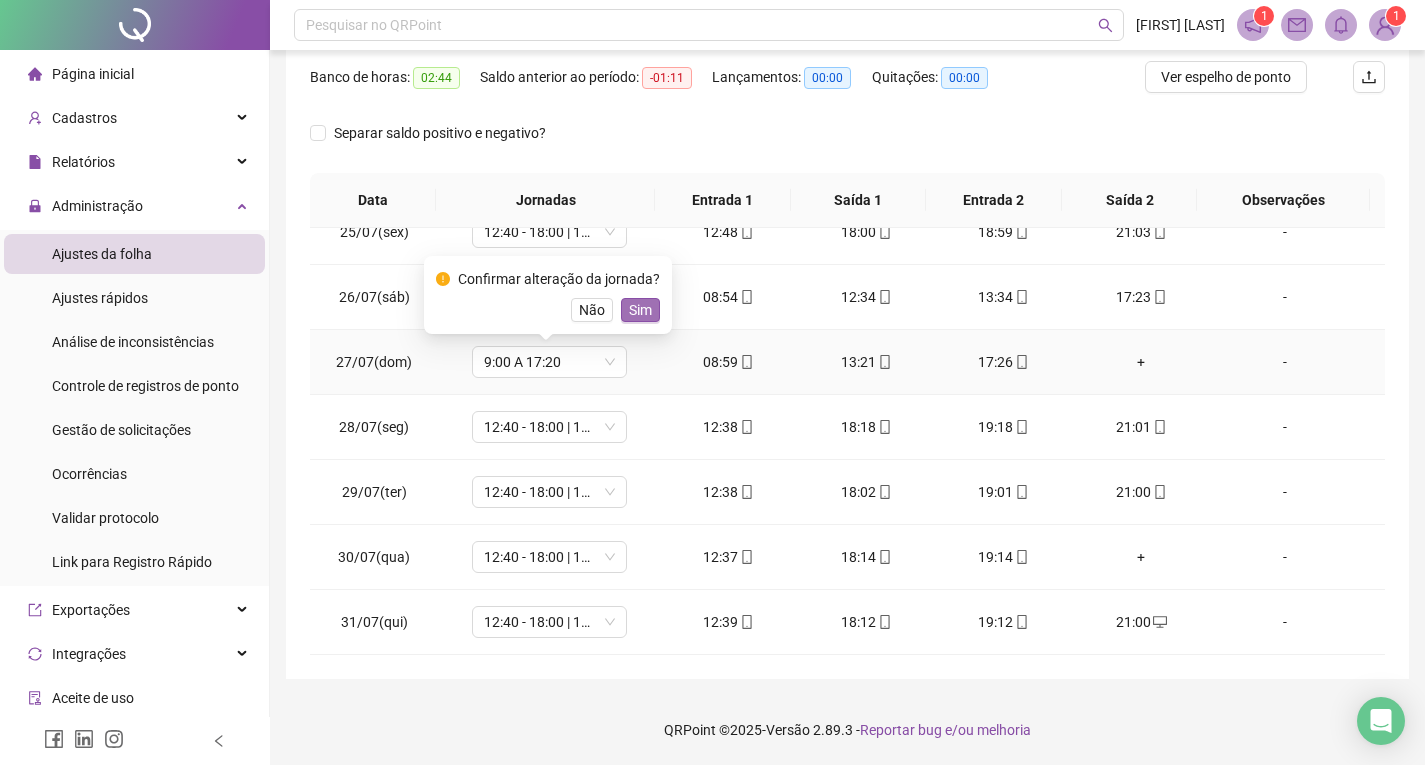 click on "Sim" at bounding box center (640, 310) 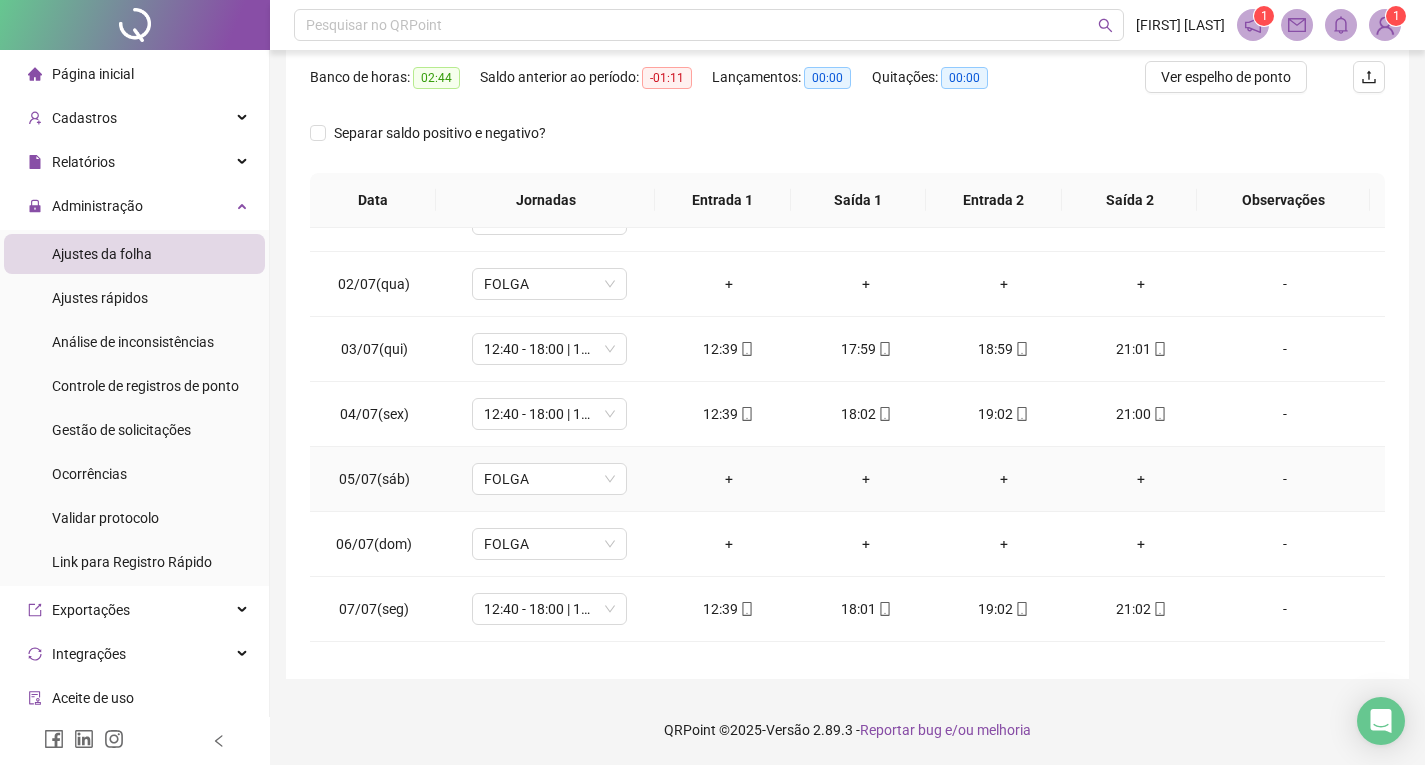 scroll, scrollTop: 0, scrollLeft: 0, axis: both 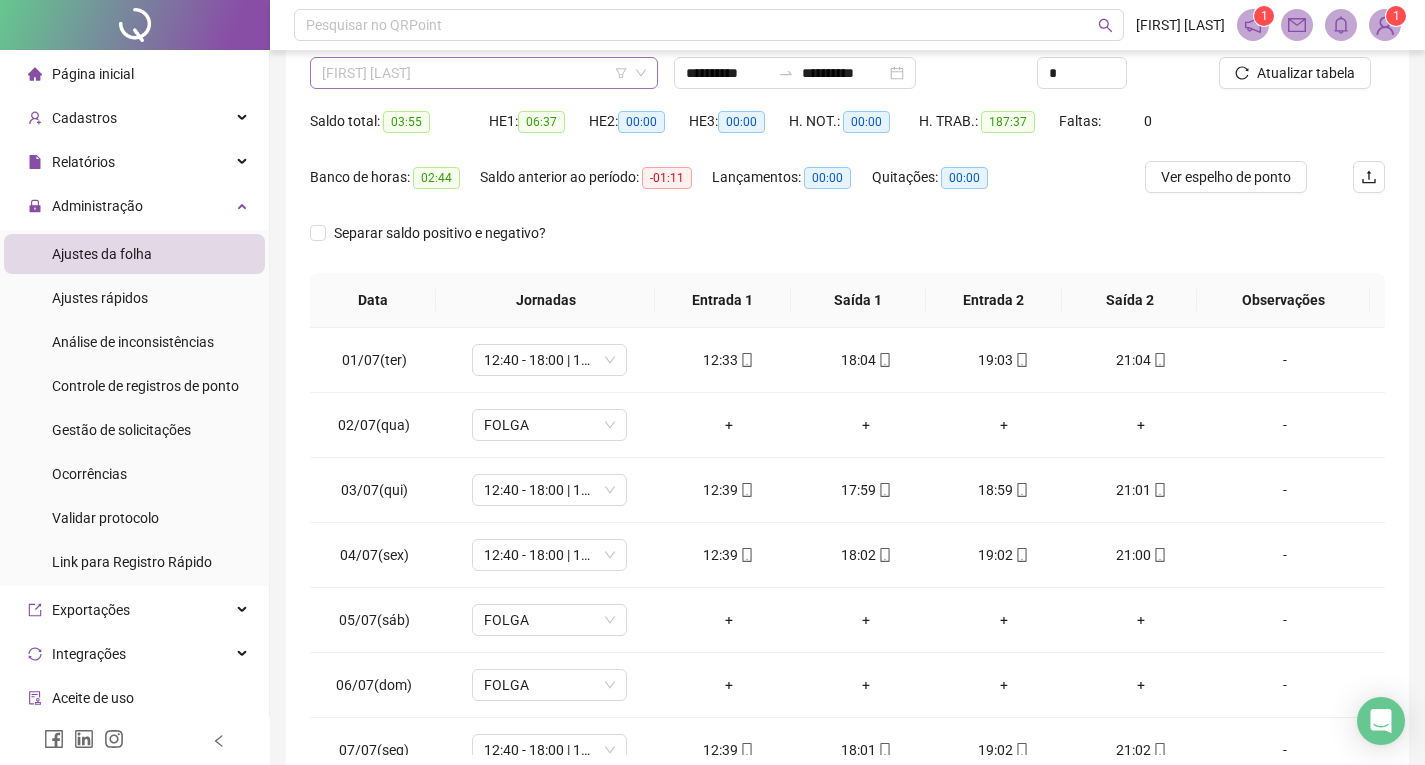 click on "[FIRST] [LAST]" at bounding box center (484, 73) 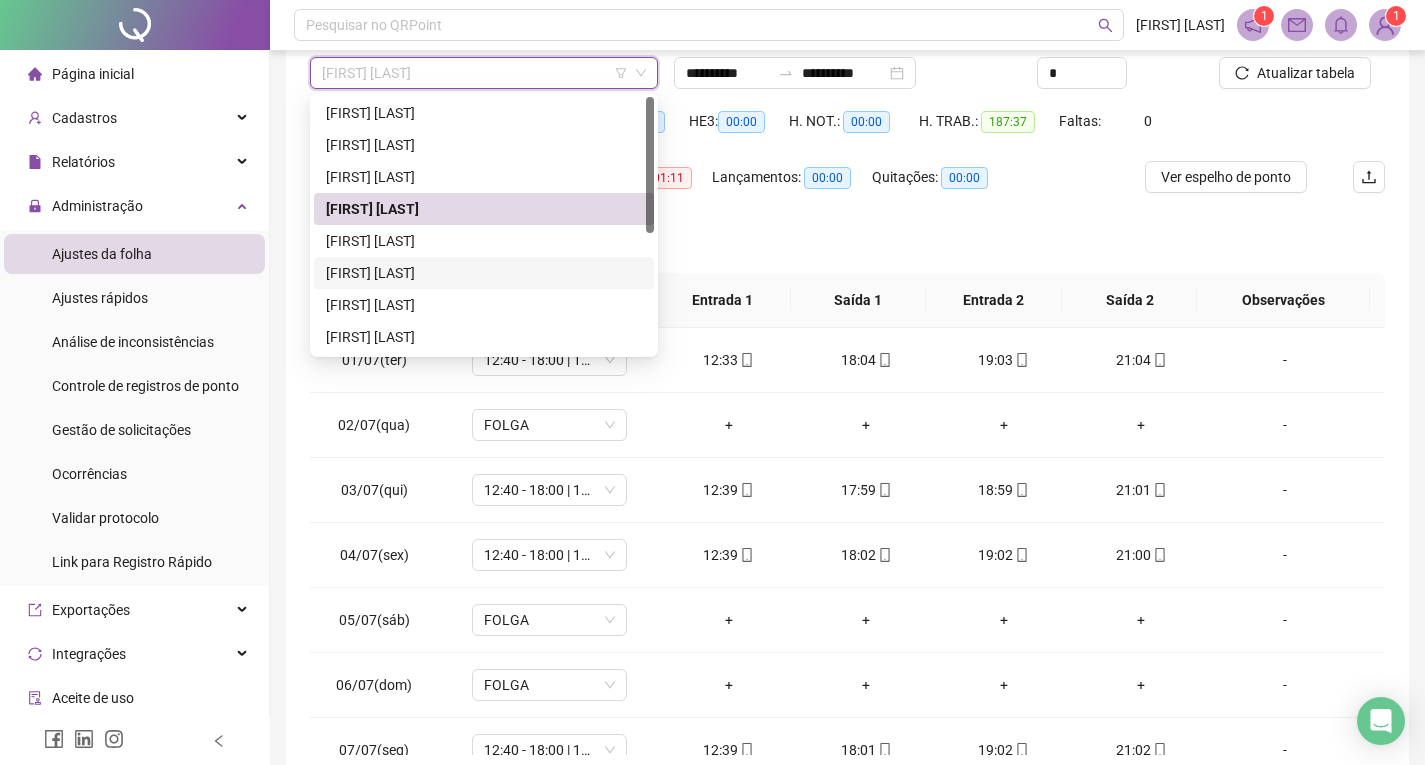 click on "[FIRST] [LAST]" at bounding box center [484, 273] 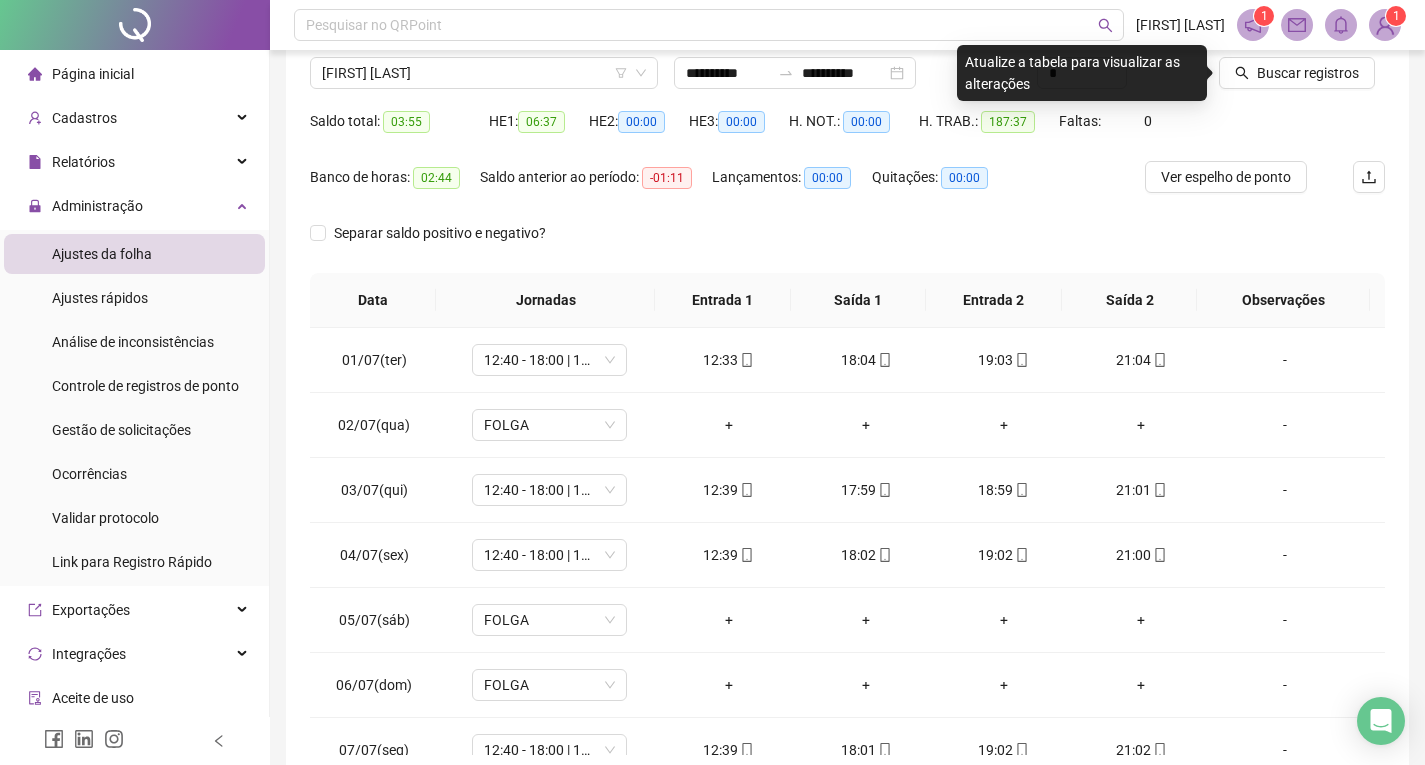 click on "Buscar registros" at bounding box center [1302, 66] 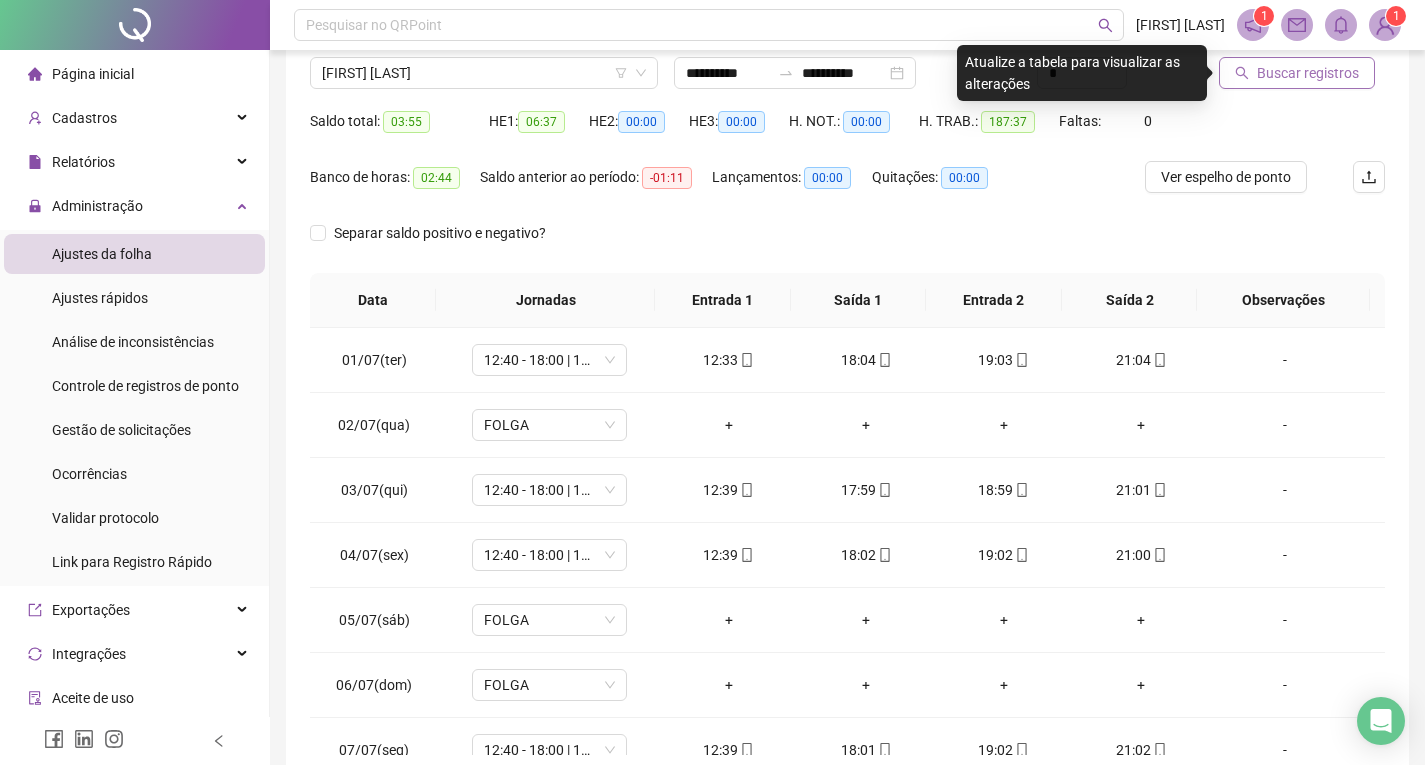 click on "Buscar registros" at bounding box center [1297, 73] 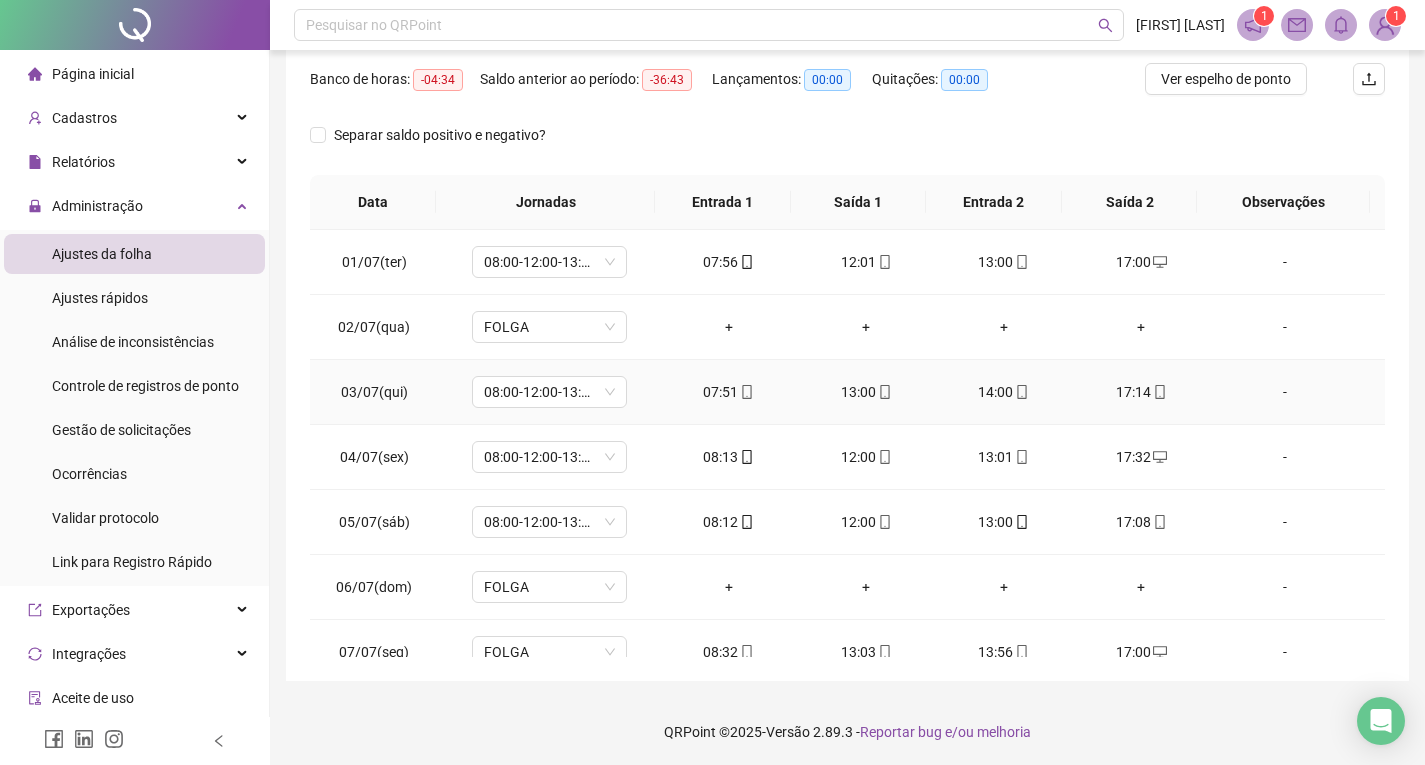 scroll, scrollTop: 257, scrollLeft: 0, axis: vertical 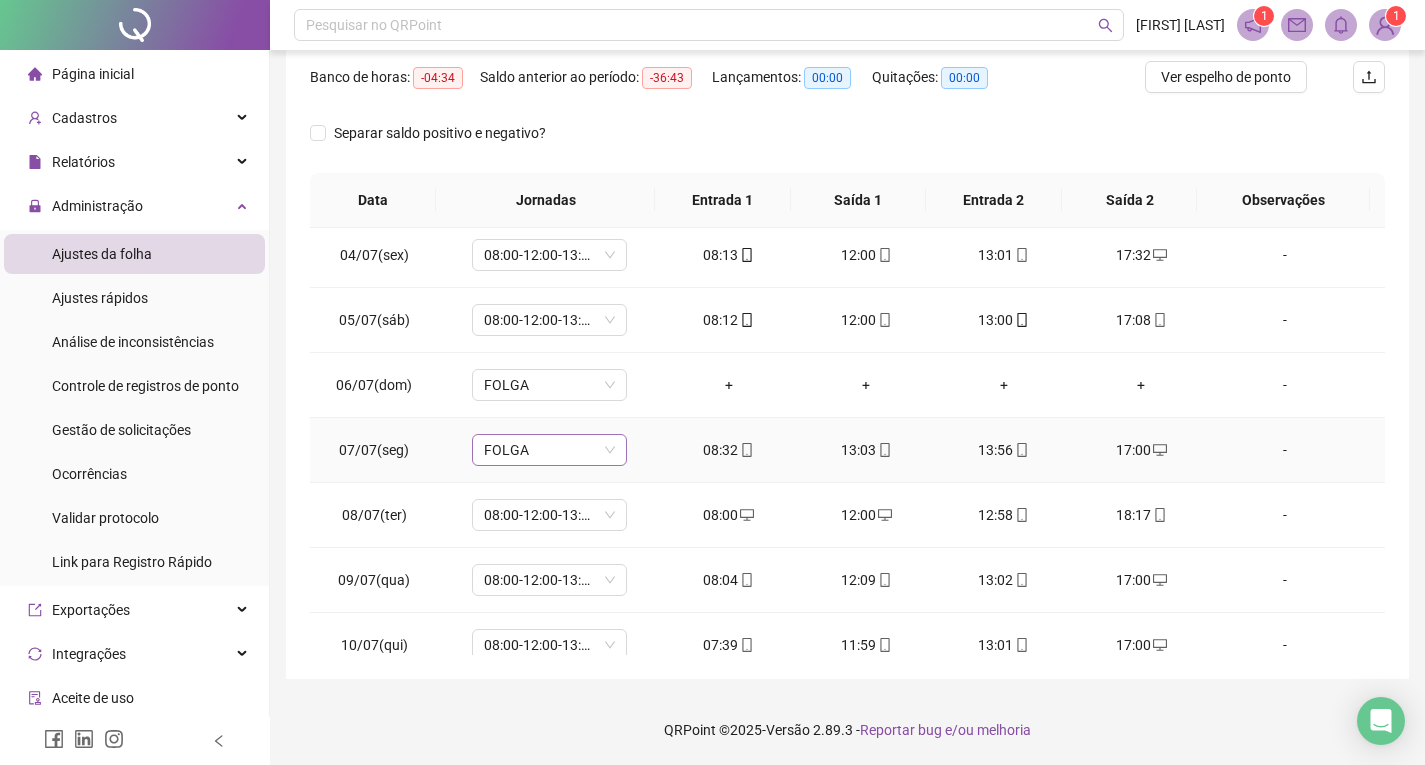 click on "FOLGA" at bounding box center [549, 450] 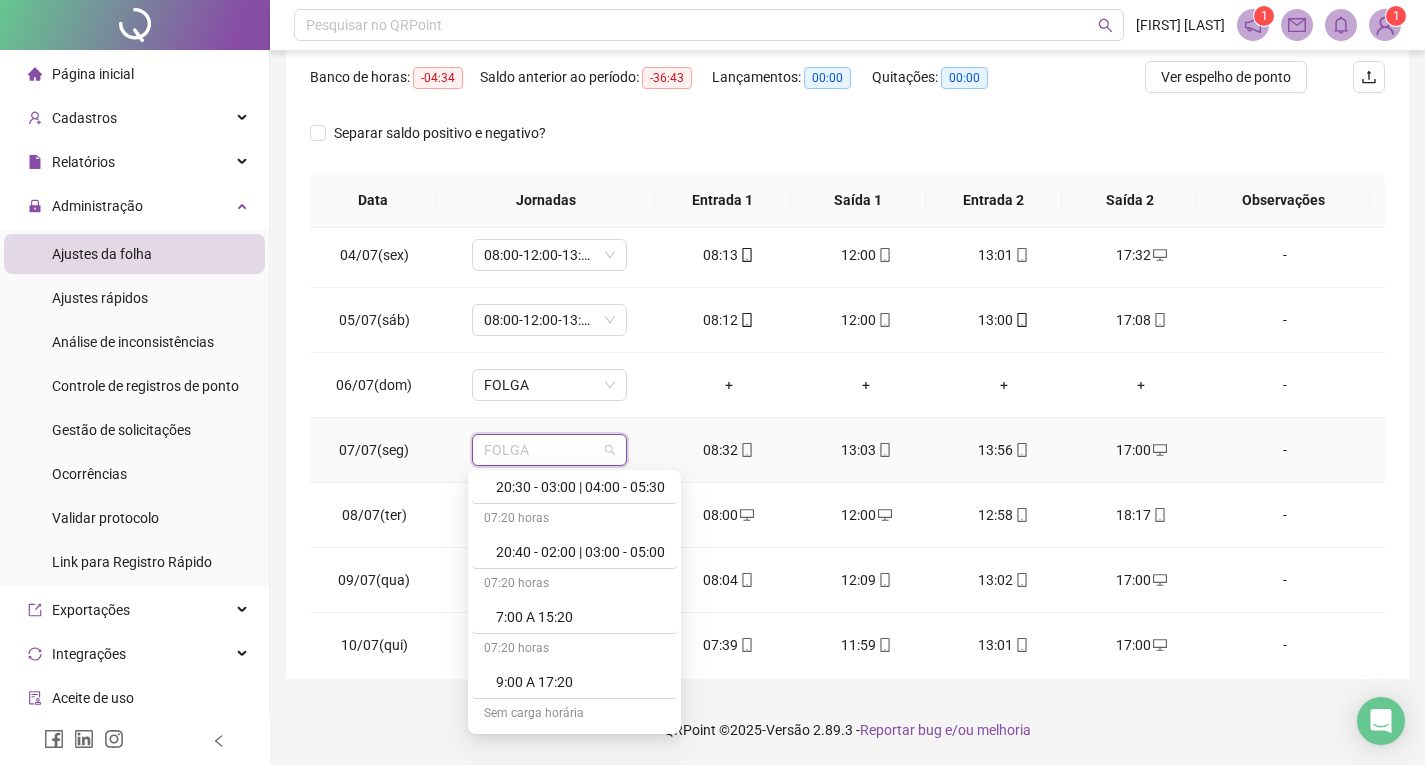 scroll, scrollTop: 1694, scrollLeft: 0, axis: vertical 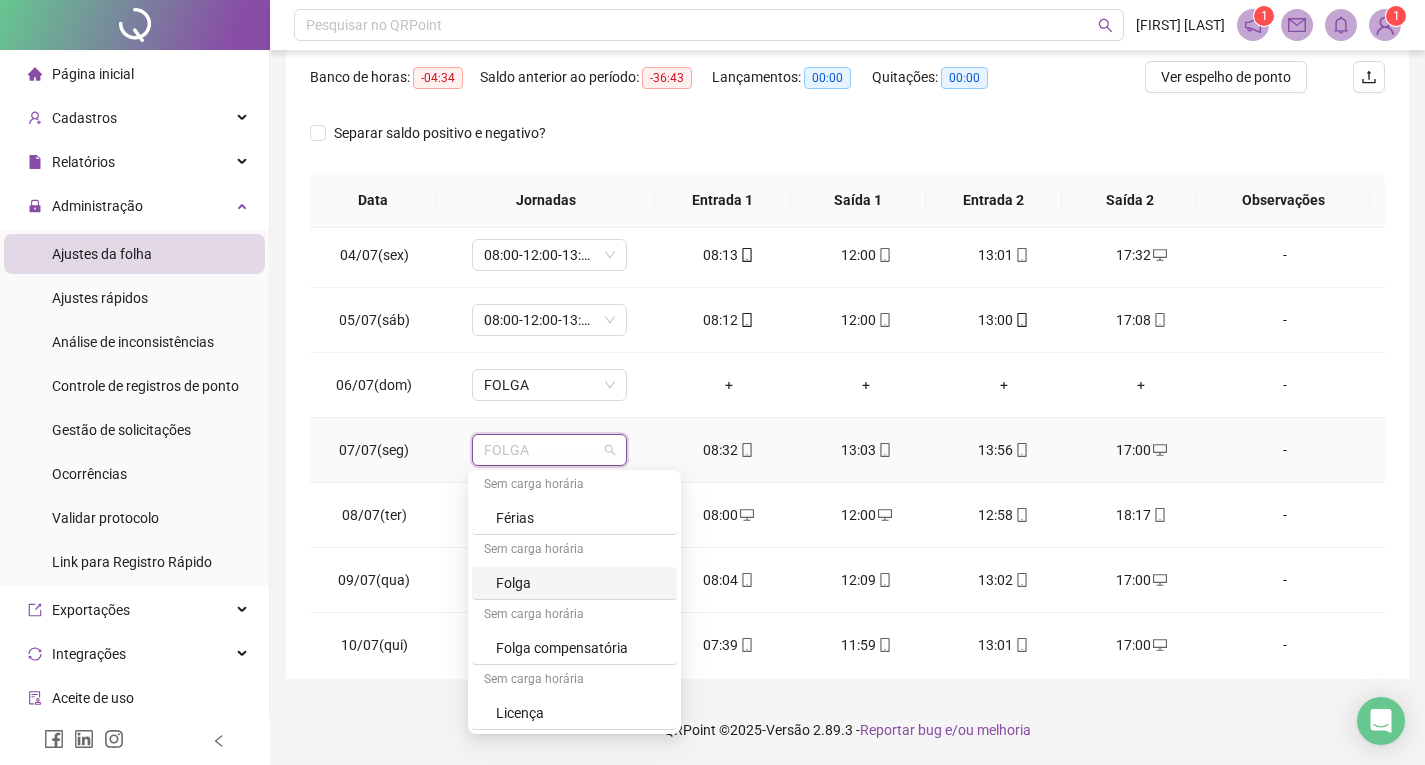 click on "Folga" at bounding box center (580, 583) 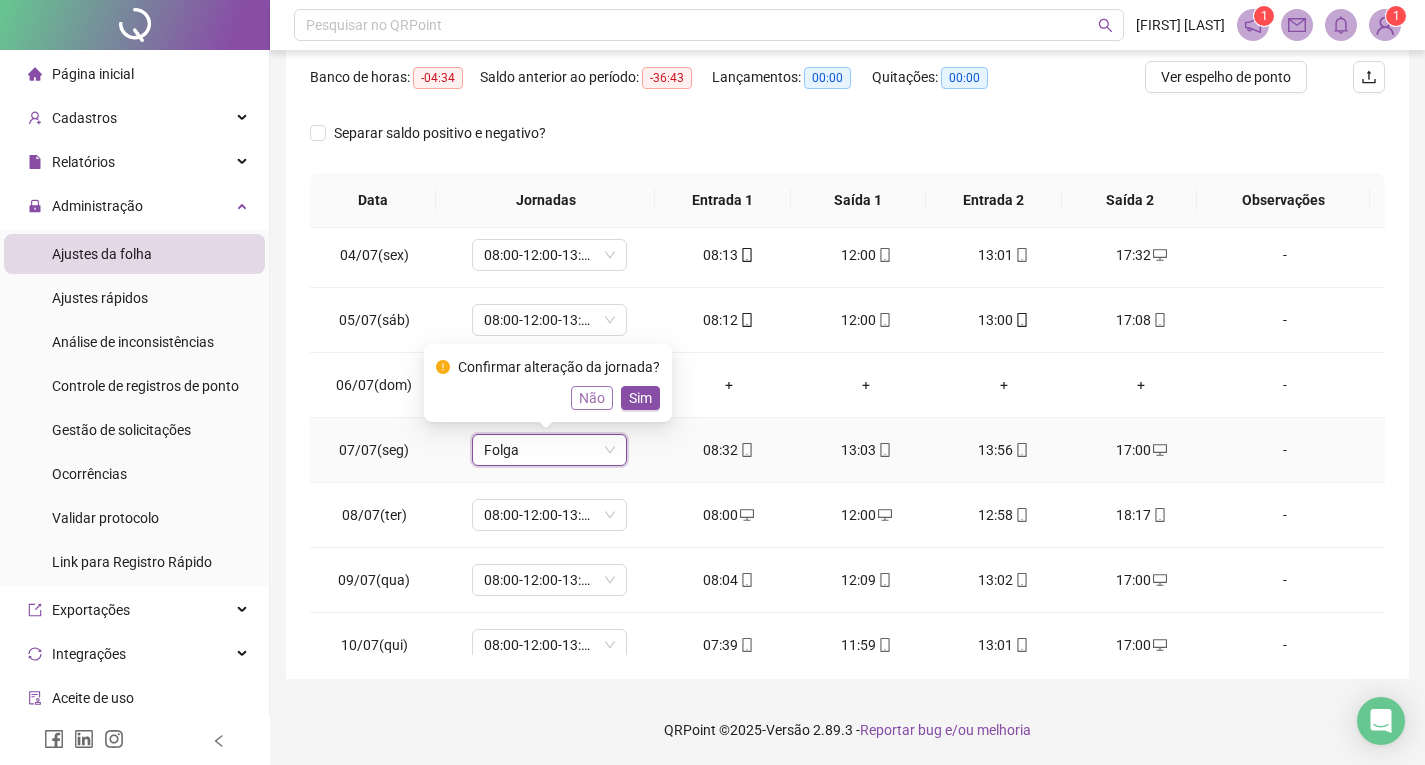 click on "Não" at bounding box center (592, 398) 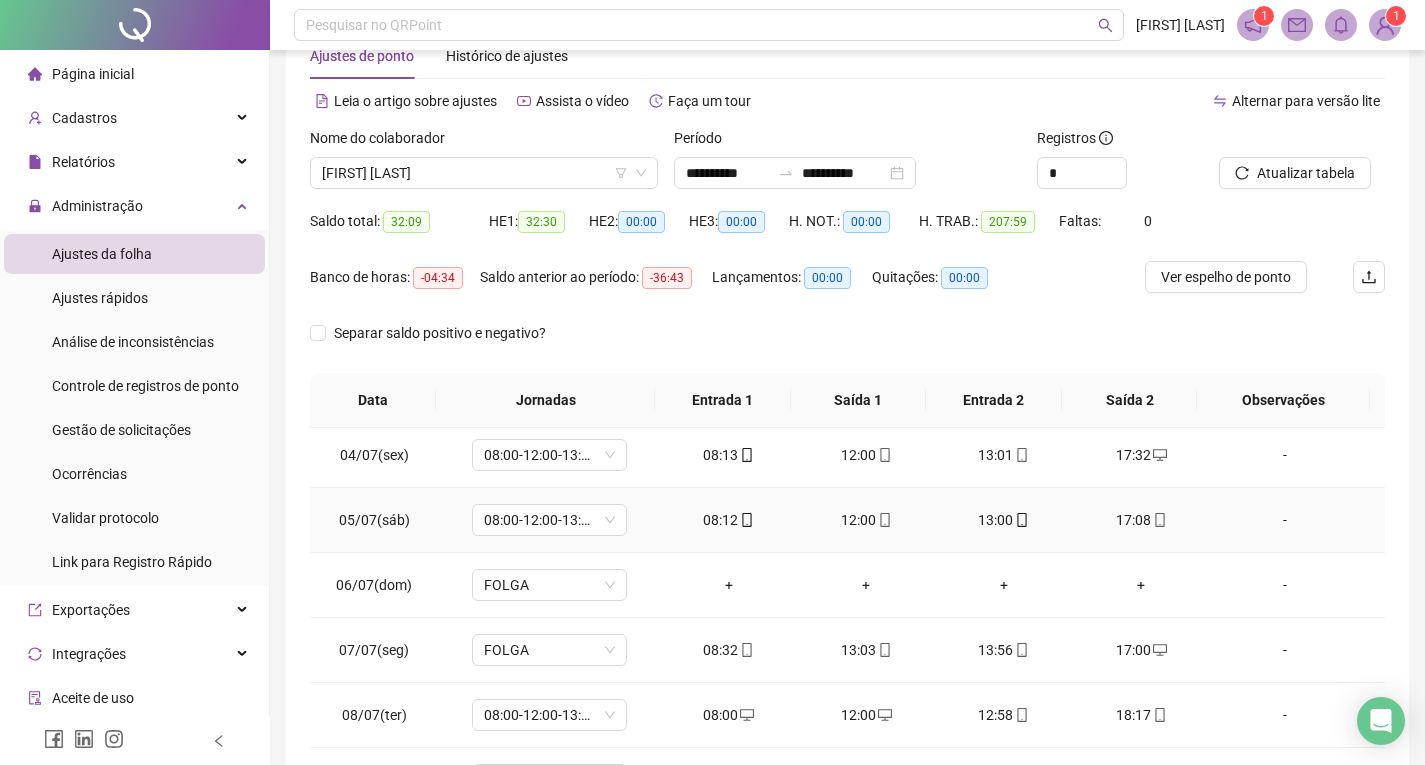 scroll, scrollTop: 257, scrollLeft: 0, axis: vertical 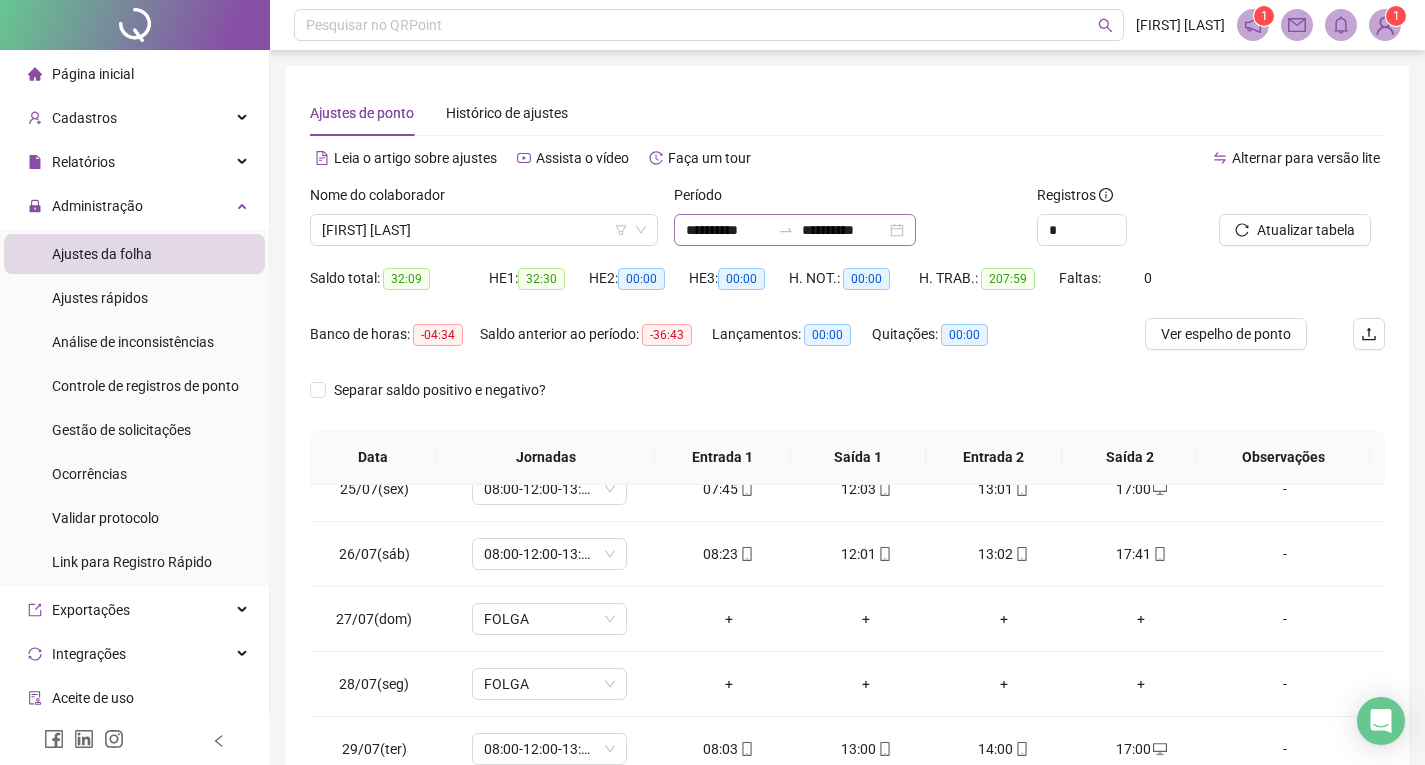 click on "**********" at bounding box center (795, 230) 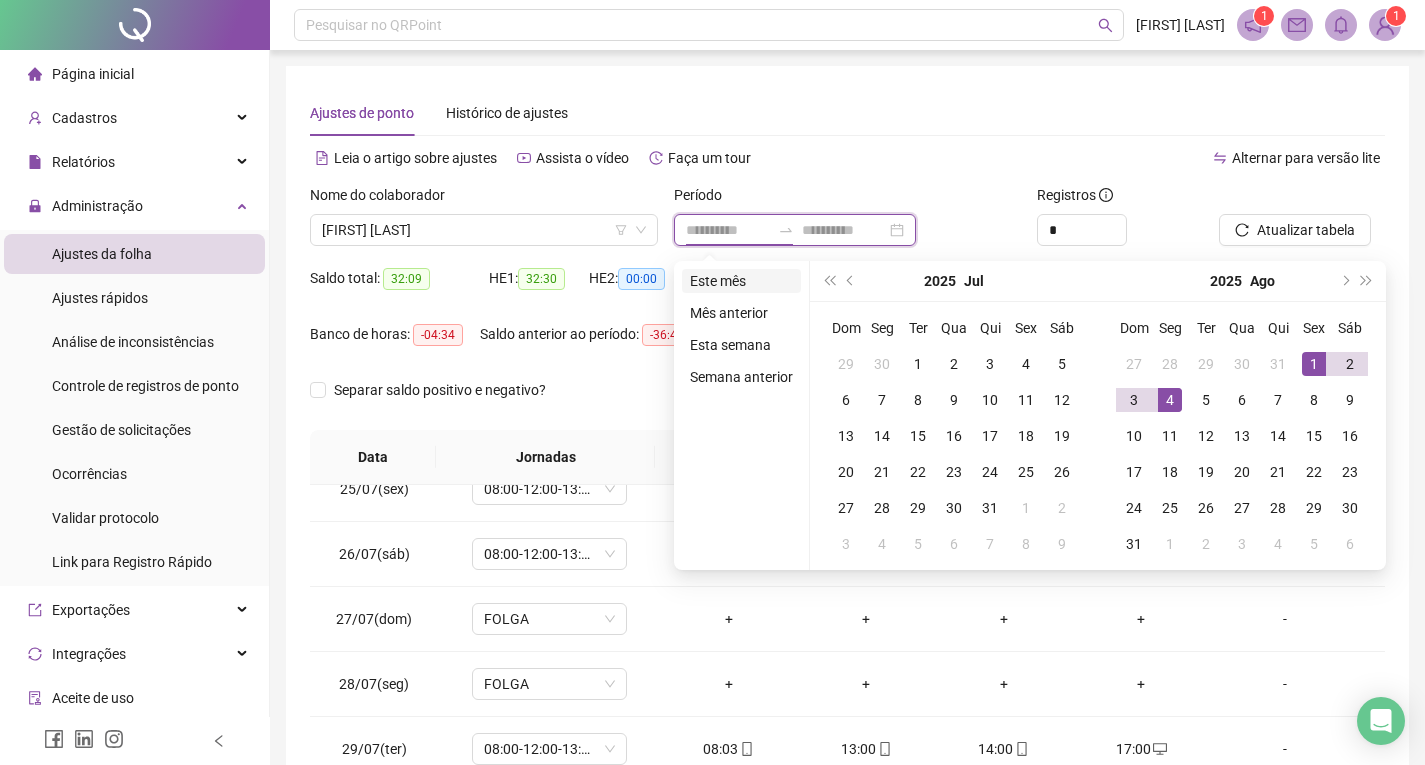 type on "**********" 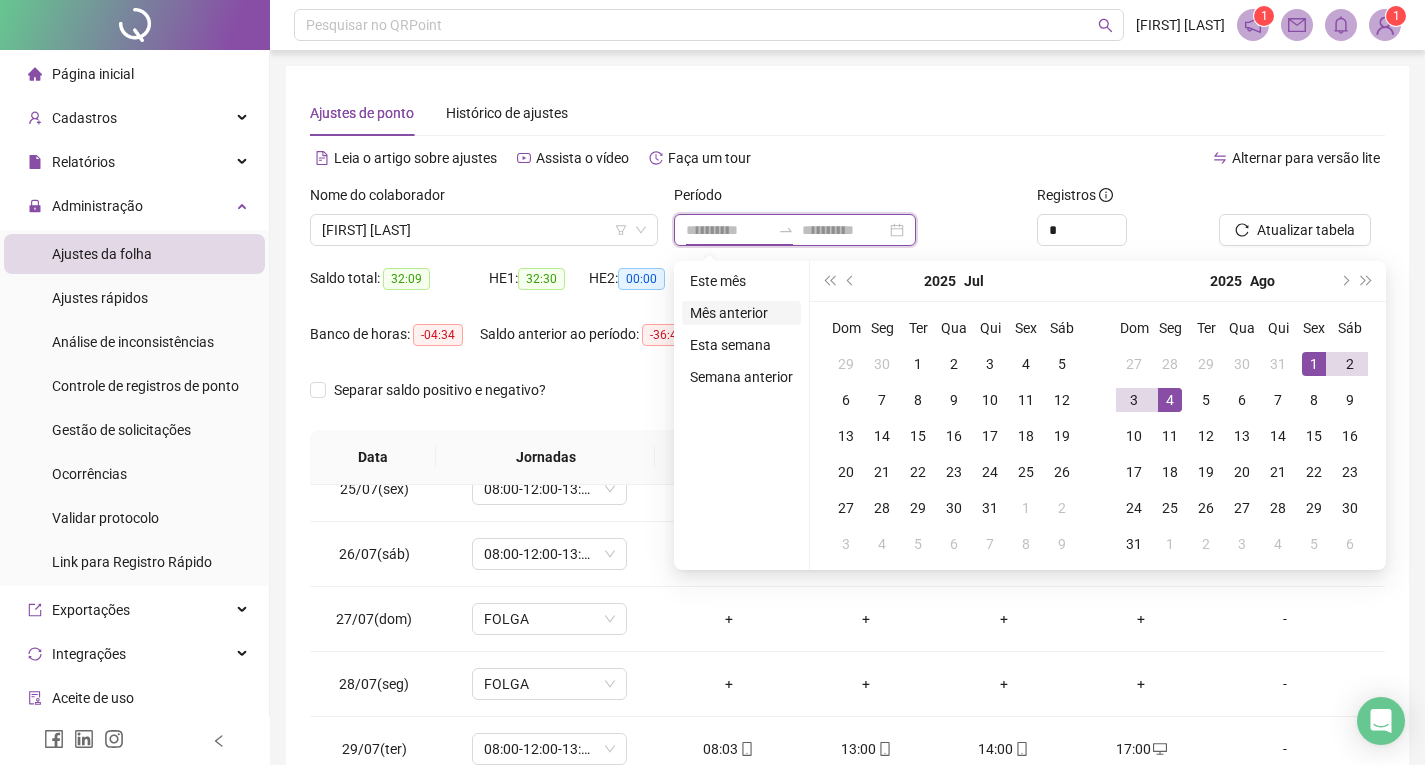 type on "**********" 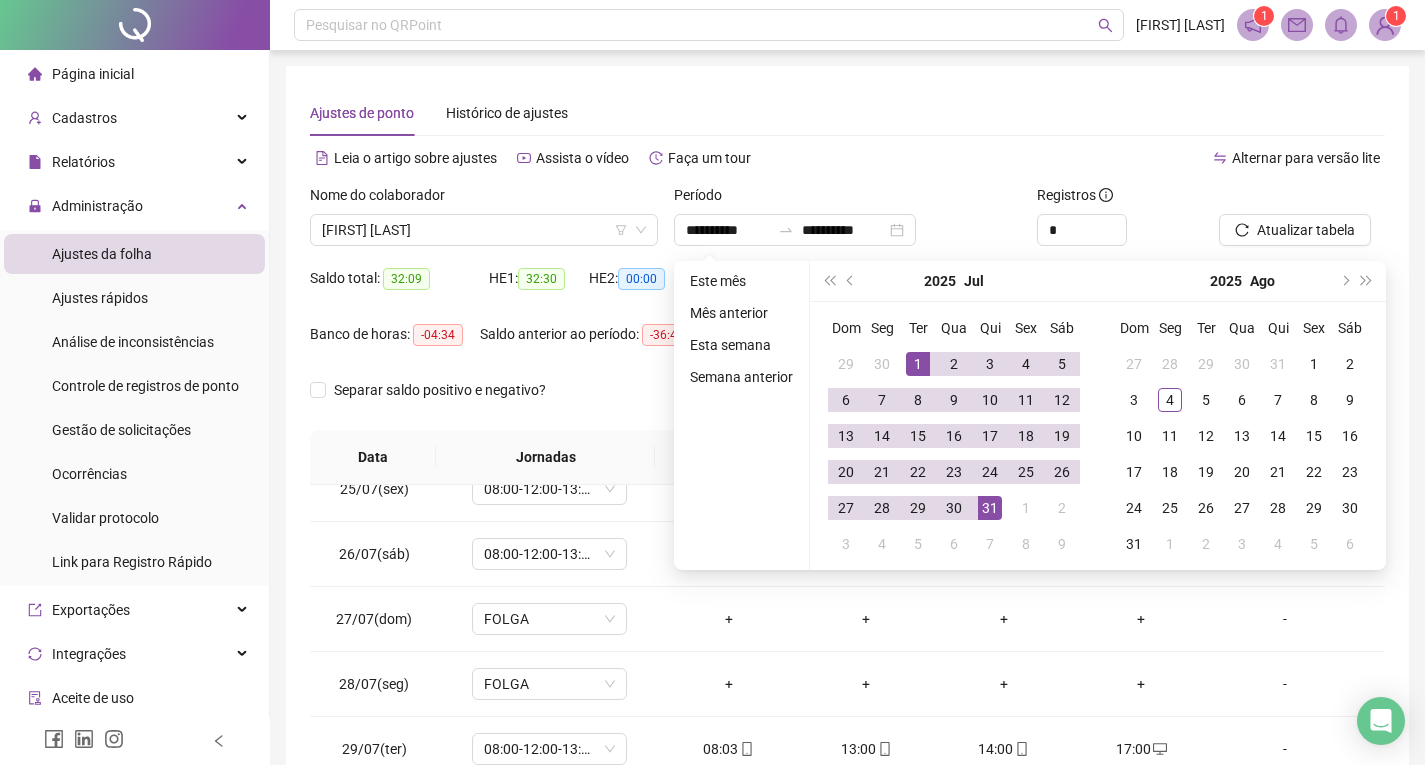 click on "Saldo anterior ao período:   -36:43" at bounding box center (596, 346) 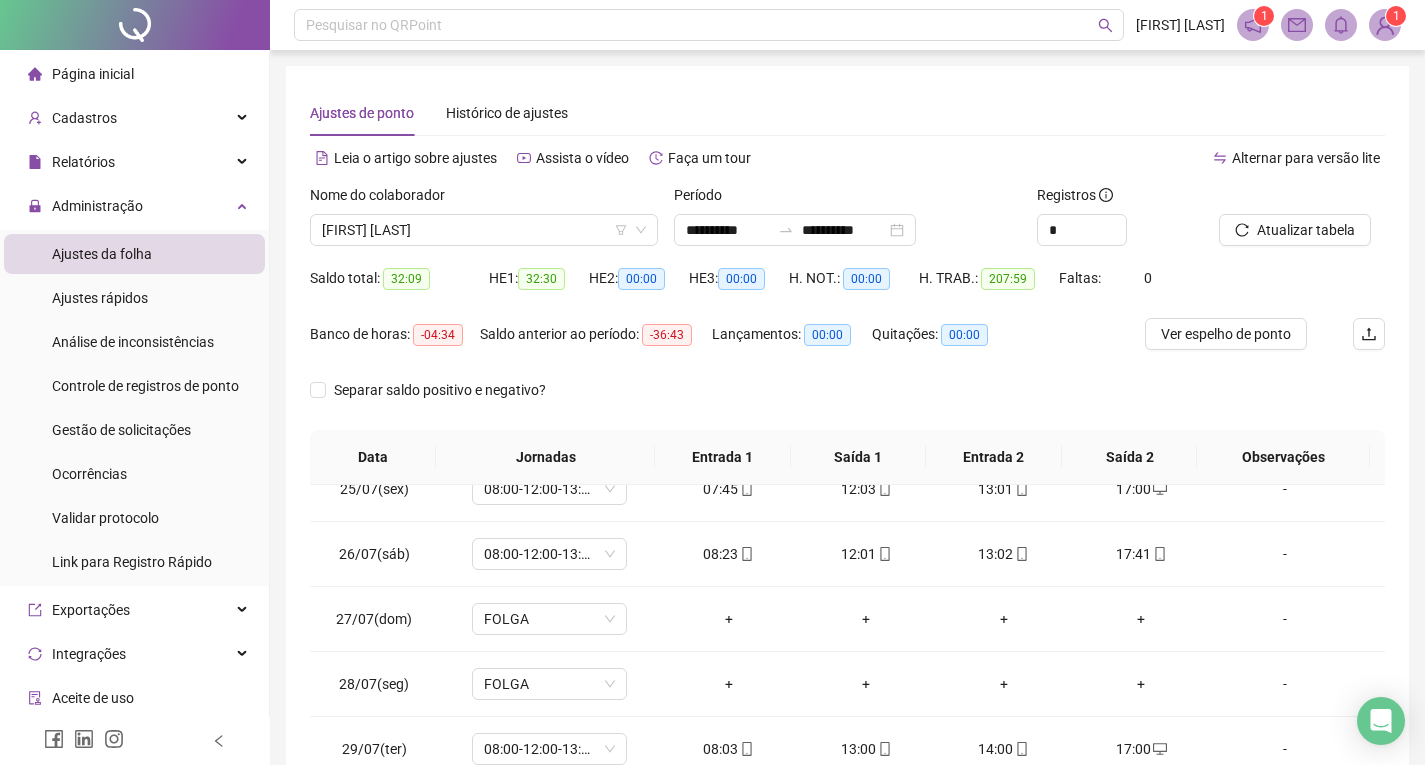 click on "Período" at bounding box center (848, 199) 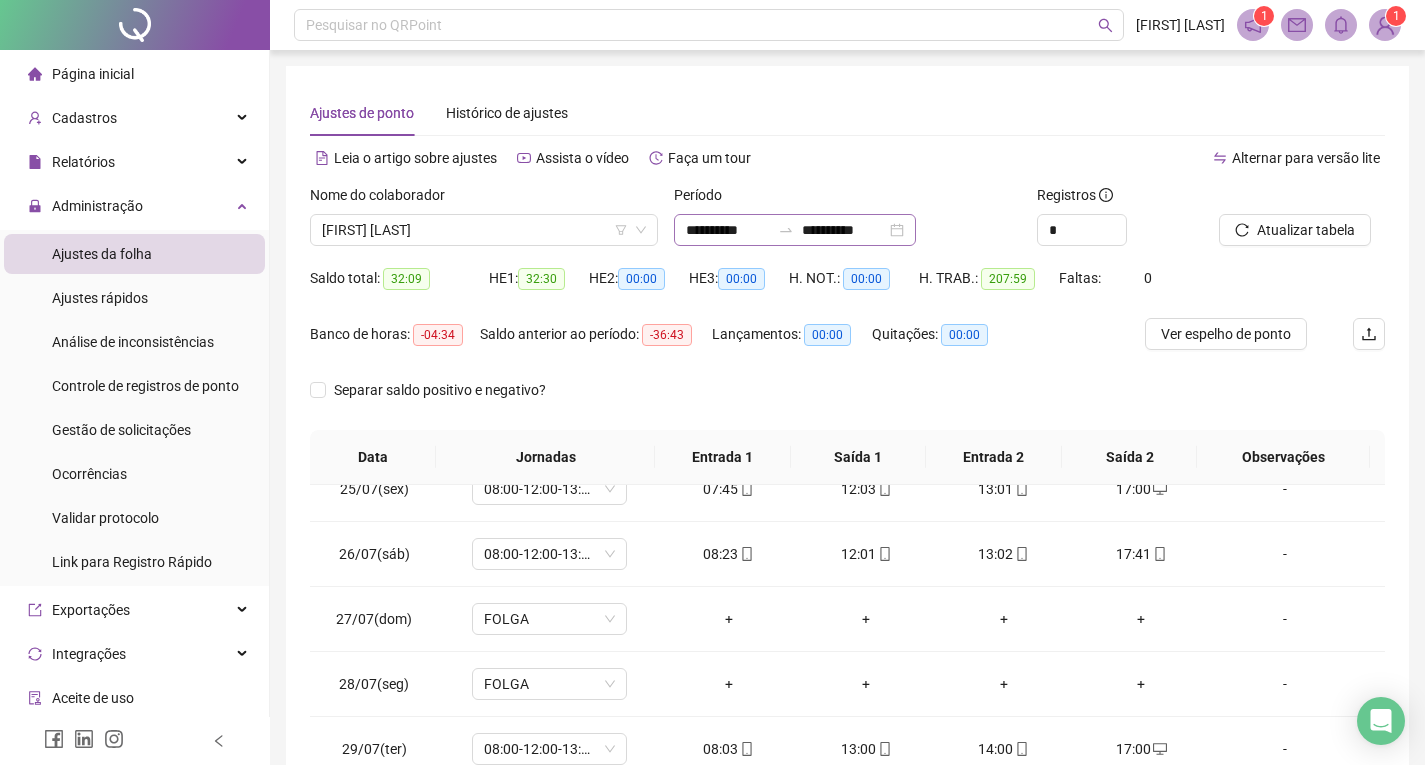 click 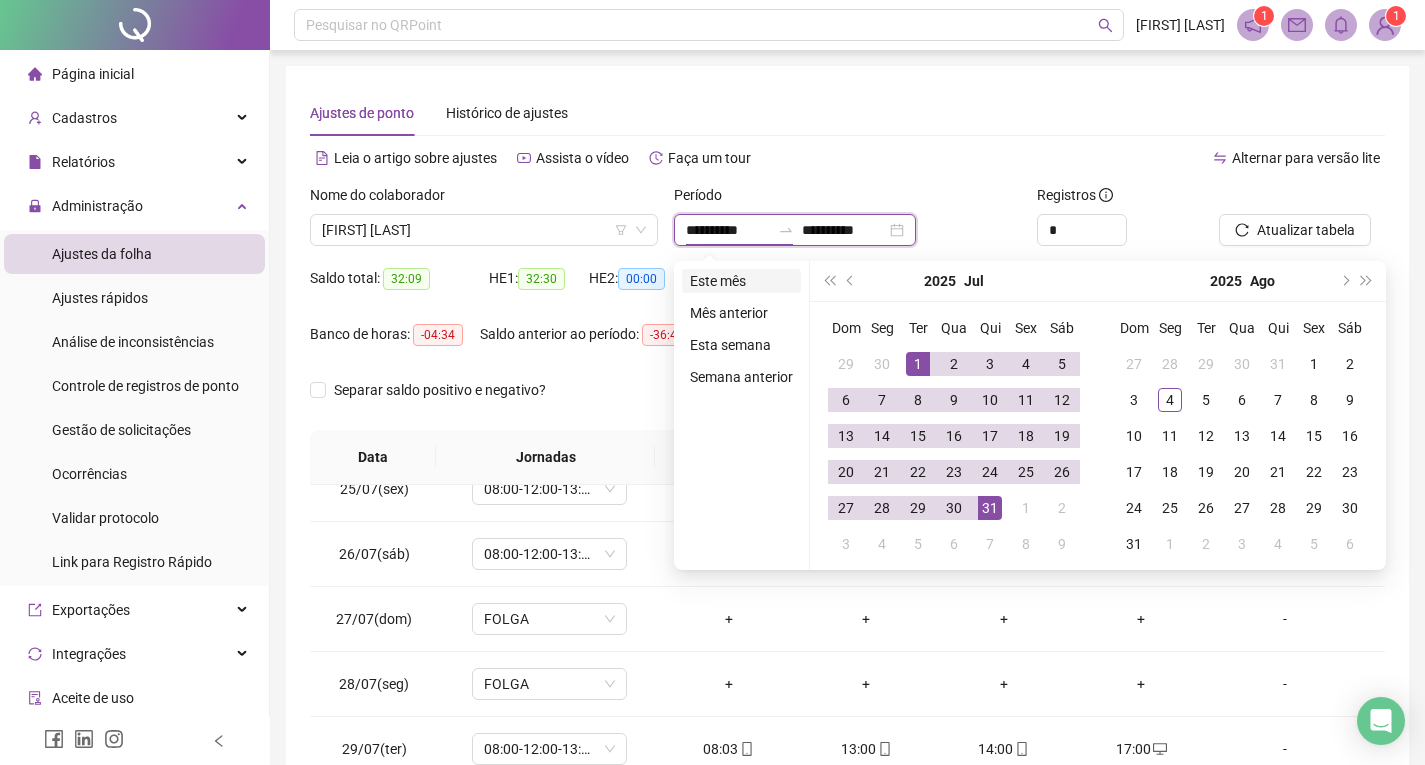 type on "**********" 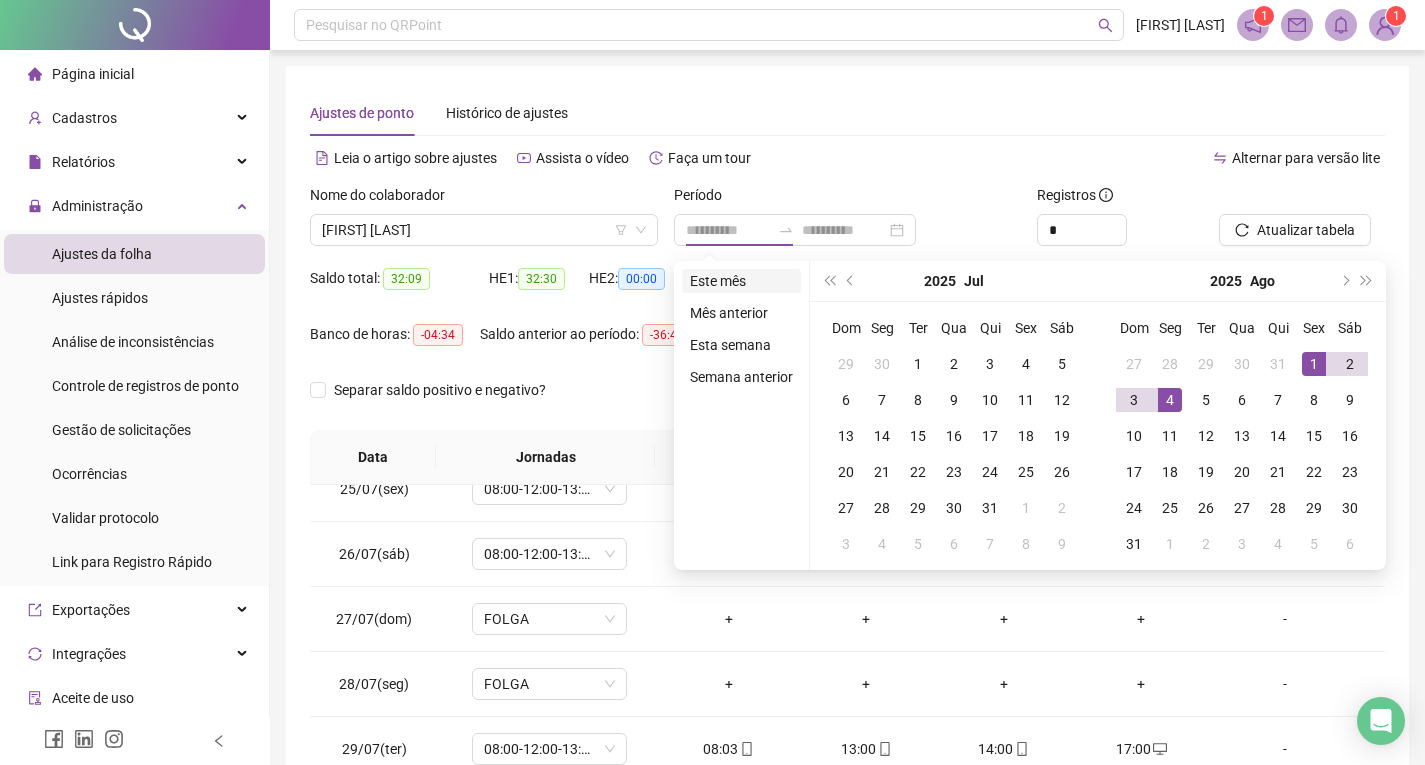 click on "Este mês" at bounding box center (741, 281) 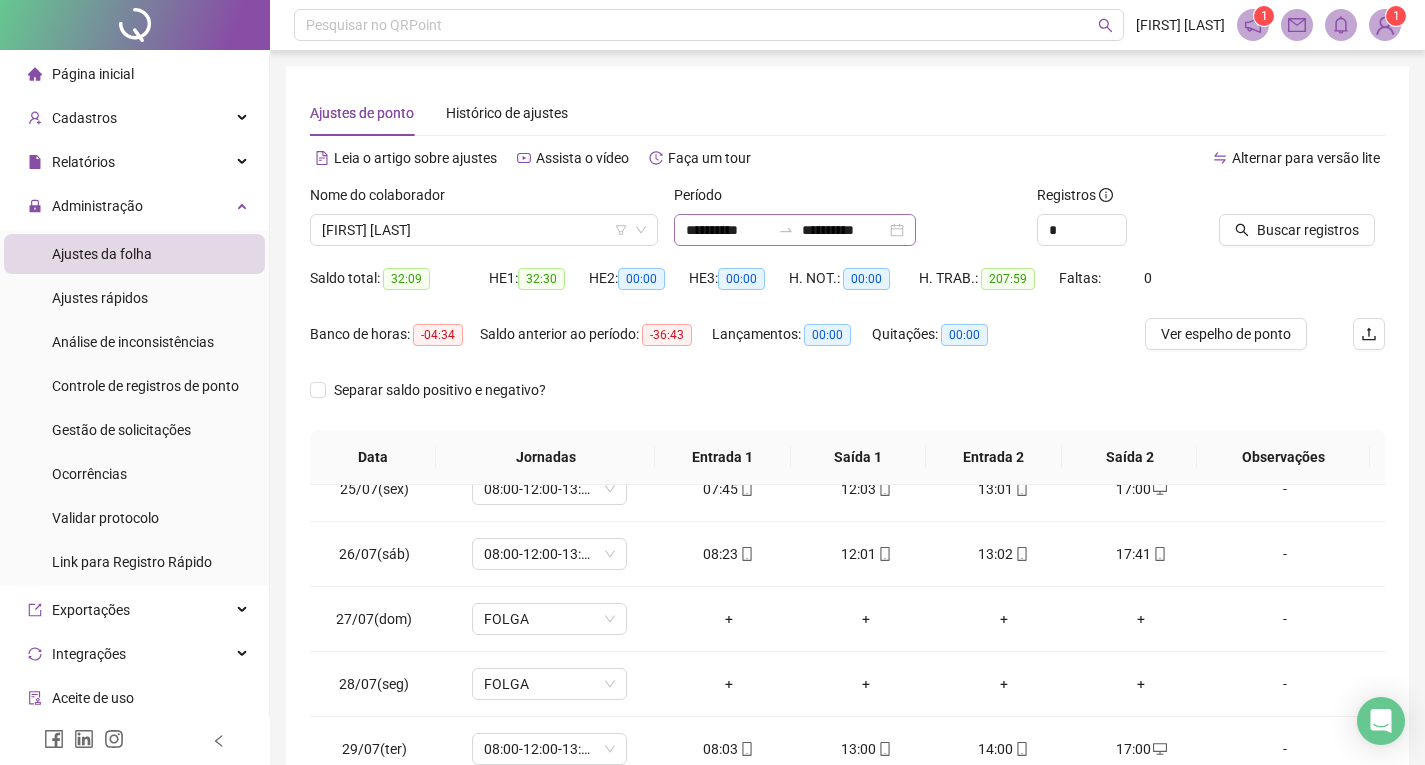 click on "**********" at bounding box center (795, 230) 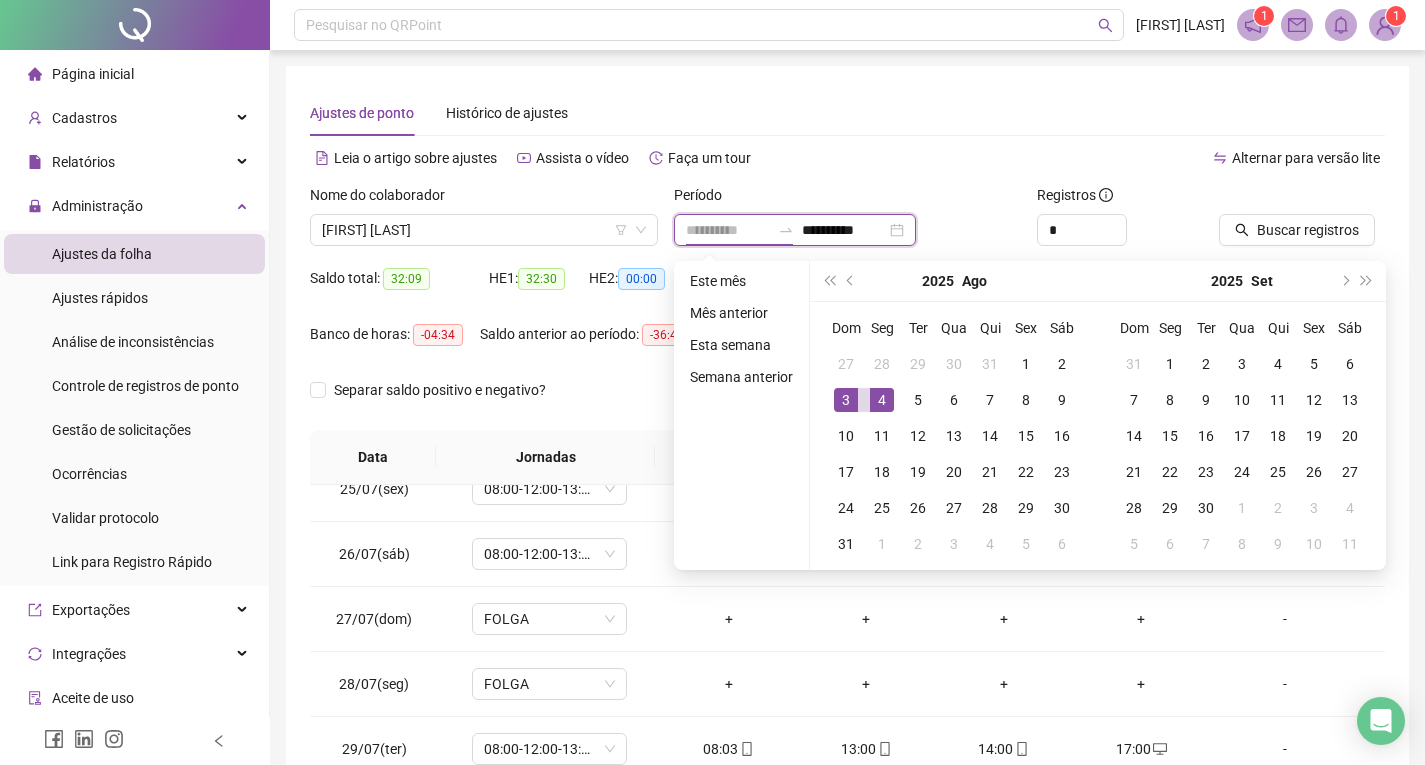 type on "**********" 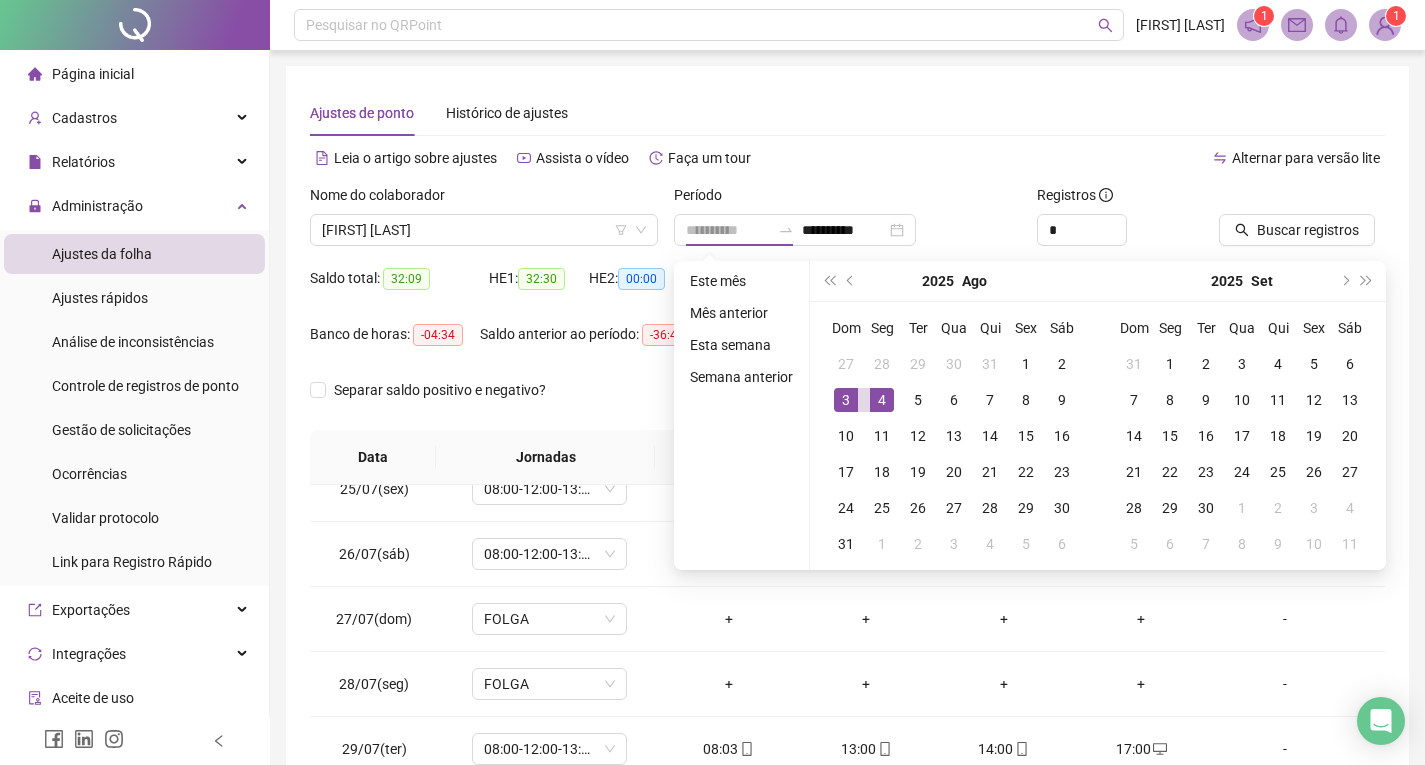 click on "3" at bounding box center (846, 400) 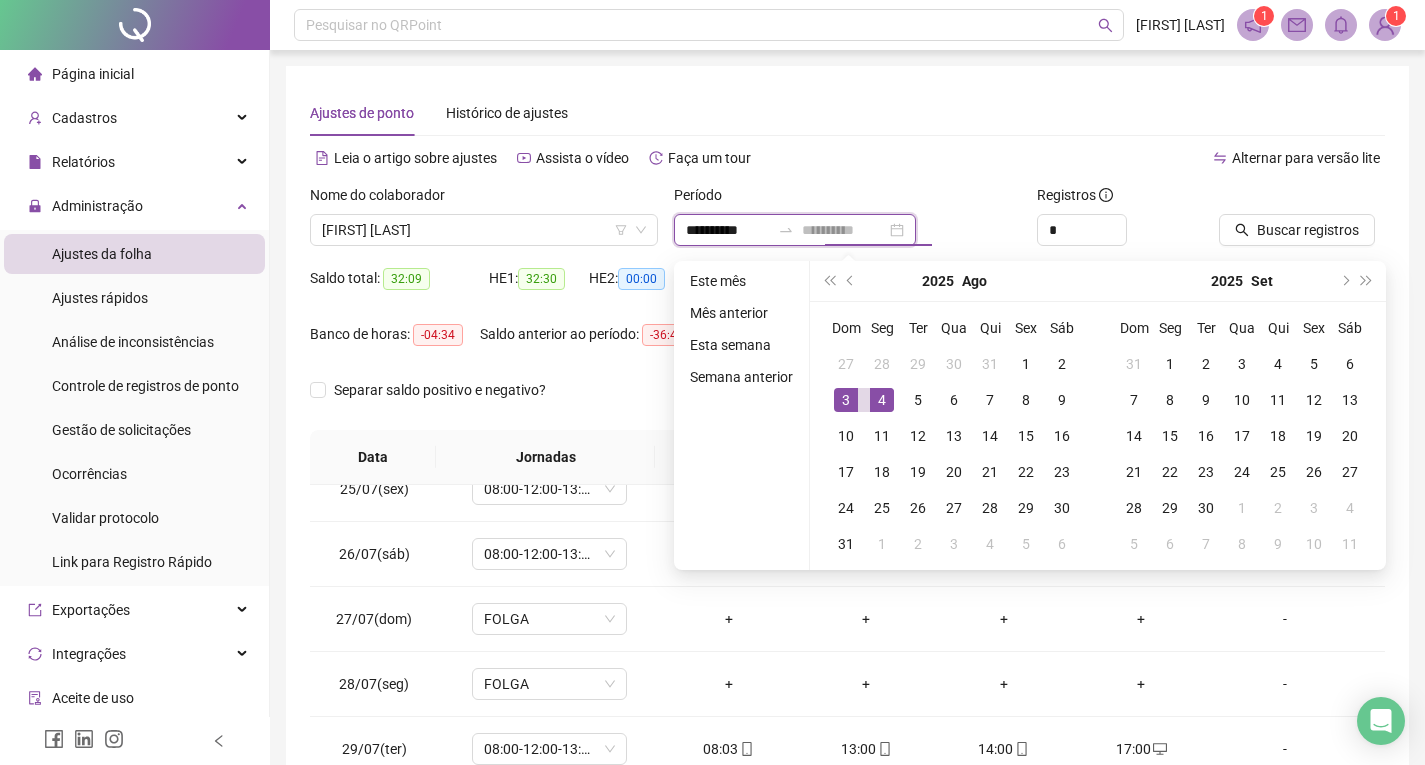 type on "**********" 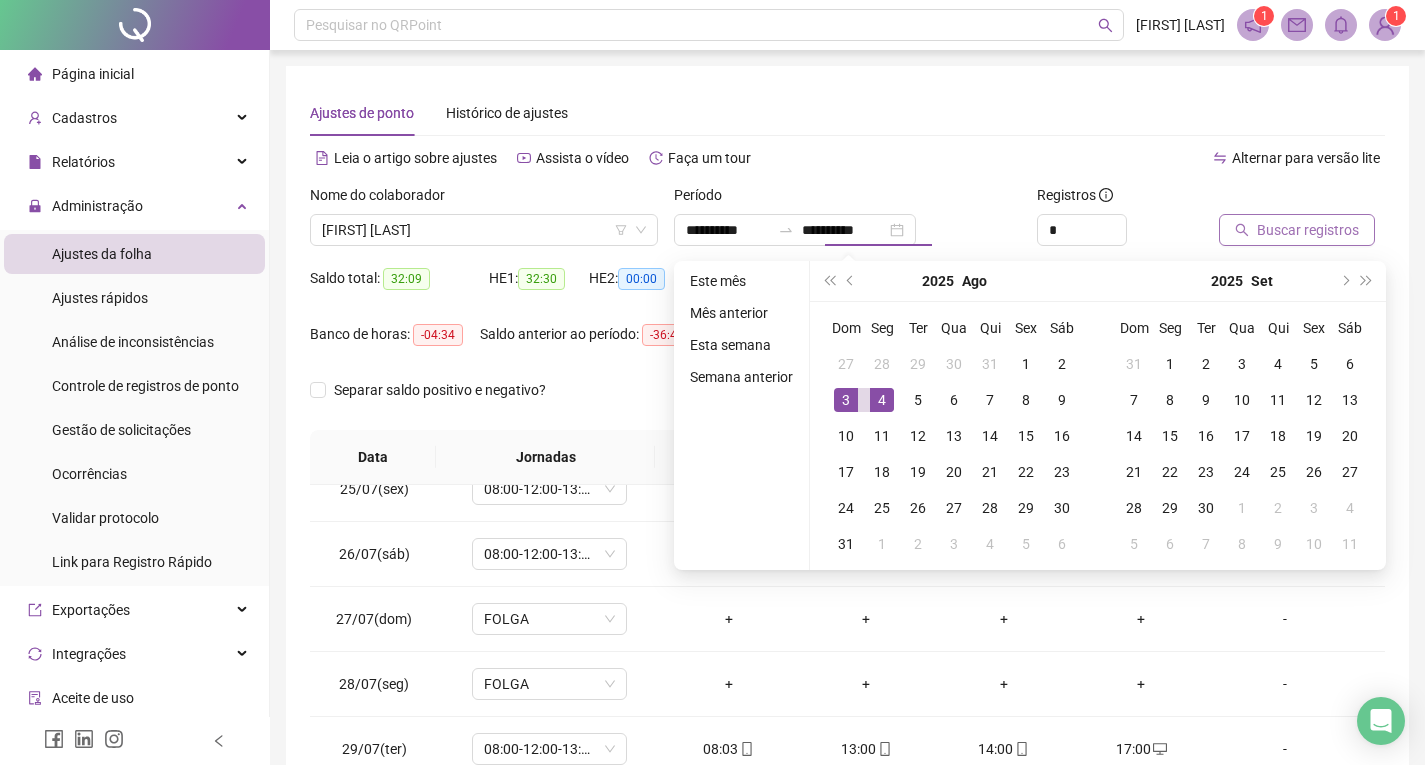 click on "Buscar registros" at bounding box center (1308, 230) 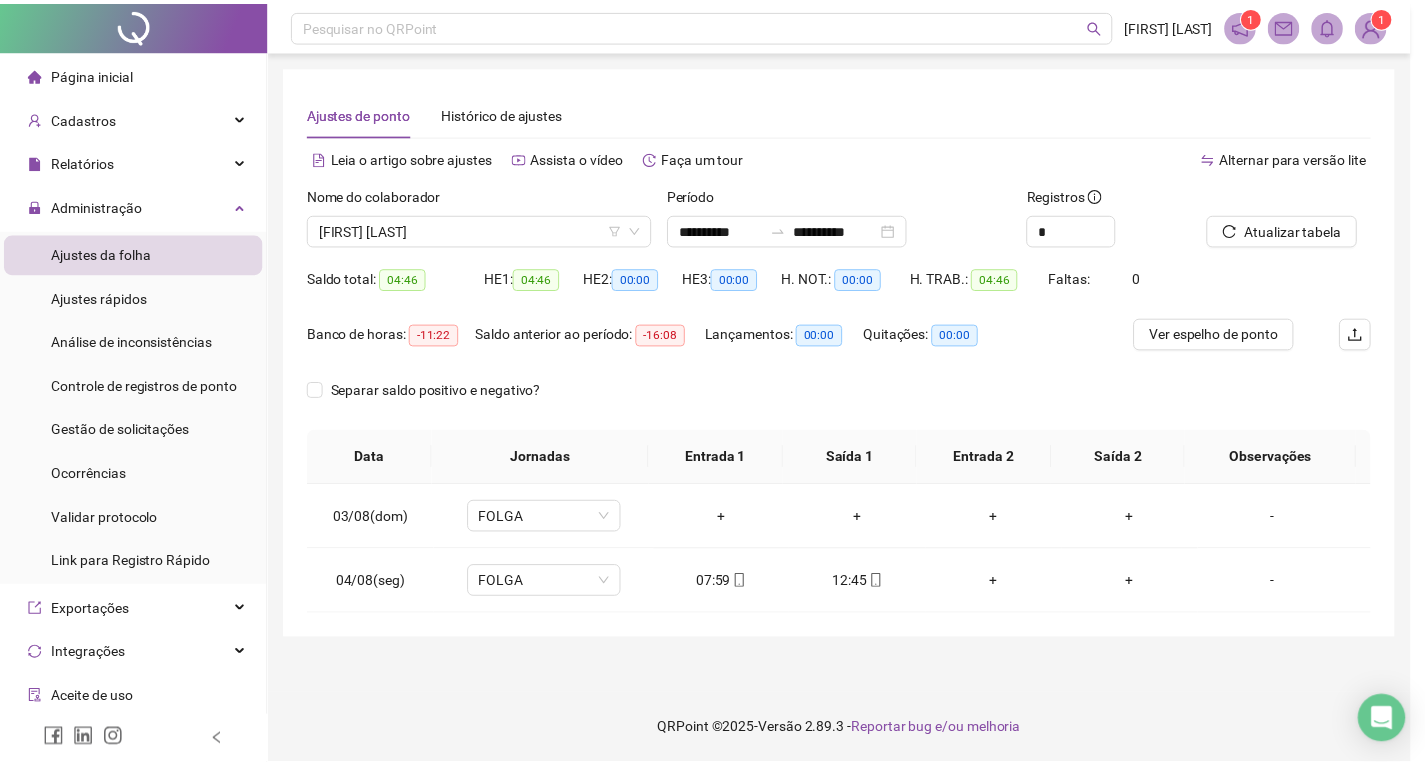 scroll, scrollTop: 0, scrollLeft: 0, axis: both 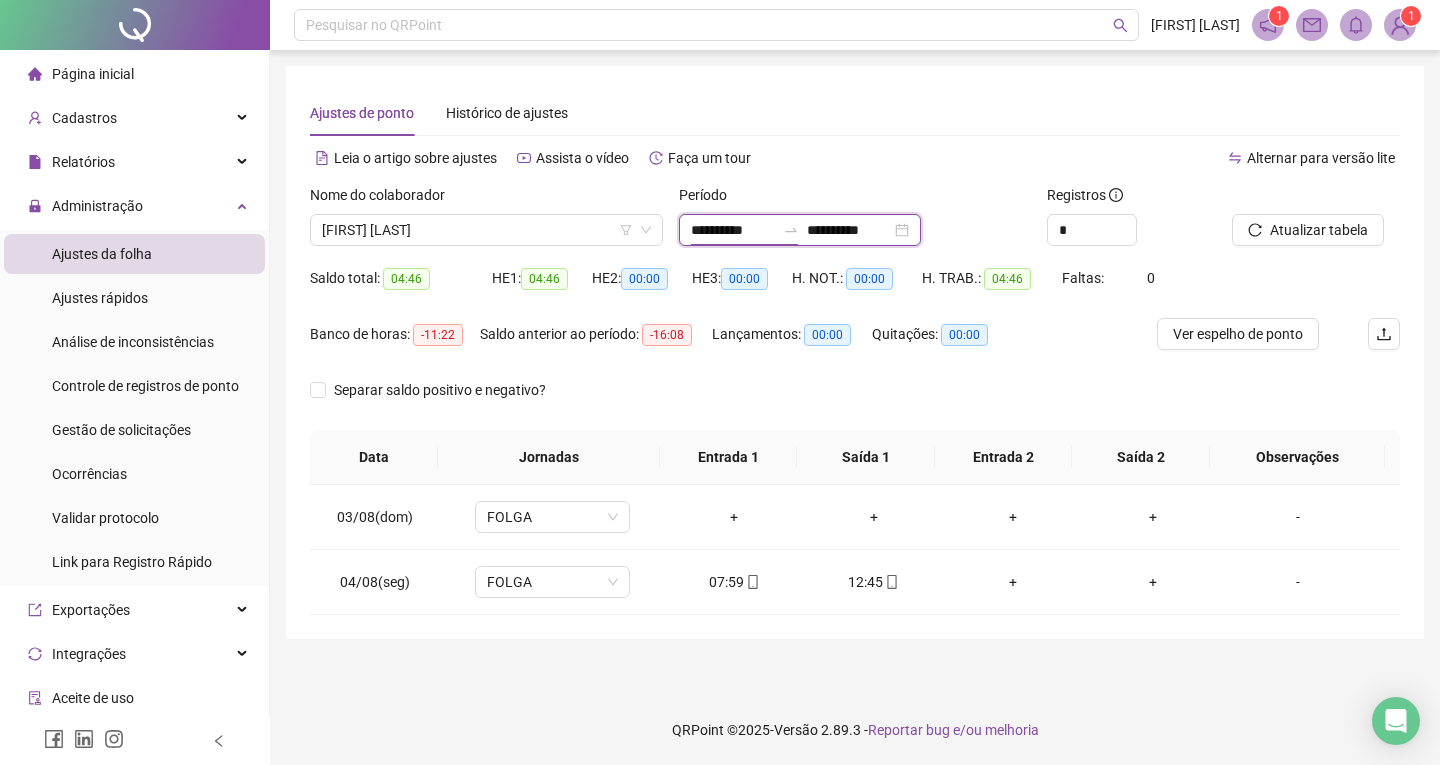click on "**********" at bounding box center (733, 230) 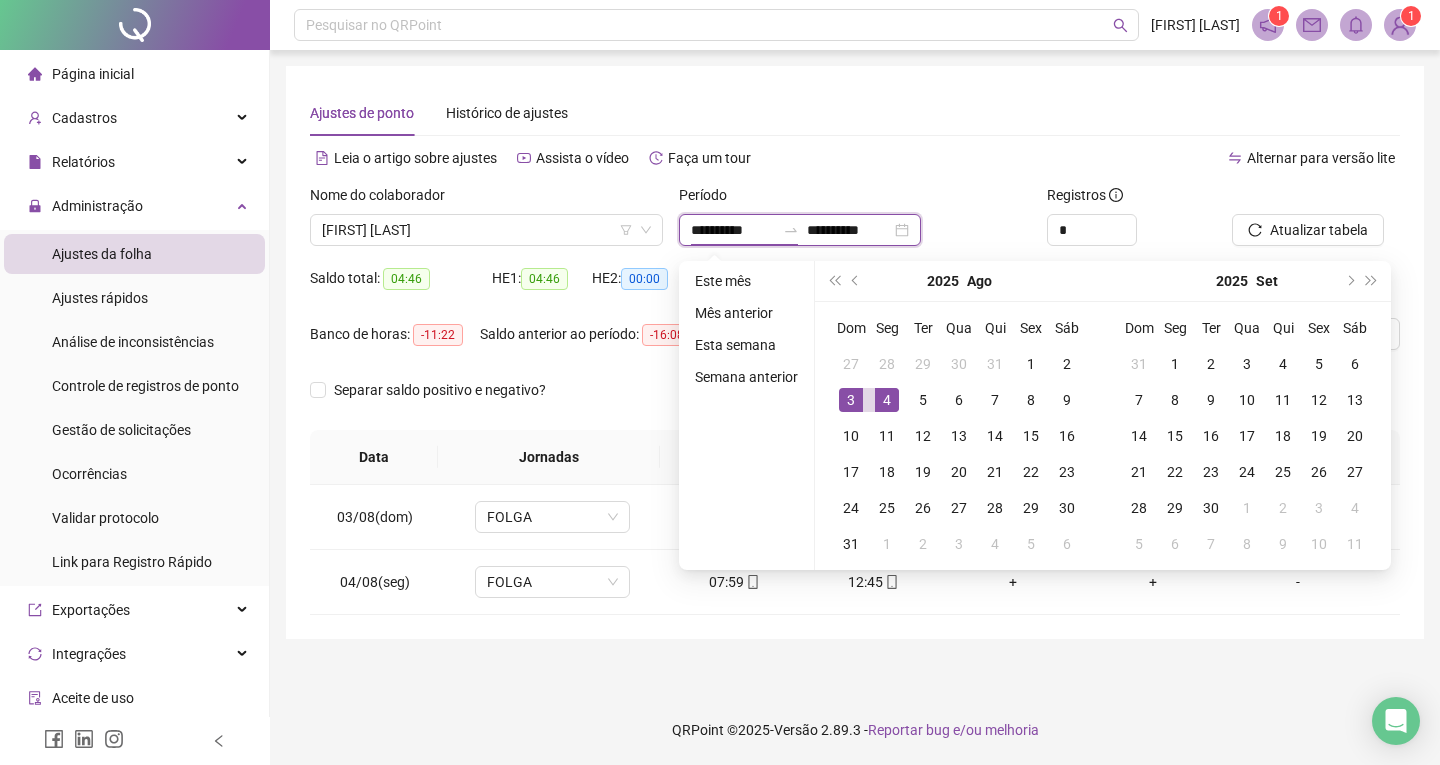 type on "**********" 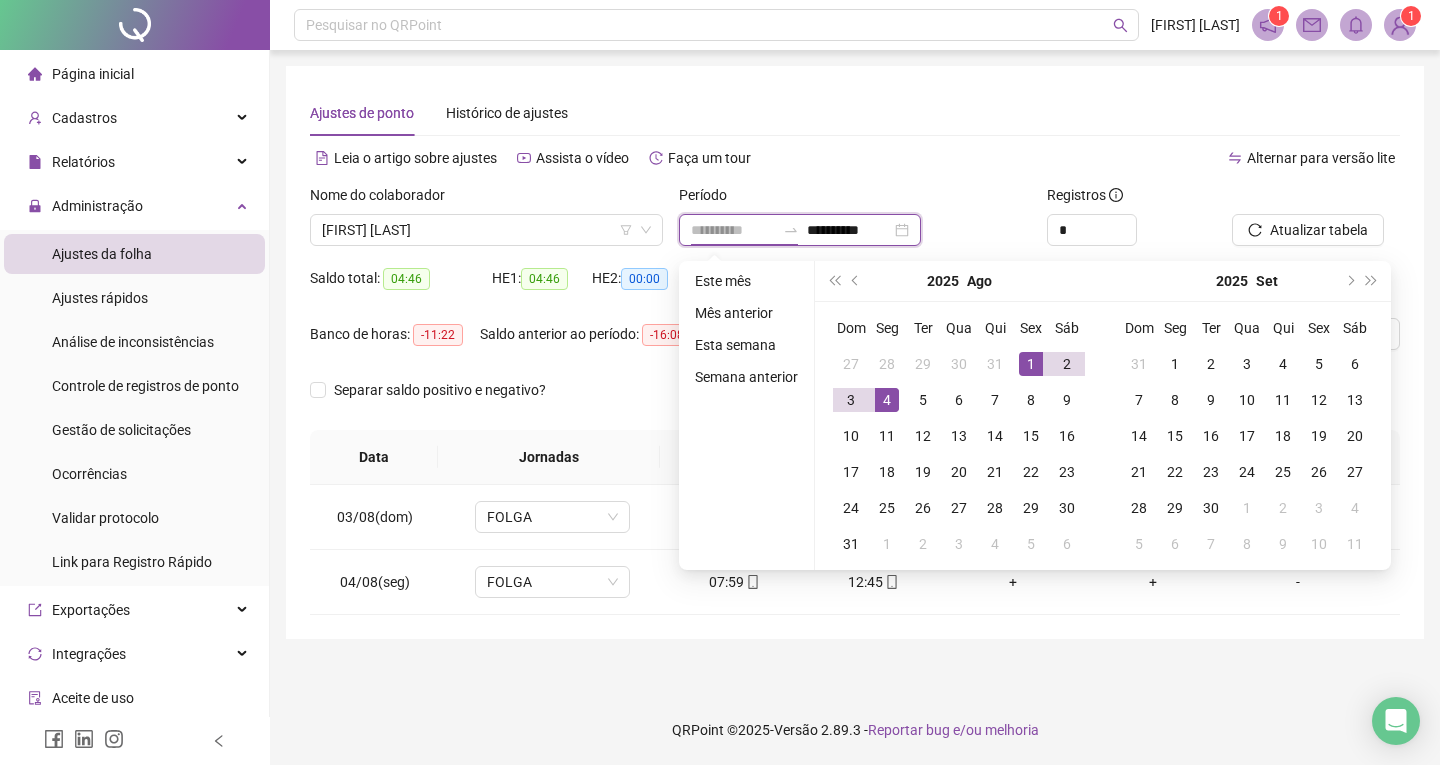 type on "**********" 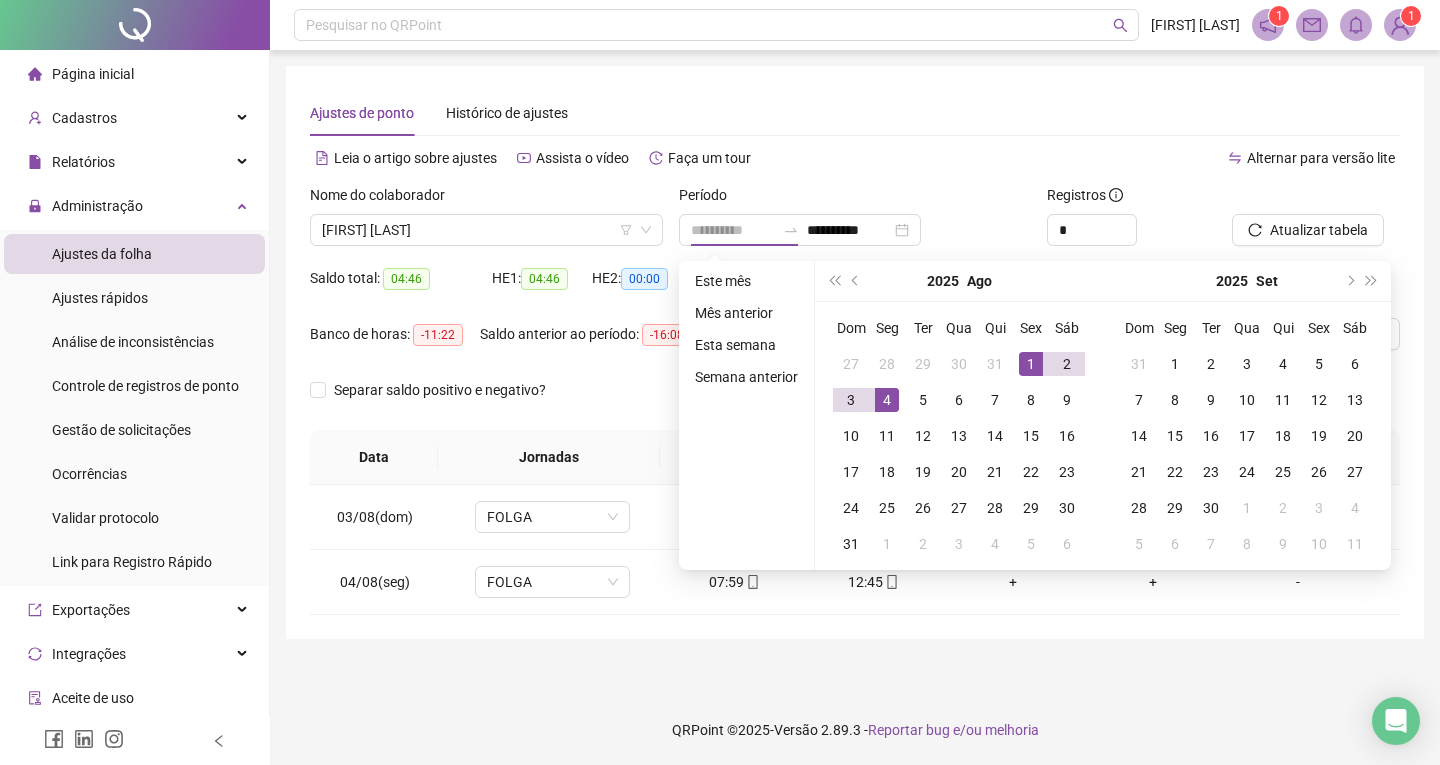 click on "1" at bounding box center [1031, 364] 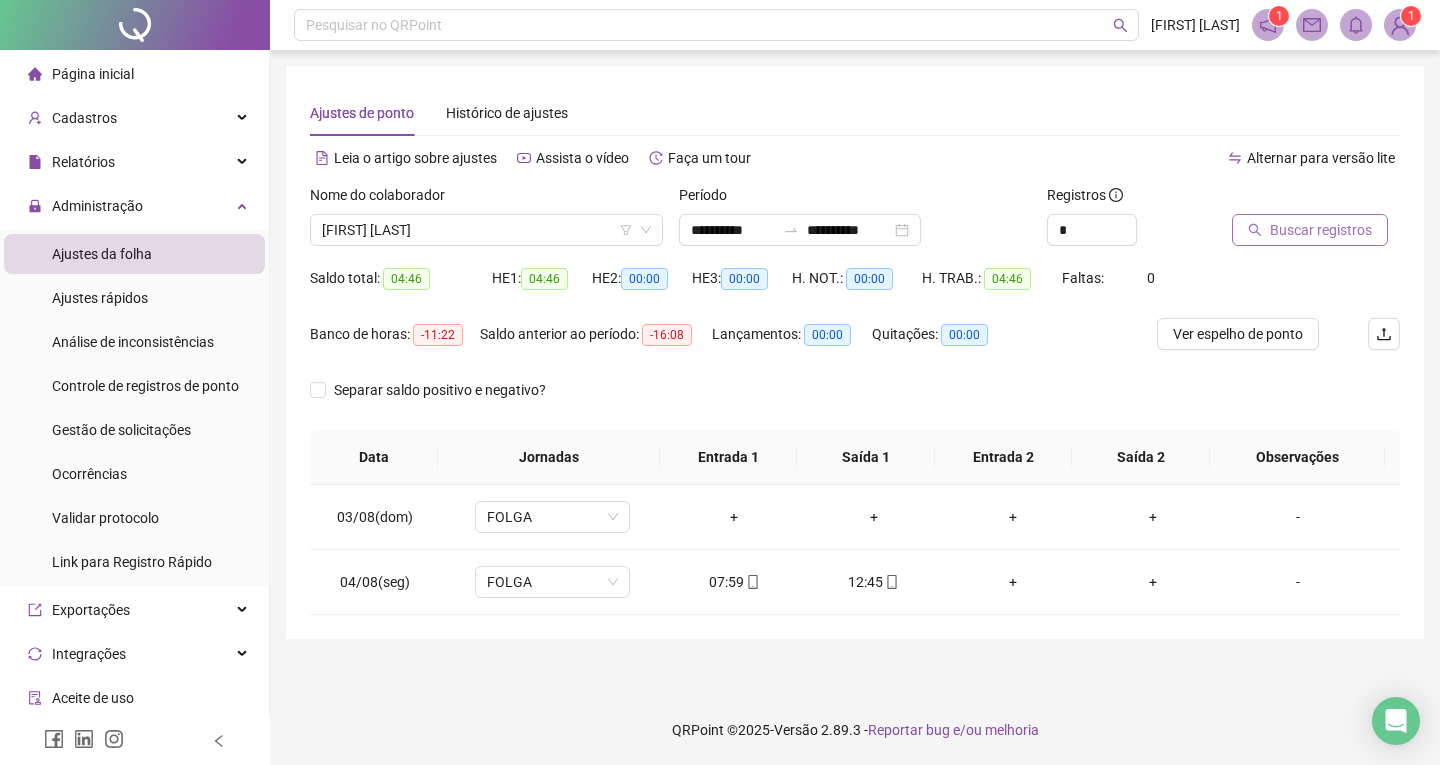 click on "Buscar registros" at bounding box center (1321, 230) 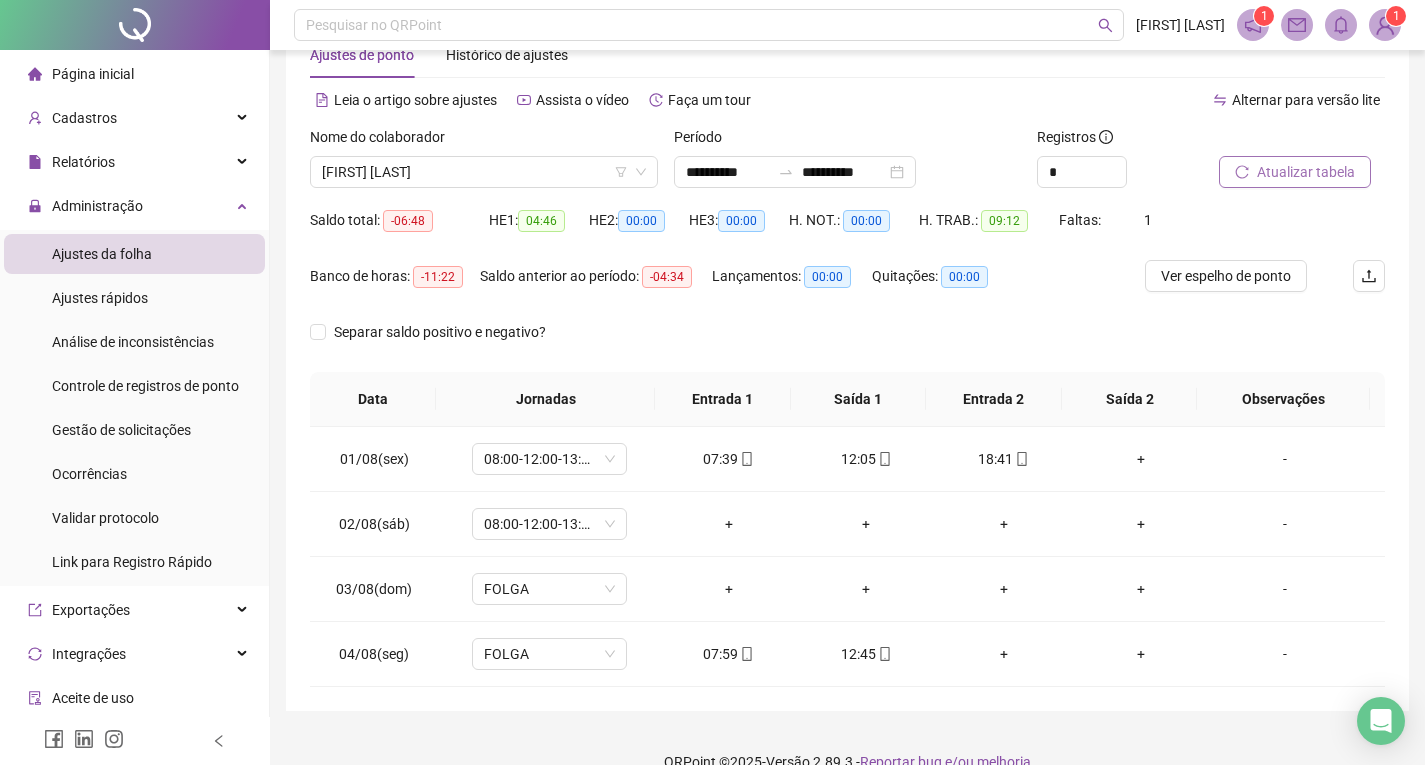 scroll, scrollTop: 90, scrollLeft: 0, axis: vertical 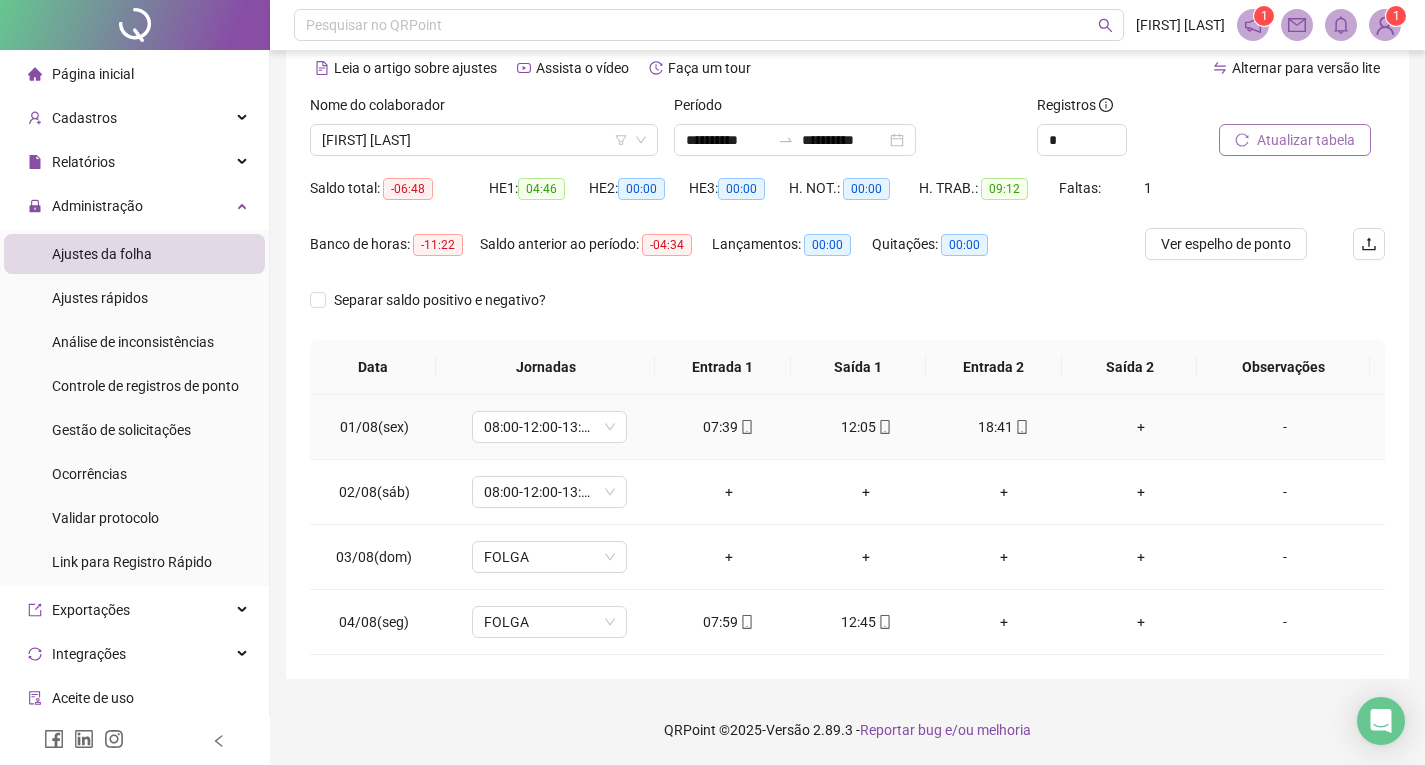 click on "18:41" at bounding box center (1004, 427) 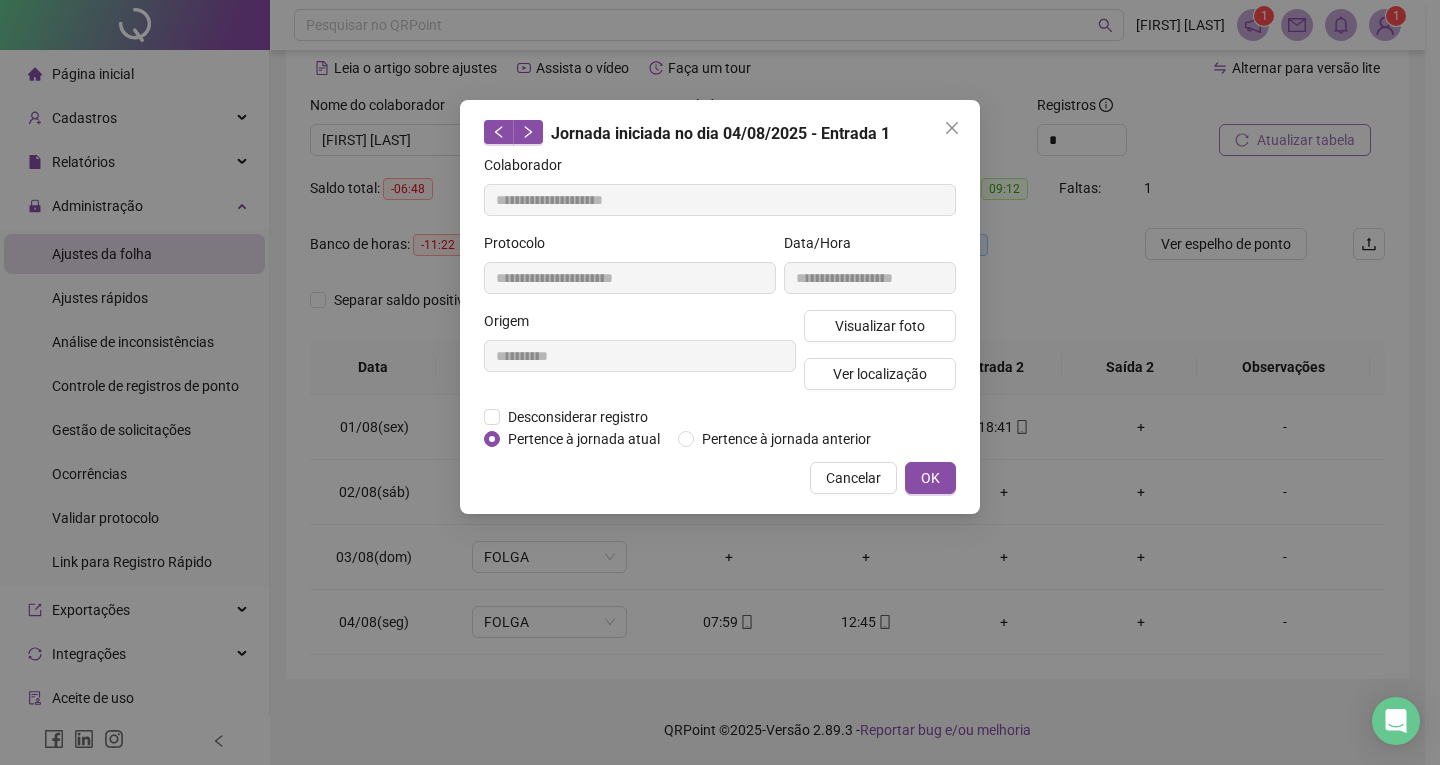 type on "**********" 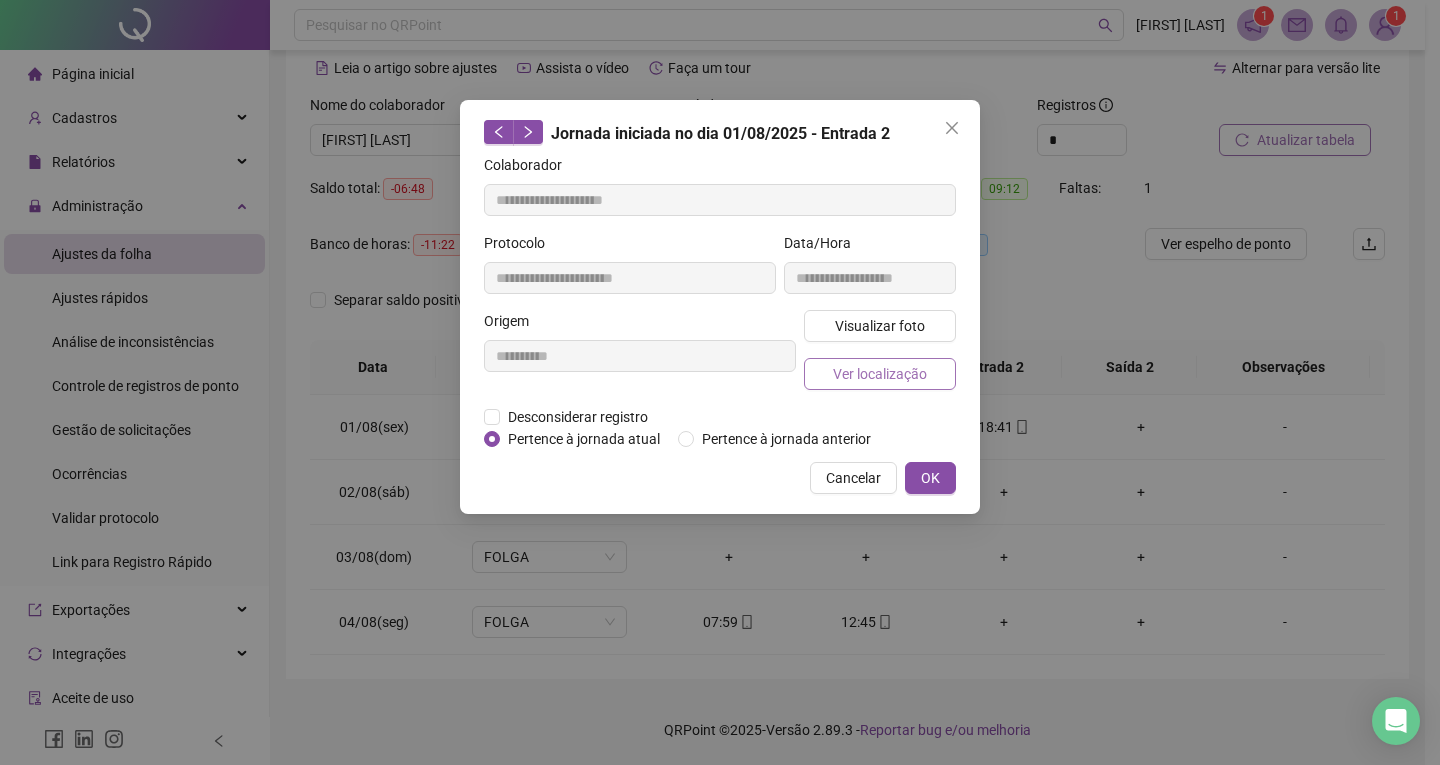 click on "Ver localização" at bounding box center [880, 374] 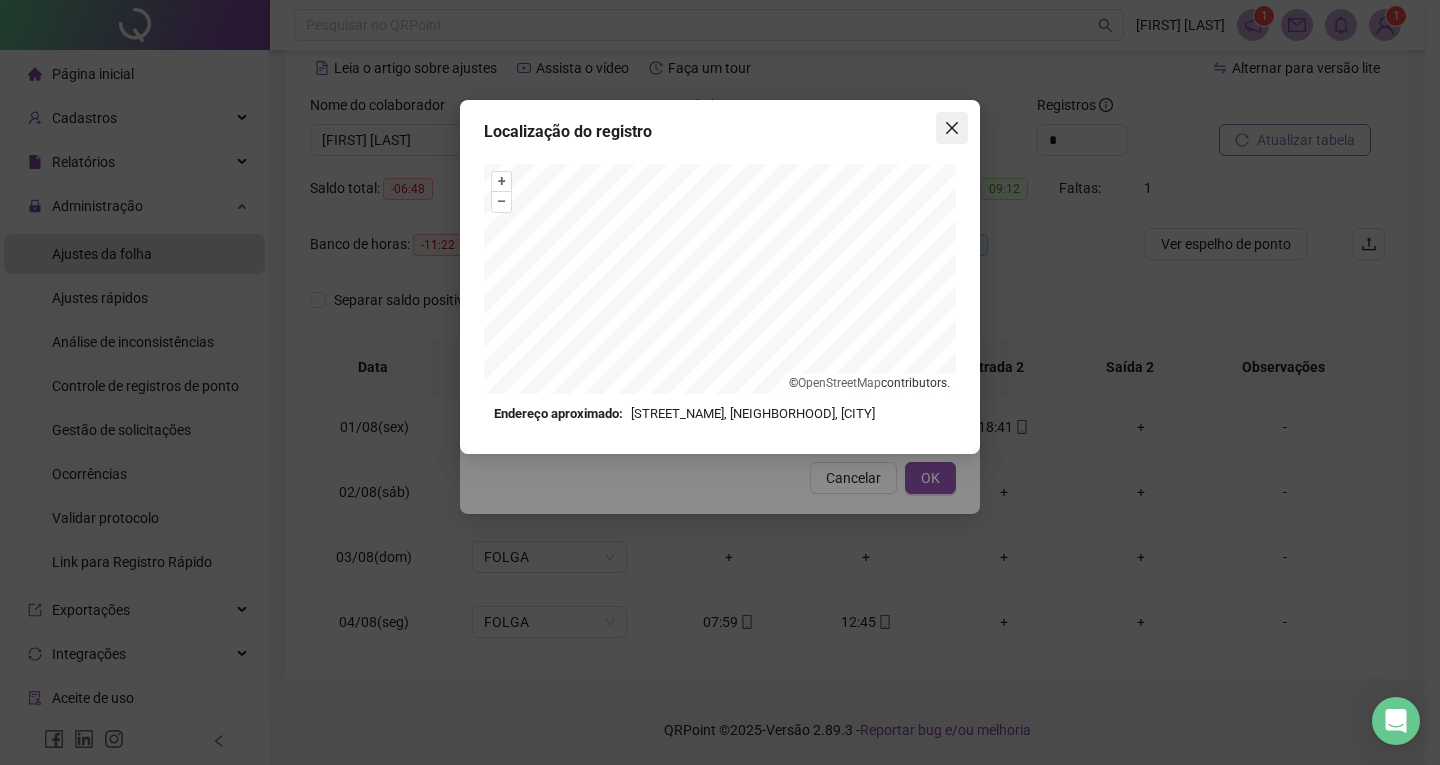 click at bounding box center (952, 128) 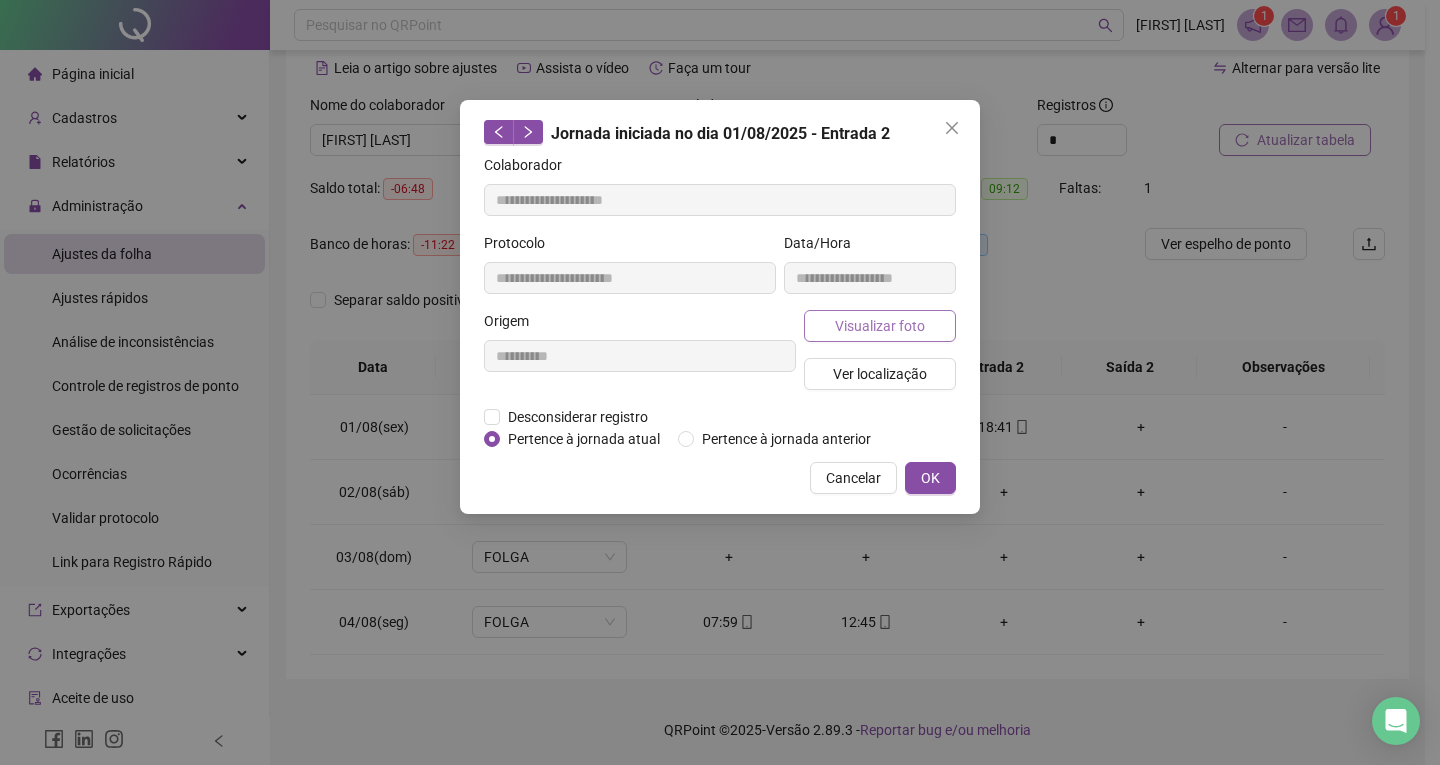 click on "Visualizar foto" at bounding box center (880, 326) 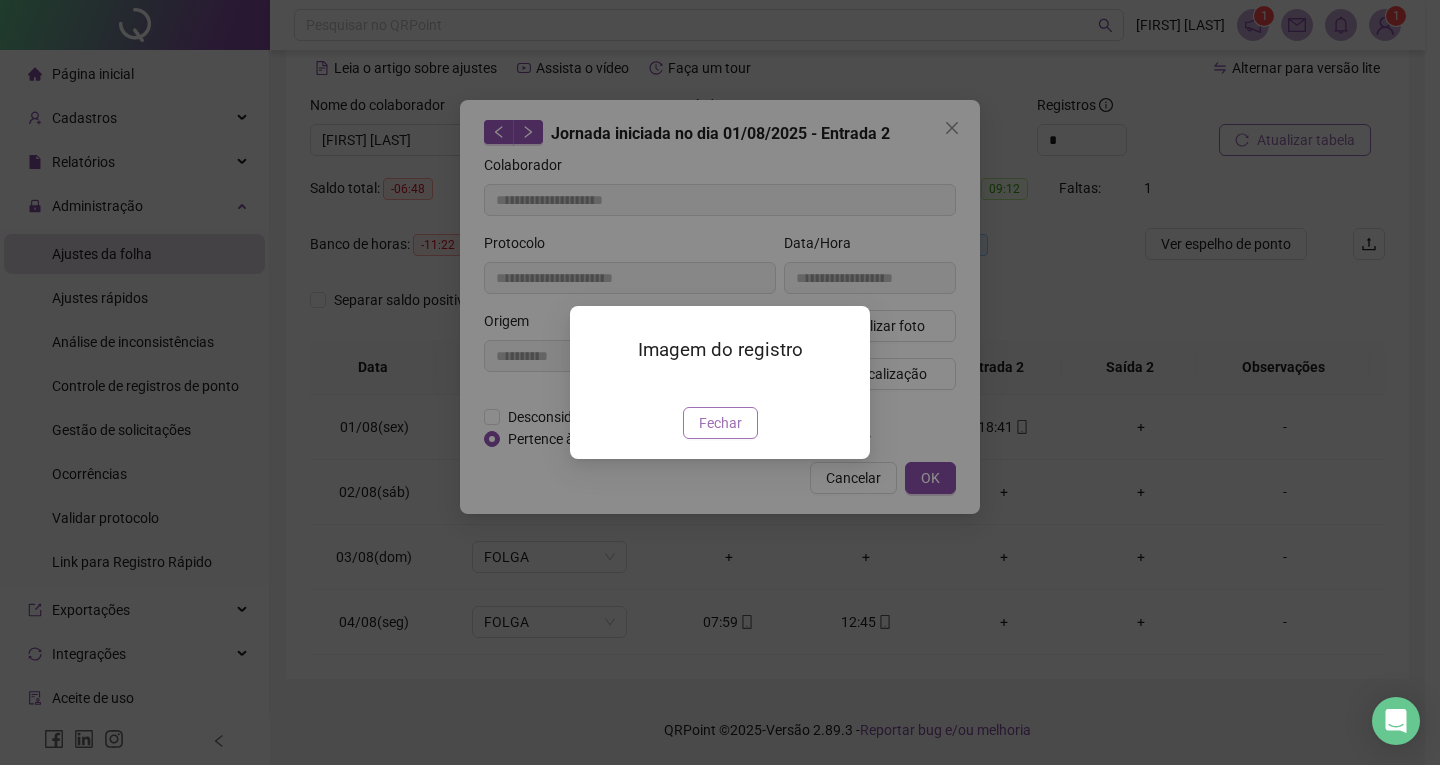 click on "Fechar" at bounding box center (720, 423) 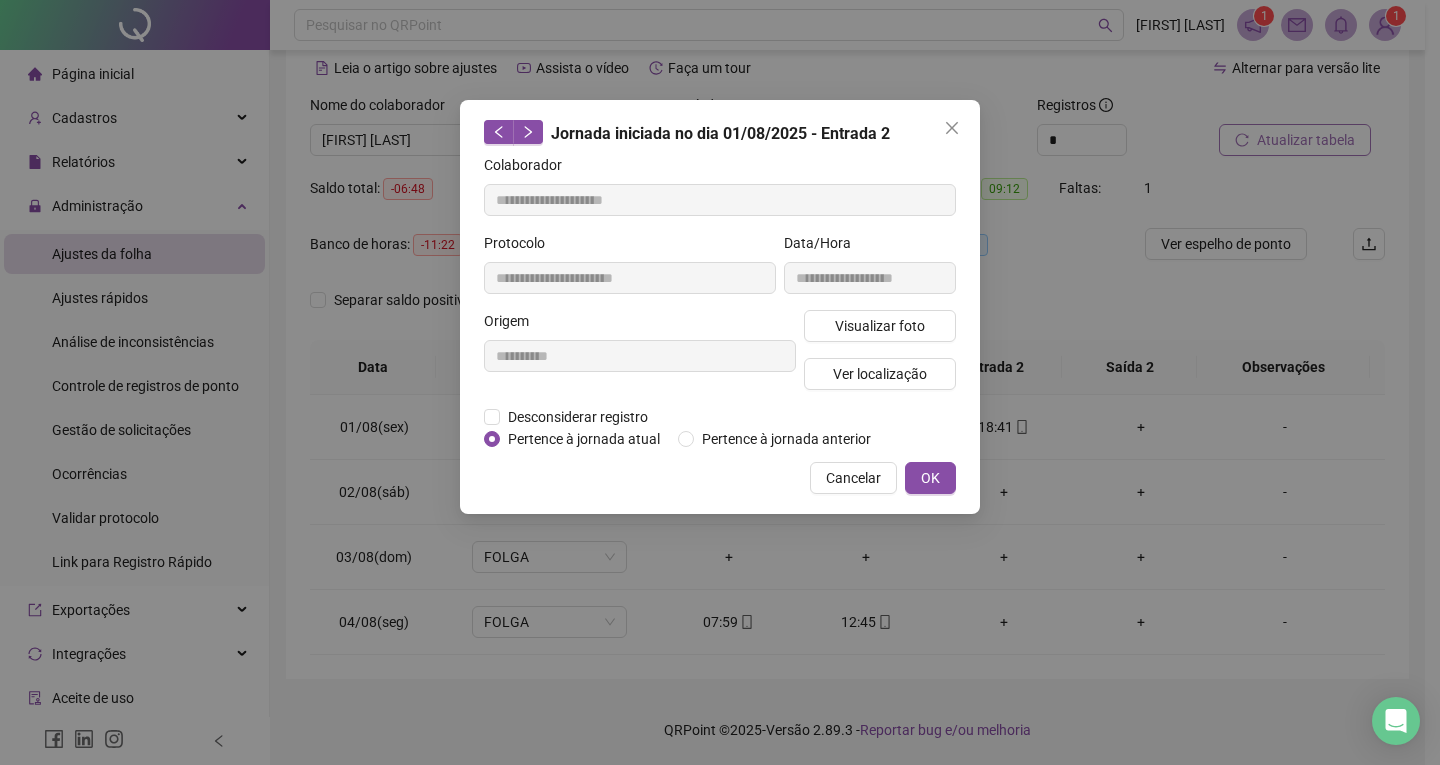click on "Cancelar" at bounding box center (853, 478) 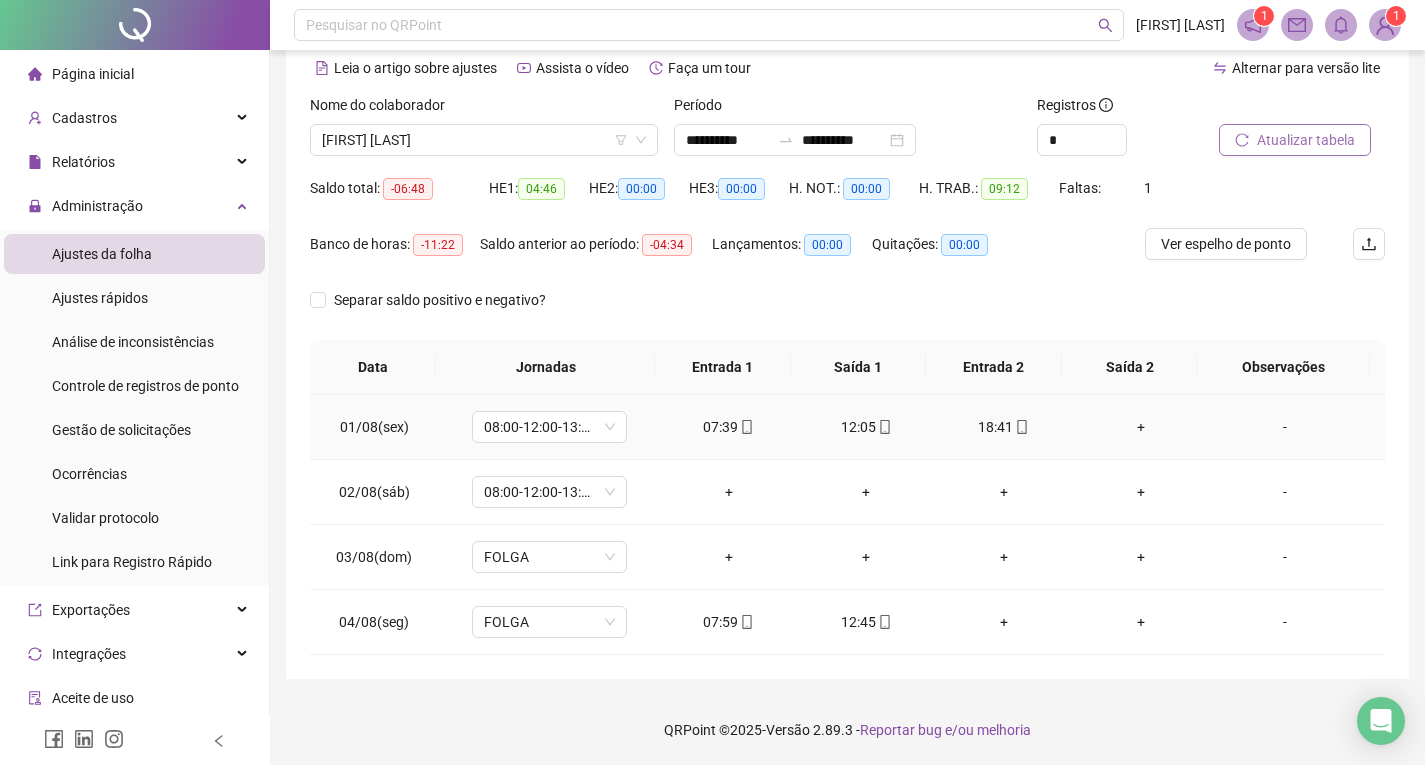 click 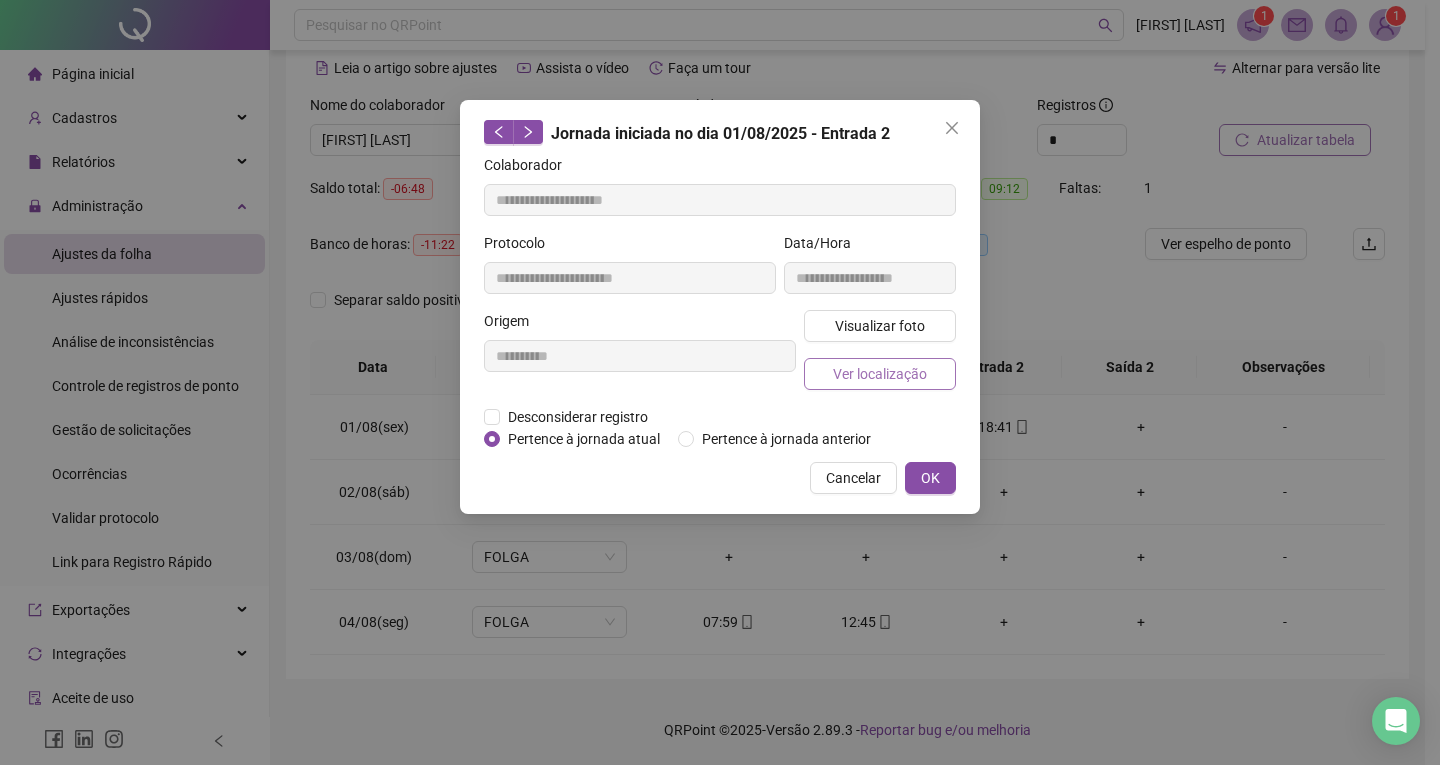 click on "Ver localização" at bounding box center [880, 374] 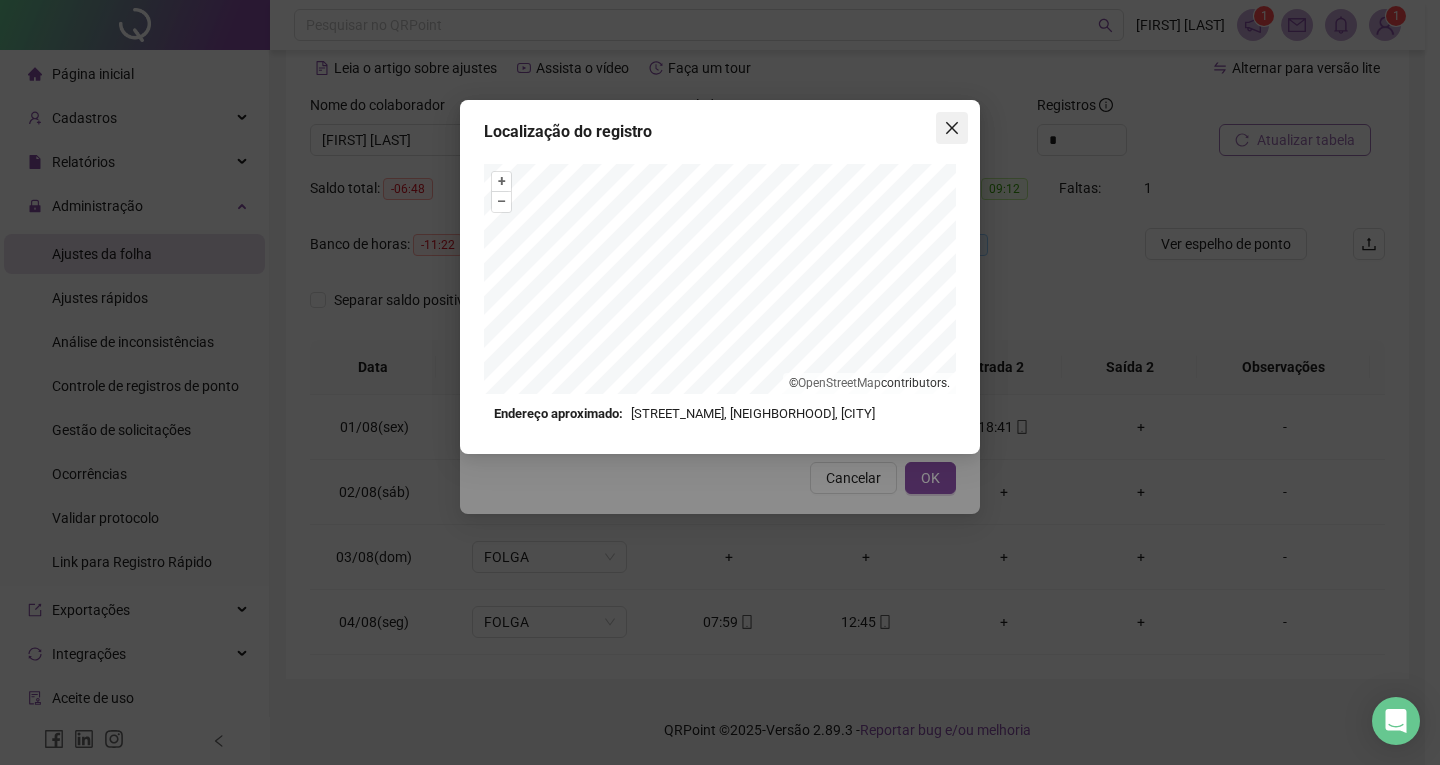 click at bounding box center [952, 128] 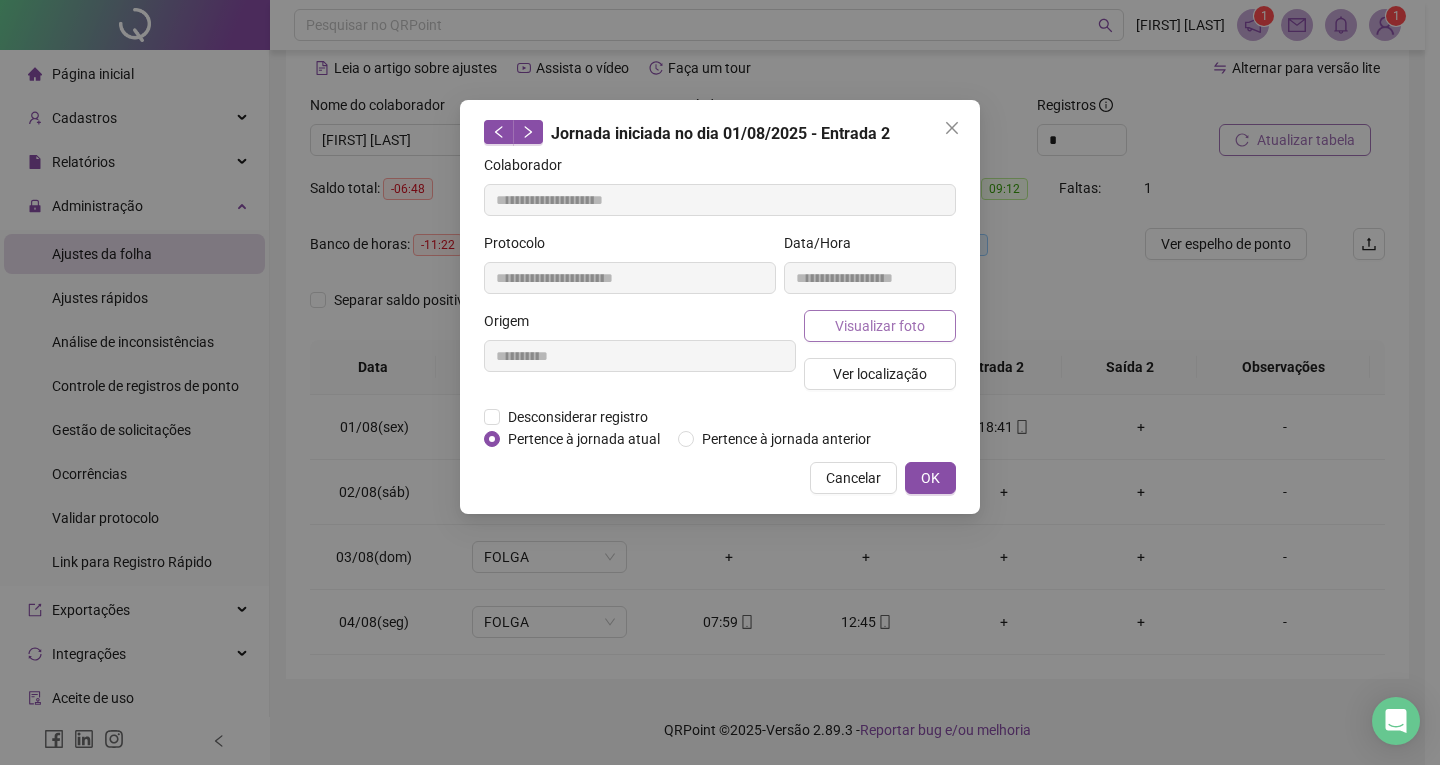 click on "Visualizar foto" at bounding box center (880, 326) 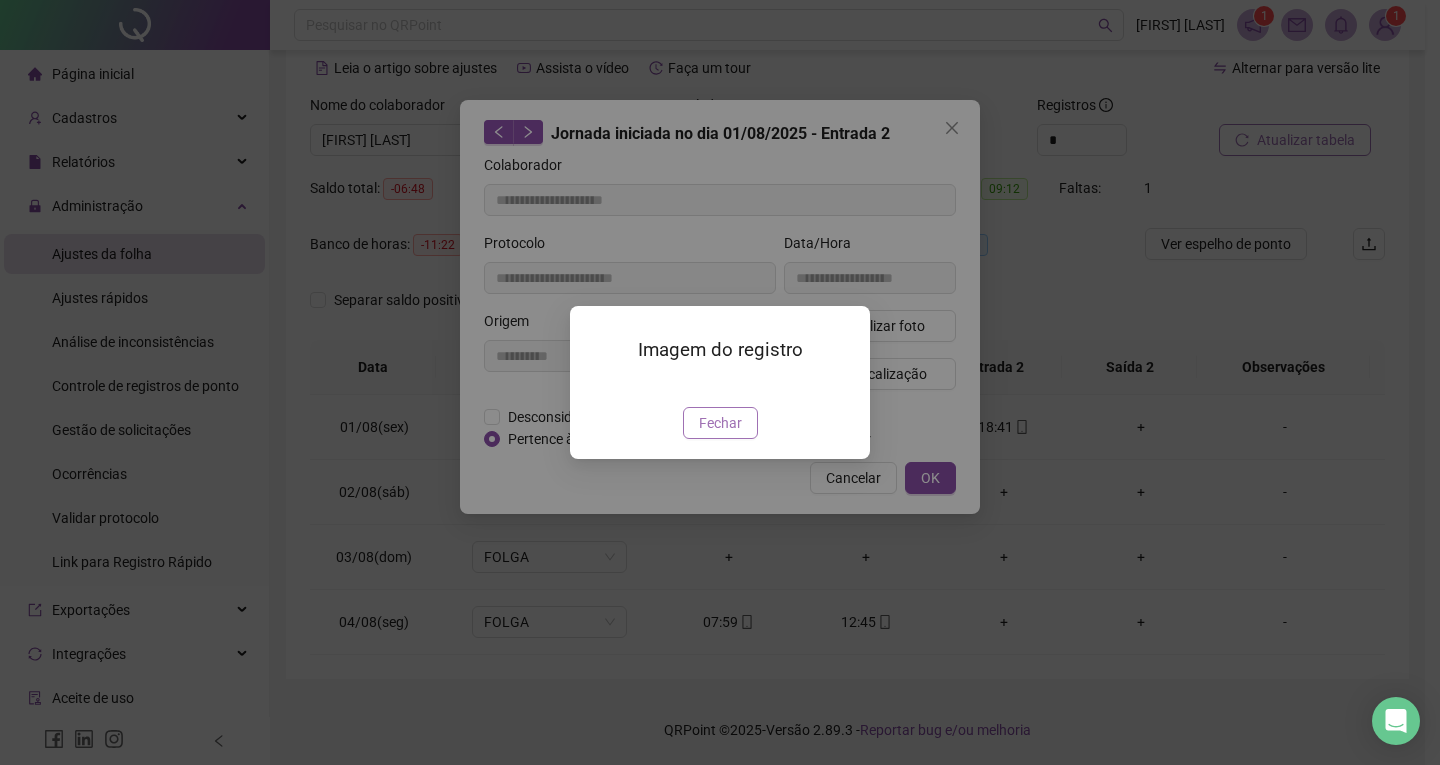 click on "Fechar" at bounding box center [720, 423] 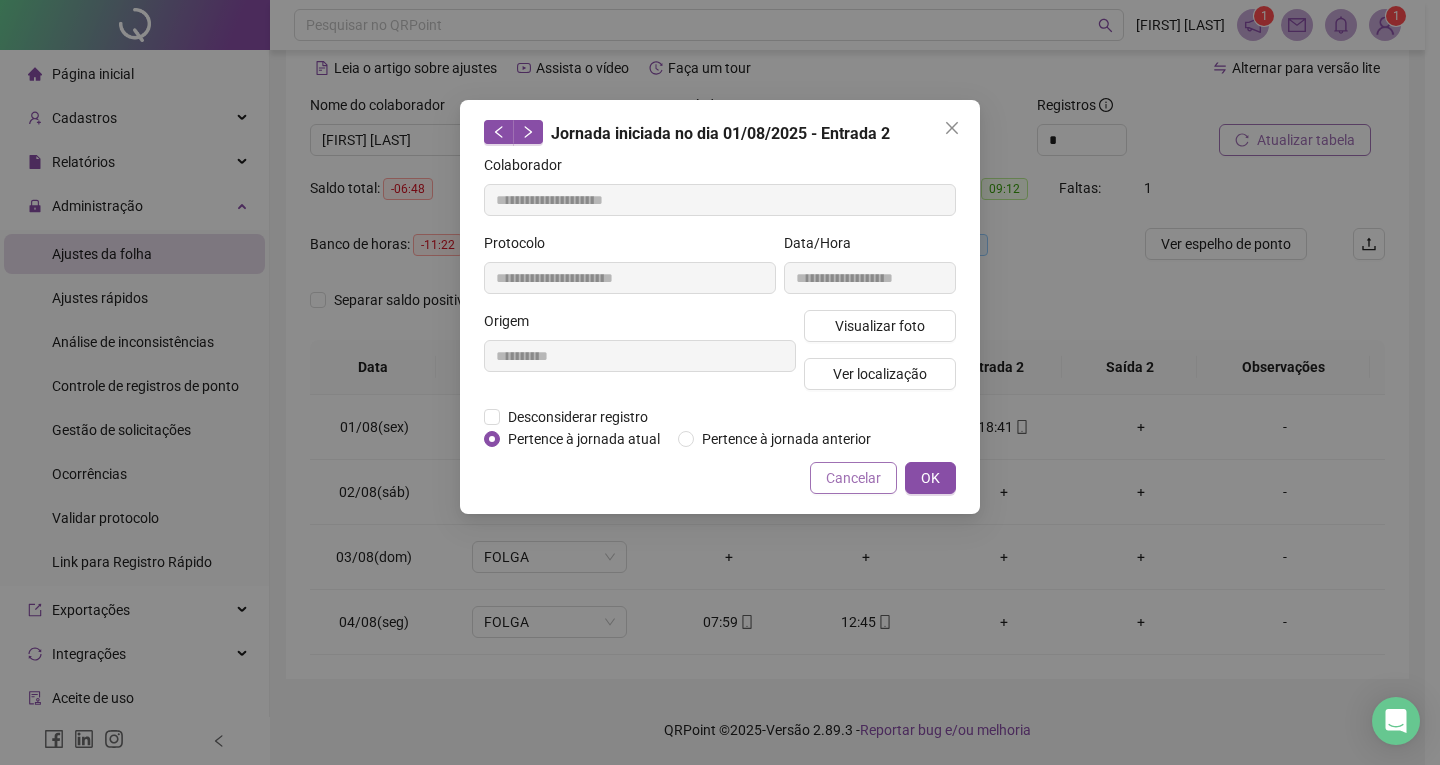 click on "Cancelar" at bounding box center [853, 478] 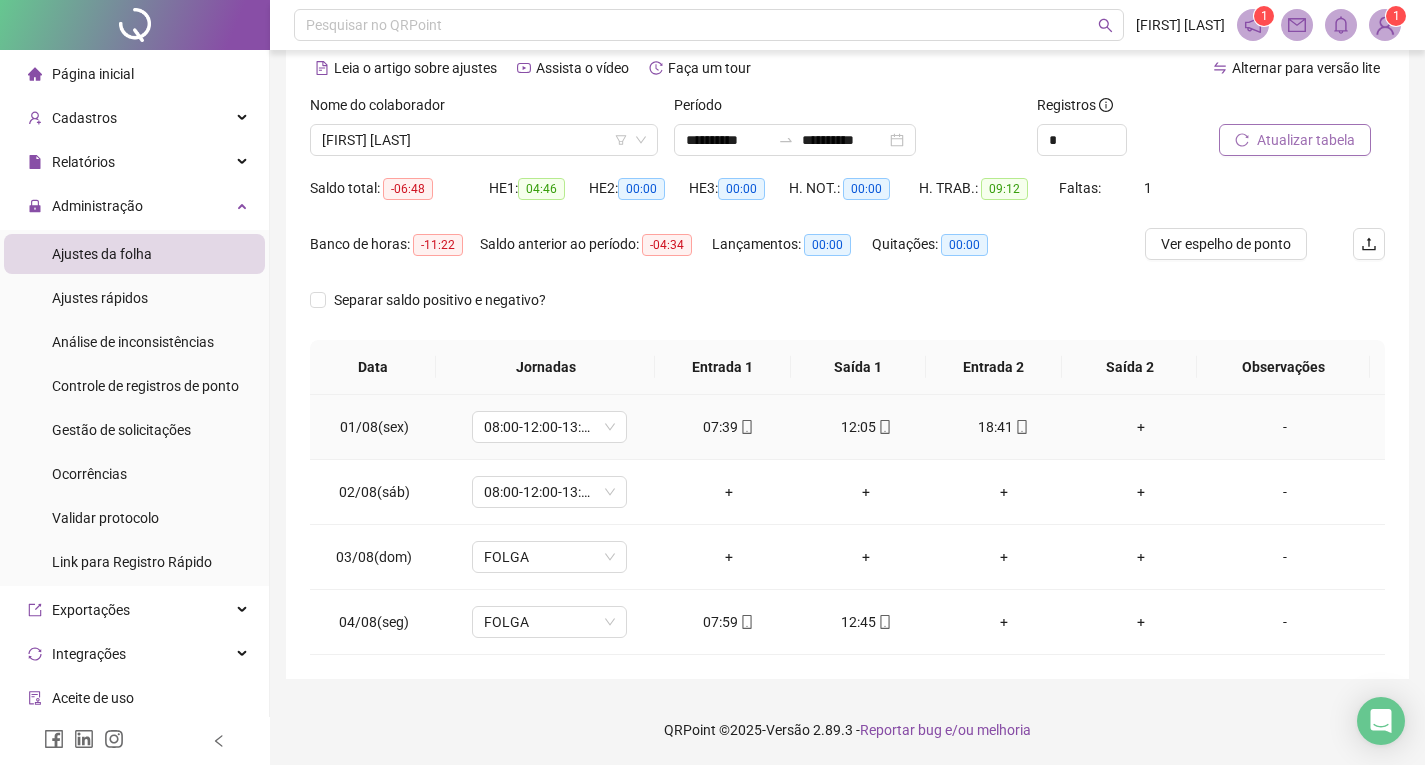 click 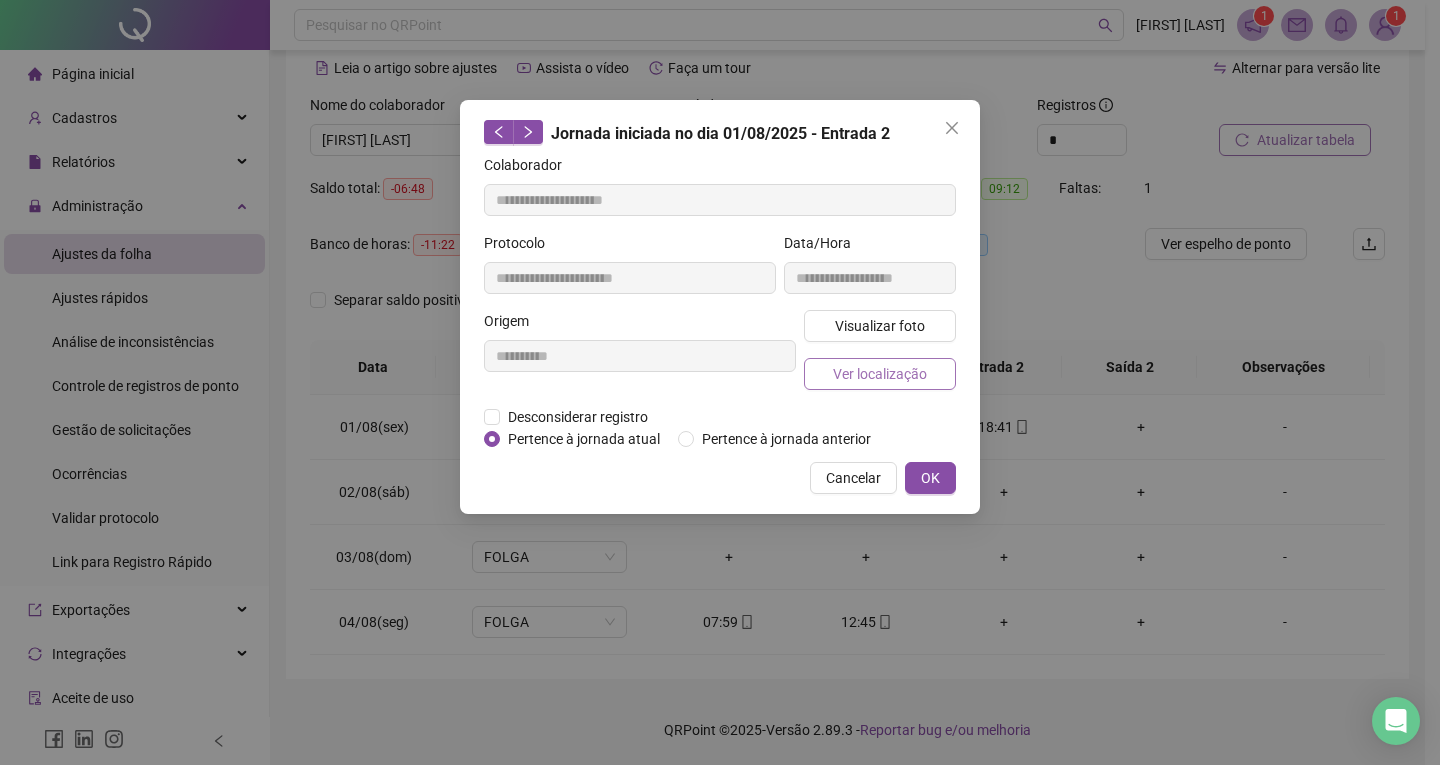 type on "**********" 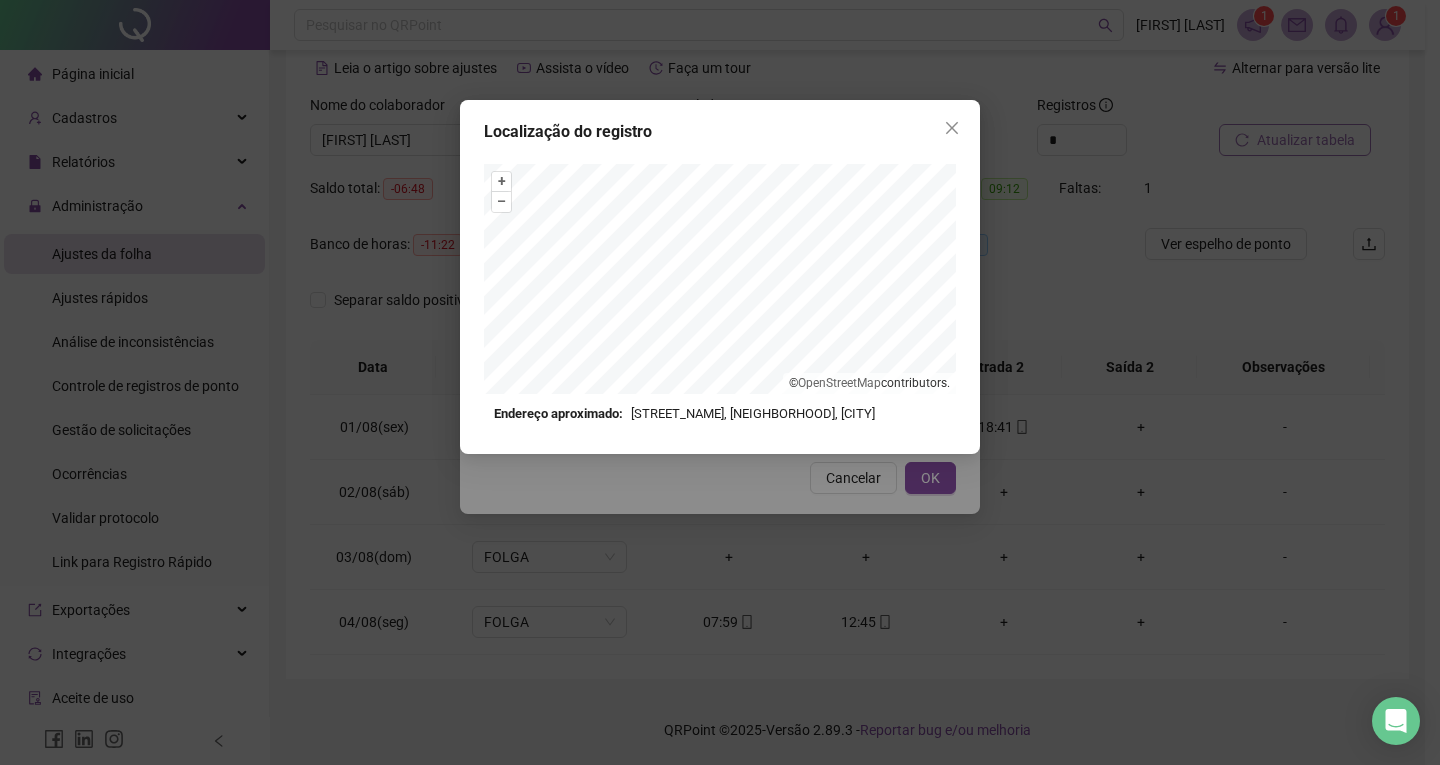 click on "Localização do registro" at bounding box center (720, 132) 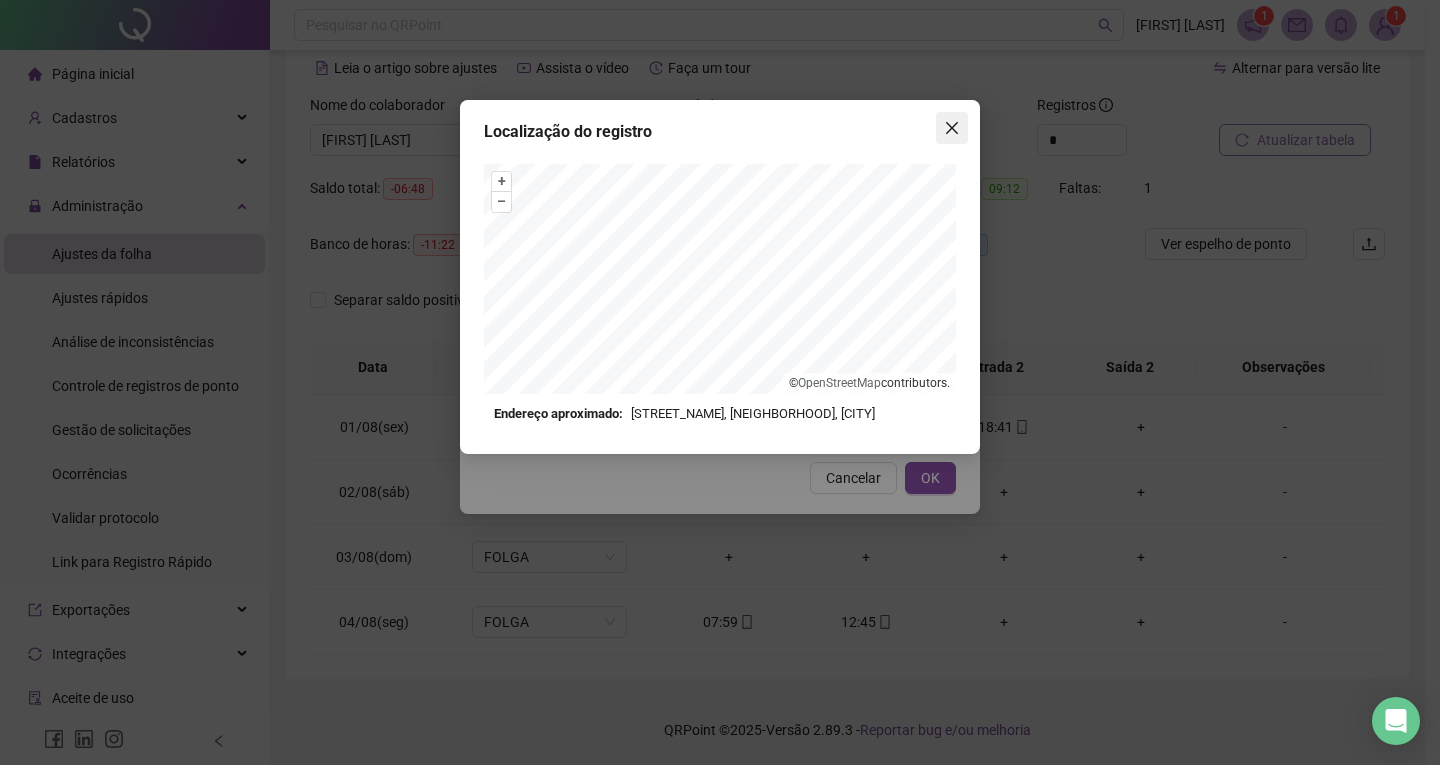 click at bounding box center (952, 128) 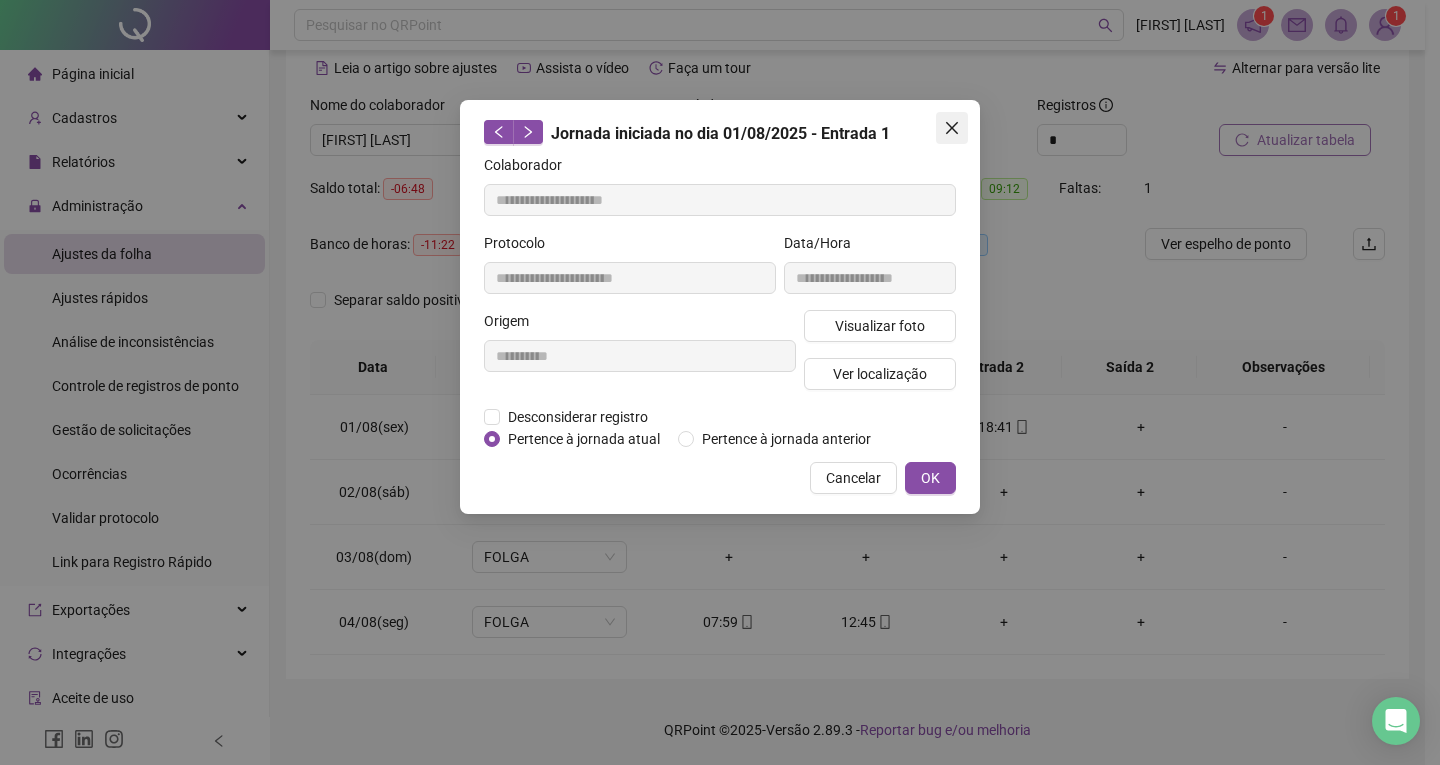 click at bounding box center (952, 128) 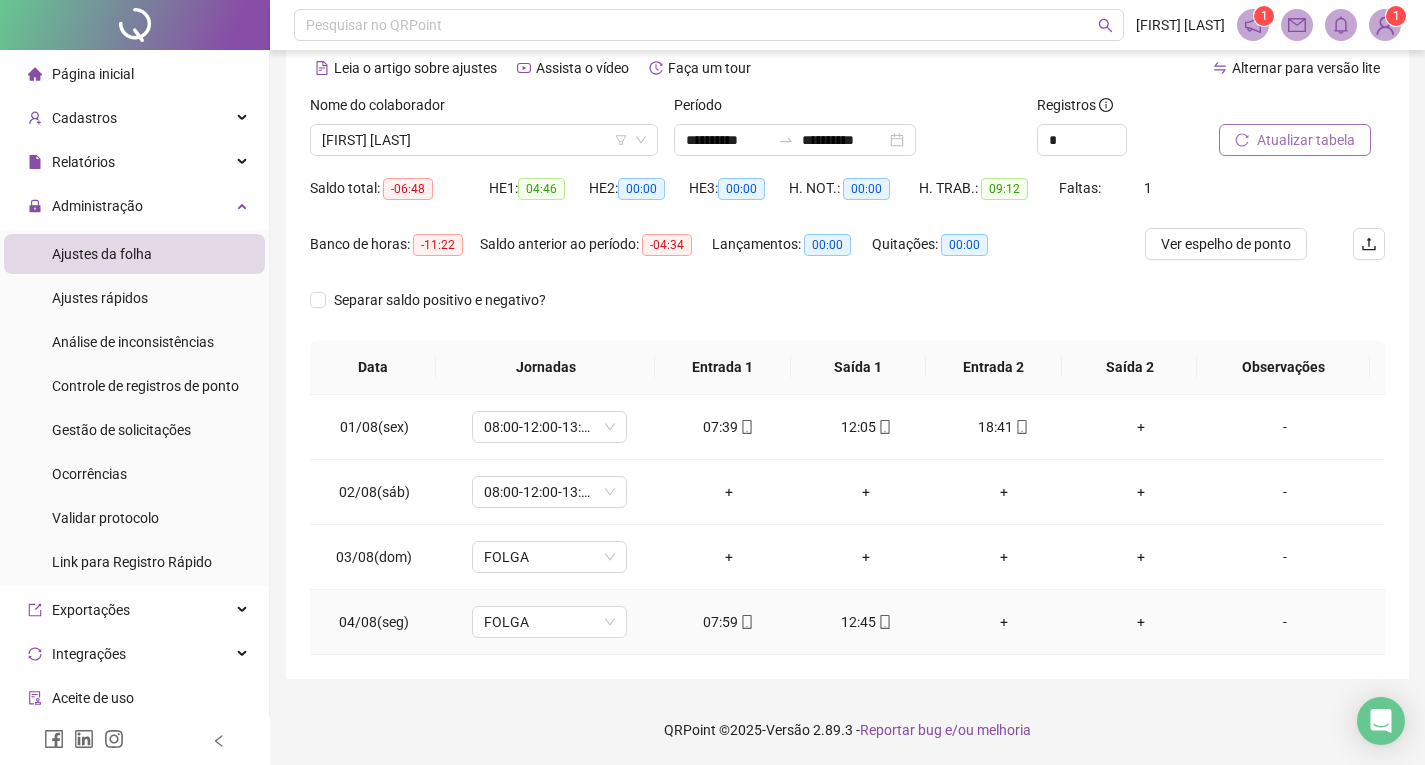 click on "07:59" at bounding box center [729, 622] 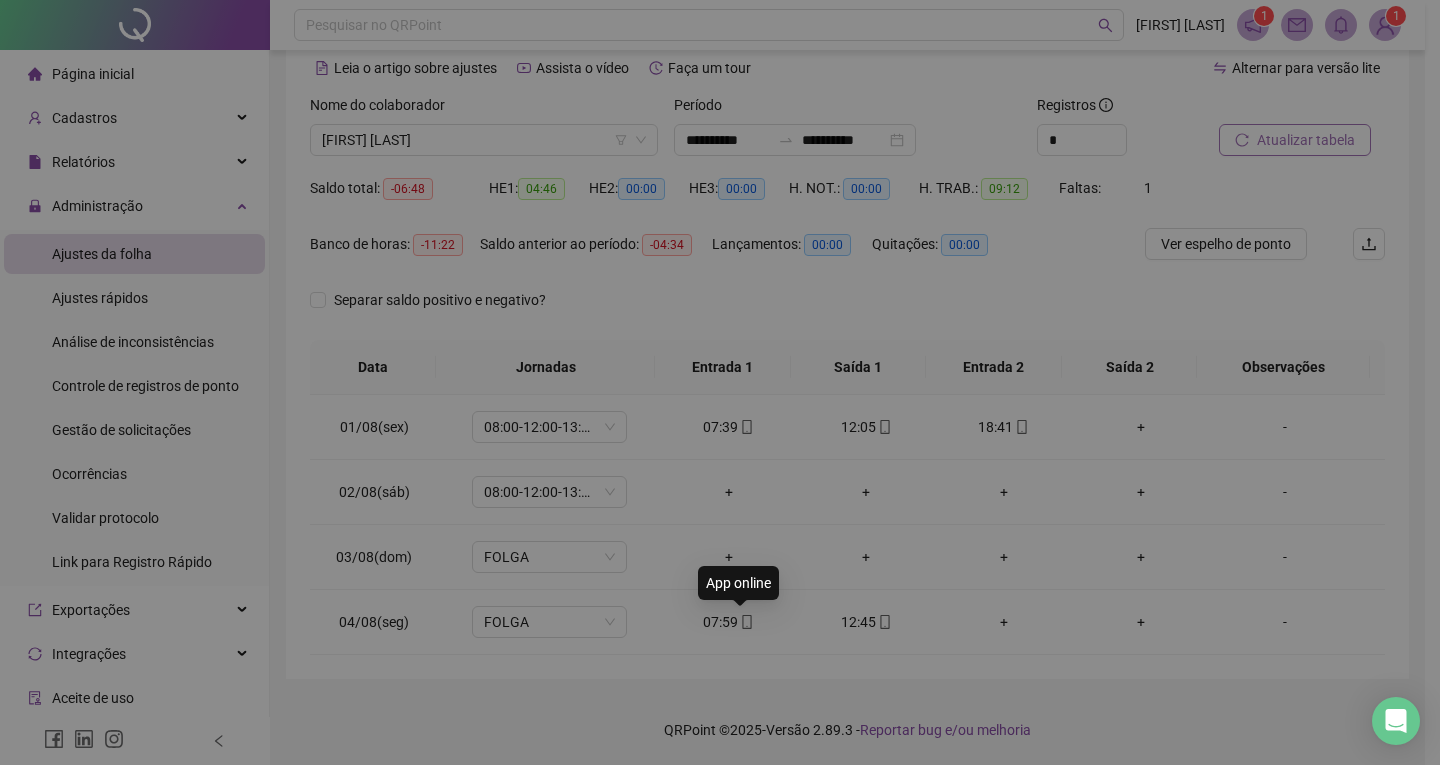 type on "**********" 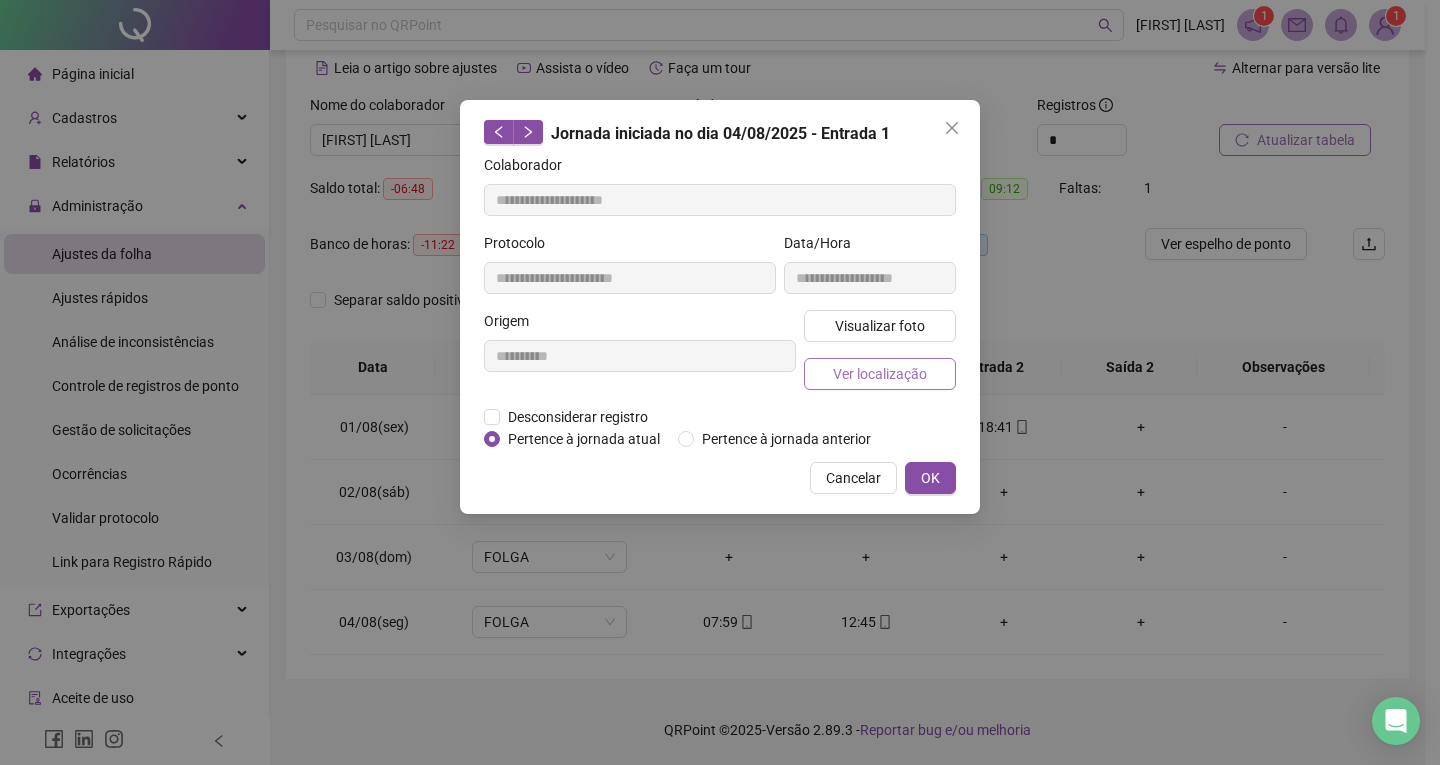 click on "Ver localização" at bounding box center (880, 374) 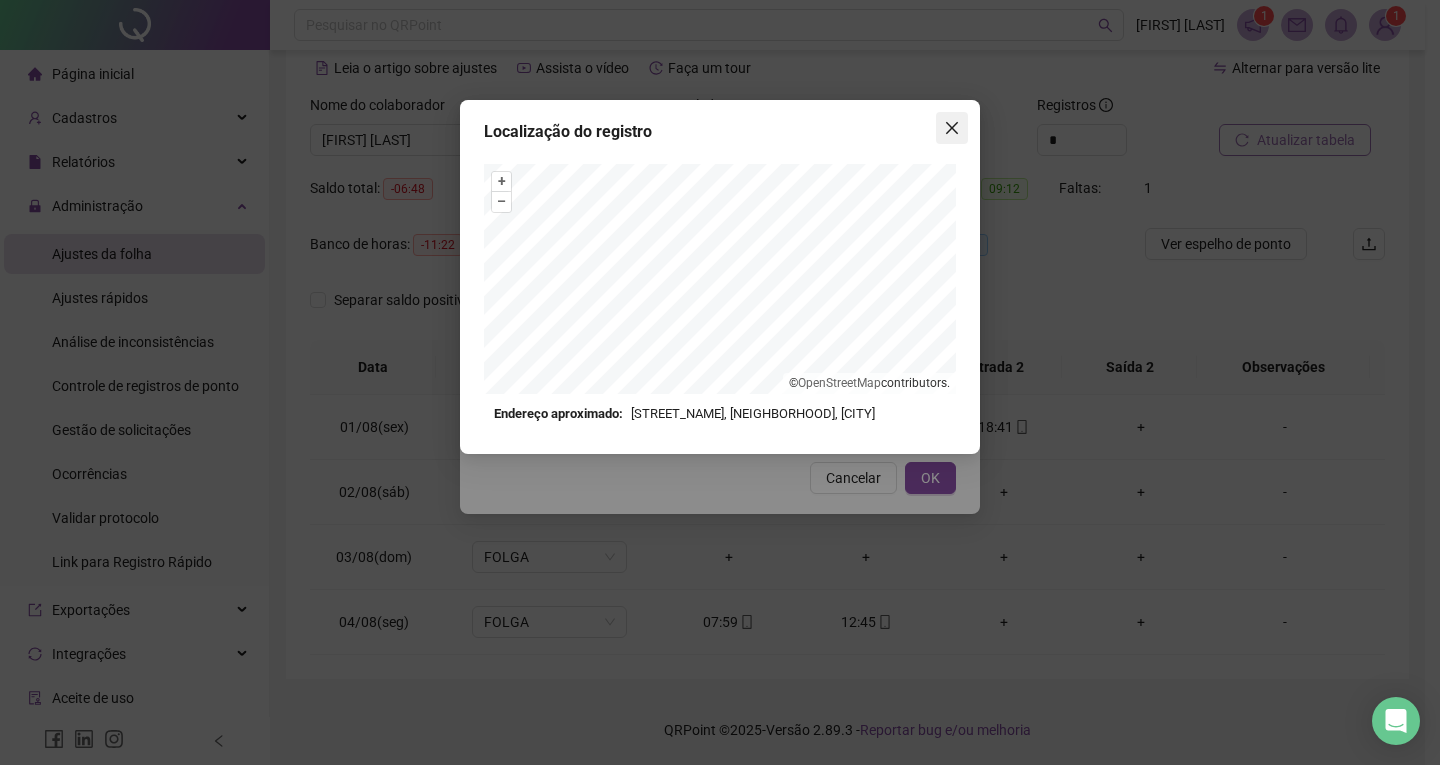 click at bounding box center (952, 128) 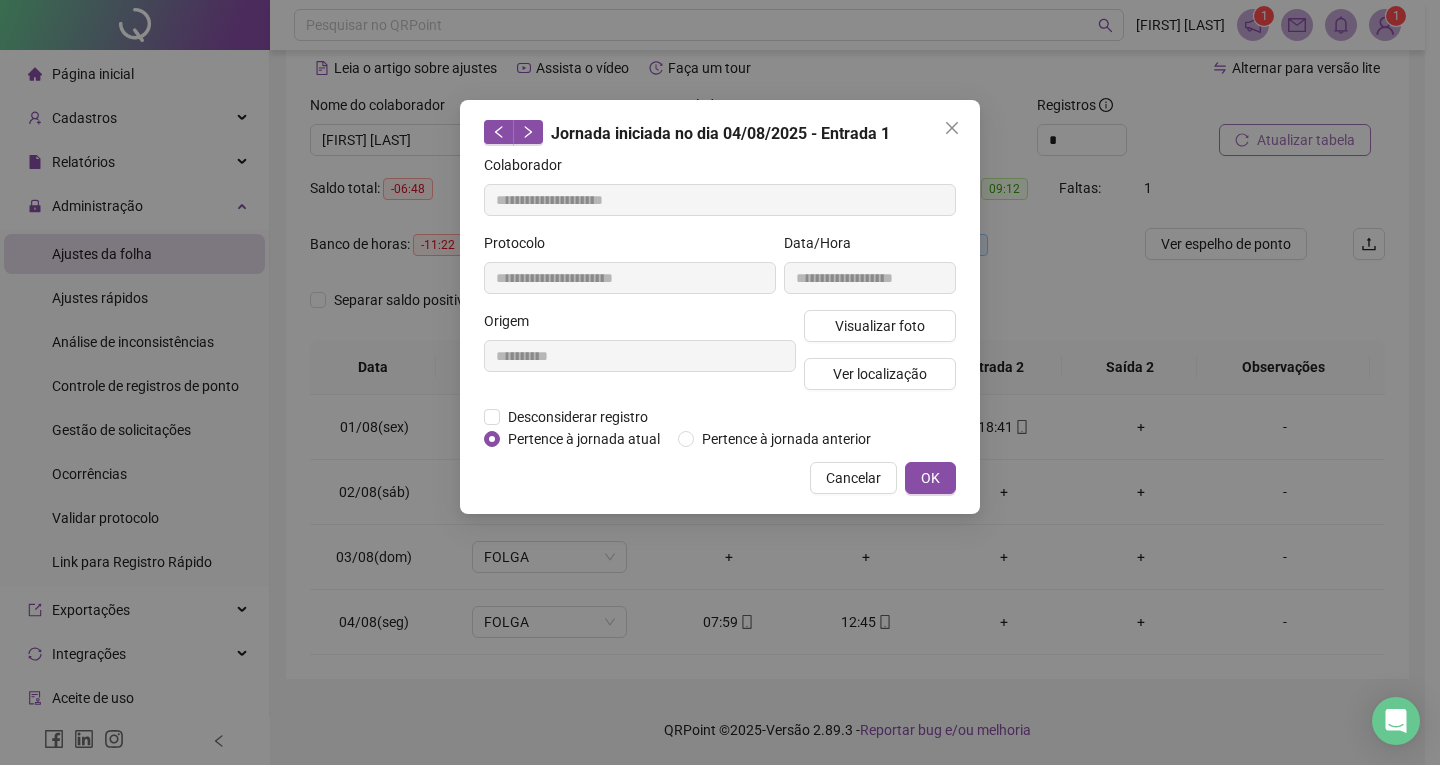 click at bounding box center [952, 128] 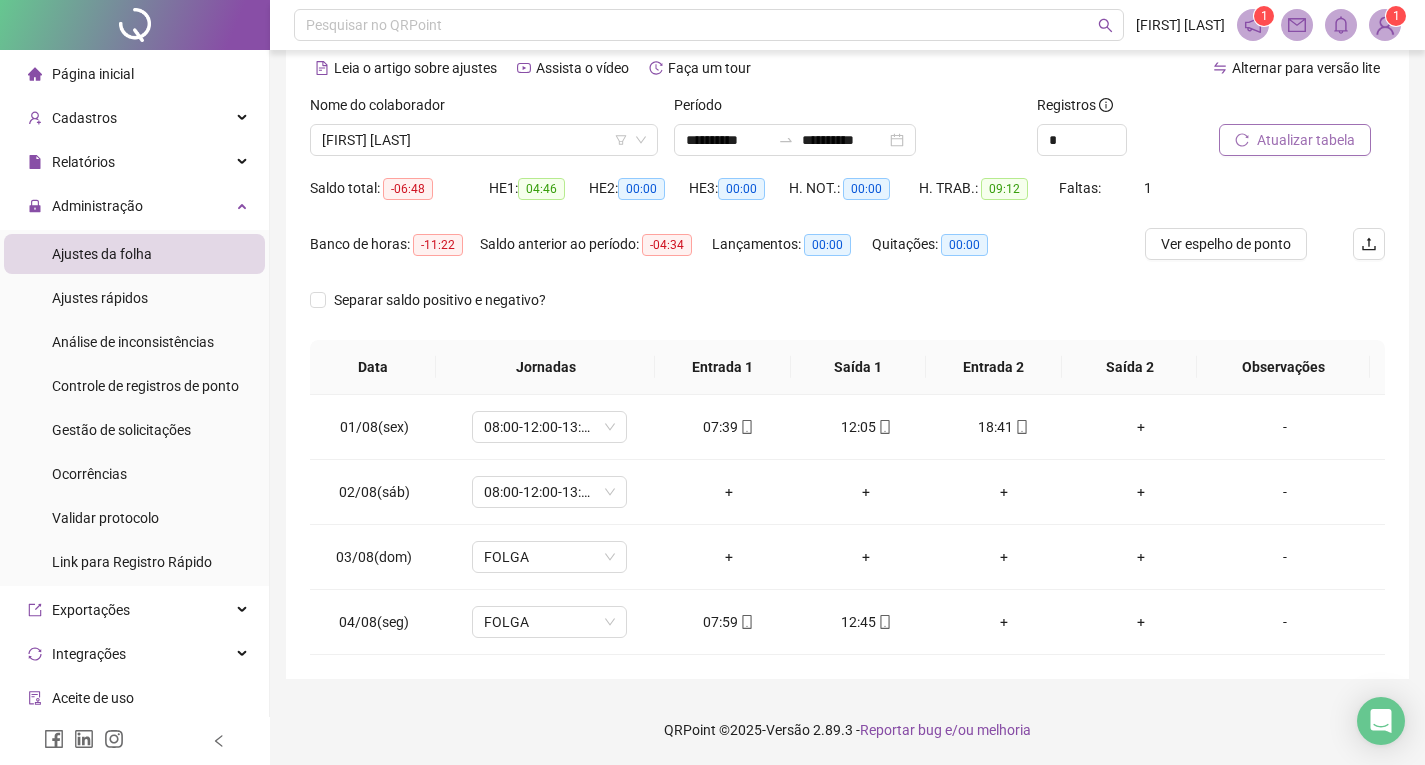 click on "Atualizar tabela" at bounding box center (1306, 140) 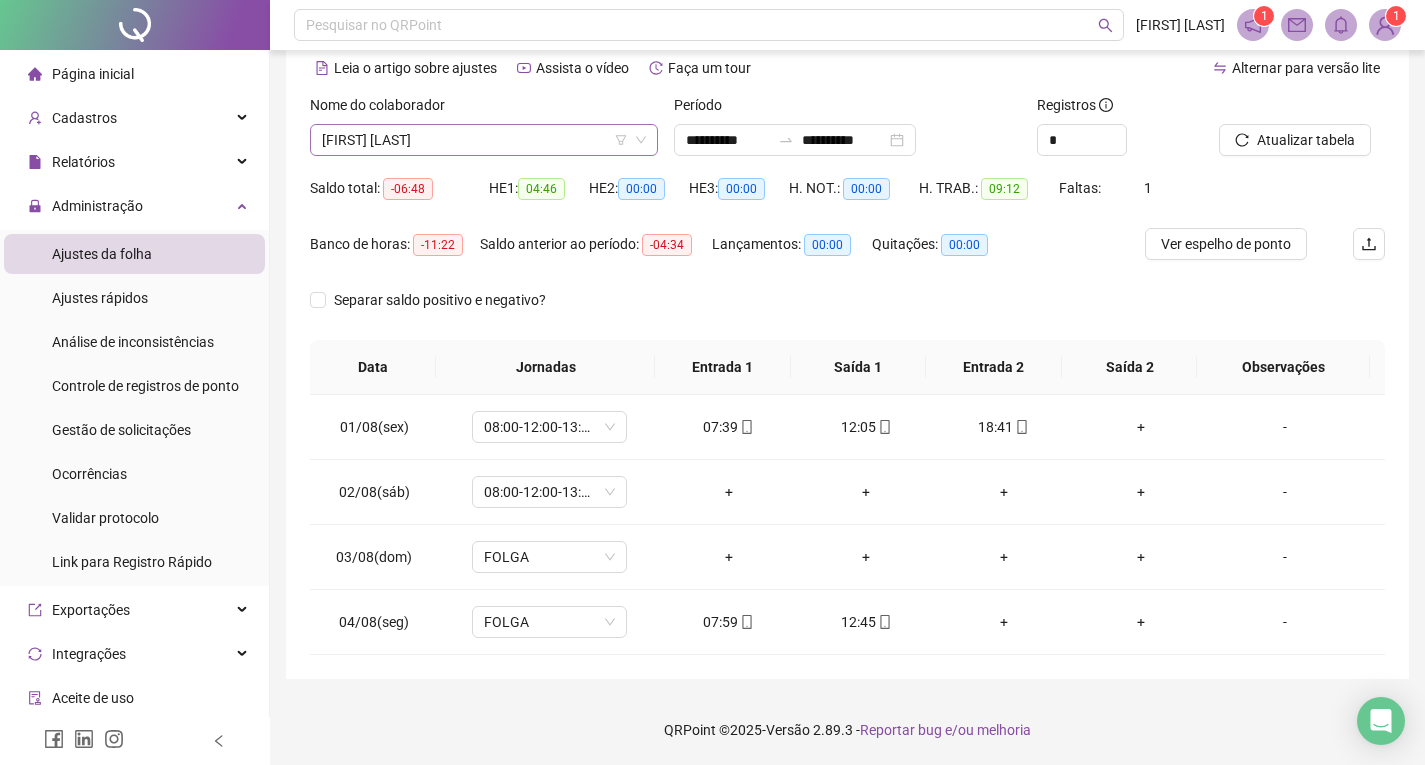 click on "[FIRST] [LAST]" at bounding box center (484, 140) 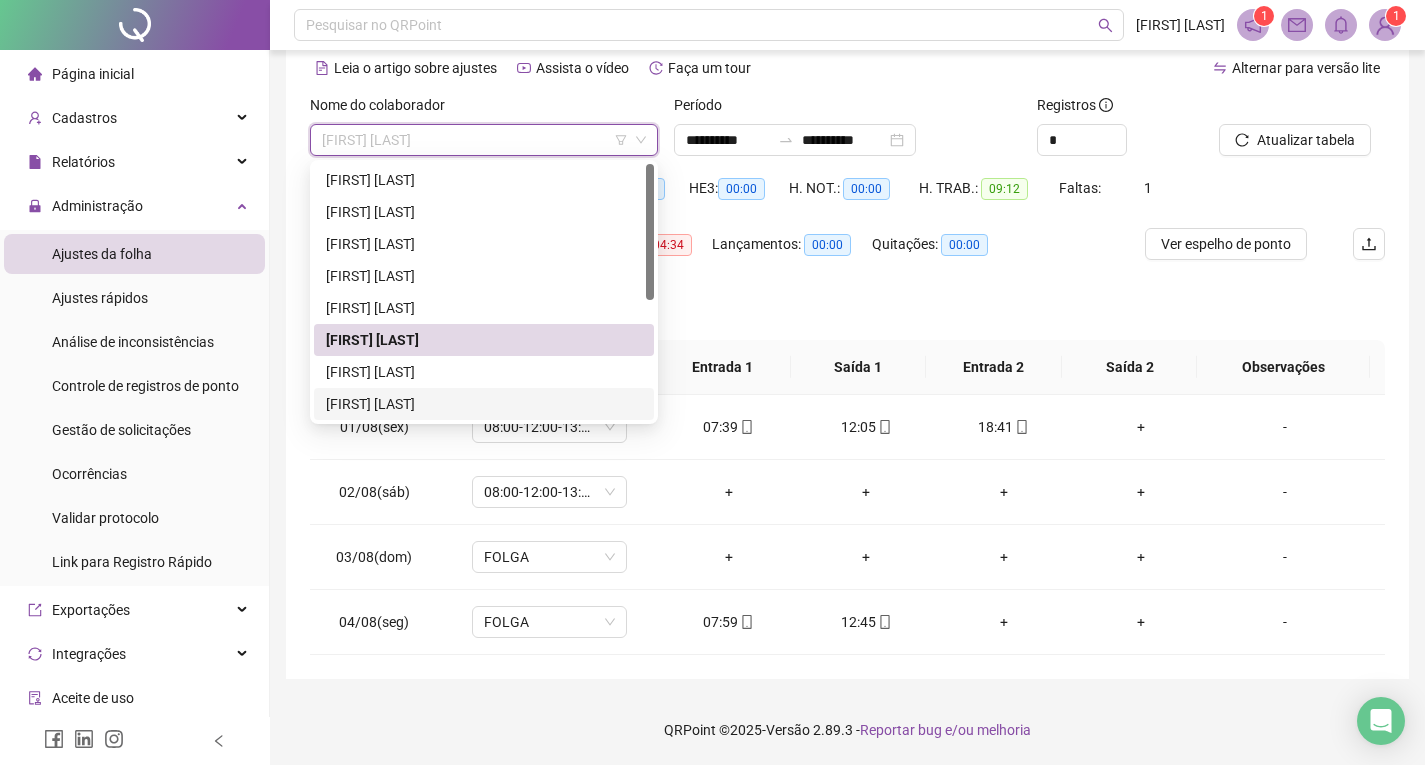 click on "[FIRST] [LAST]" at bounding box center [484, 372] 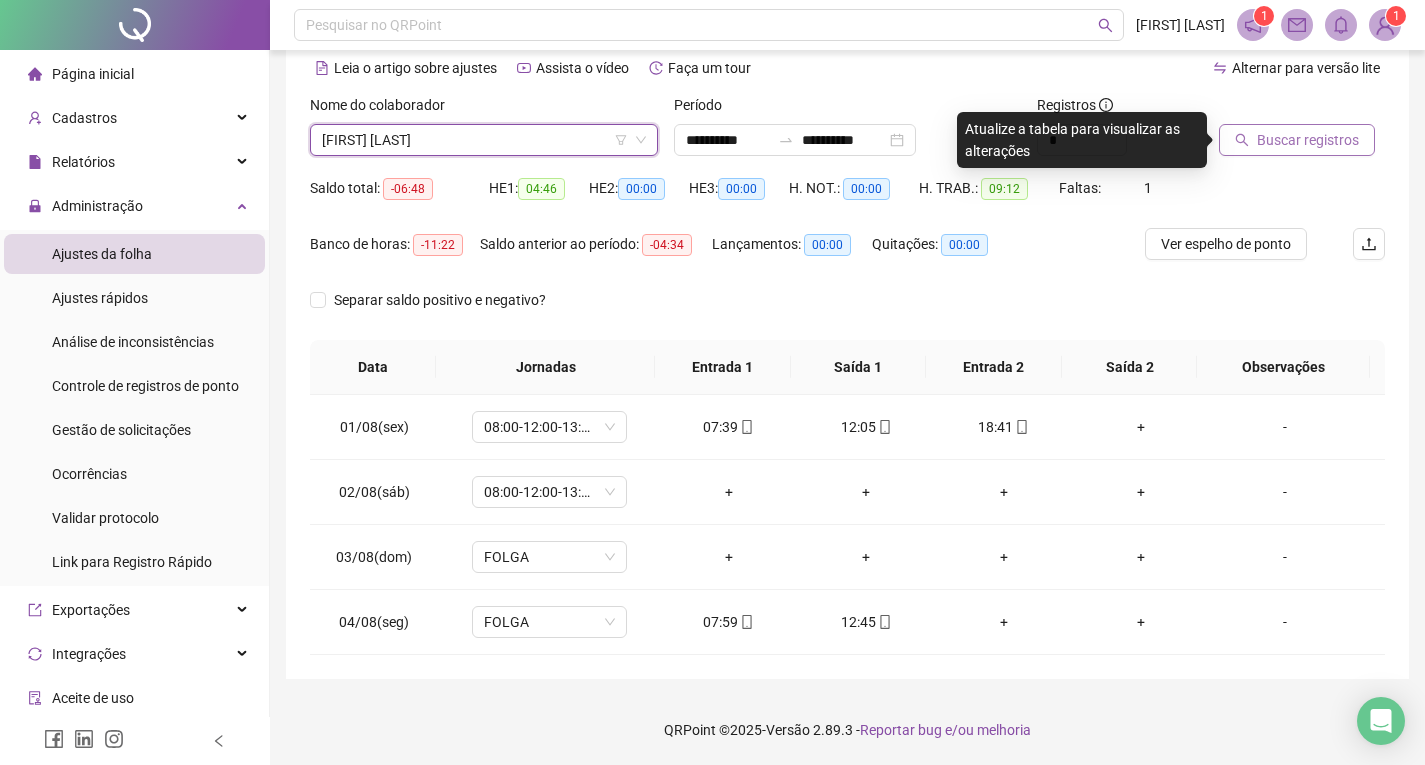 click on "Buscar registros" at bounding box center (1297, 140) 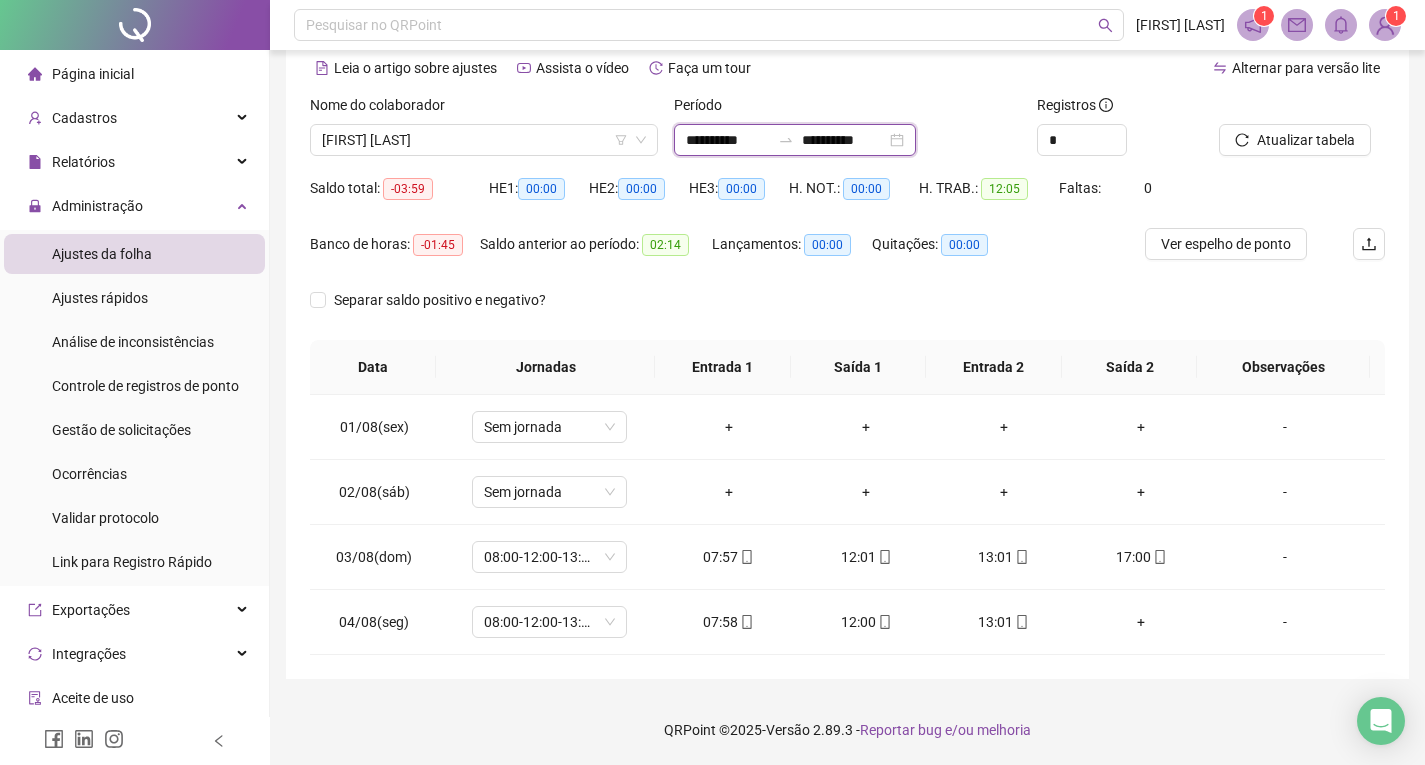 click on "**********" at bounding box center (728, 140) 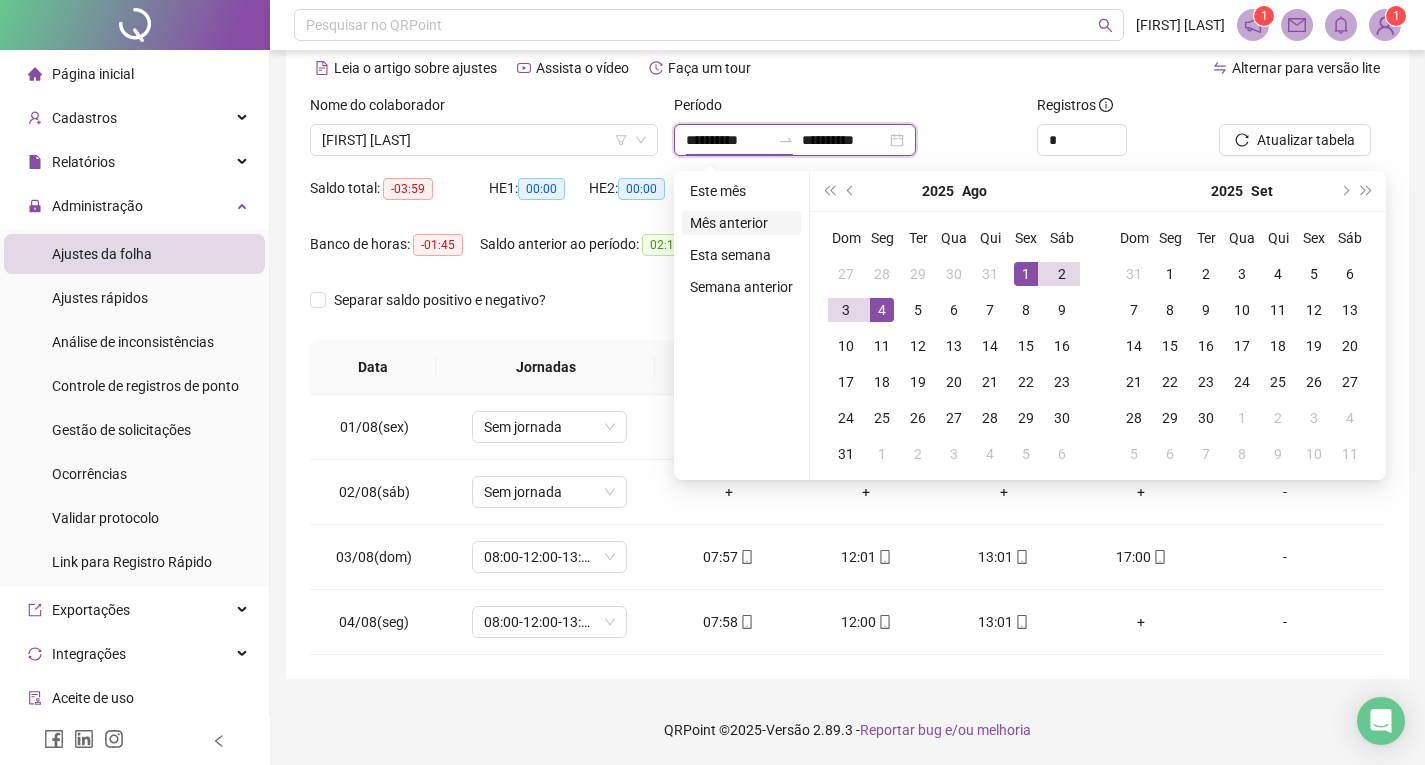 type on "**********" 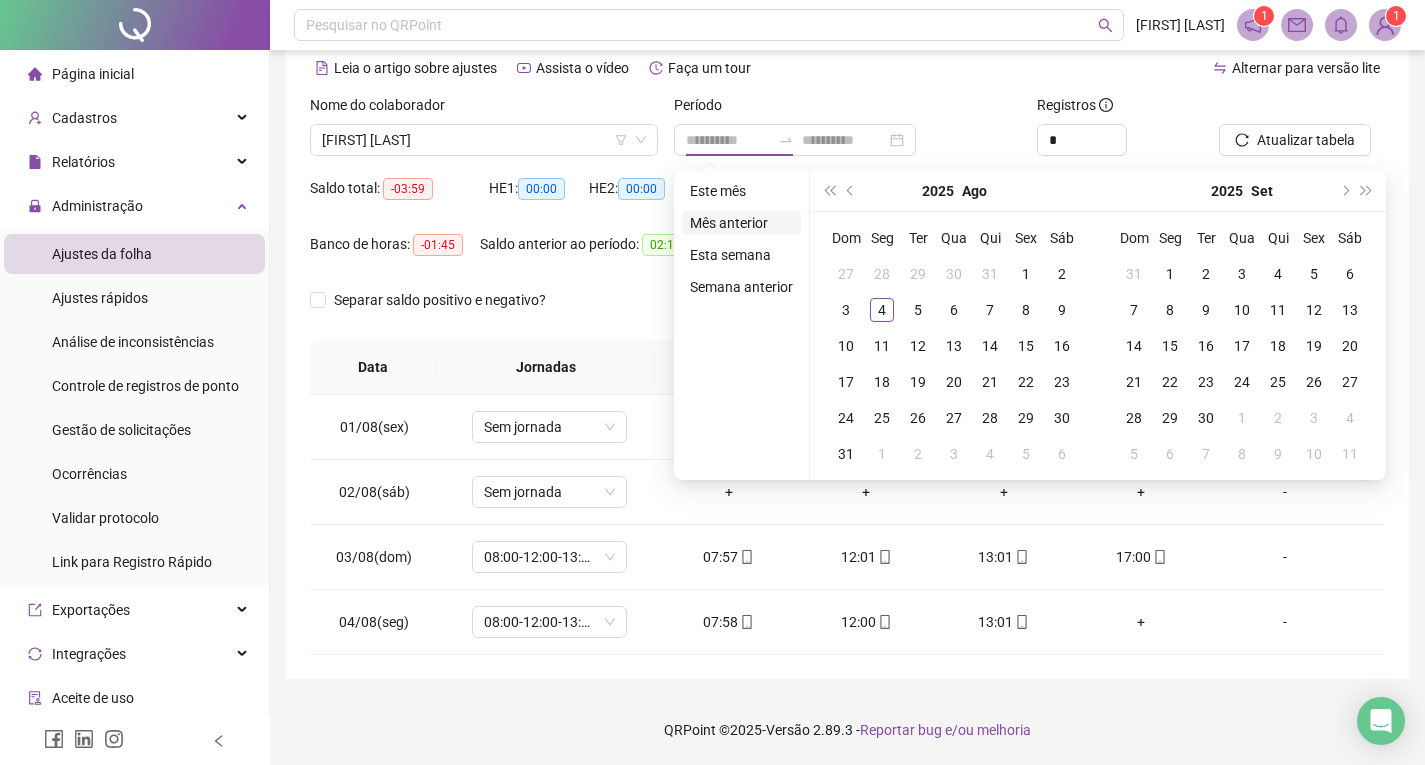 click on "Mês anterior" at bounding box center (741, 223) 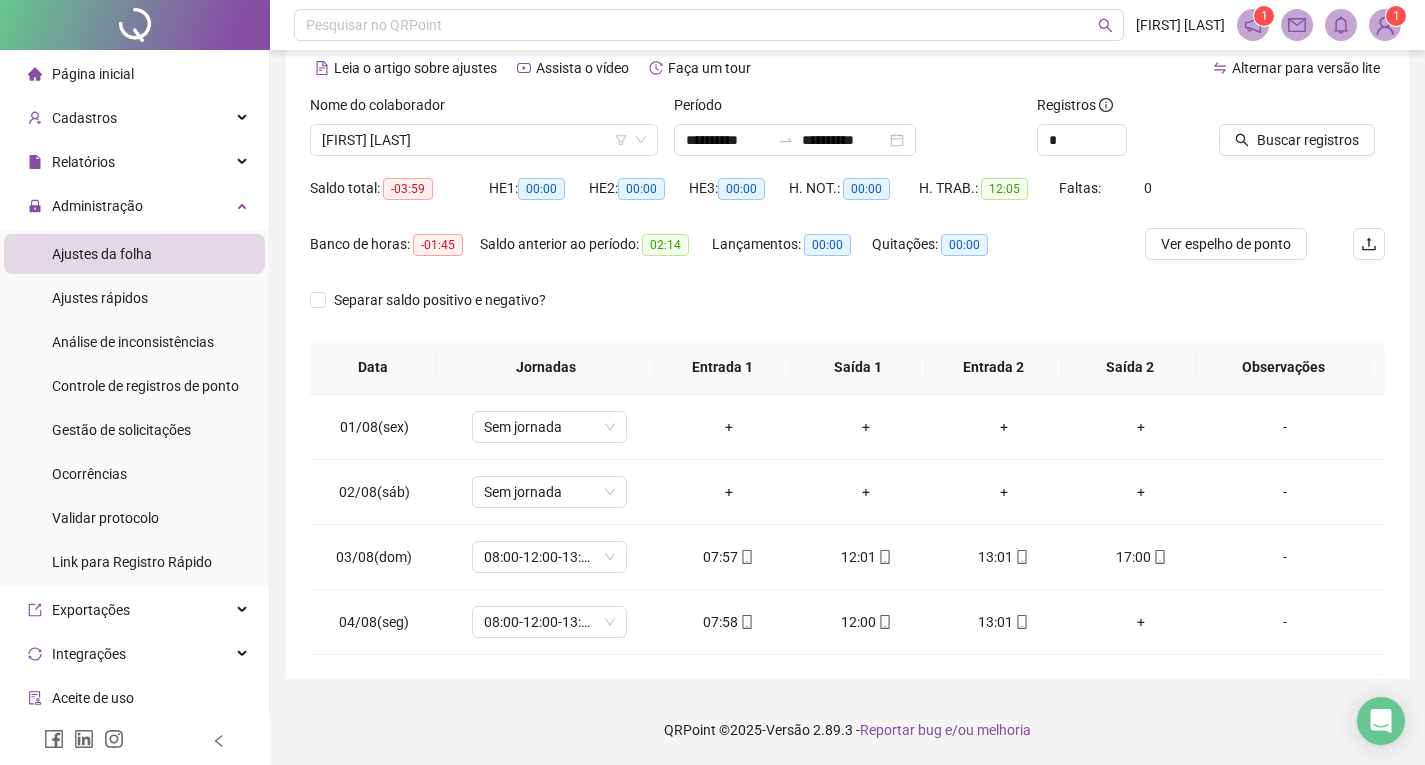 click on "Buscar registros" at bounding box center [1302, 133] 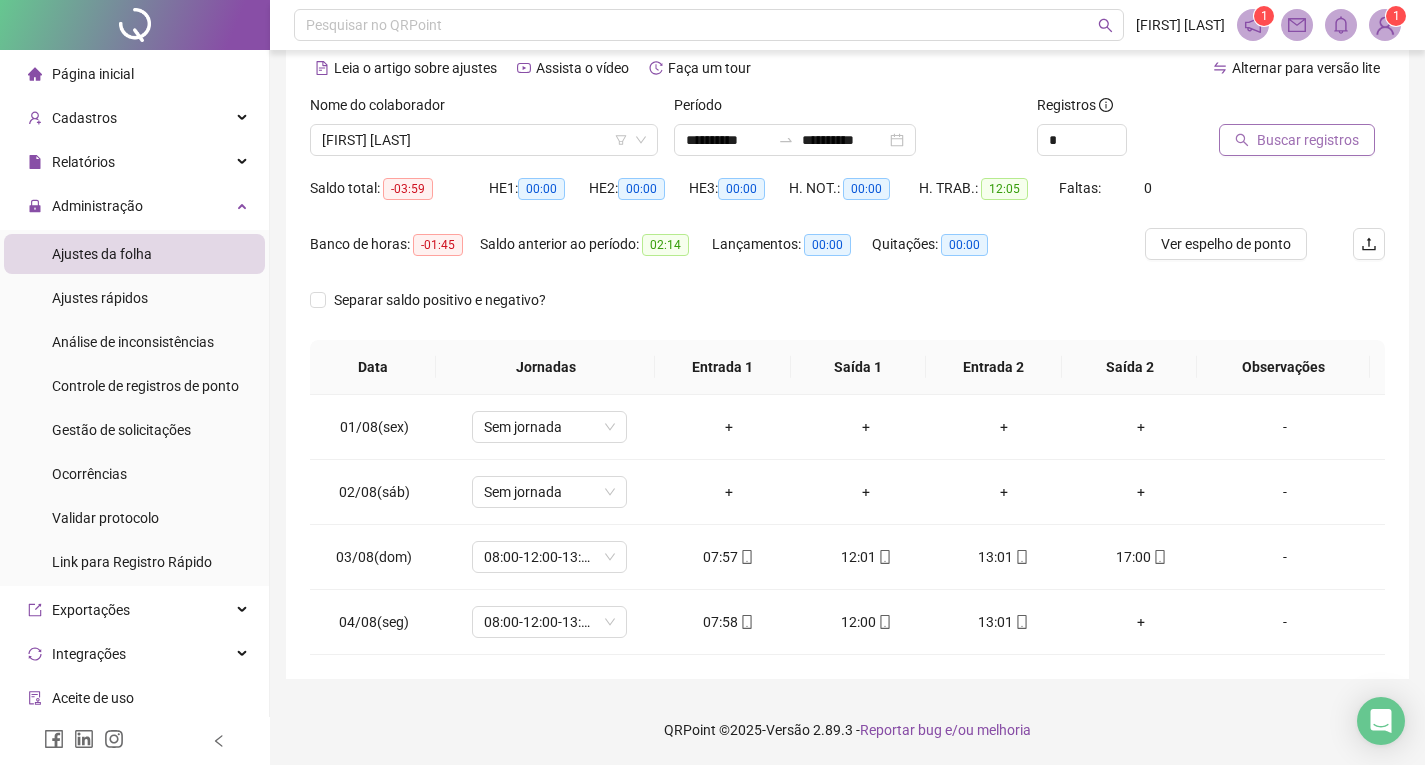 click on "Buscar registros" at bounding box center (1297, 140) 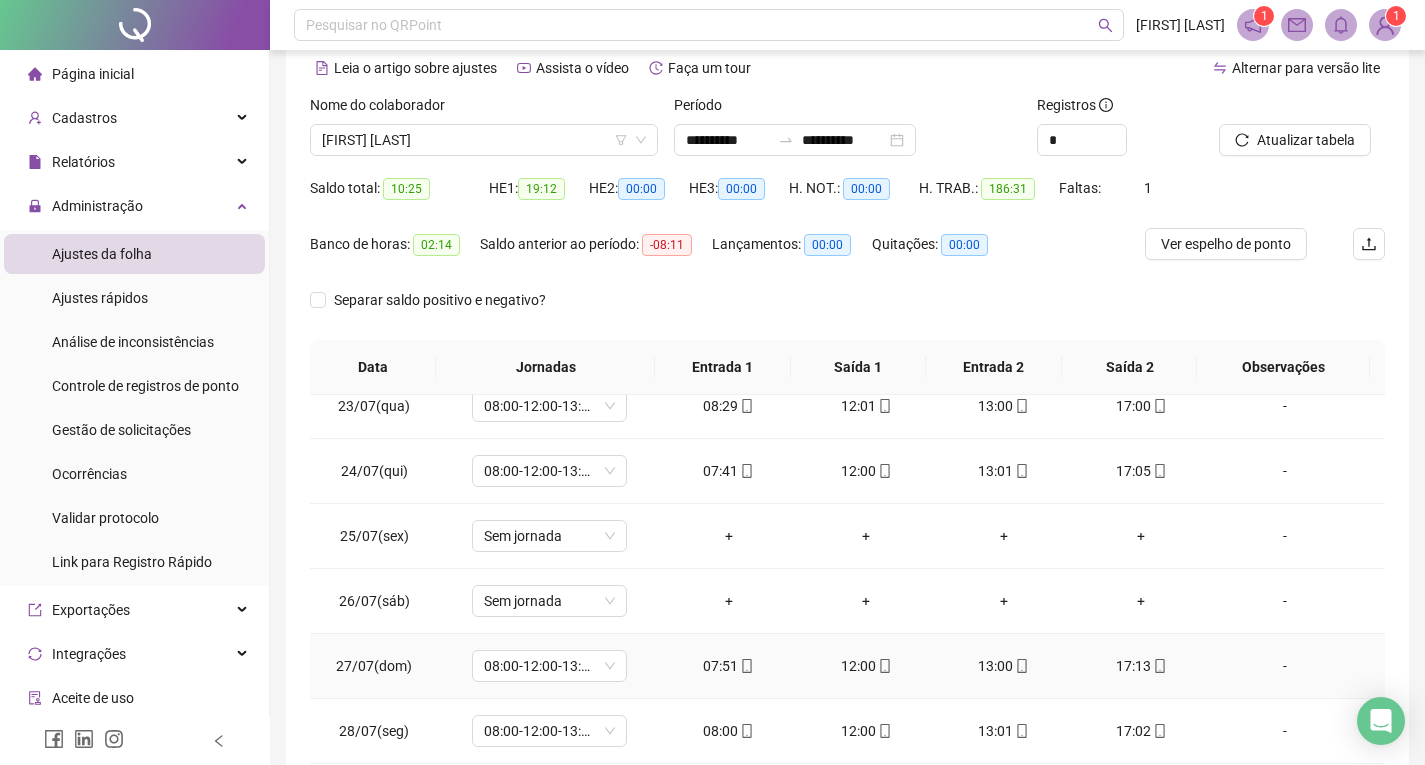scroll, scrollTop: 1588, scrollLeft: 0, axis: vertical 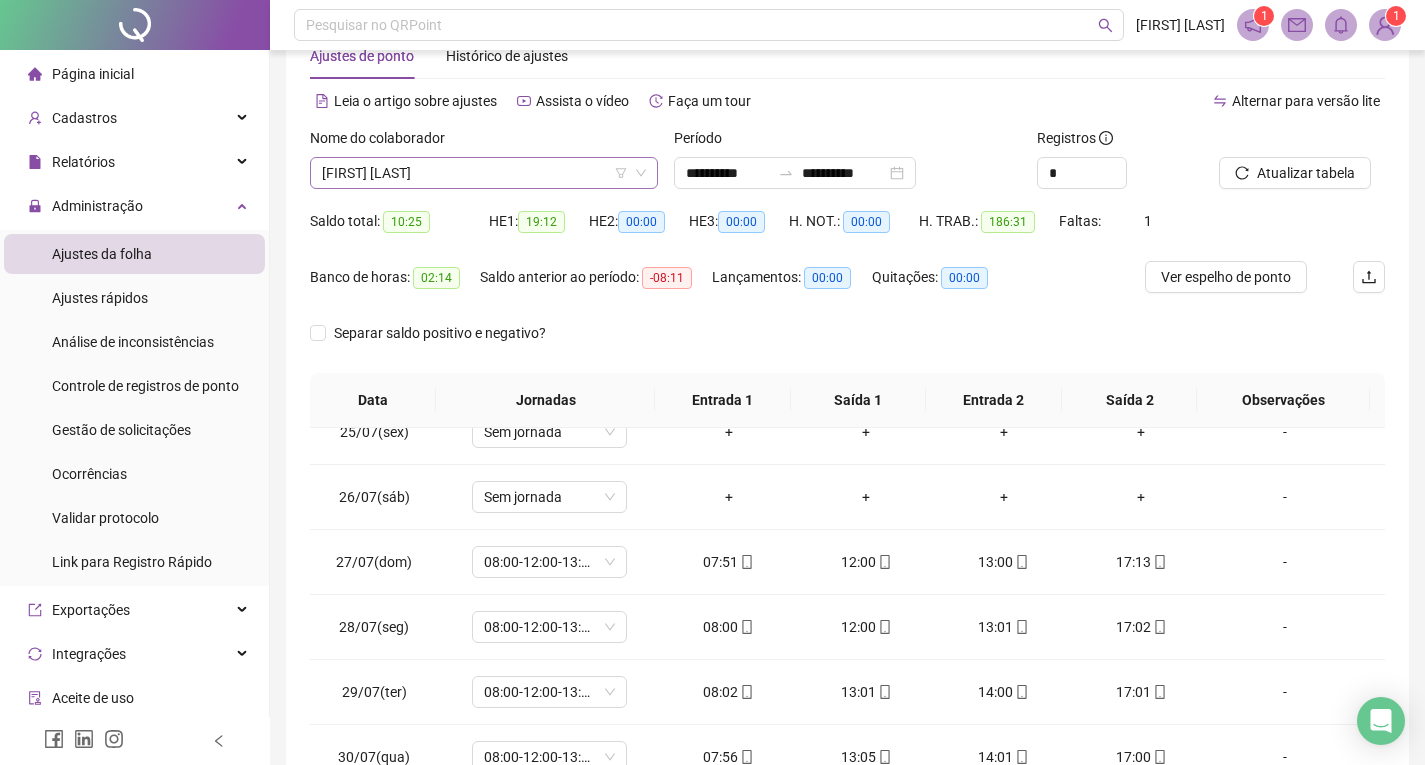 click on "[FIRST] [LAST]" at bounding box center (484, 173) 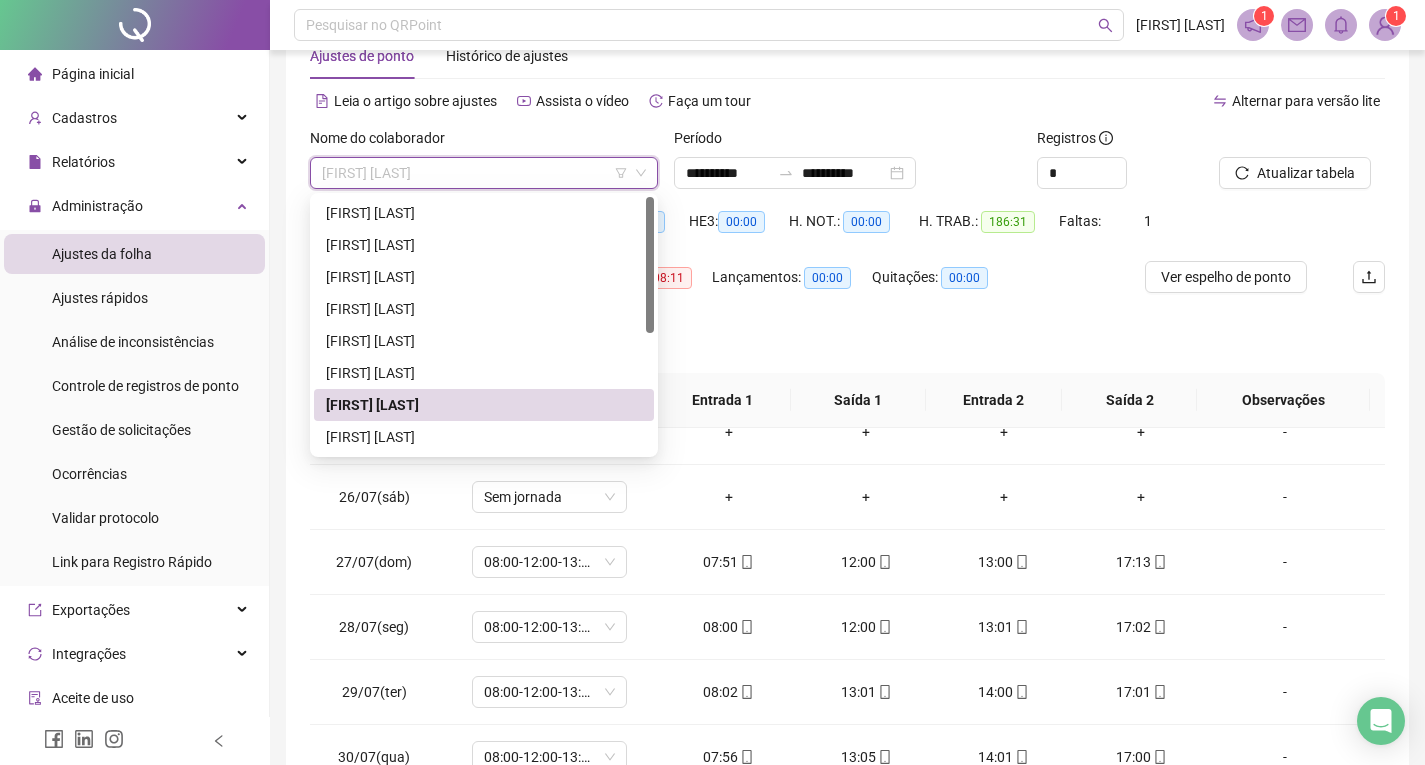 click on "[FIRST] [LAST]" at bounding box center [484, 437] 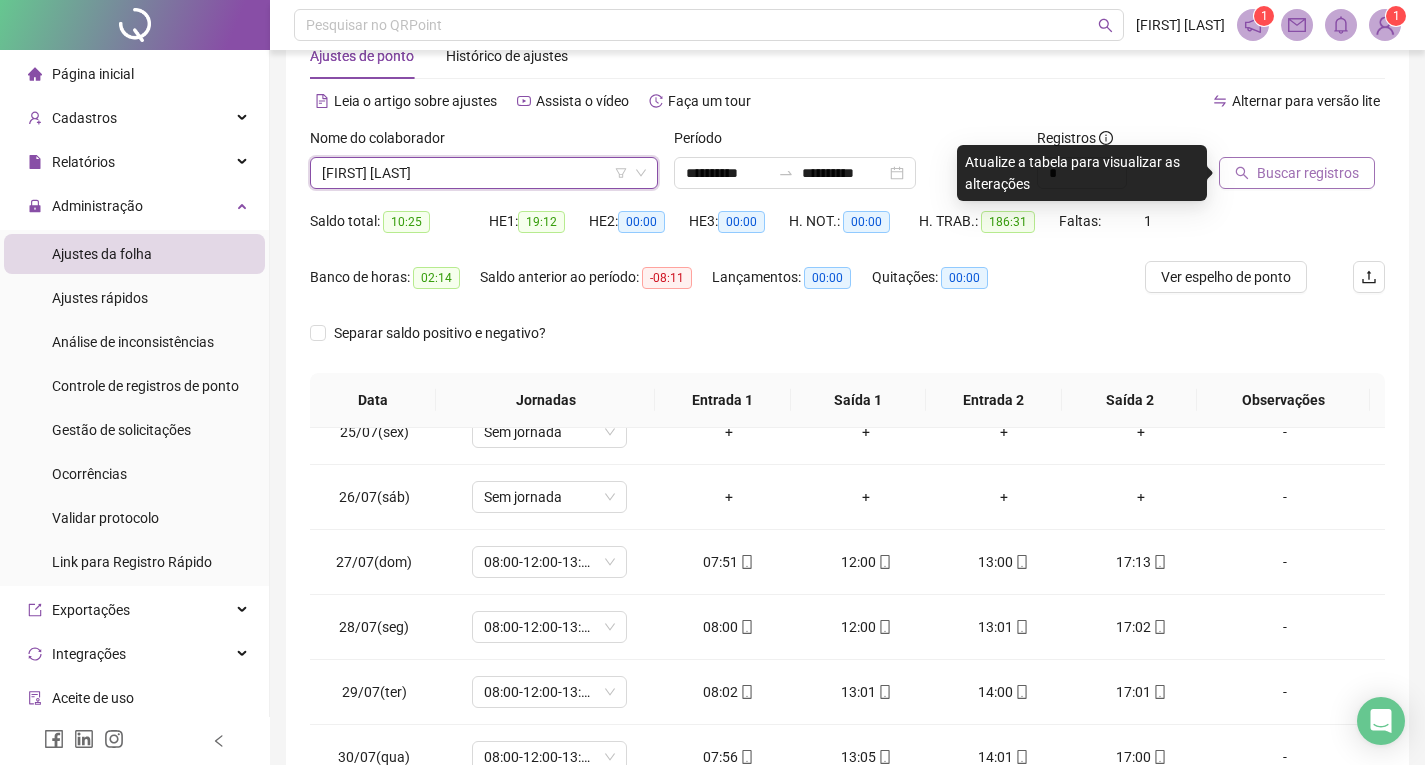 drag, startPoint x: 1253, startPoint y: 151, endPoint x: 1266, endPoint y: 162, distance: 17.029387 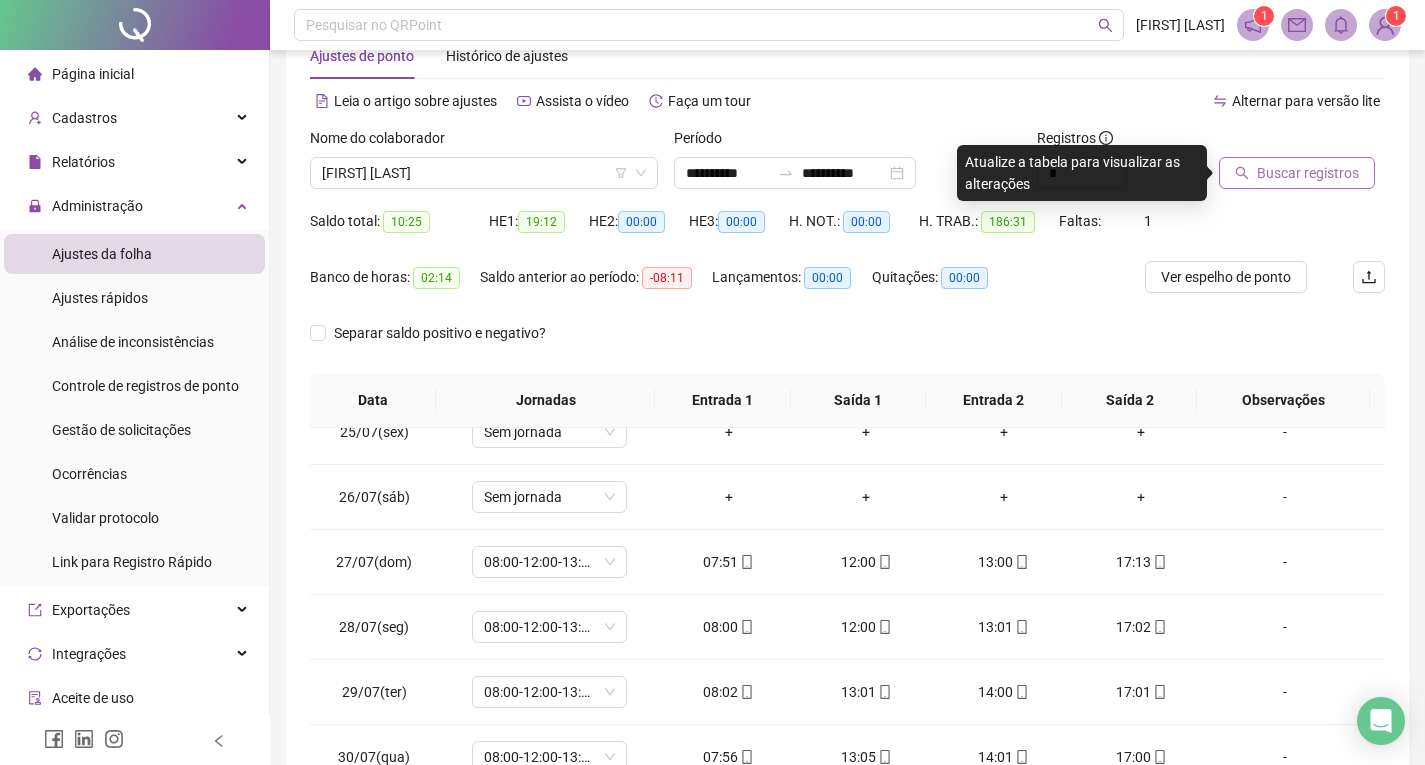 click on "Buscar registros" at bounding box center (1308, 173) 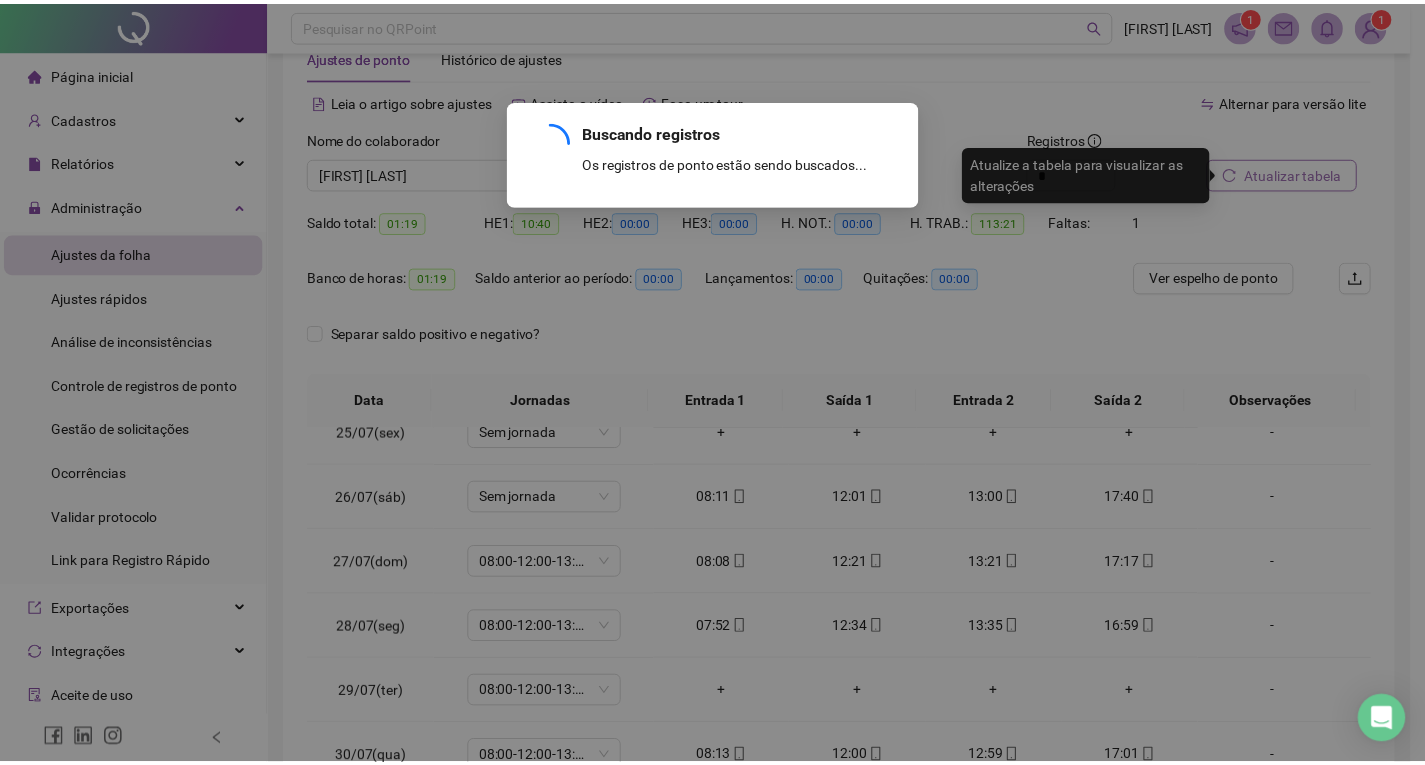 scroll, scrollTop: 743, scrollLeft: 0, axis: vertical 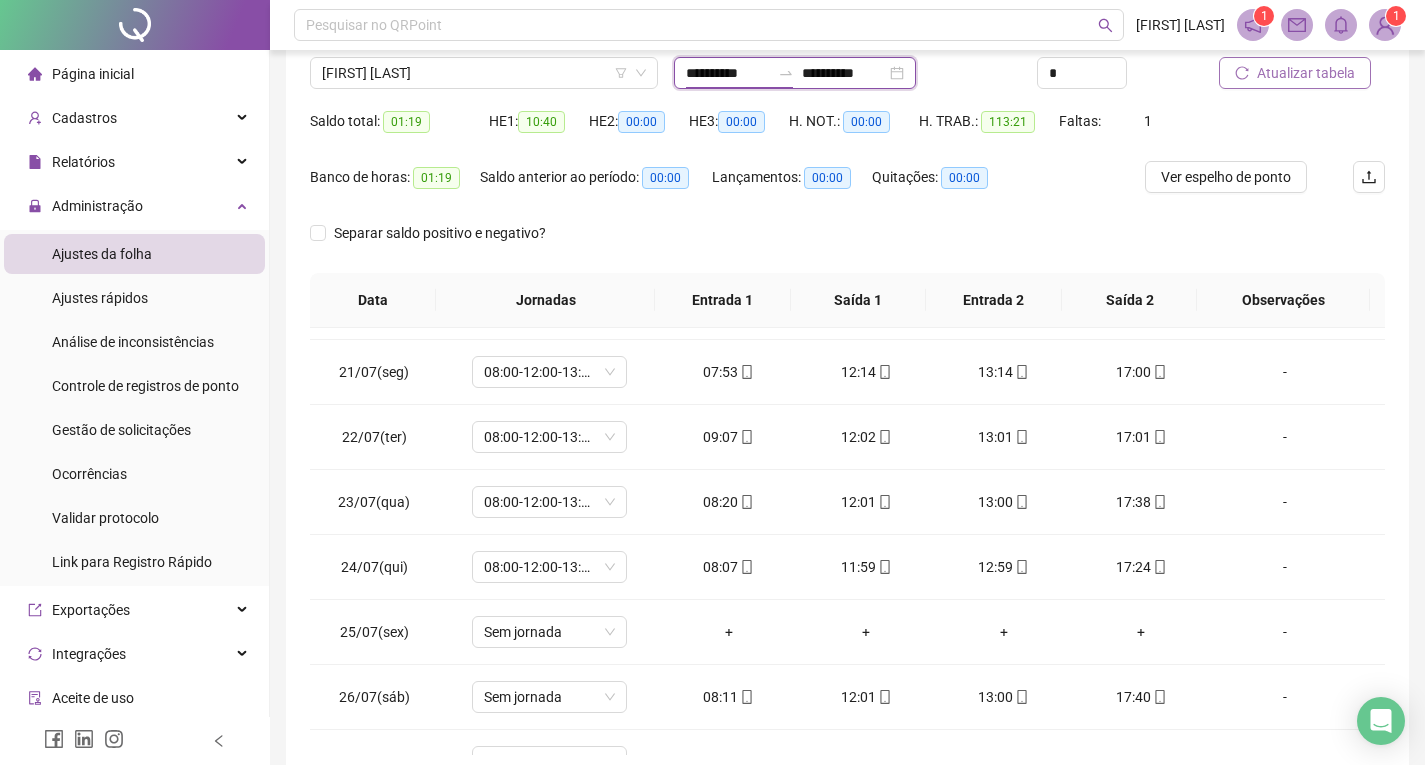 click on "**********" at bounding box center (728, 73) 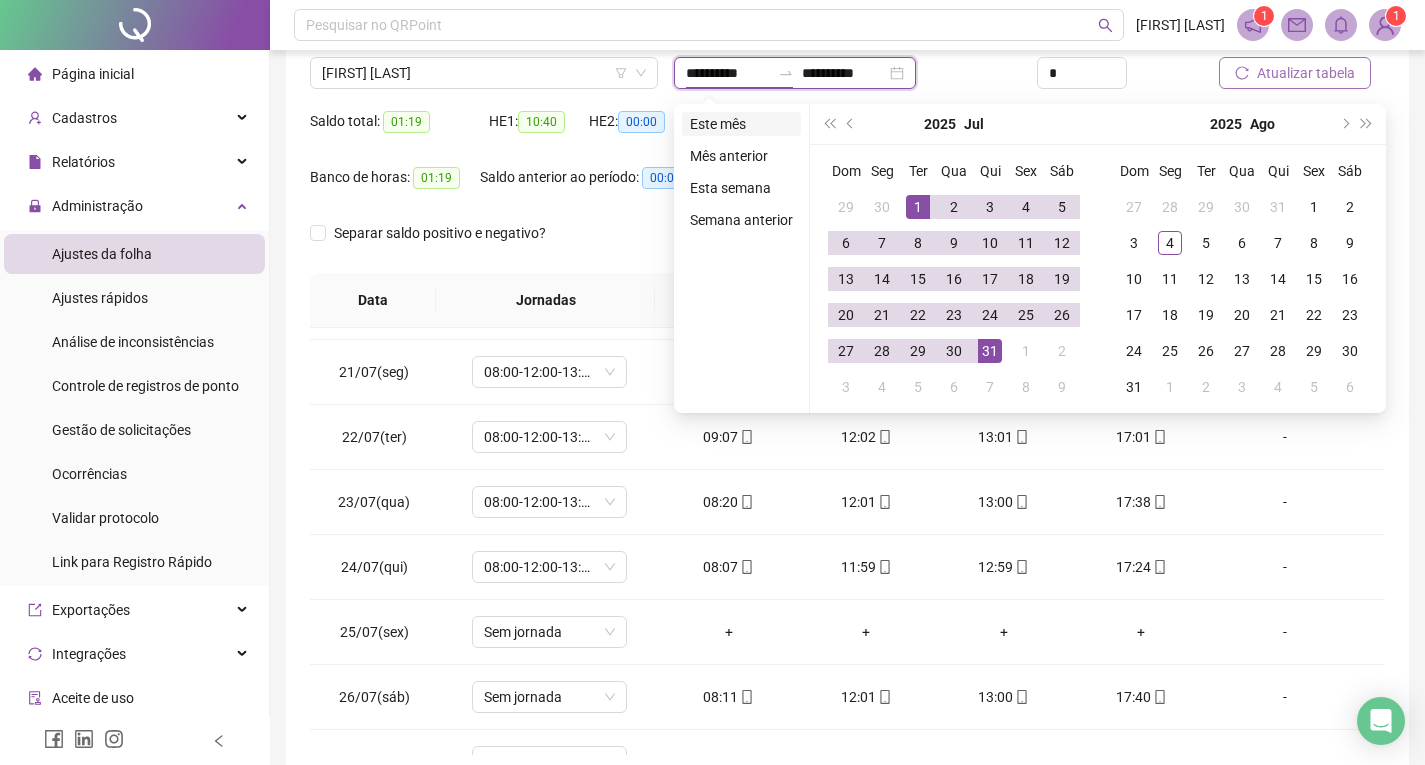type on "**********" 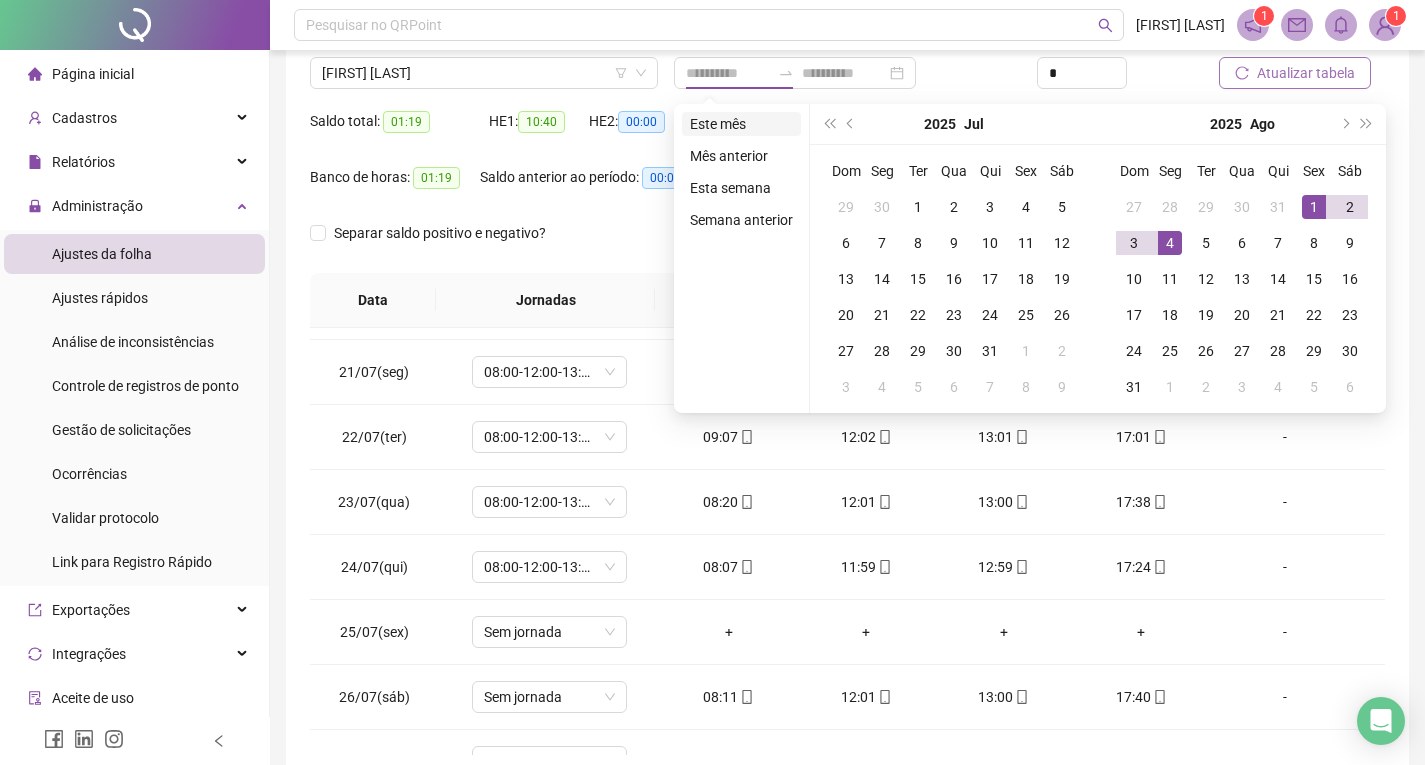 click on "Este mês" at bounding box center (741, 124) 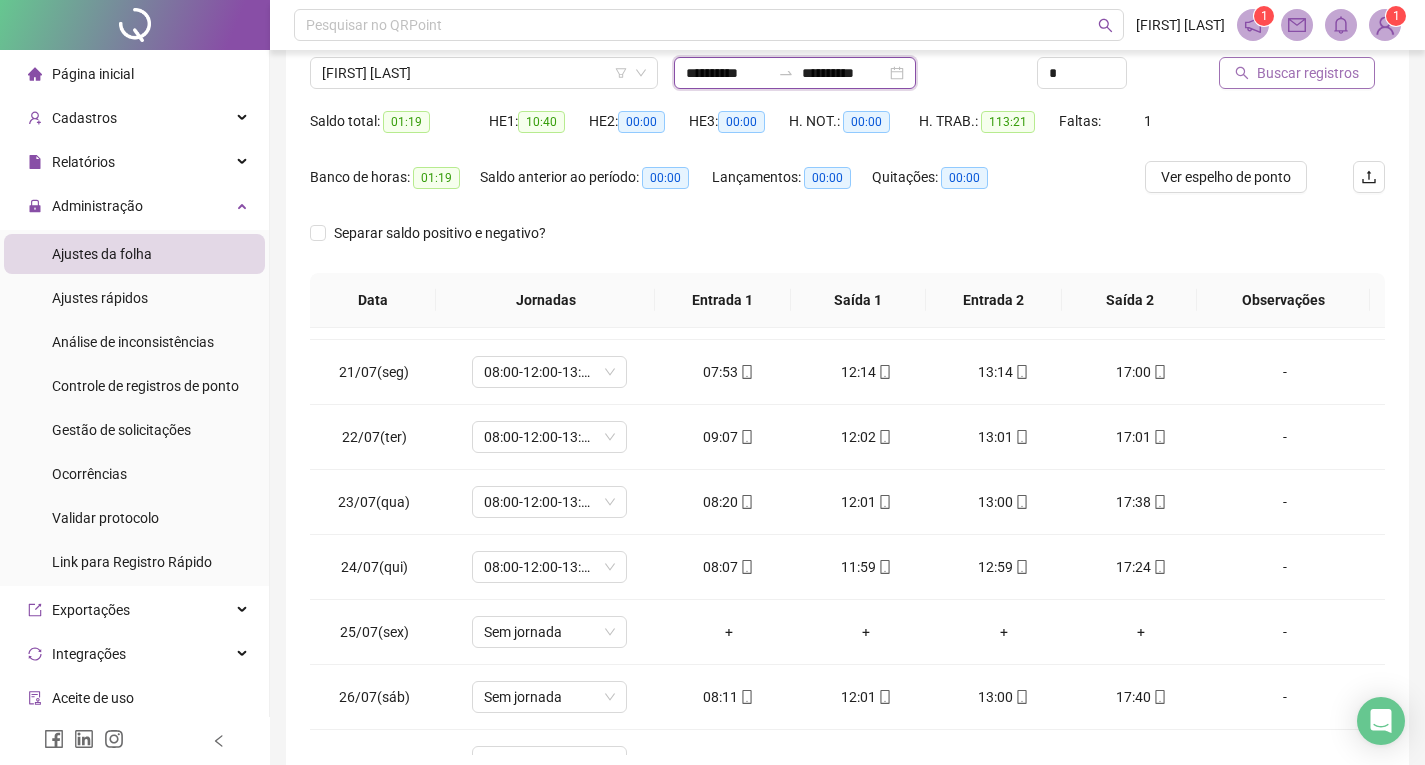 click on "**********" at bounding box center (844, 73) 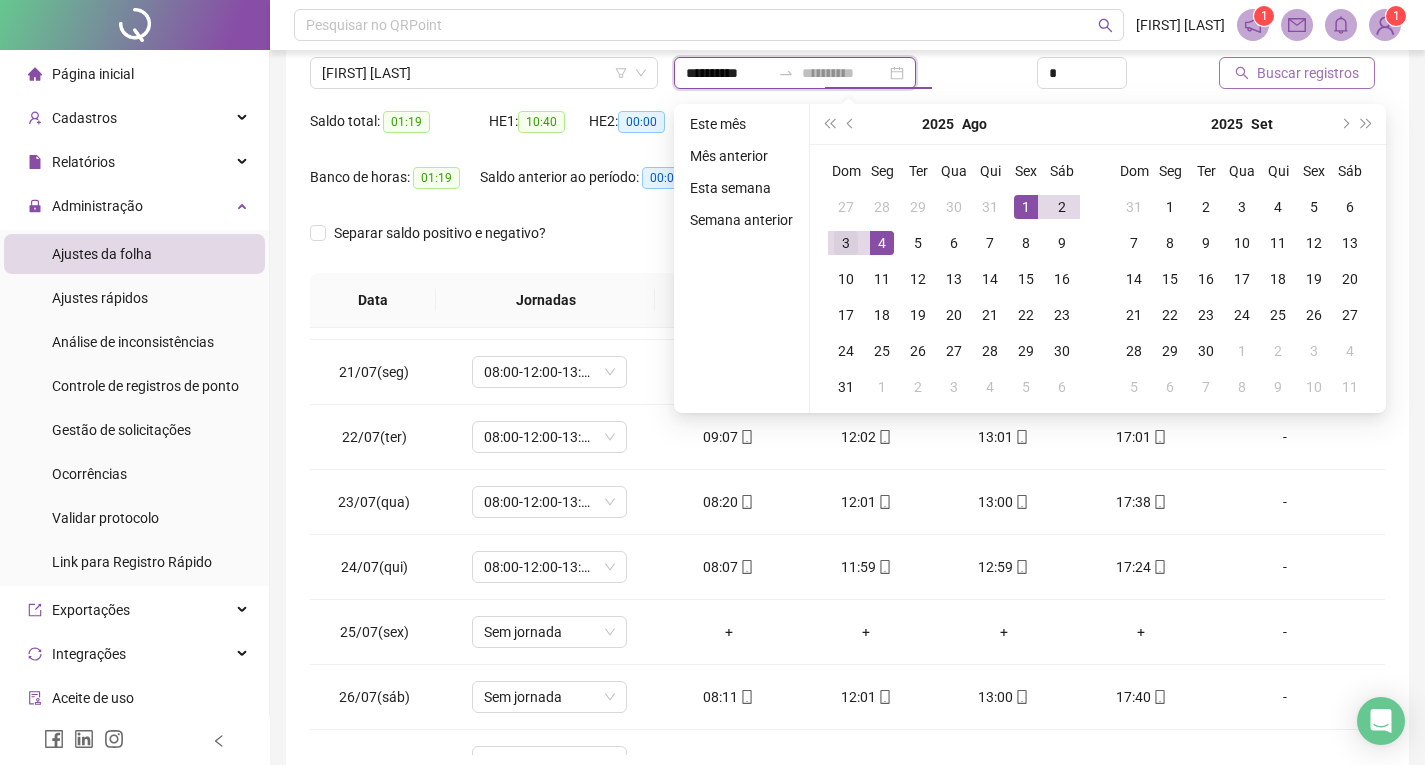 type on "**********" 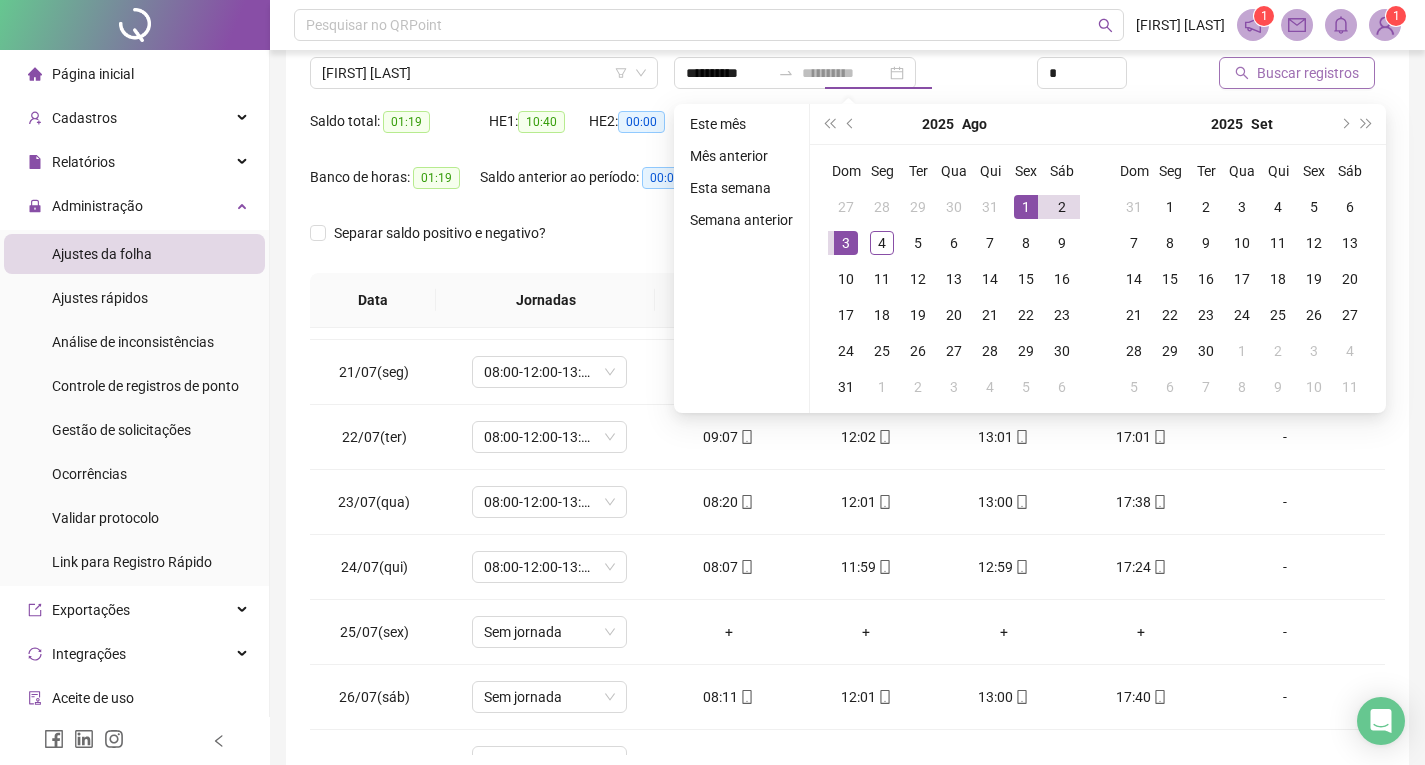 click on "3" at bounding box center [846, 243] 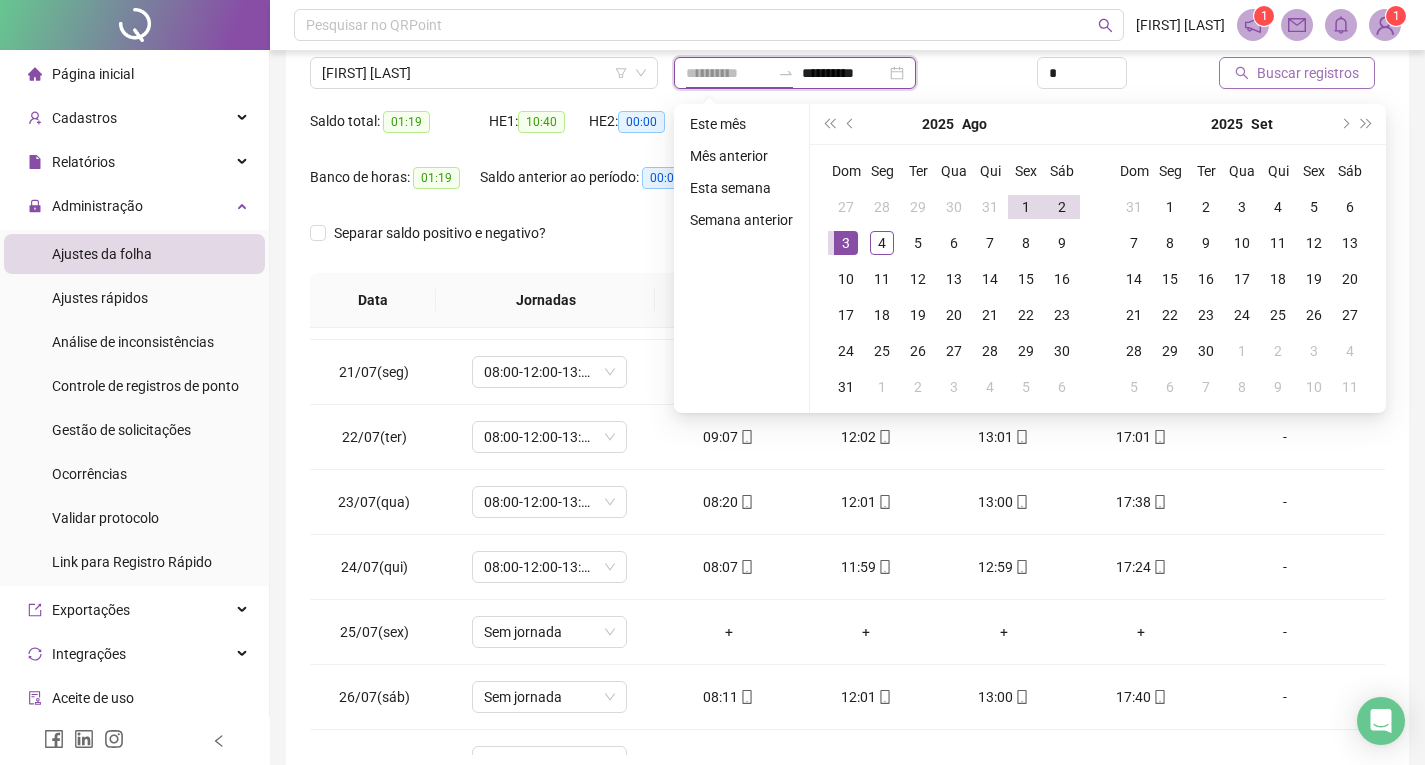 type on "**********" 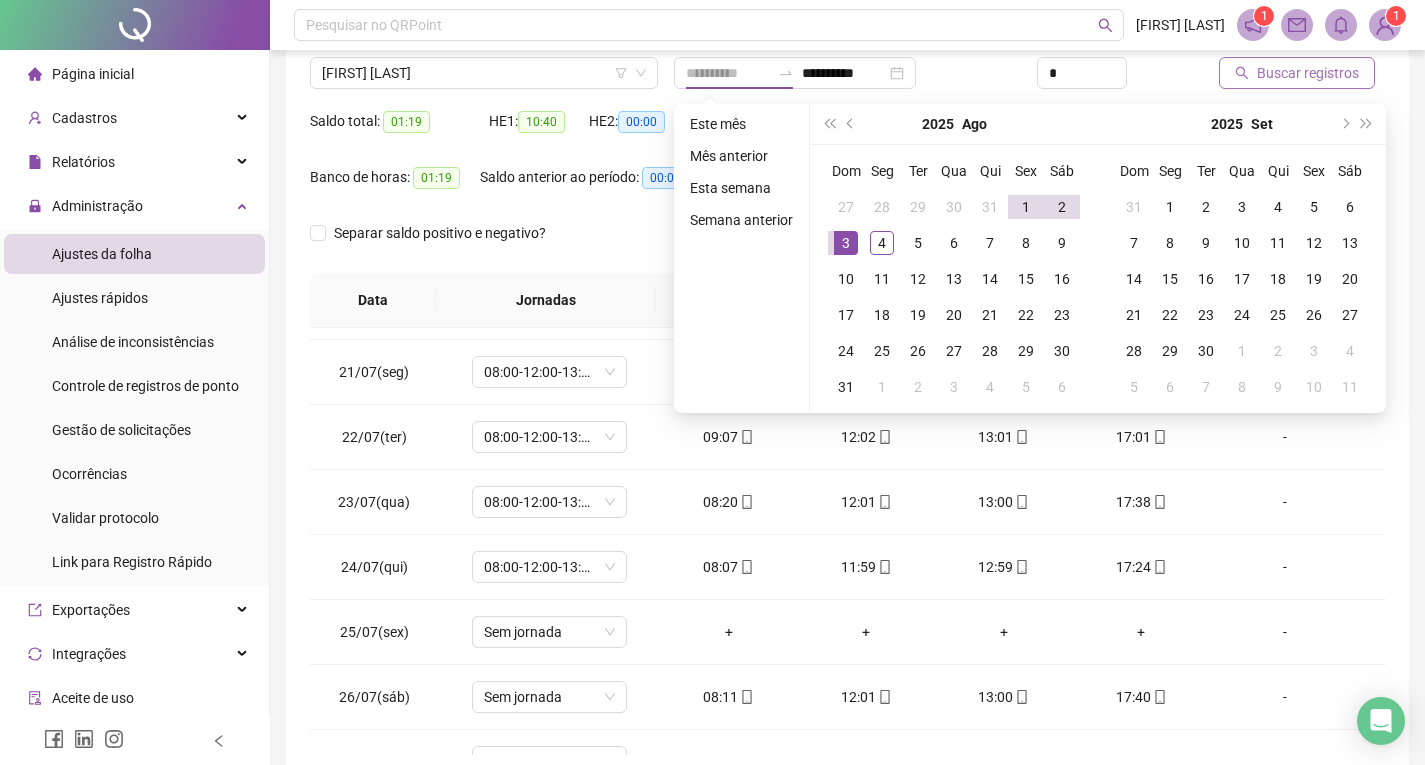 click on "Buscar registros" at bounding box center [1308, 73] 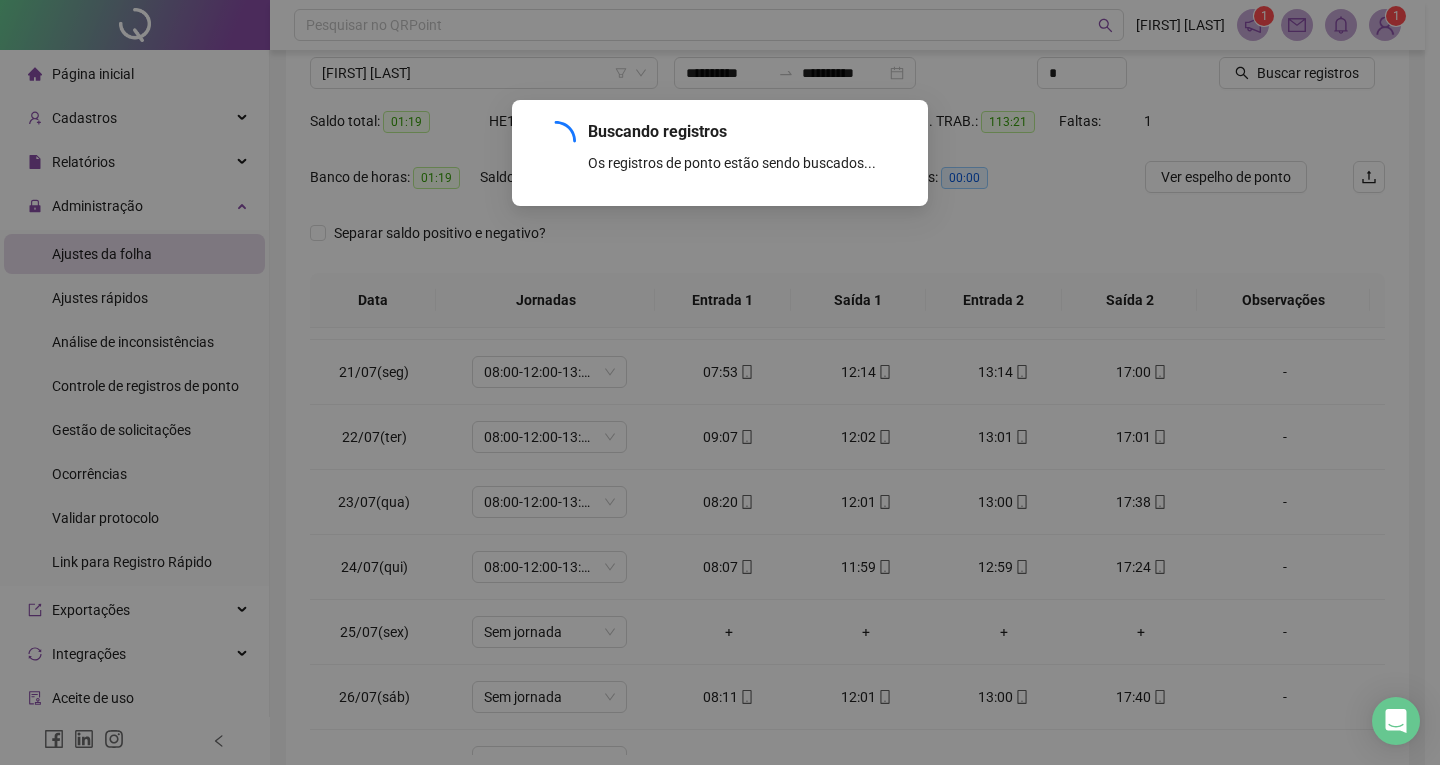 scroll, scrollTop: 0, scrollLeft: 0, axis: both 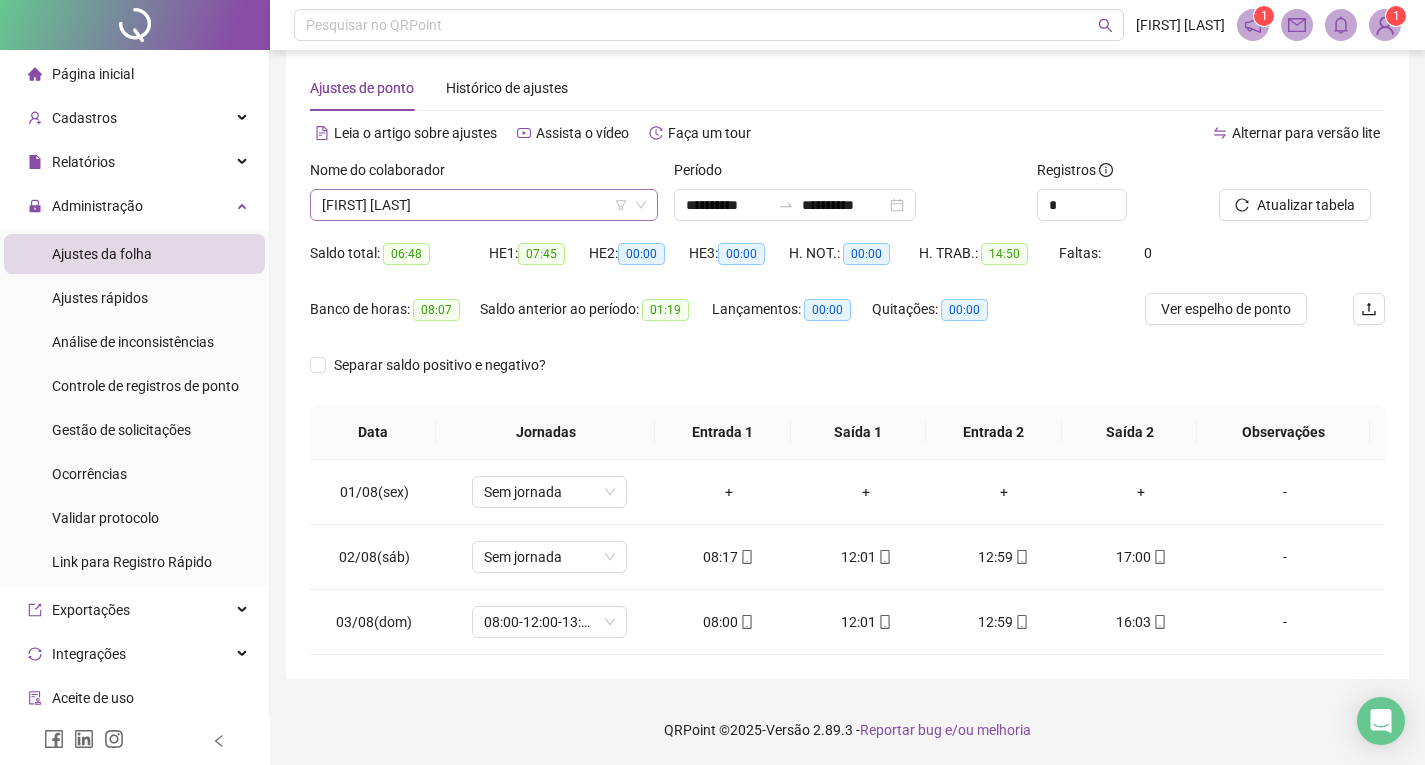 click on "[FIRST] [LAST]" at bounding box center (484, 205) 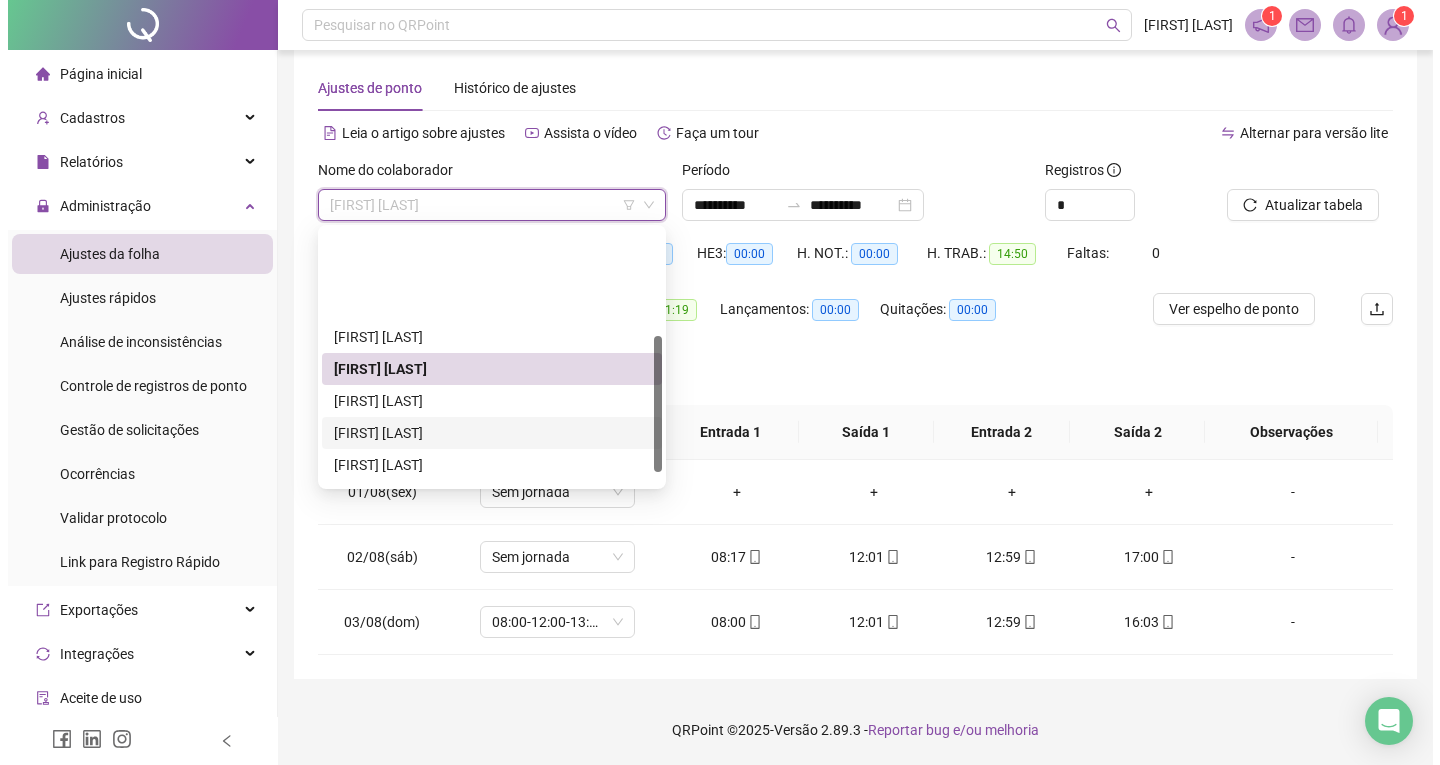 scroll, scrollTop: 200, scrollLeft: 0, axis: vertical 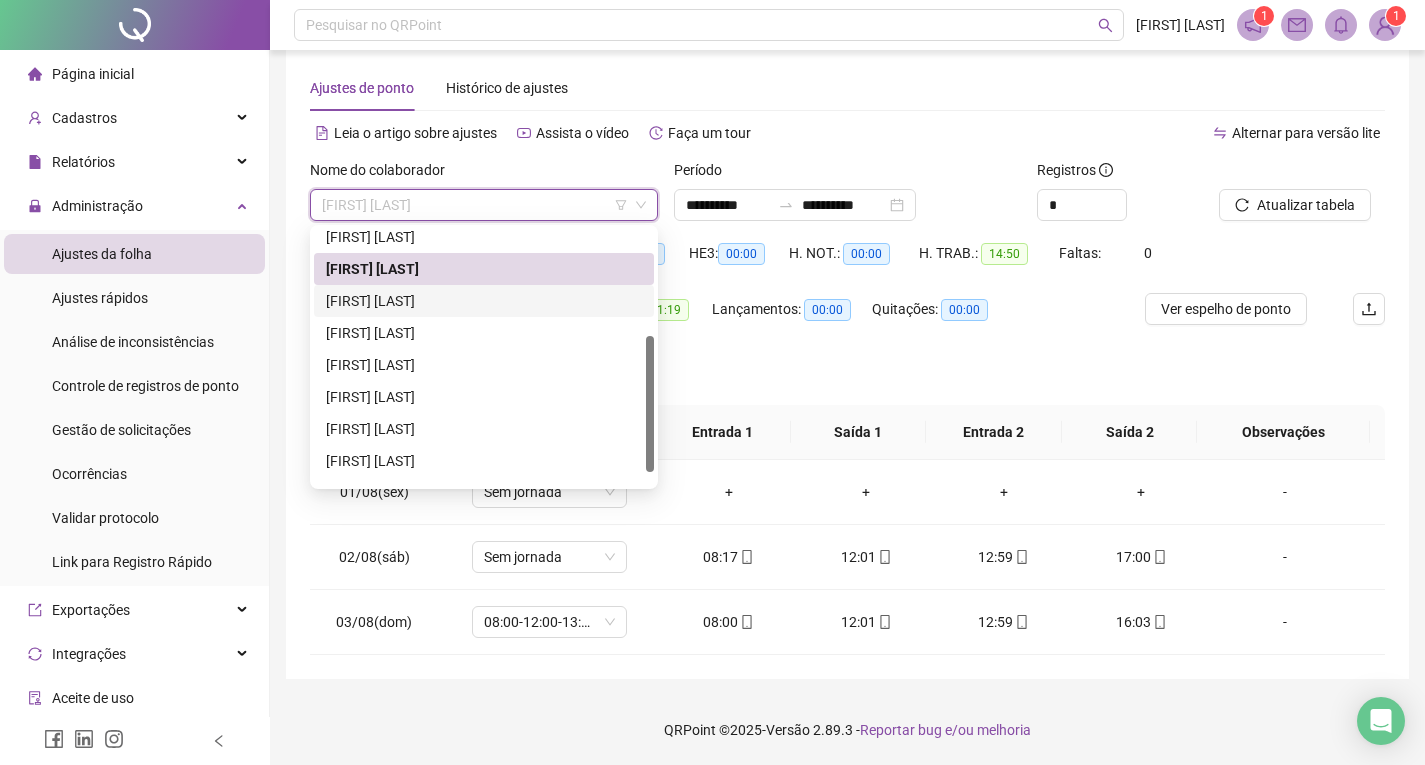 click on "[FIRST] [LAST]" at bounding box center (484, 301) 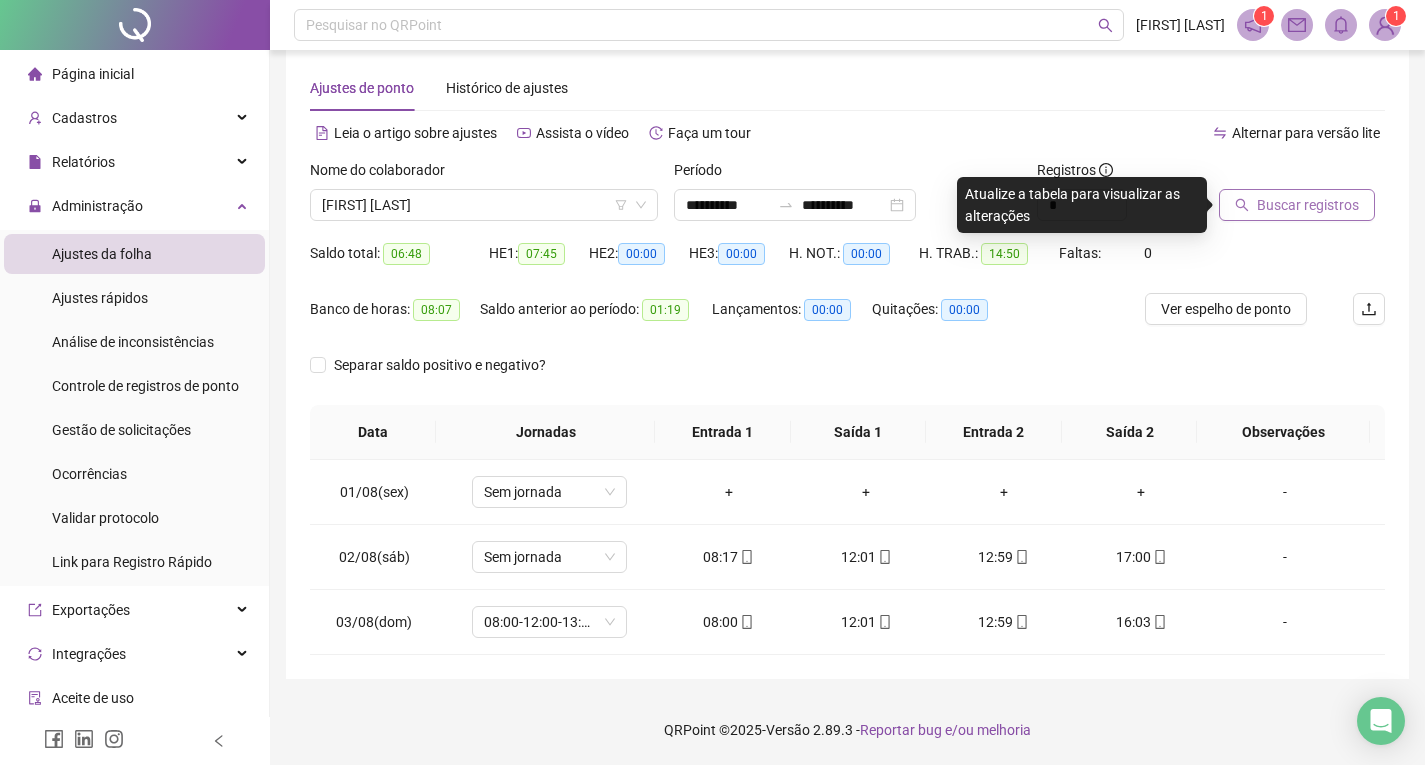 click on "Buscar registros" at bounding box center [1297, 205] 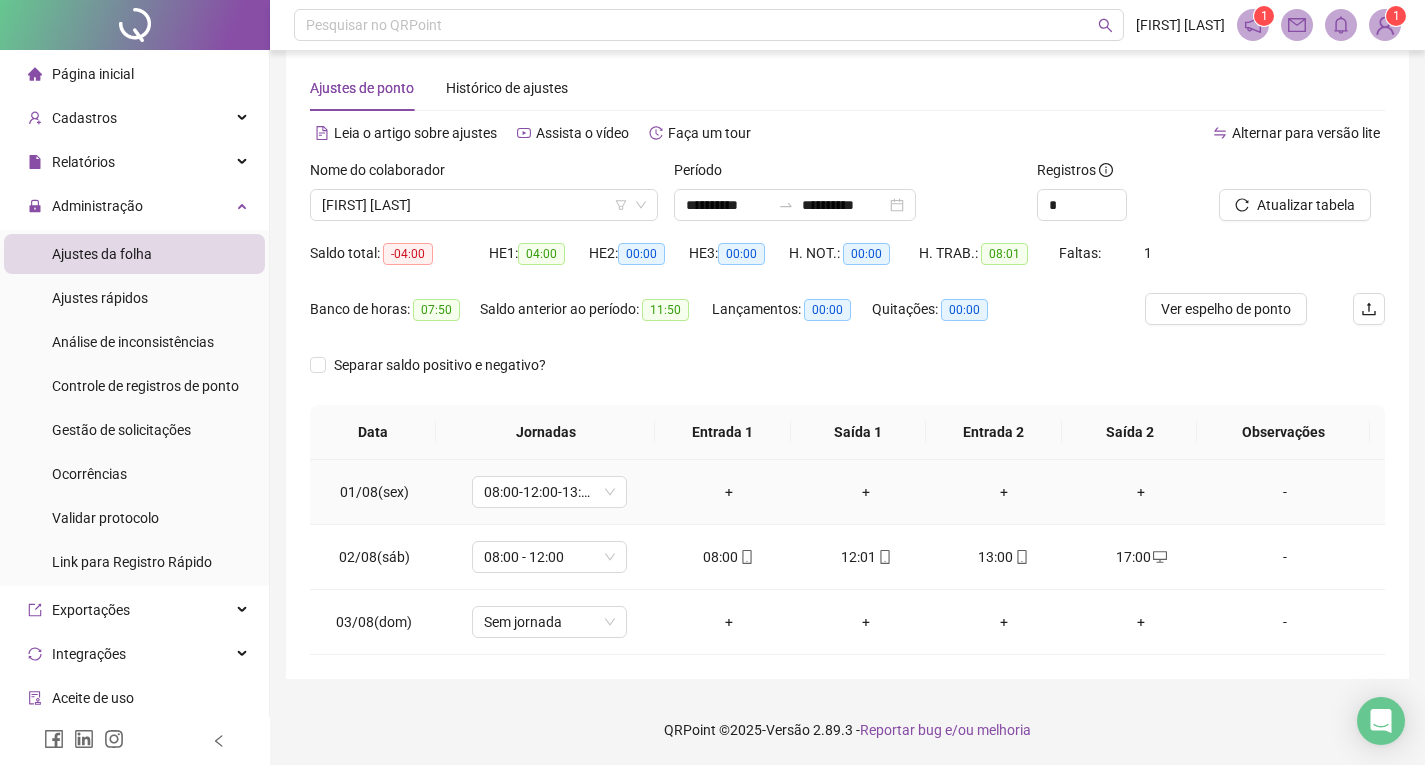 click on "-" at bounding box center (1285, 492) 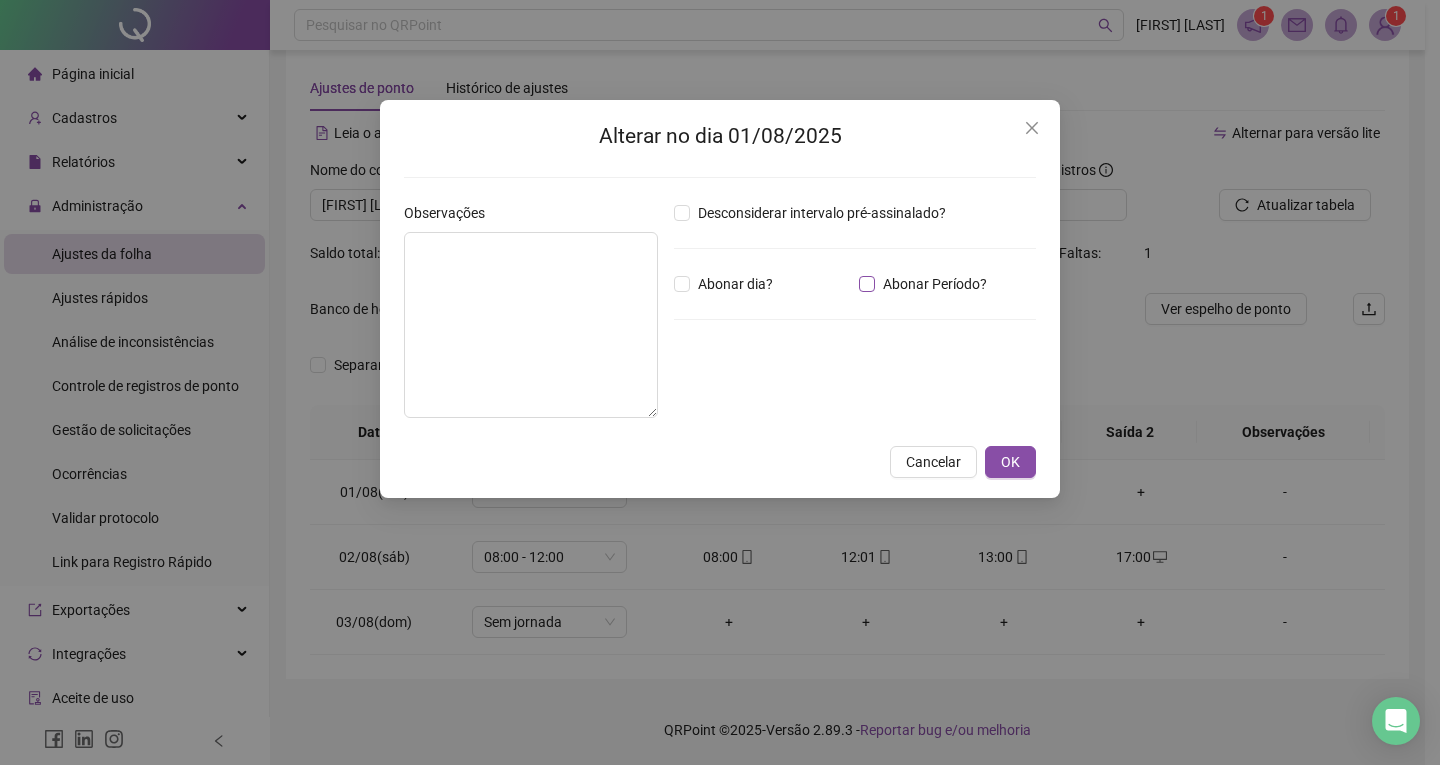 click on "Abonar Período?" at bounding box center (935, 284) 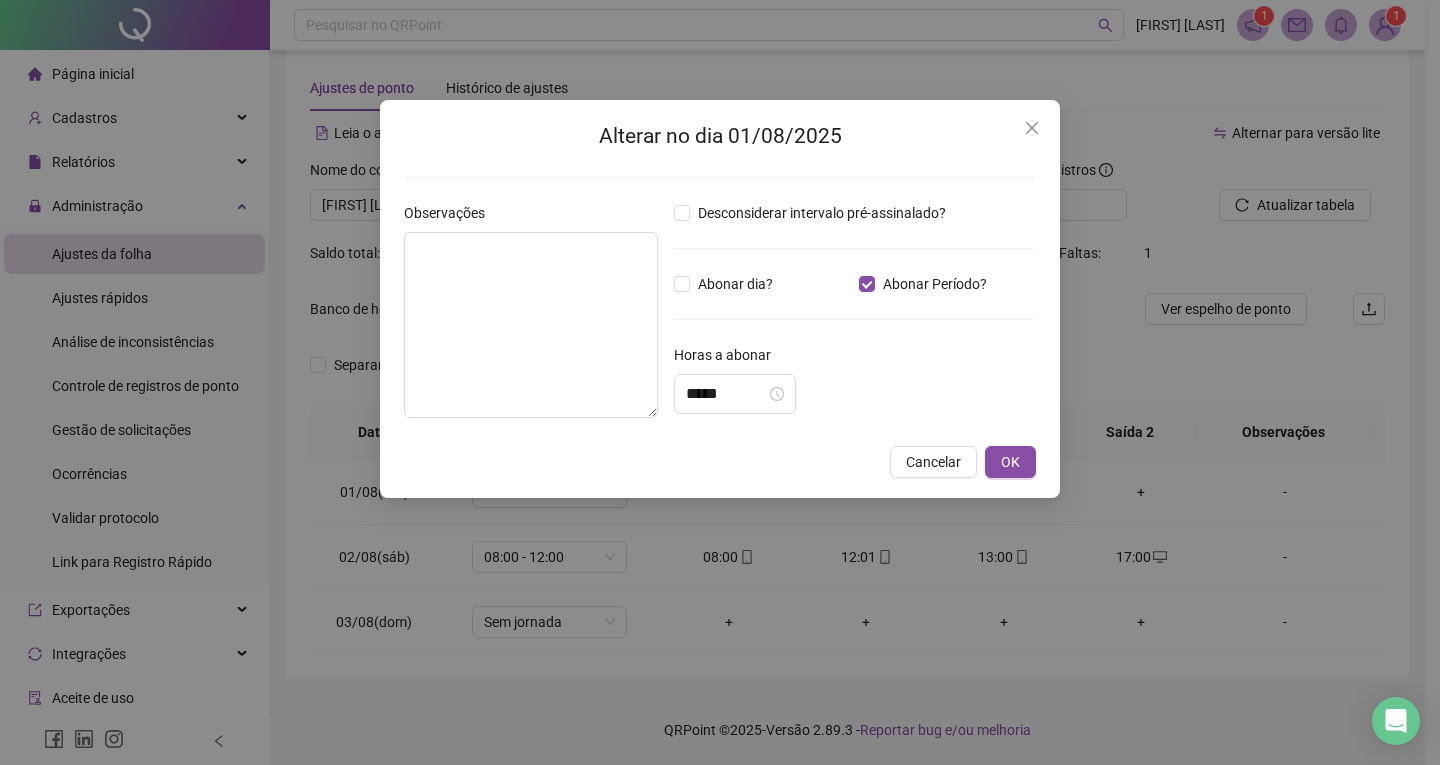 drag, startPoint x: 845, startPoint y: 277, endPoint x: 728, endPoint y: 277, distance: 117 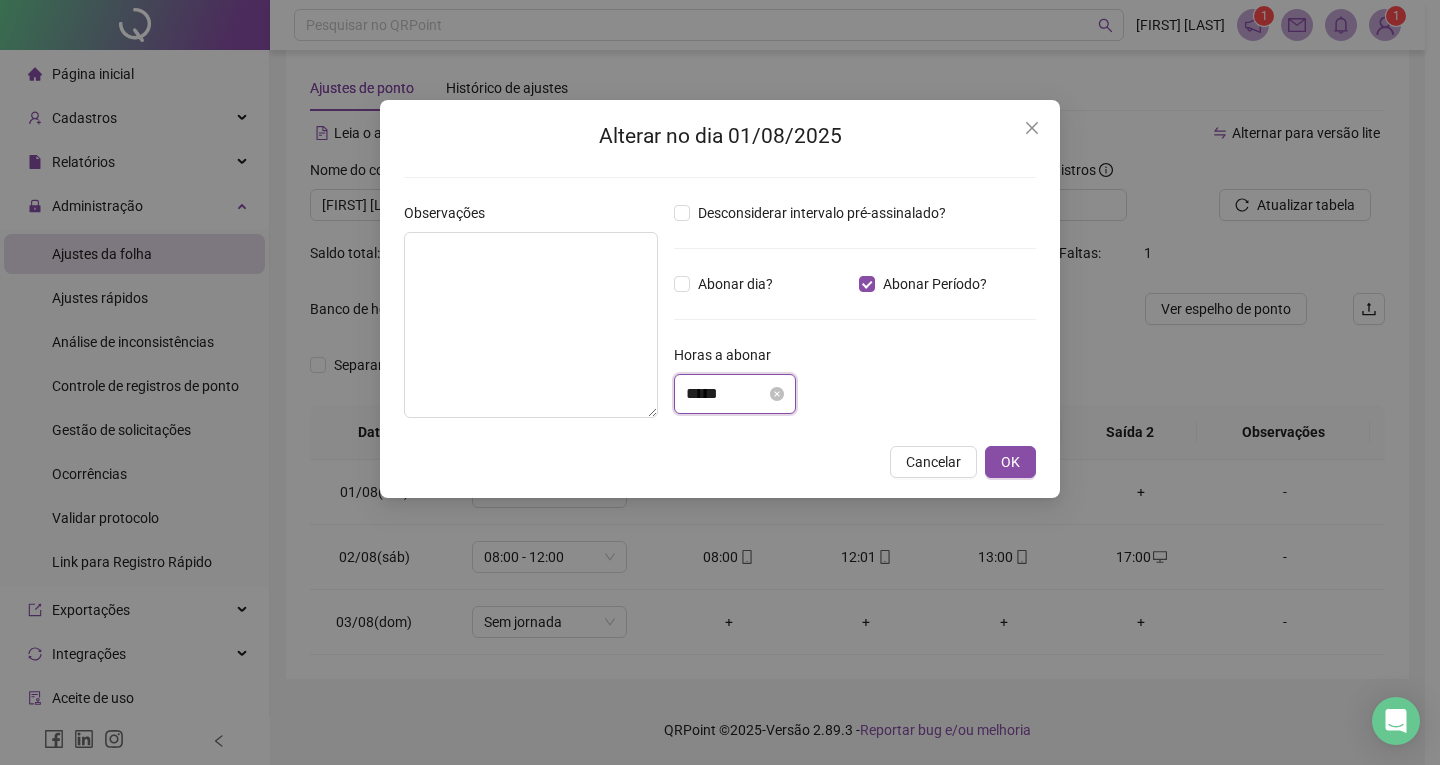 click on "*****" at bounding box center [726, 394] 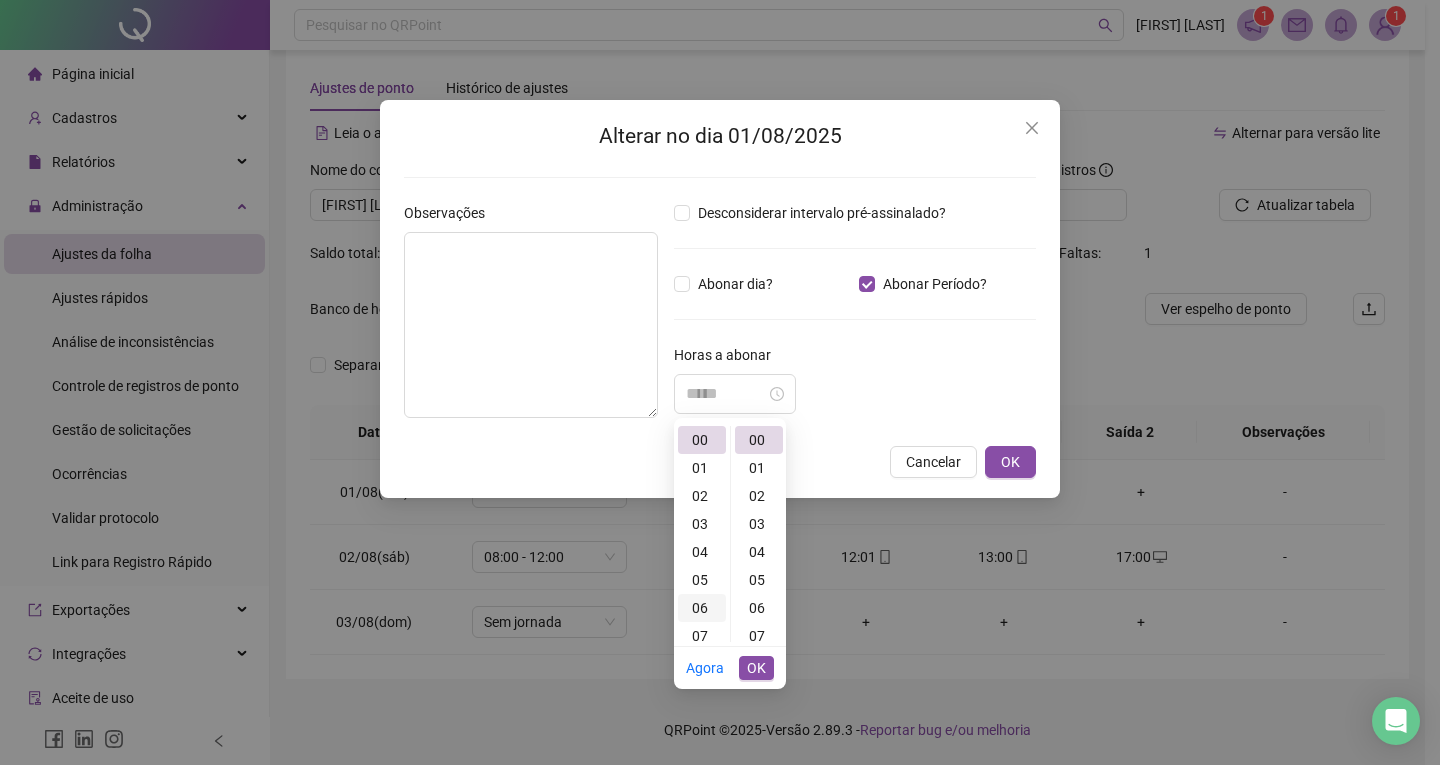 click on "06" at bounding box center (702, 608) 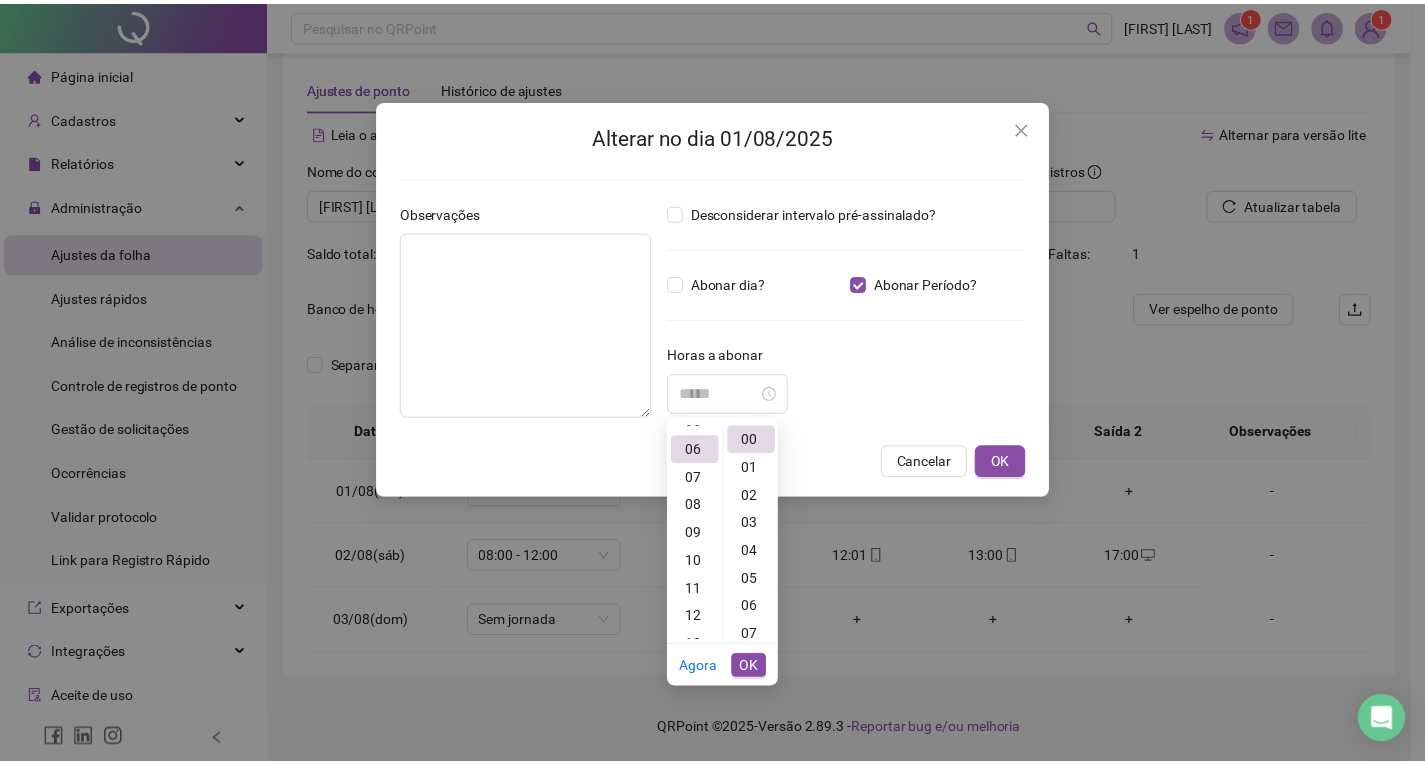 scroll, scrollTop: 168, scrollLeft: 0, axis: vertical 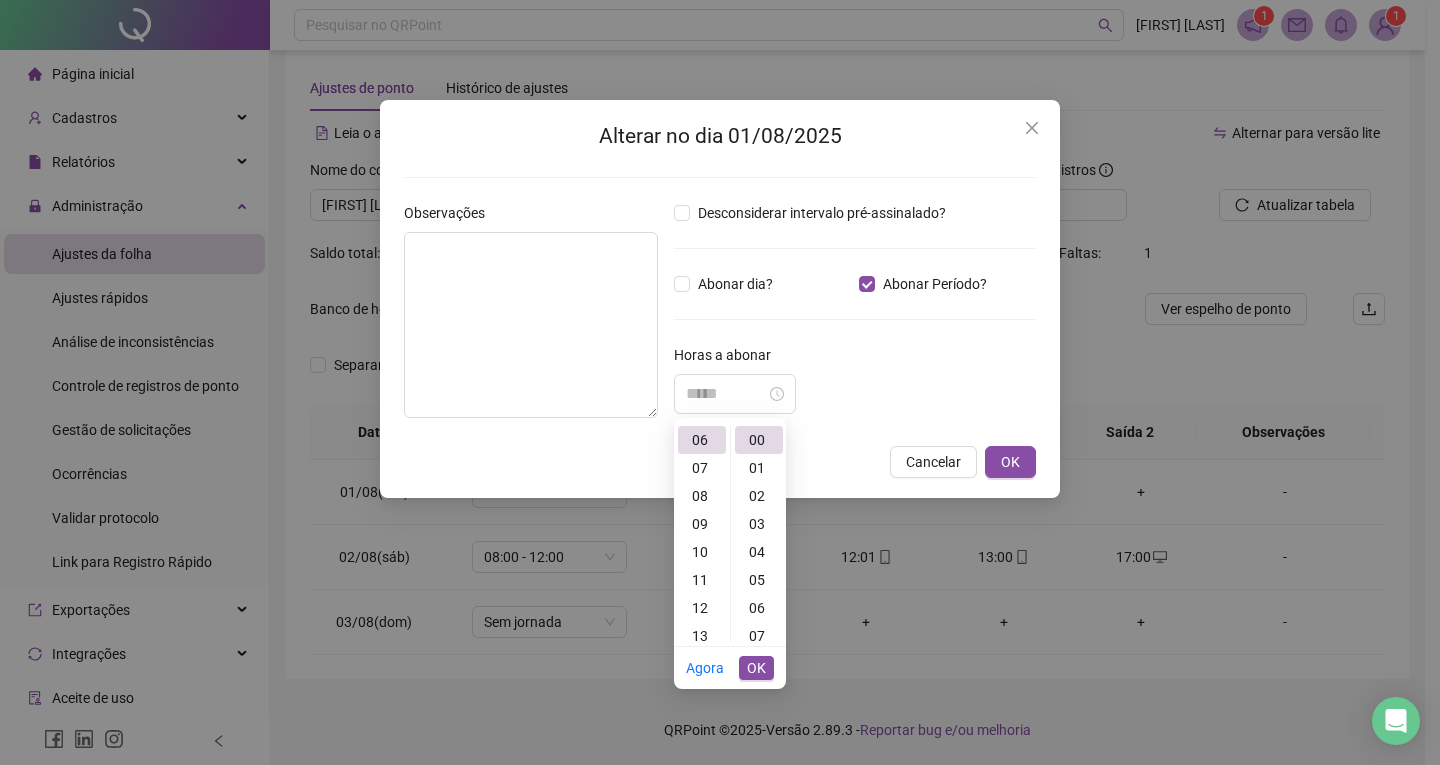 type on "*****" 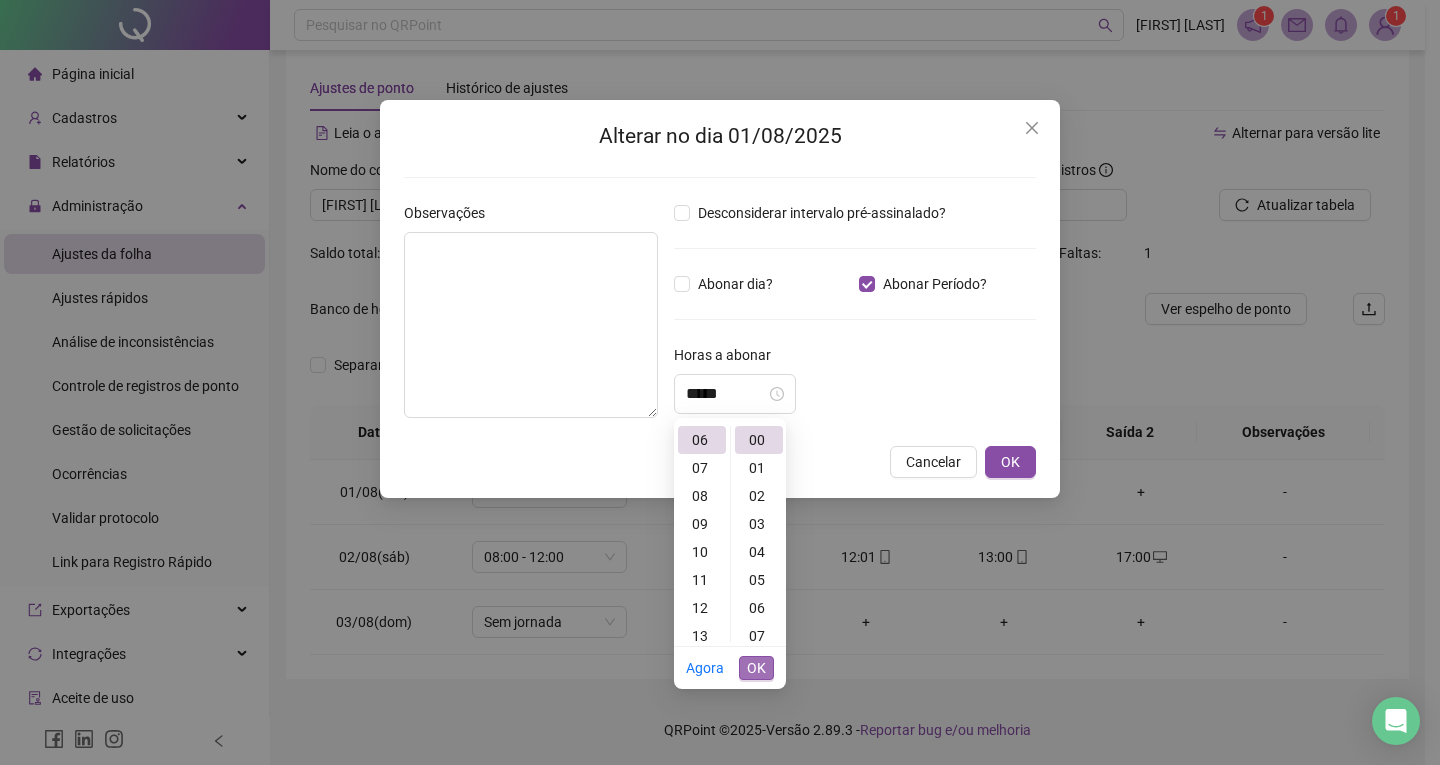 click on "OK" at bounding box center (756, 668) 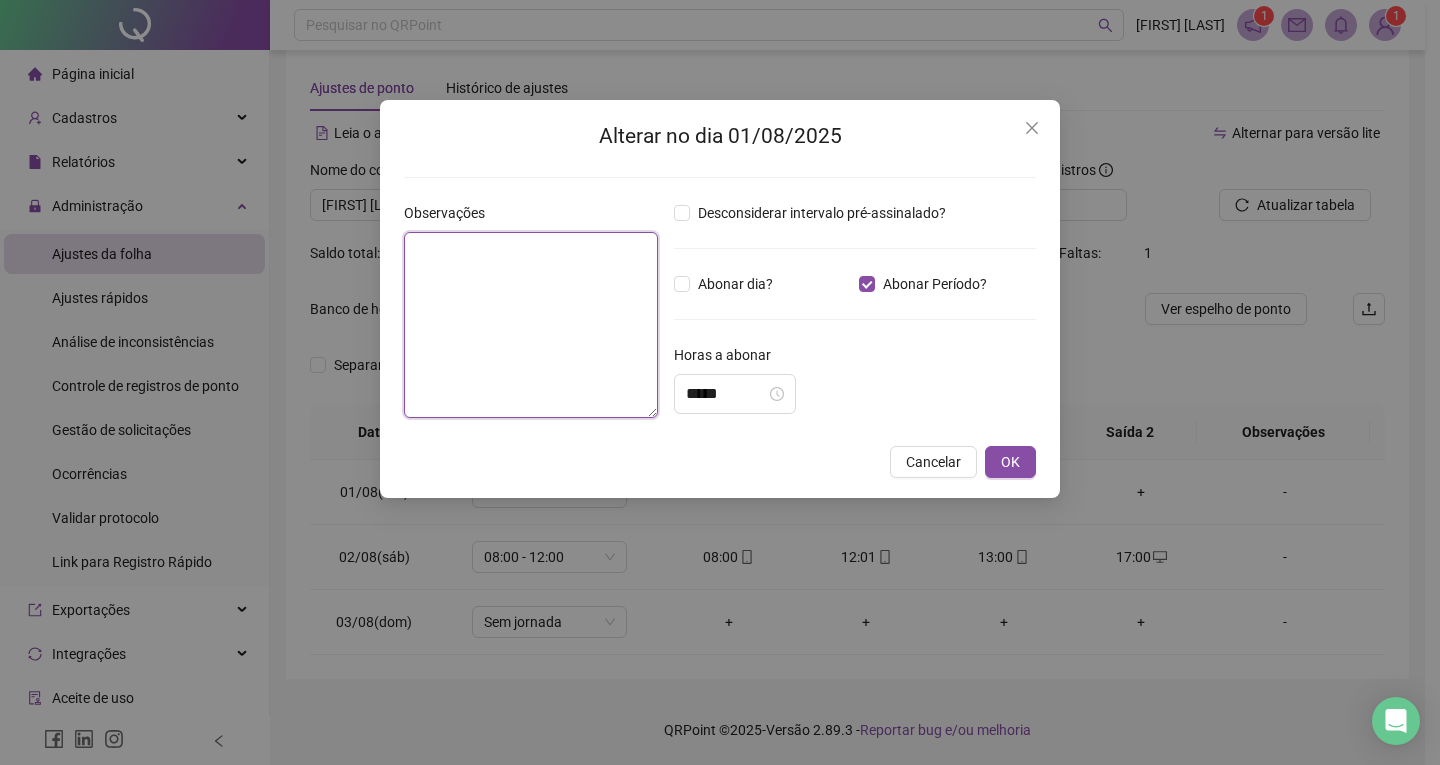 click at bounding box center (531, 325) 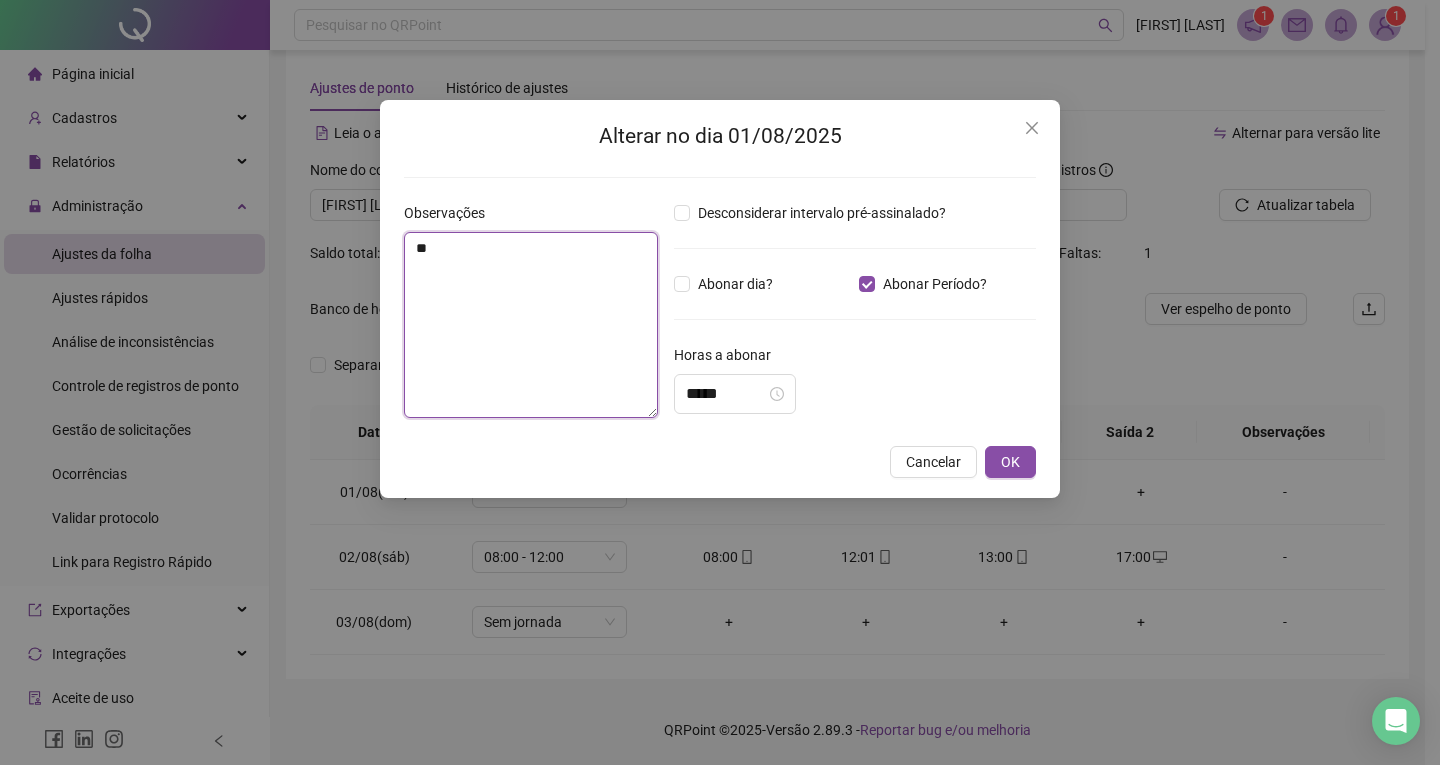 type on "*" 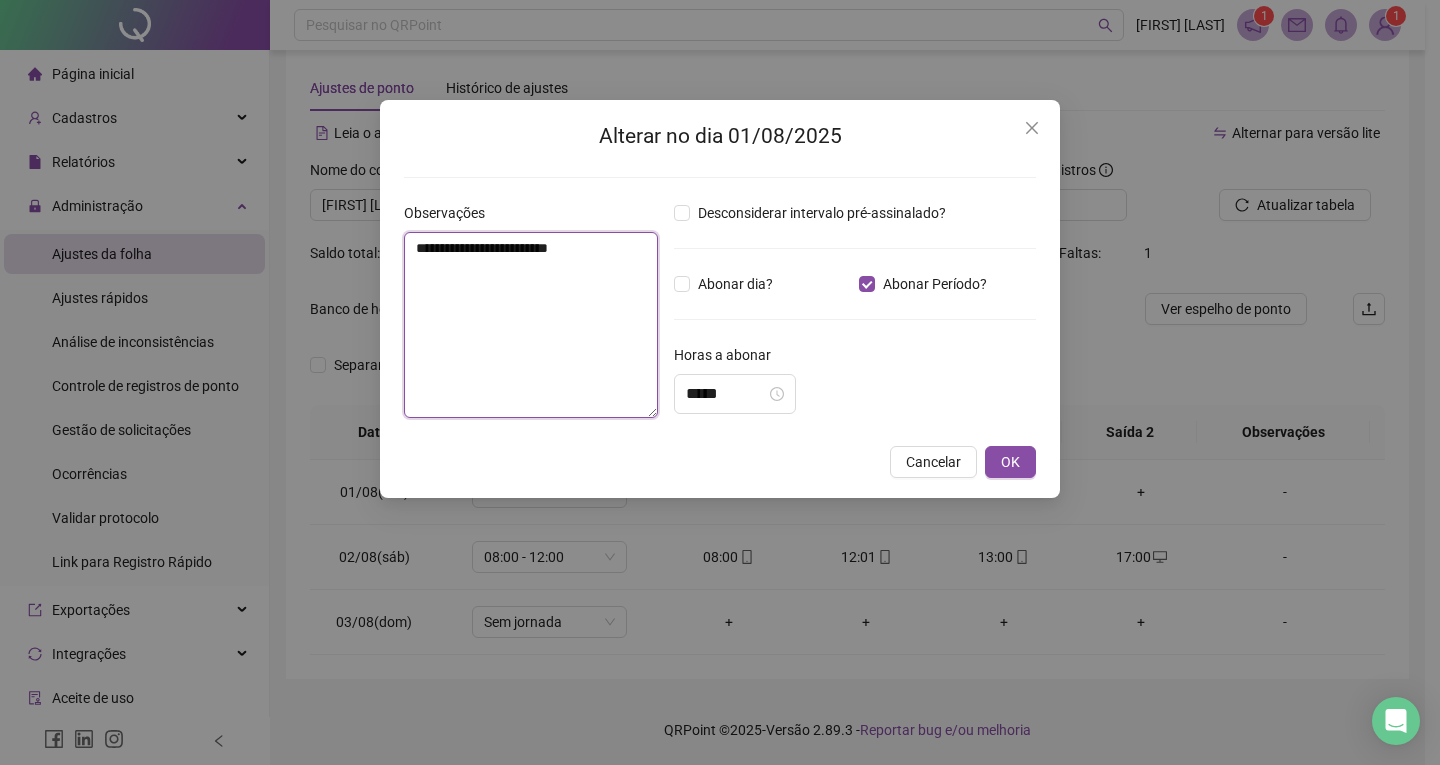 type on "**********" 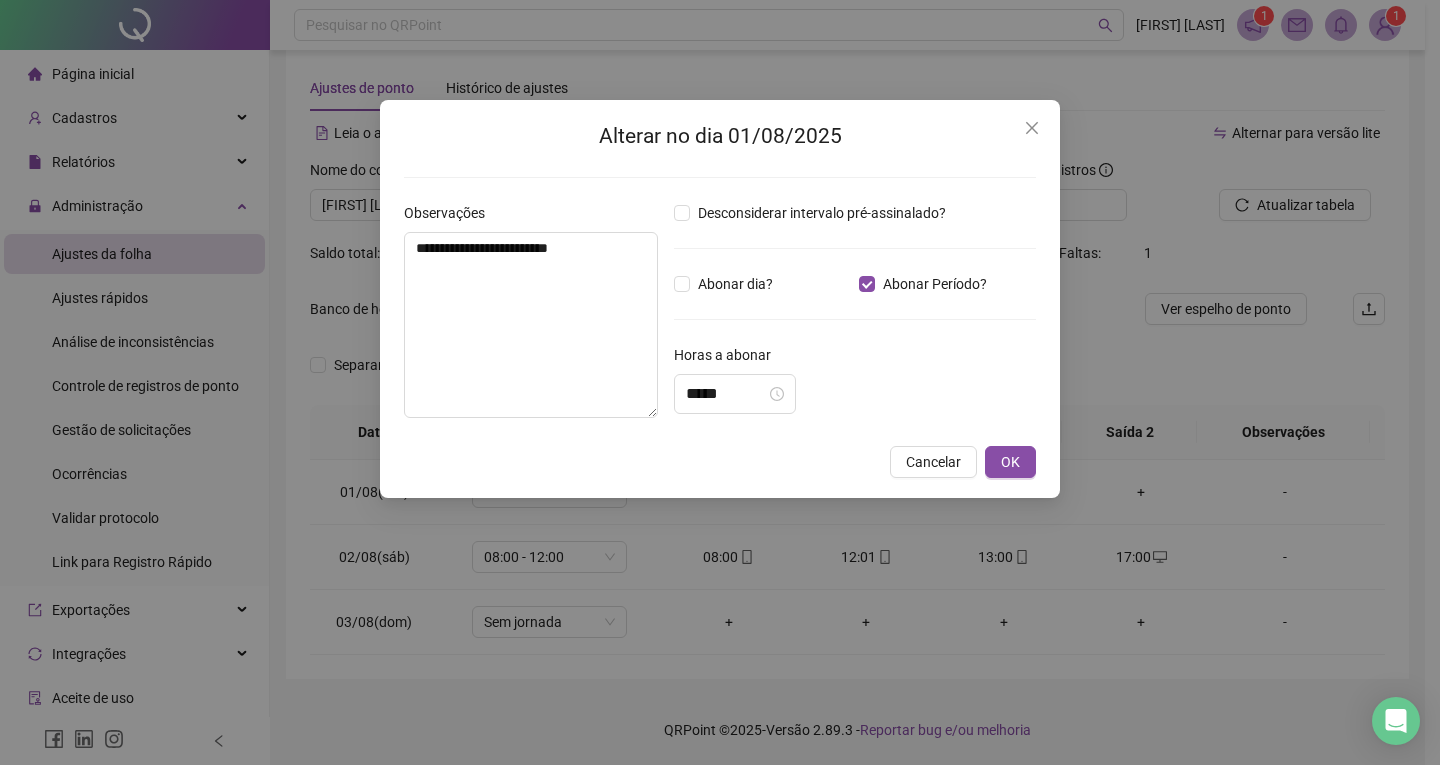 click on "**********" at bounding box center [720, 382] 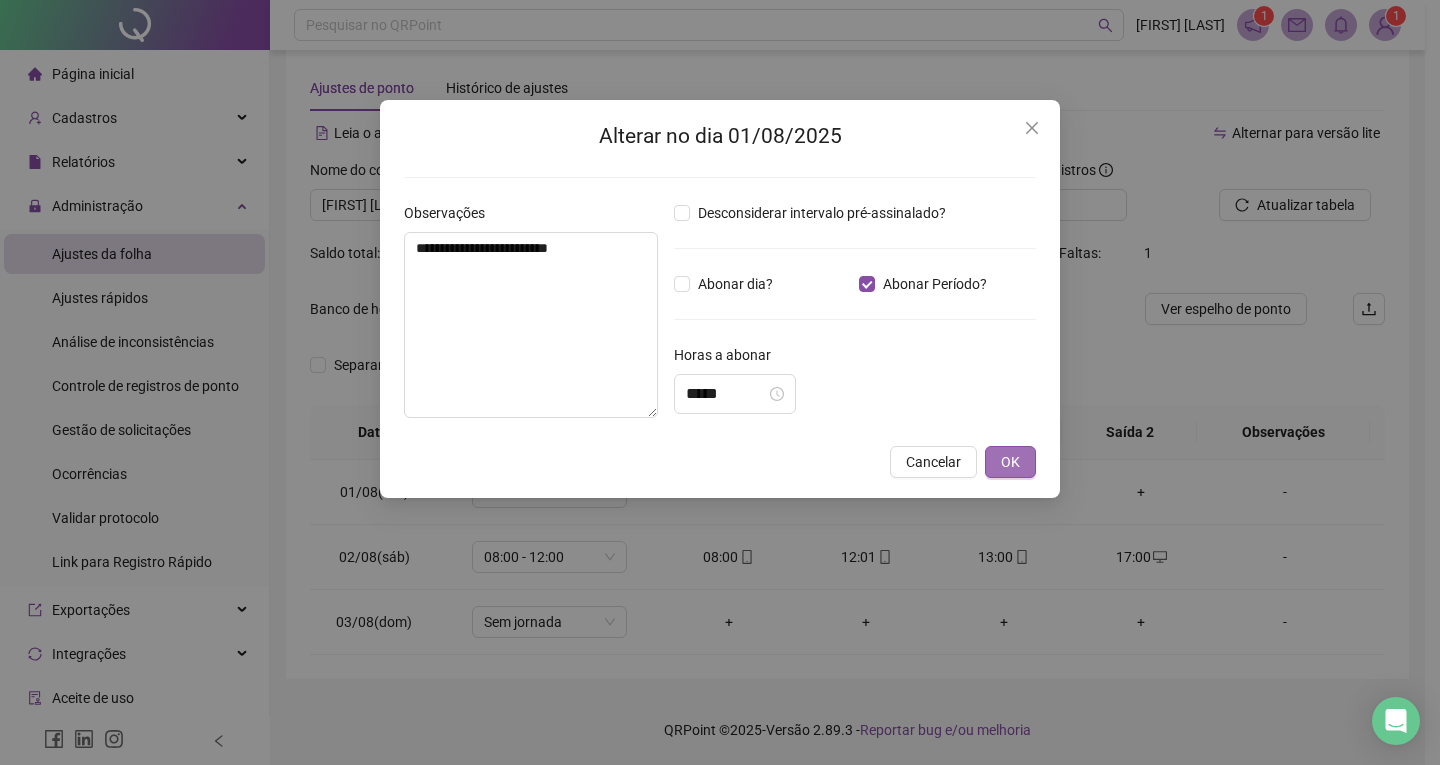 click on "OK" at bounding box center (1010, 462) 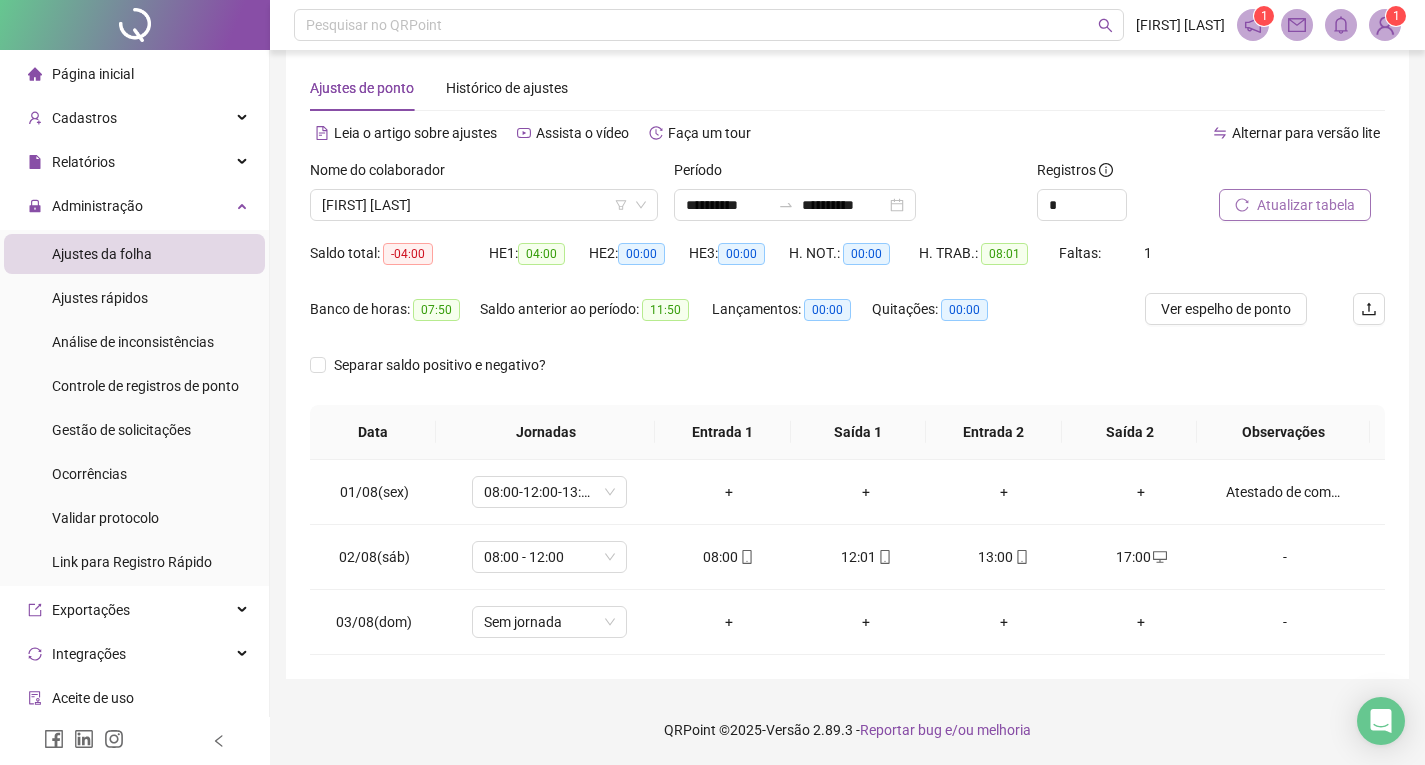 click on "Atualizar tabela" at bounding box center [1306, 205] 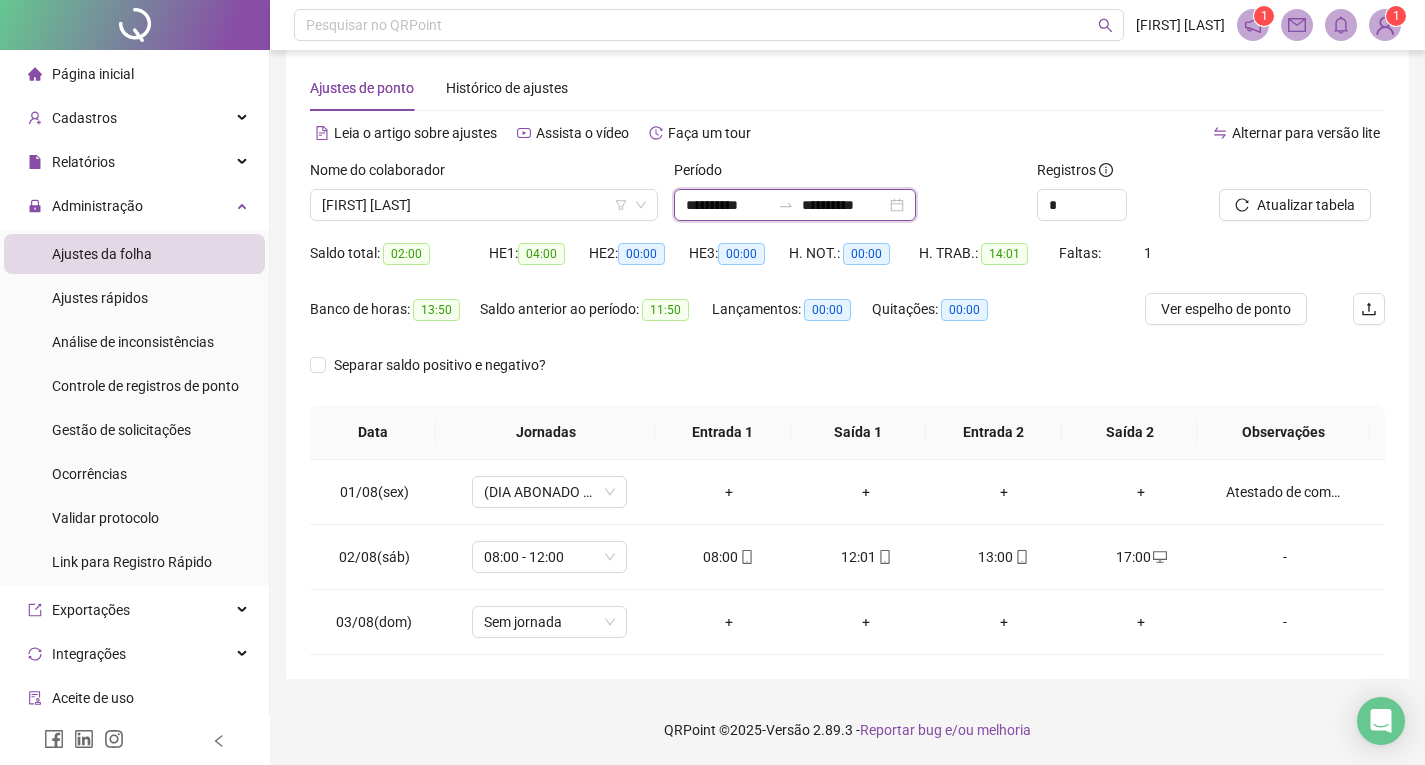 click on "**********" at bounding box center (844, 205) 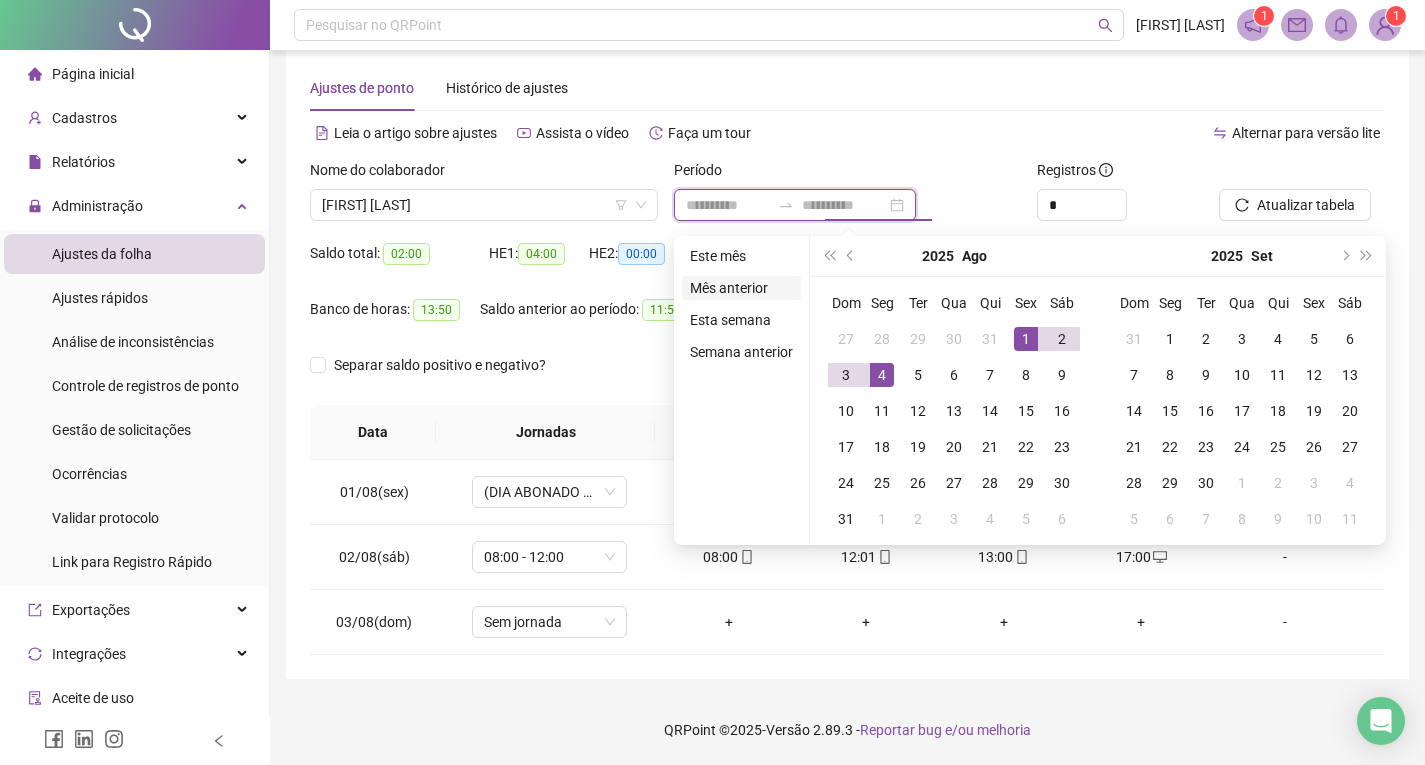 type on "**********" 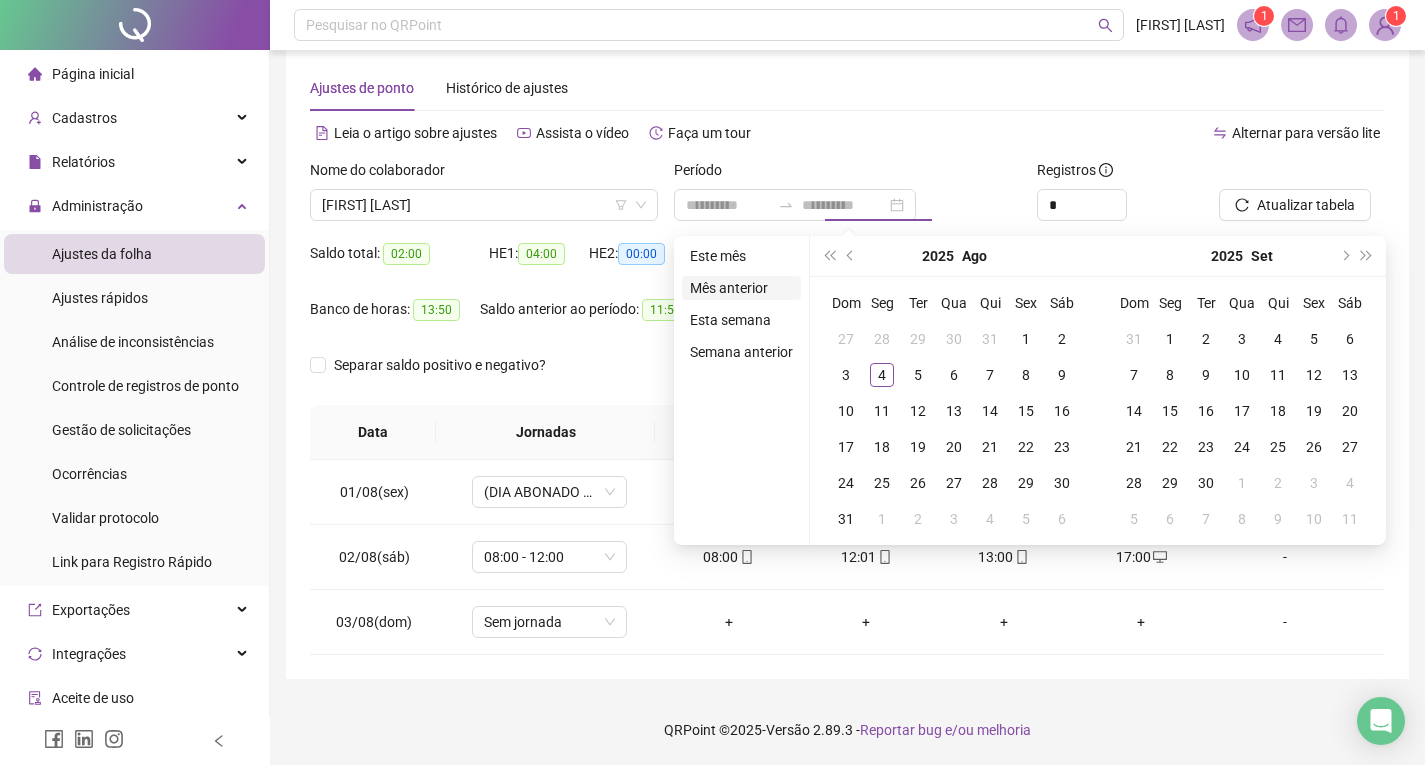 click on "Mês anterior" at bounding box center (741, 288) 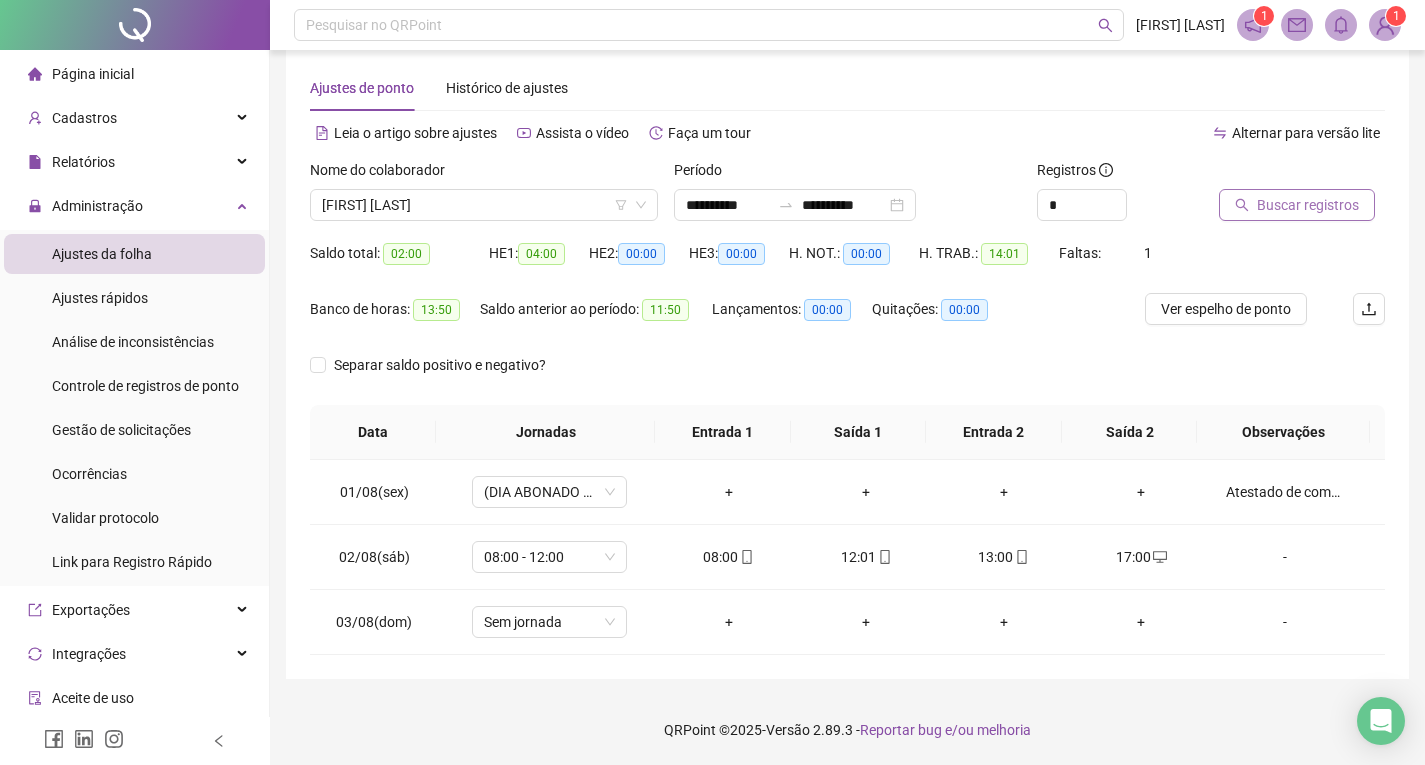 click on "Buscar registros" at bounding box center [1297, 205] 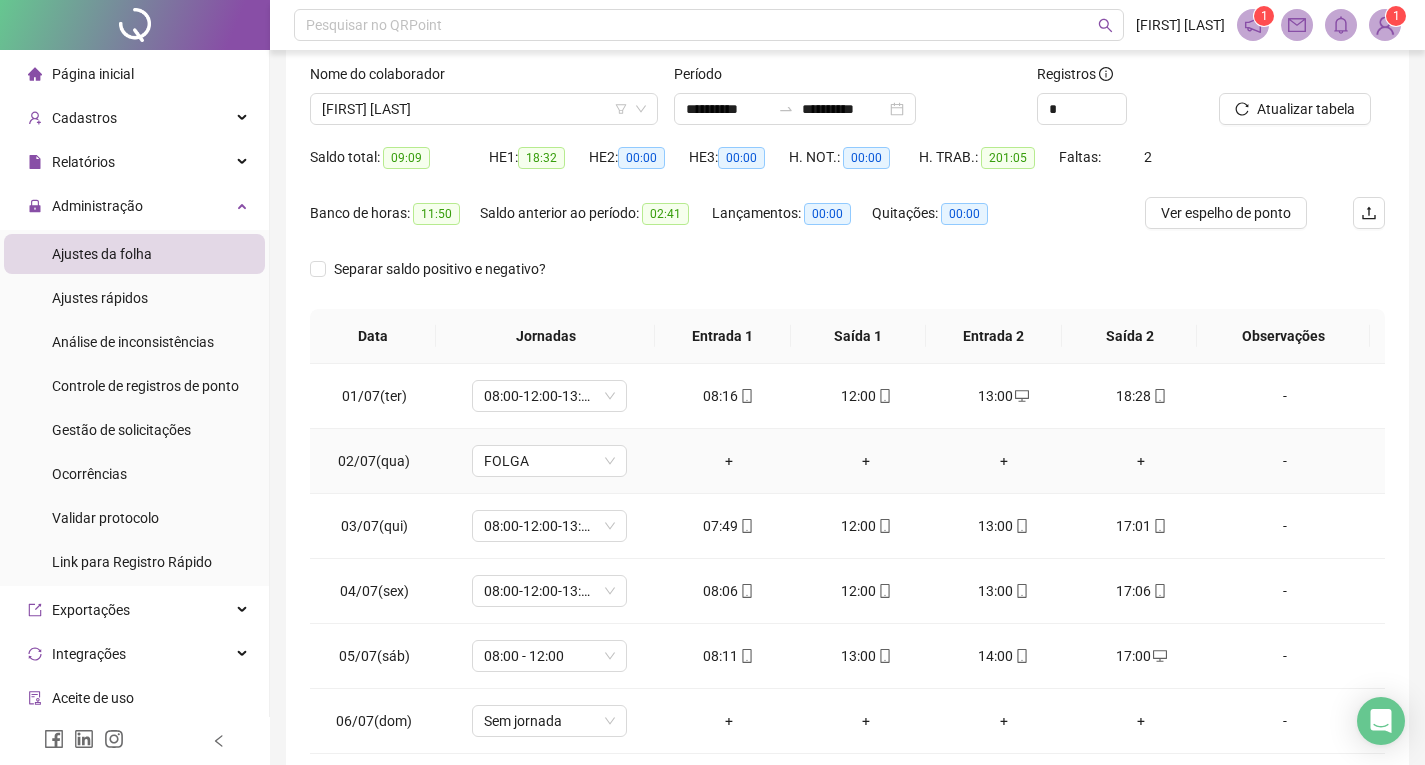 scroll, scrollTop: 257, scrollLeft: 0, axis: vertical 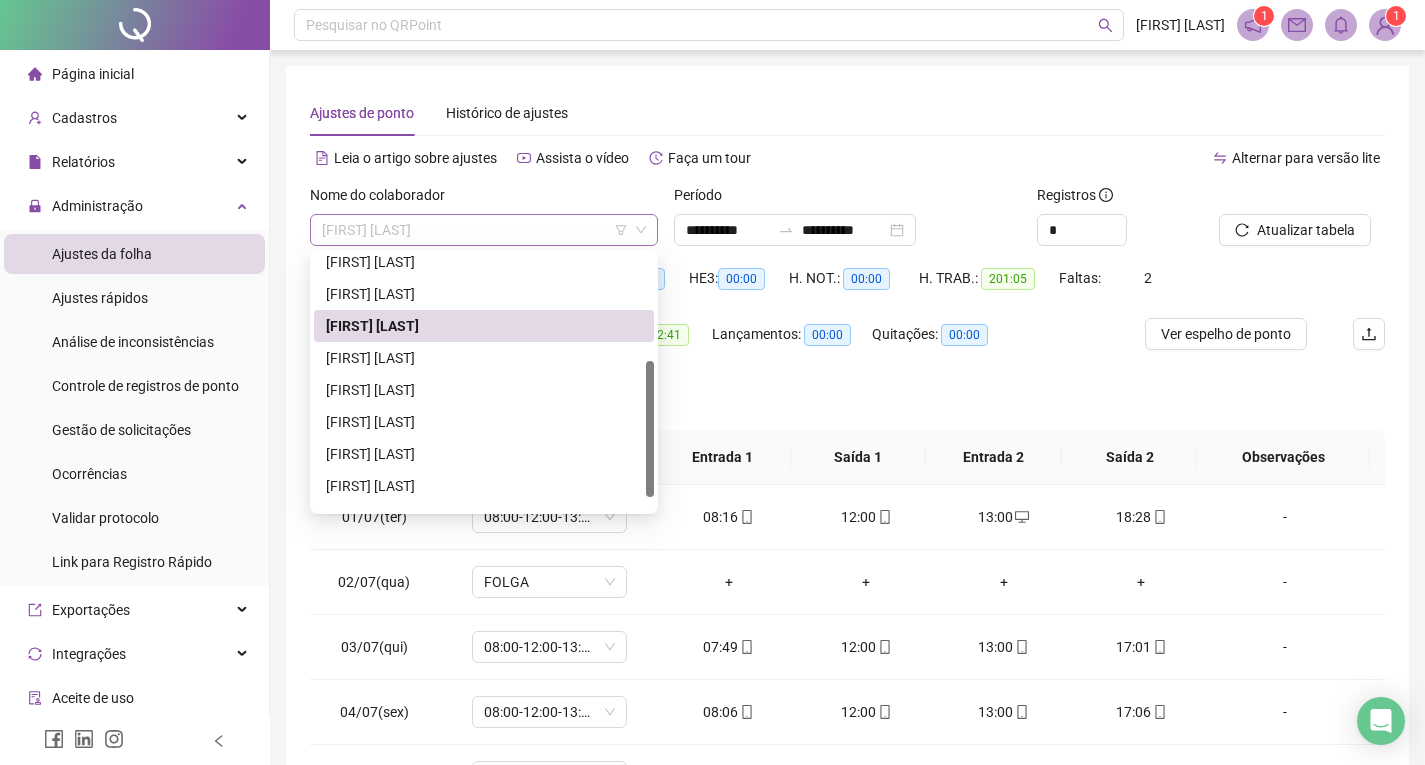 click on "[FIRST] [LAST]" at bounding box center (484, 230) 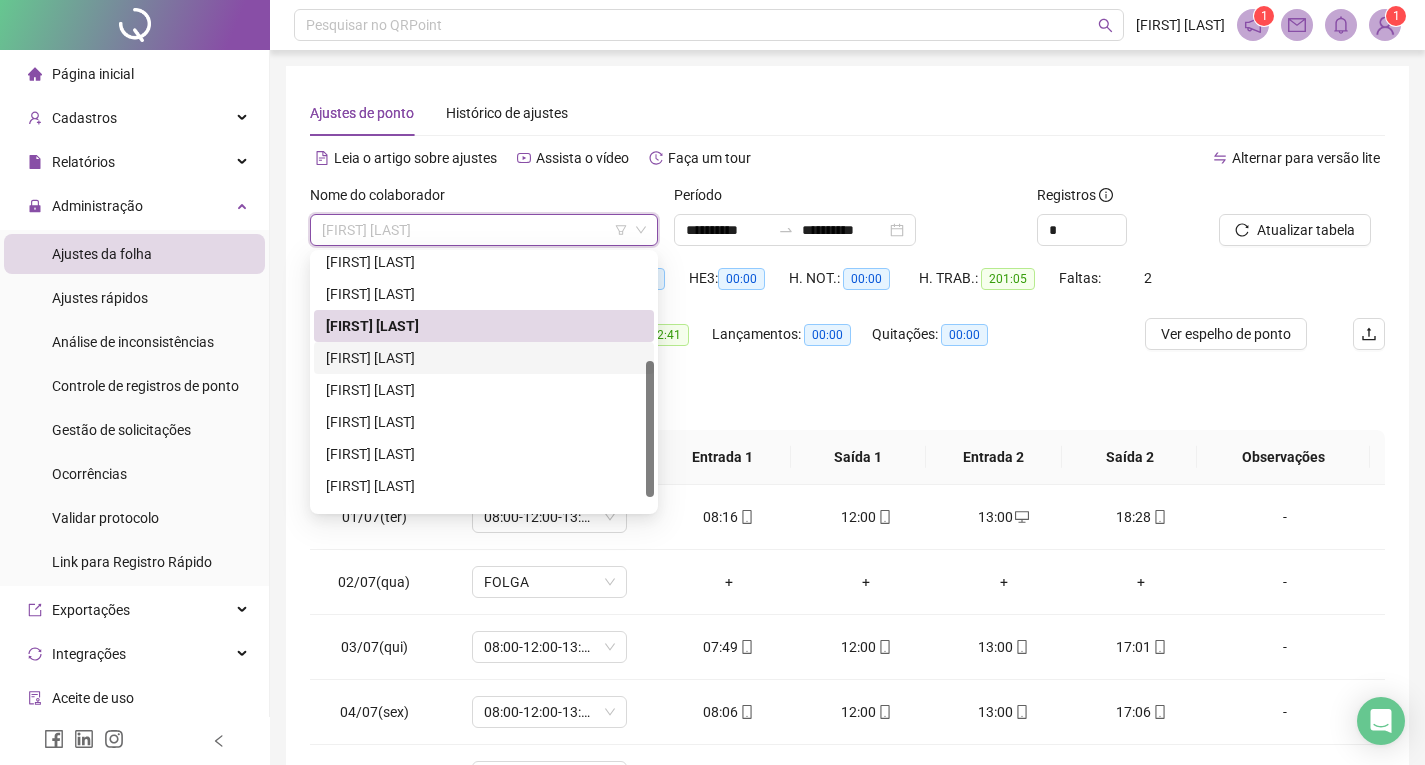 click on "[FIRST] [LAST]" at bounding box center [484, 358] 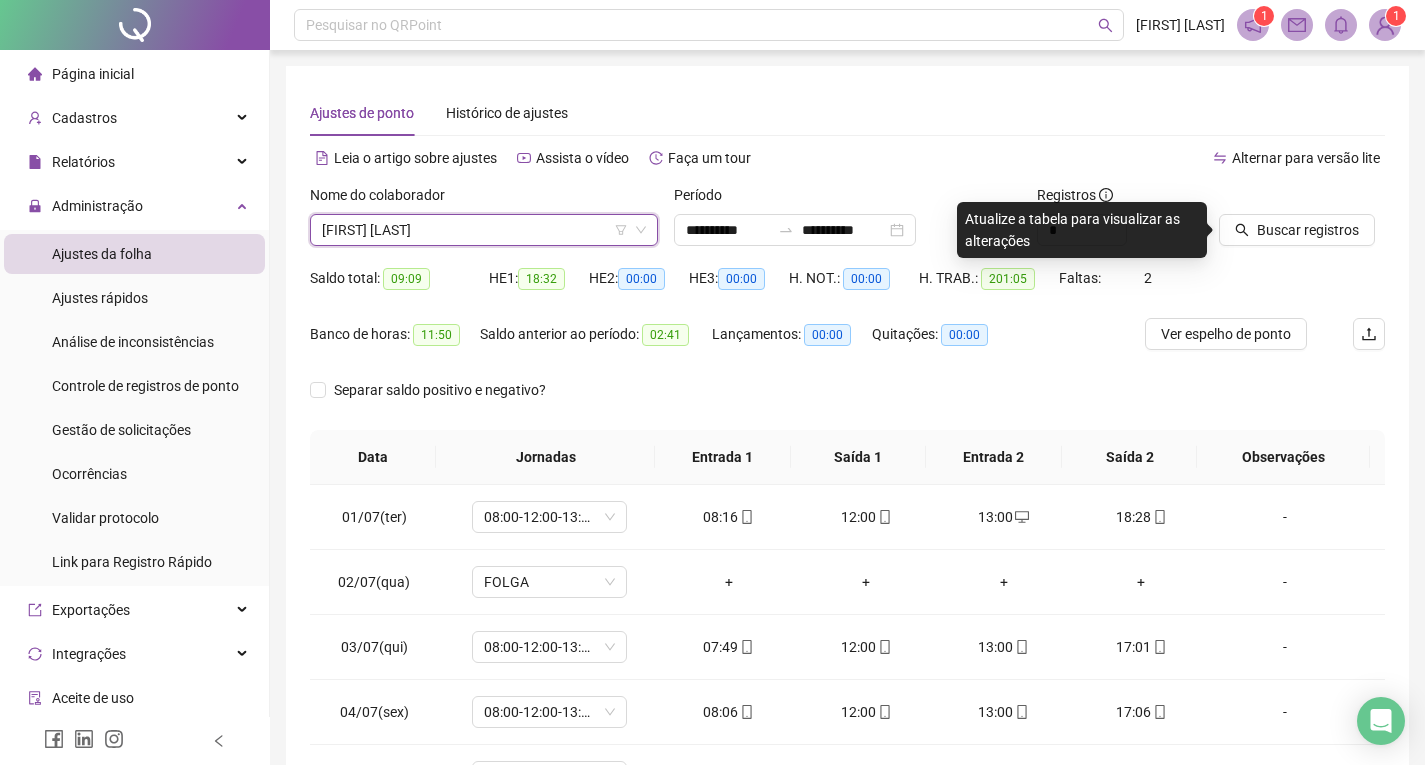 click on "Saldo total:   09:09 HE 1:   18:32 HE 2:   00:00 HE 3:   00:00 H. NOT.:   00:00 H. TRAB.:   201:05 Faltas:   2" at bounding box center (847, 290) 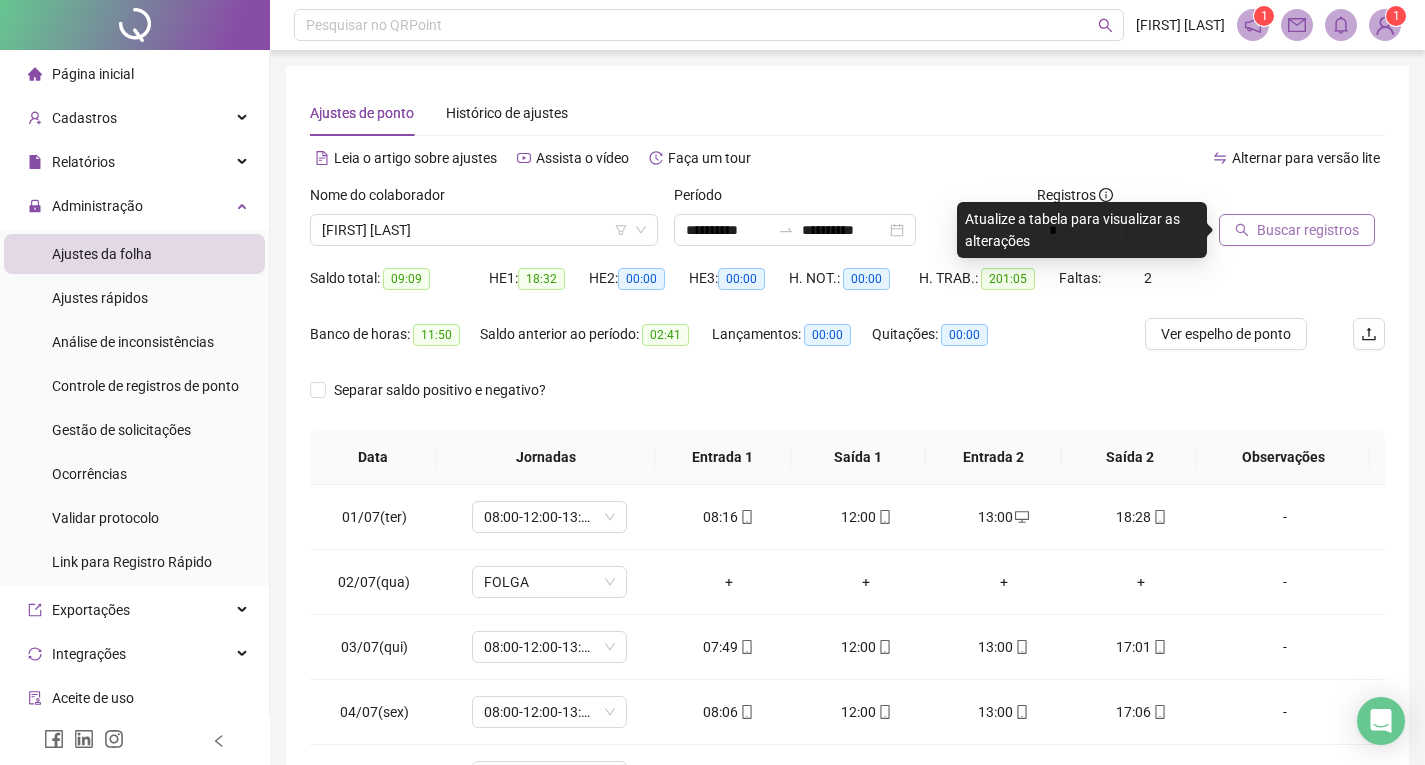 click on "Buscar registros" at bounding box center (1308, 230) 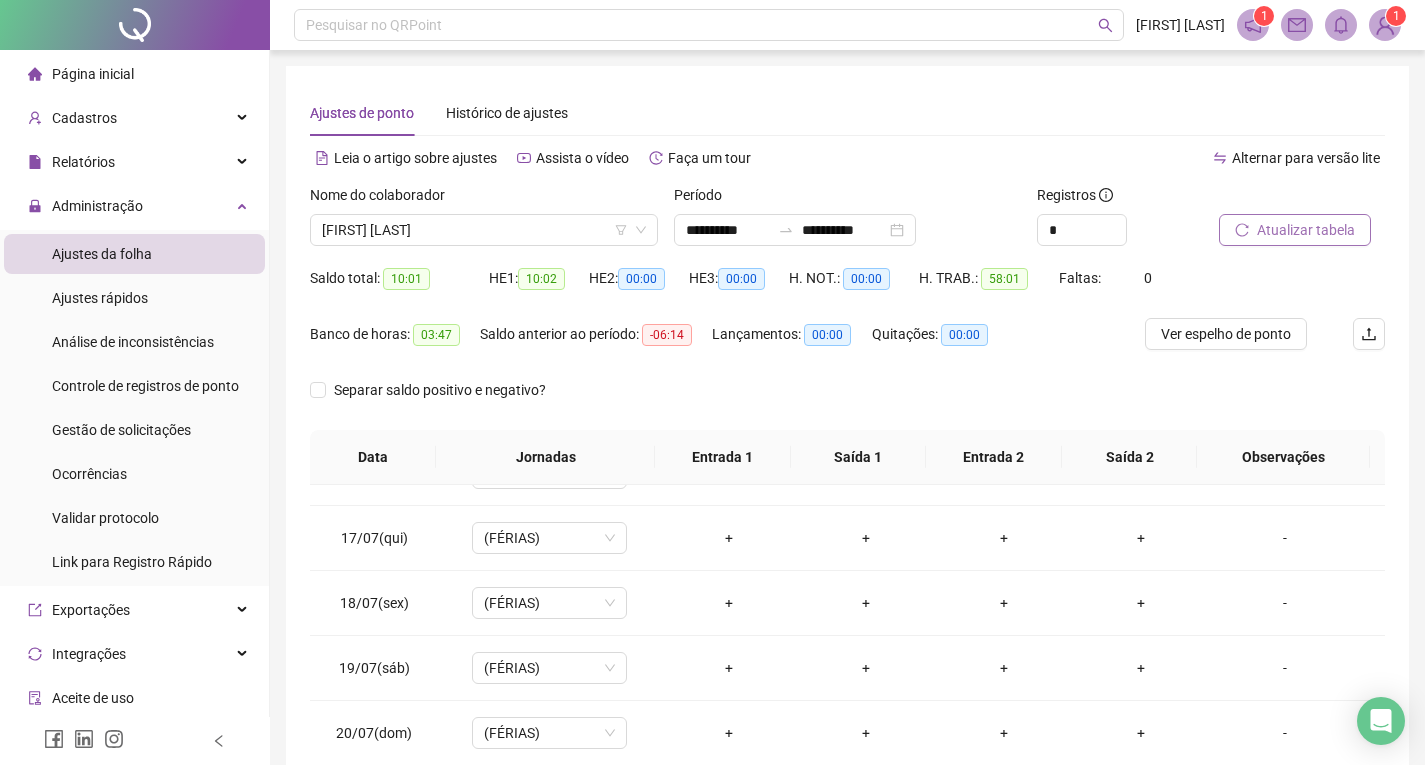 scroll, scrollTop: 1300, scrollLeft: 0, axis: vertical 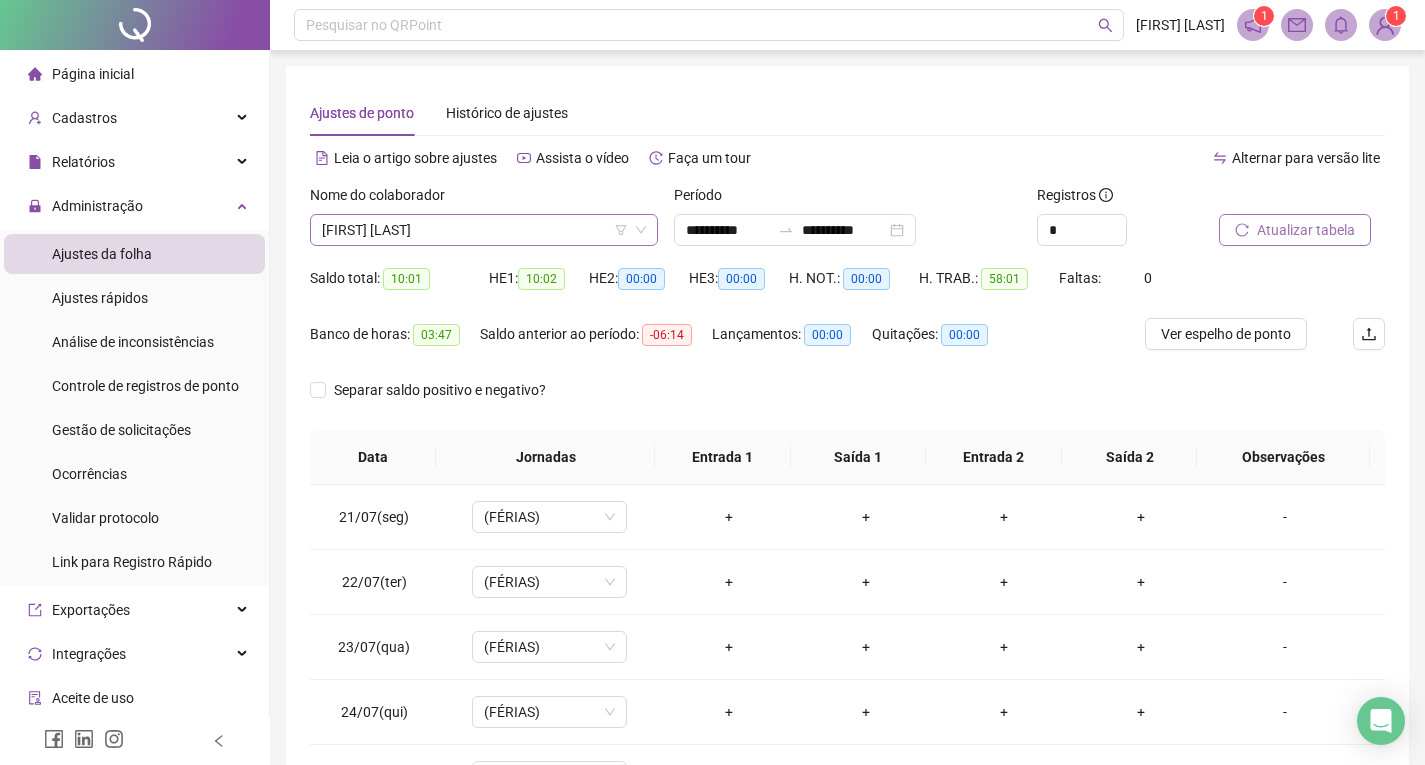 click on "[FIRST] [LAST]" at bounding box center (484, 230) 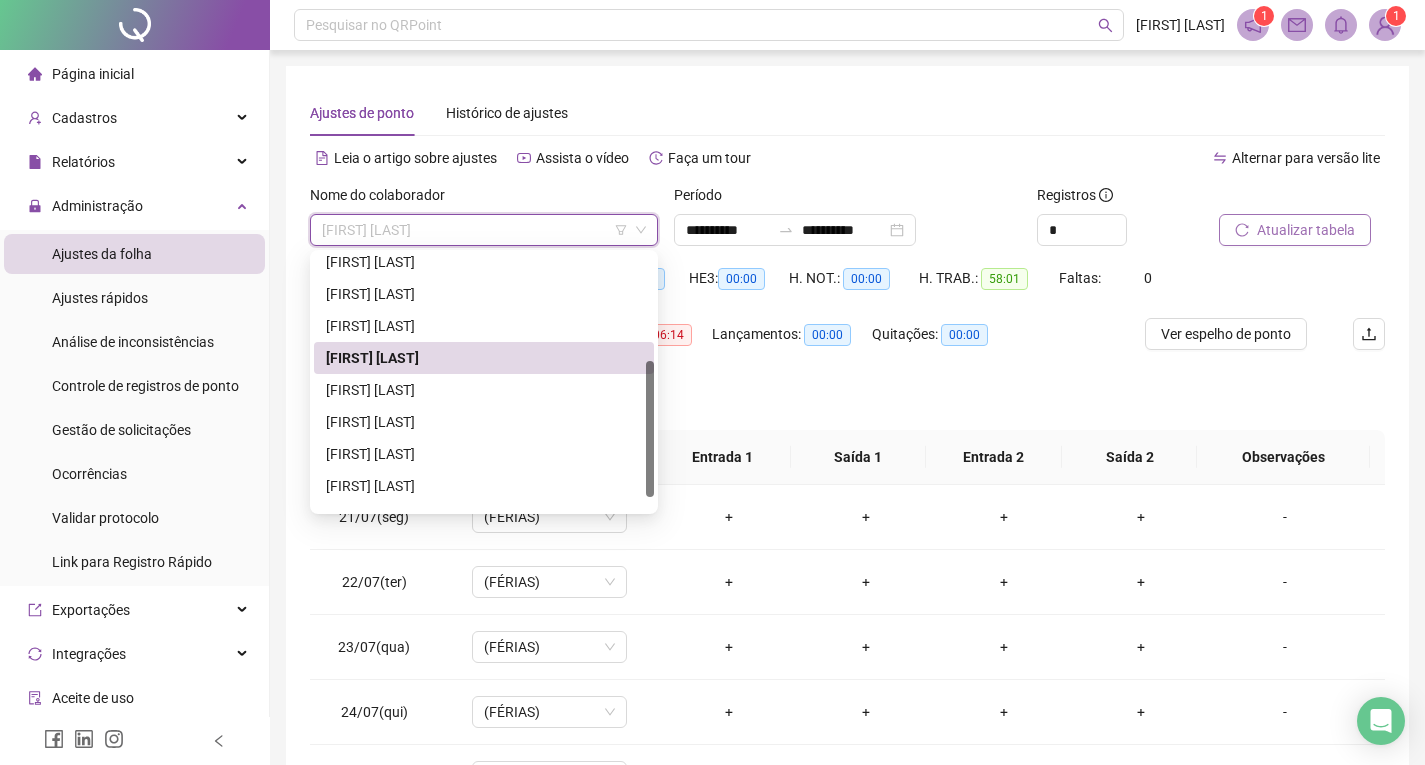 click on "[FIRST] [LAST]" at bounding box center (484, 390) 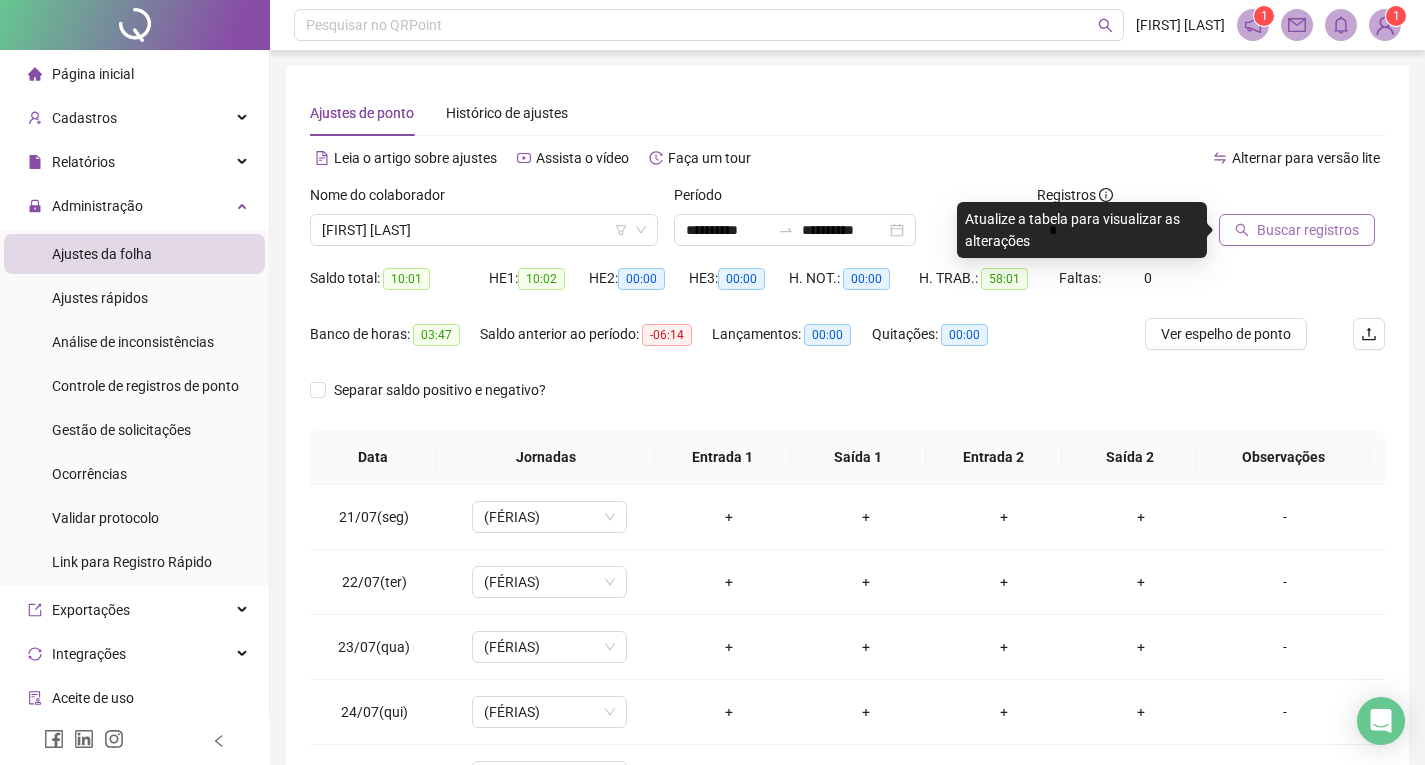 click on "Buscar registros" at bounding box center (1308, 230) 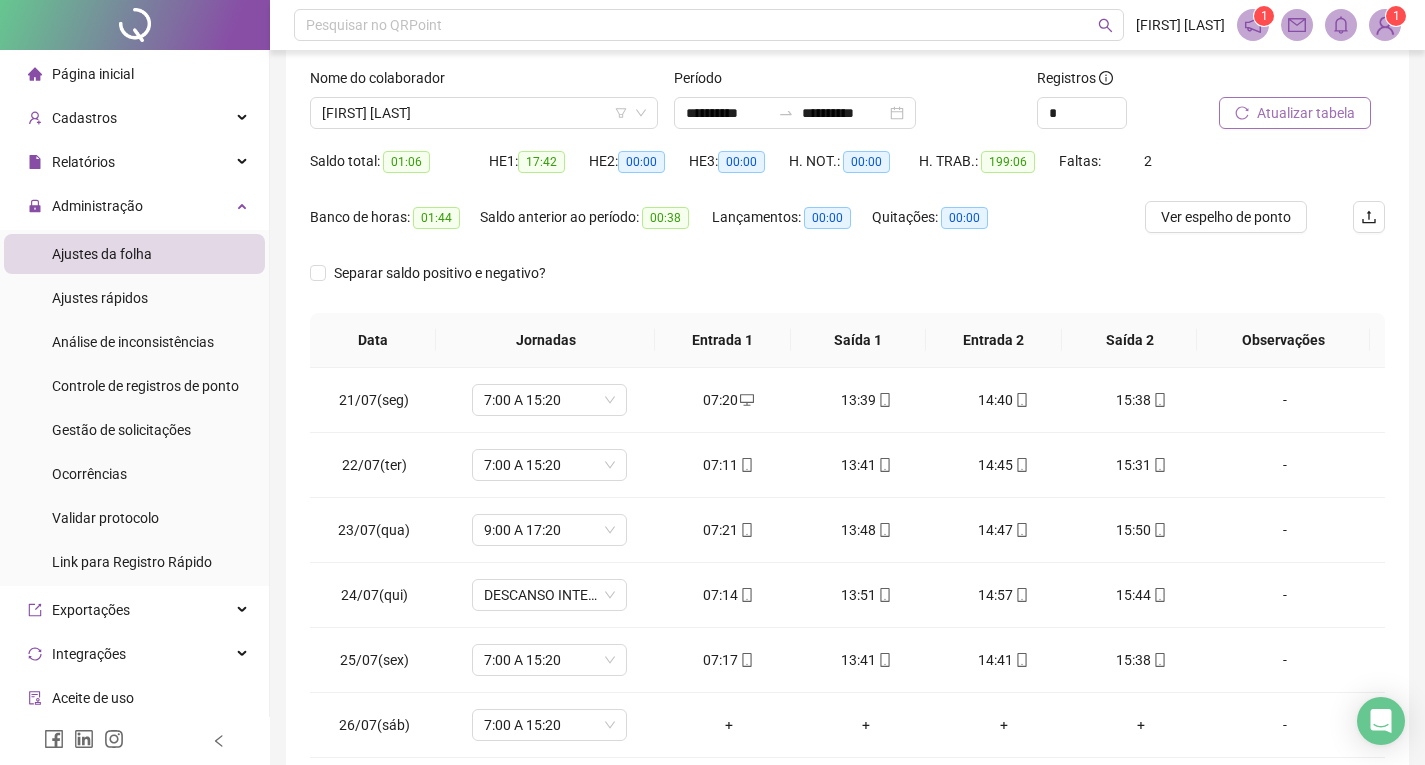 scroll, scrollTop: 257, scrollLeft: 0, axis: vertical 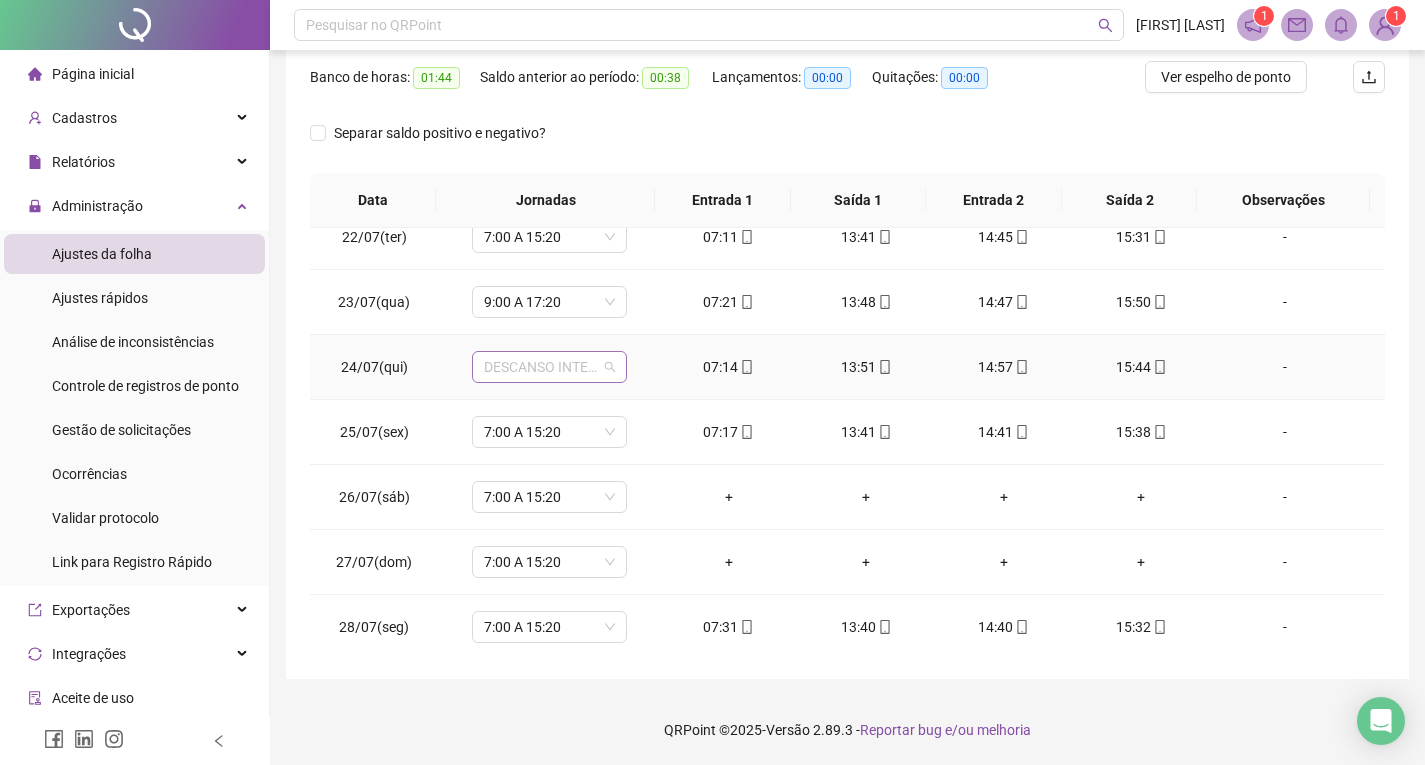 click on "DESCANSO INTER-JORNADA" at bounding box center (549, 367) 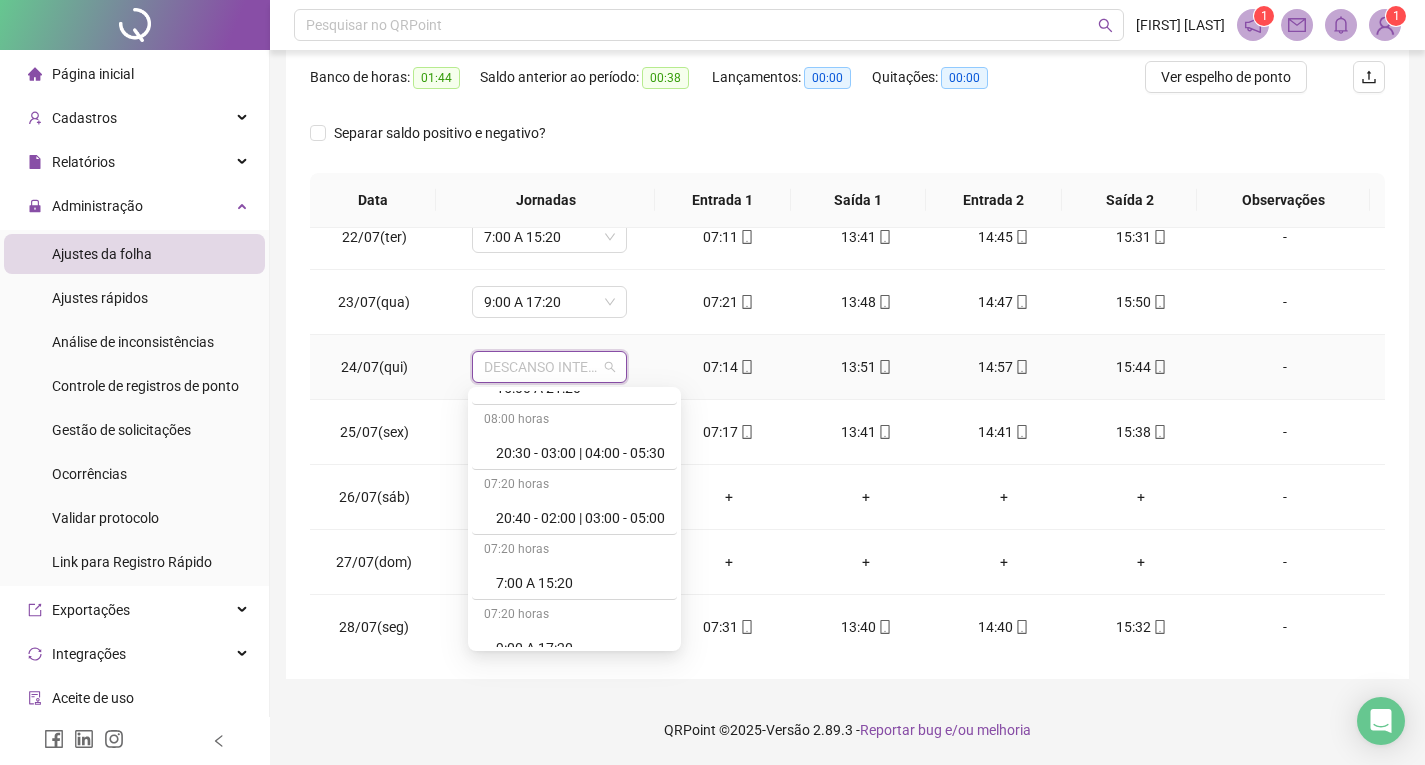 scroll, scrollTop: 1400, scrollLeft: 0, axis: vertical 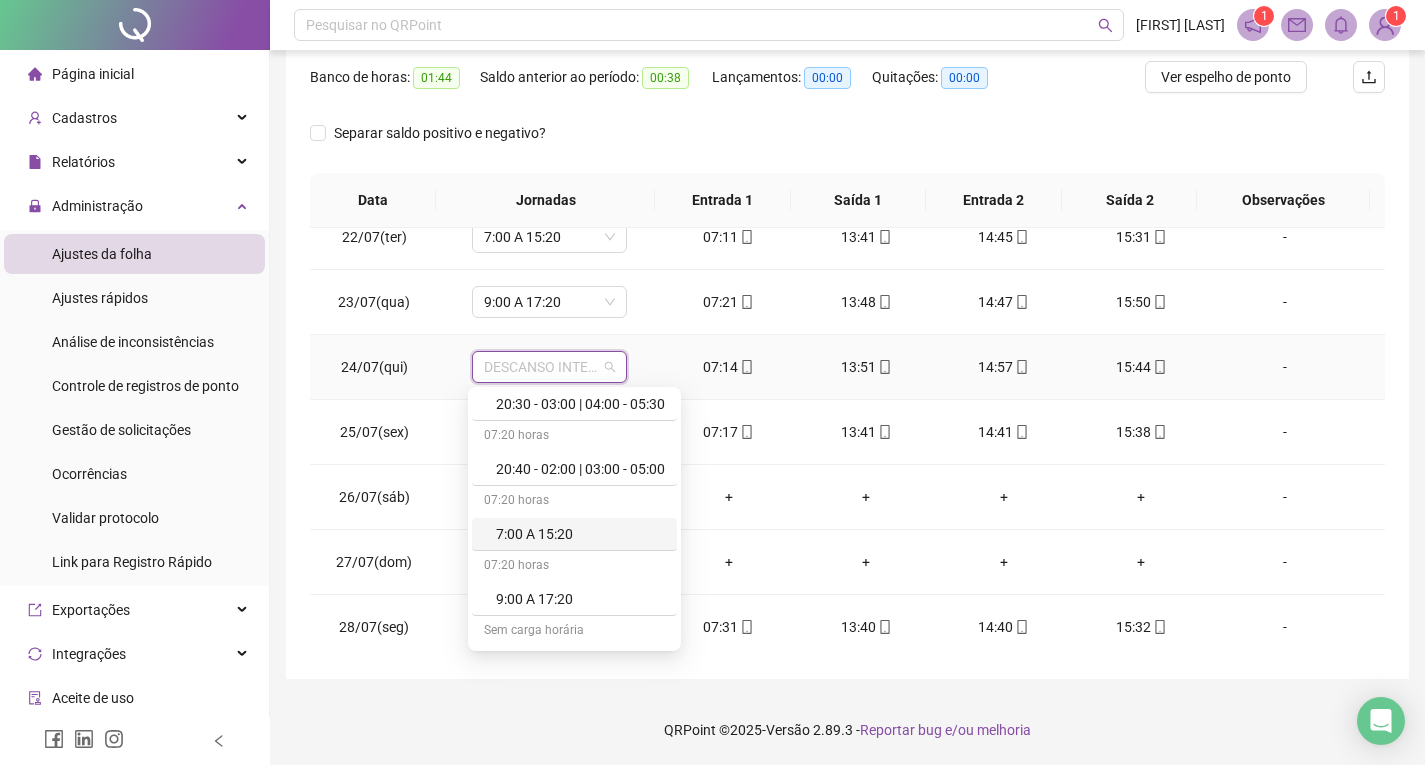 click on "7:00 A 15:20" at bounding box center (580, 534) 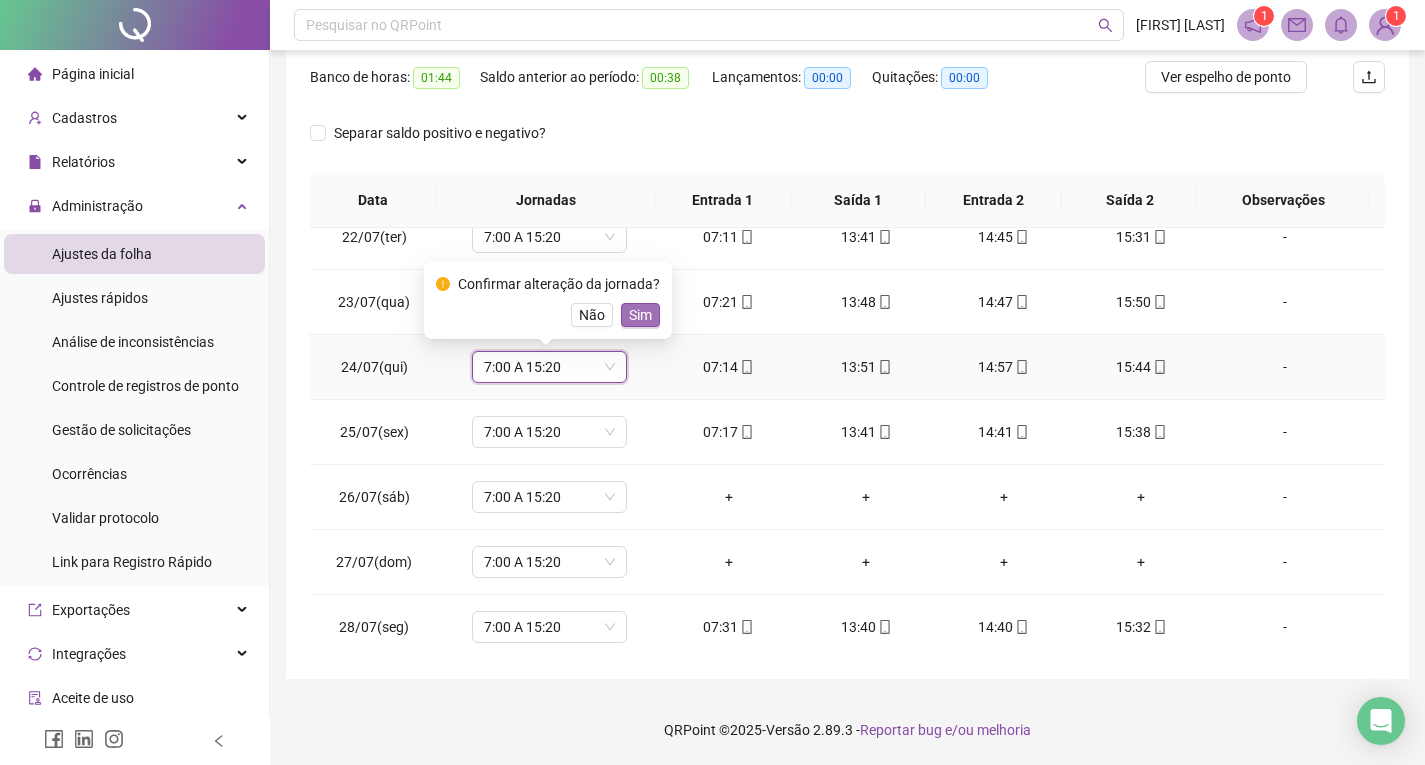 click on "Sim" at bounding box center (640, 315) 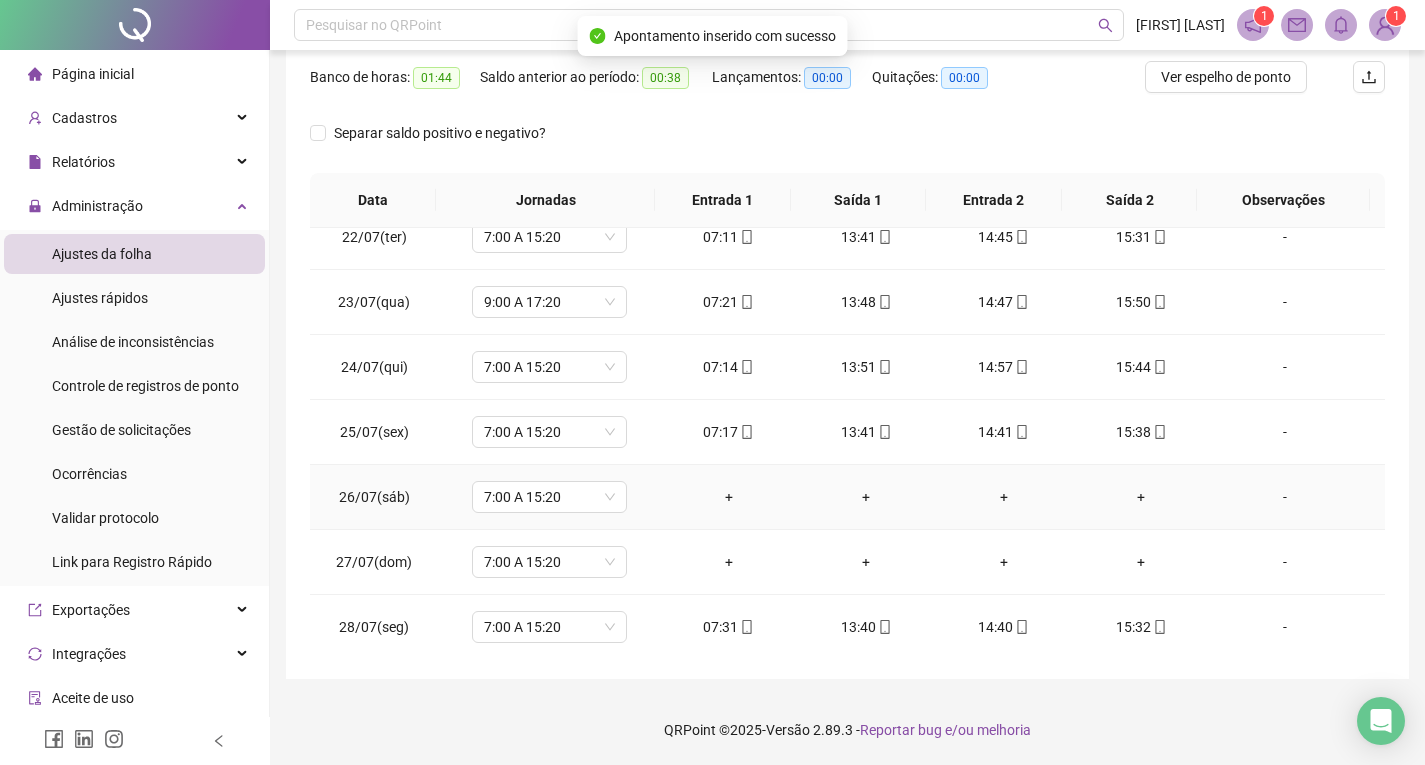 click on "7:00 A 15:20" at bounding box center (549, 497) 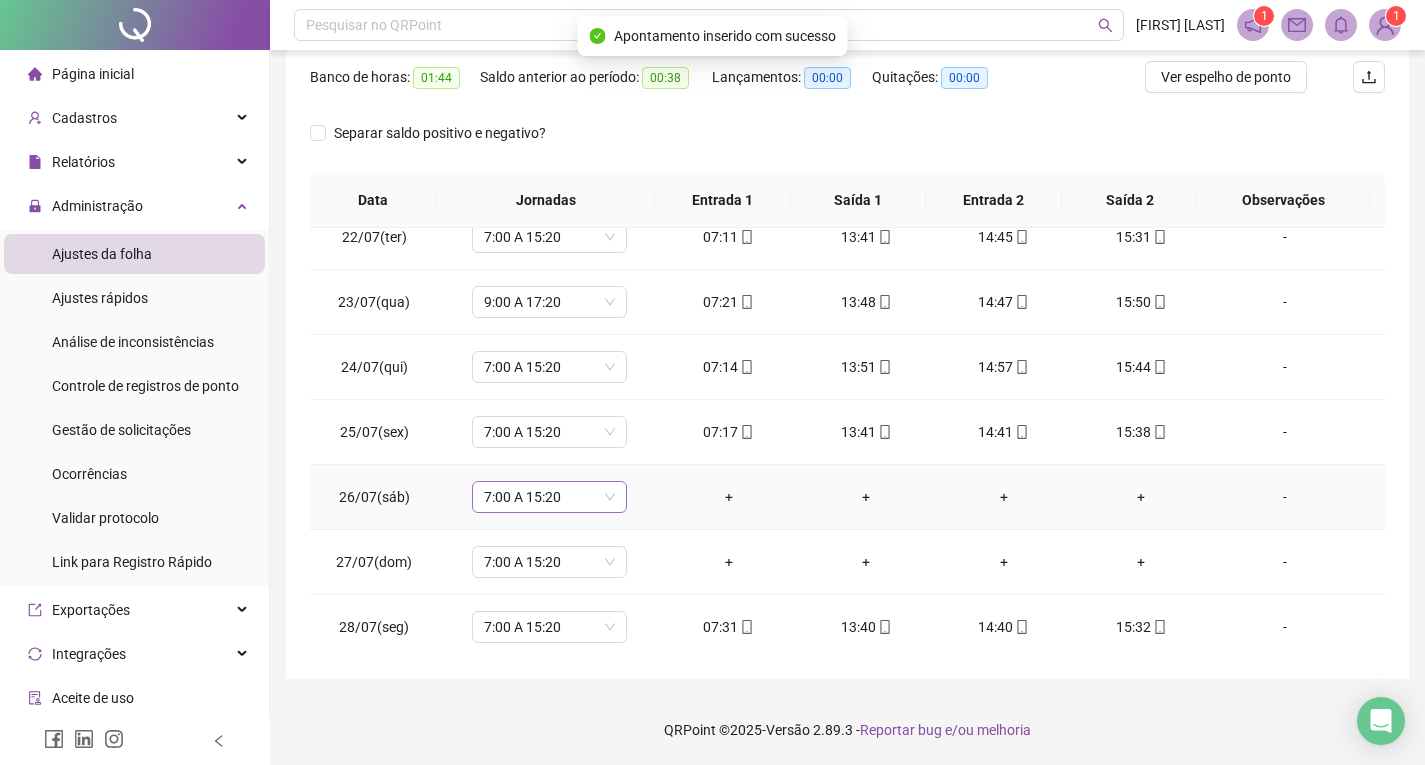 click on "7:00 A 15:20" at bounding box center (549, 497) 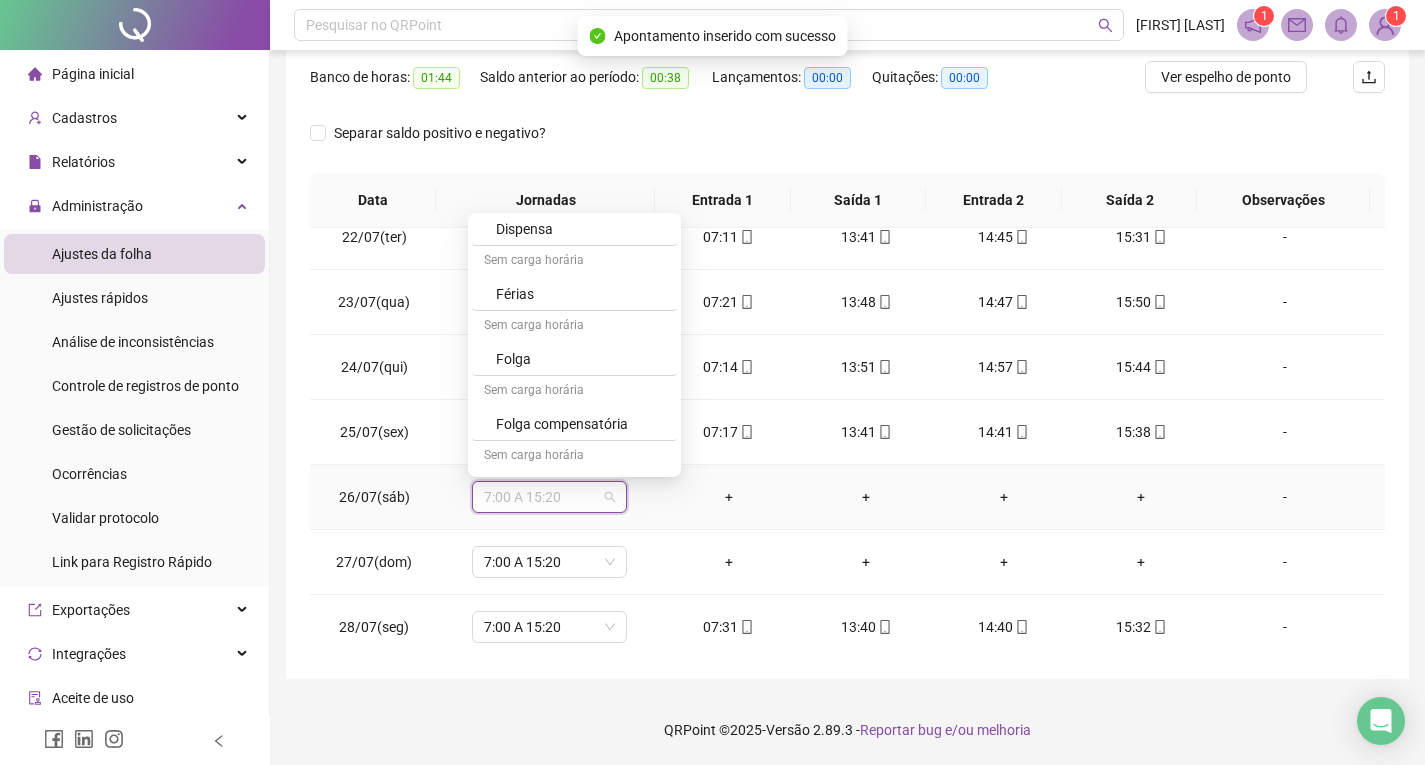 scroll, scrollTop: 1694, scrollLeft: 0, axis: vertical 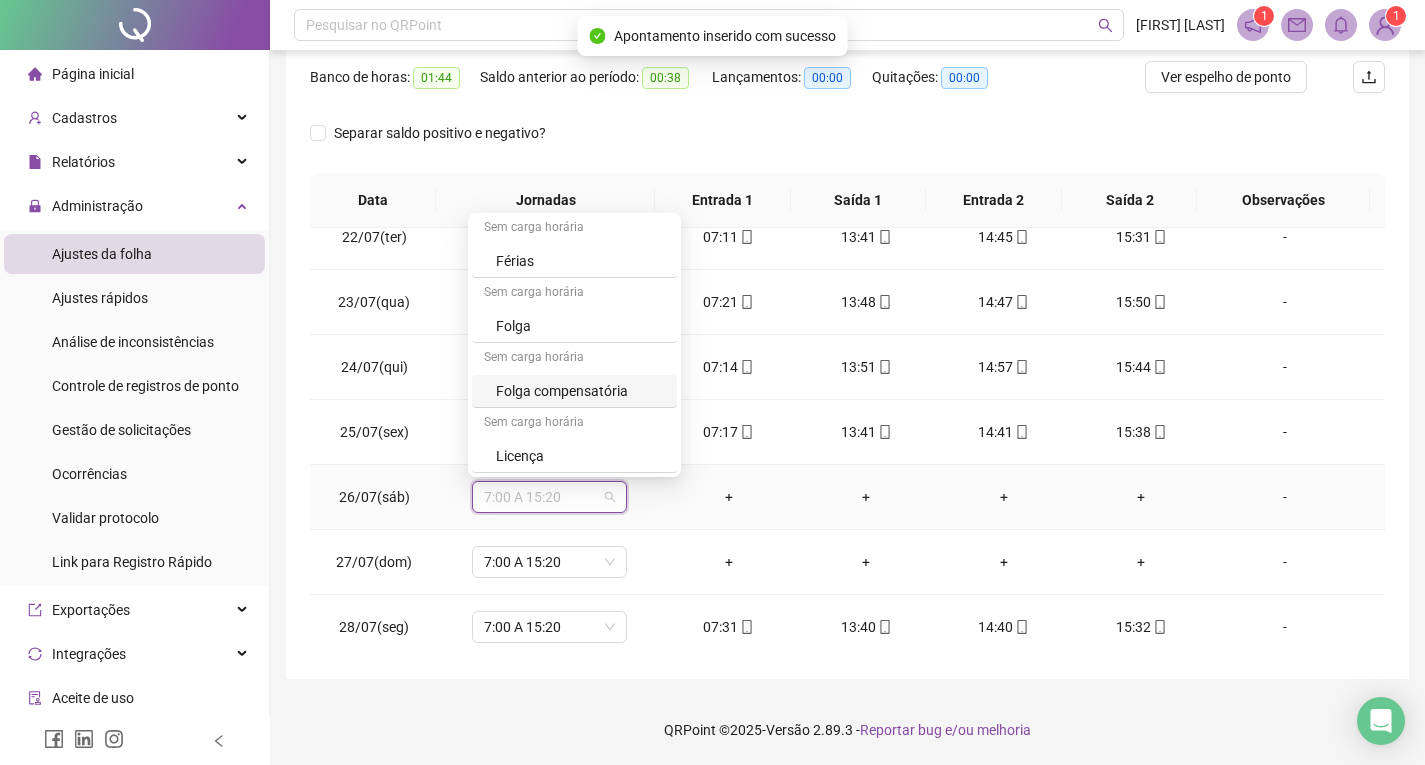 click on "Folga" at bounding box center (580, 326) 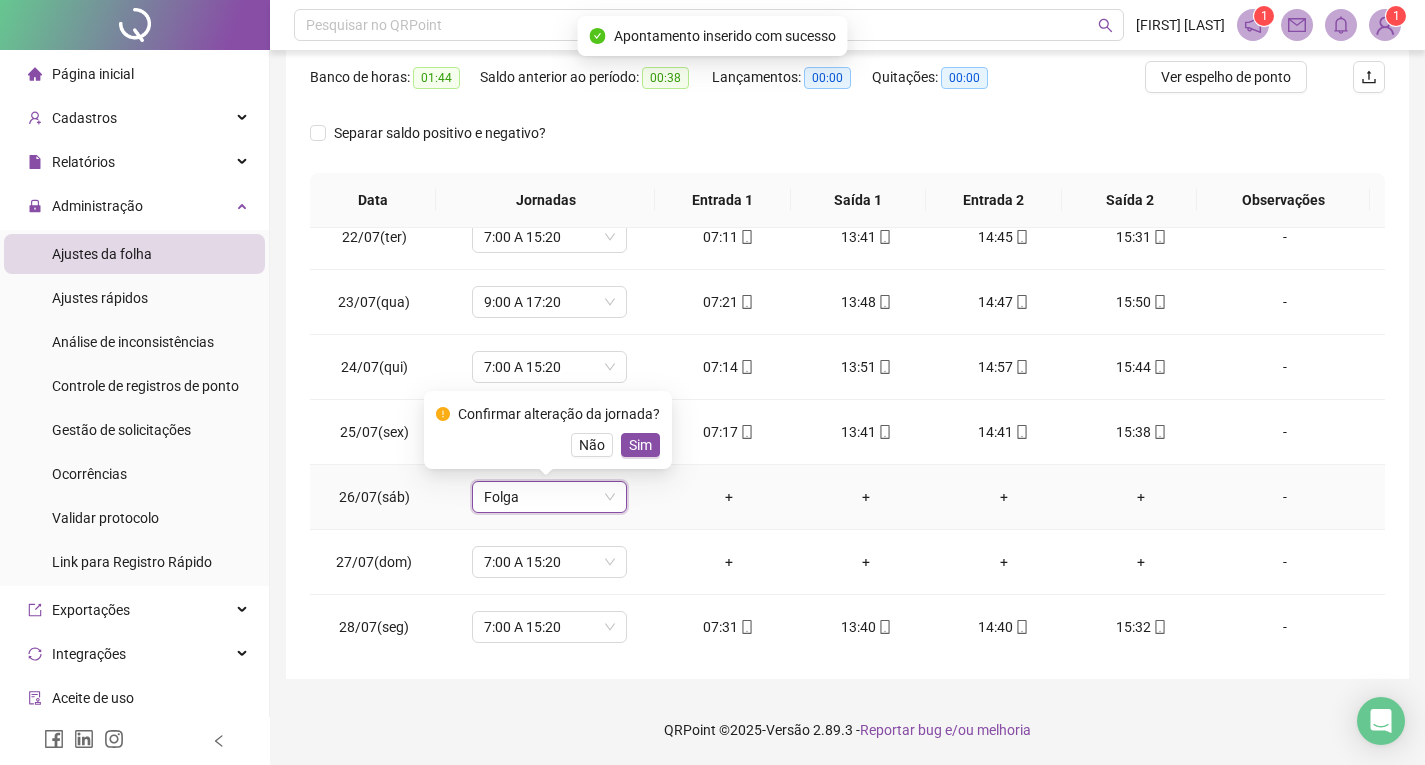 click on "Confirmar alteração da jornada? Não Sim" at bounding box center [548, 430] 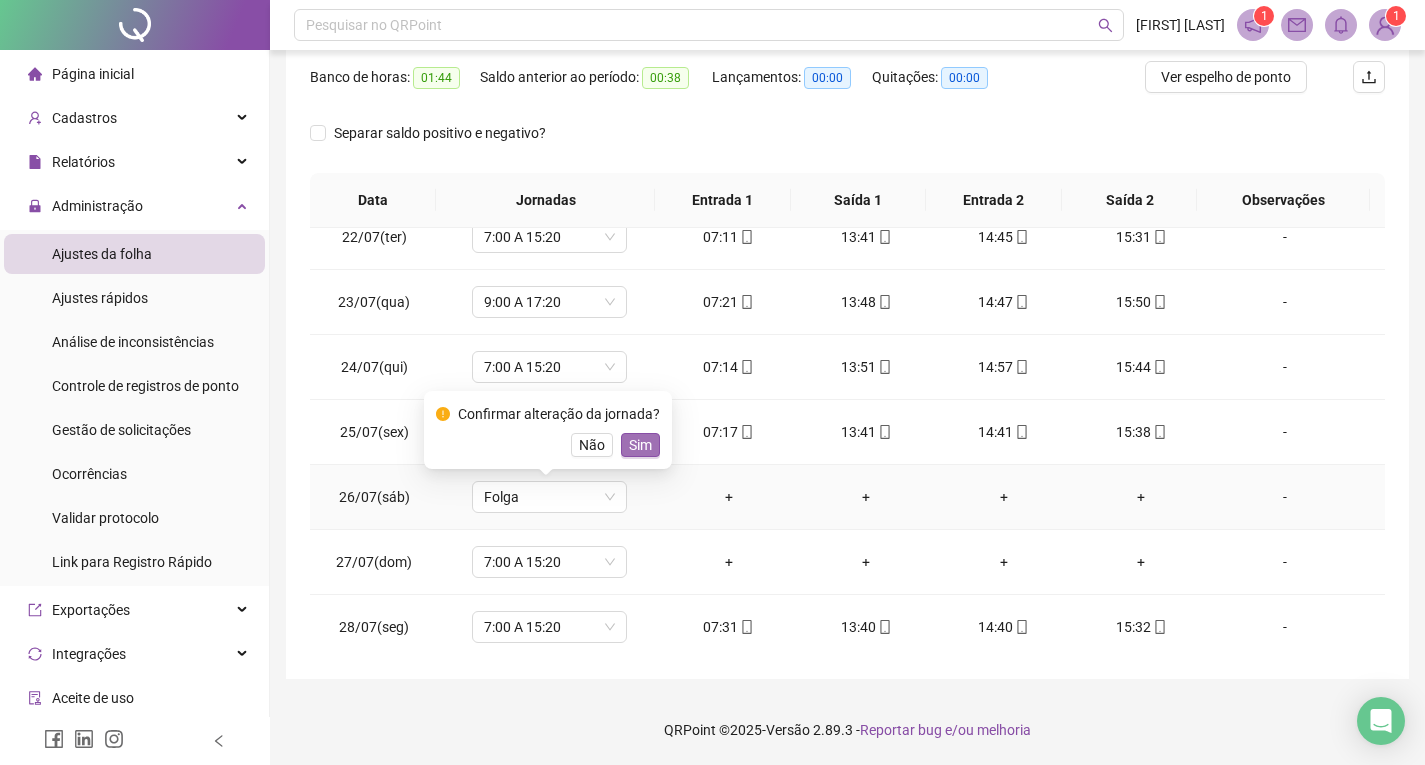 click on "Sim" at bounding box center [640, 445] 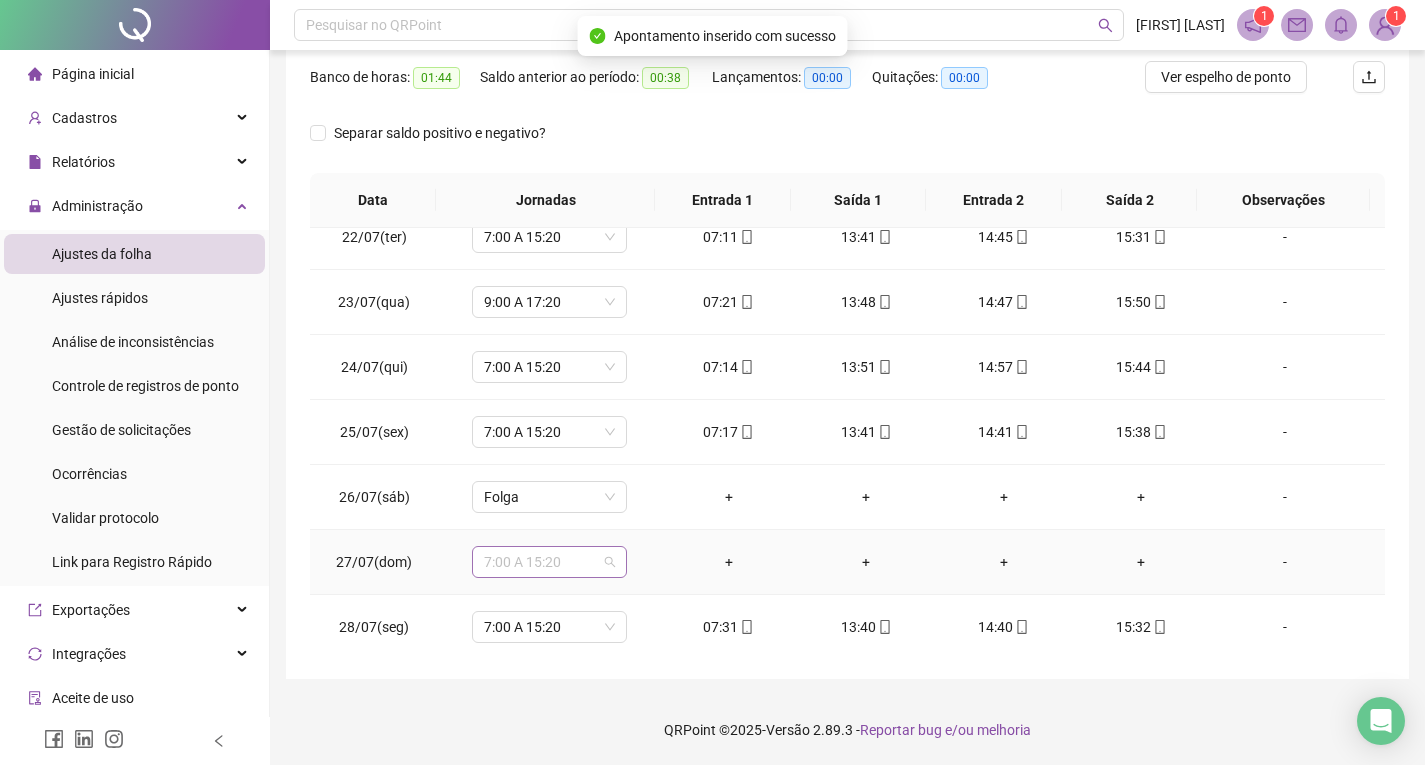 click on "7:00 A 15:20" at bounding box center [549, 562] 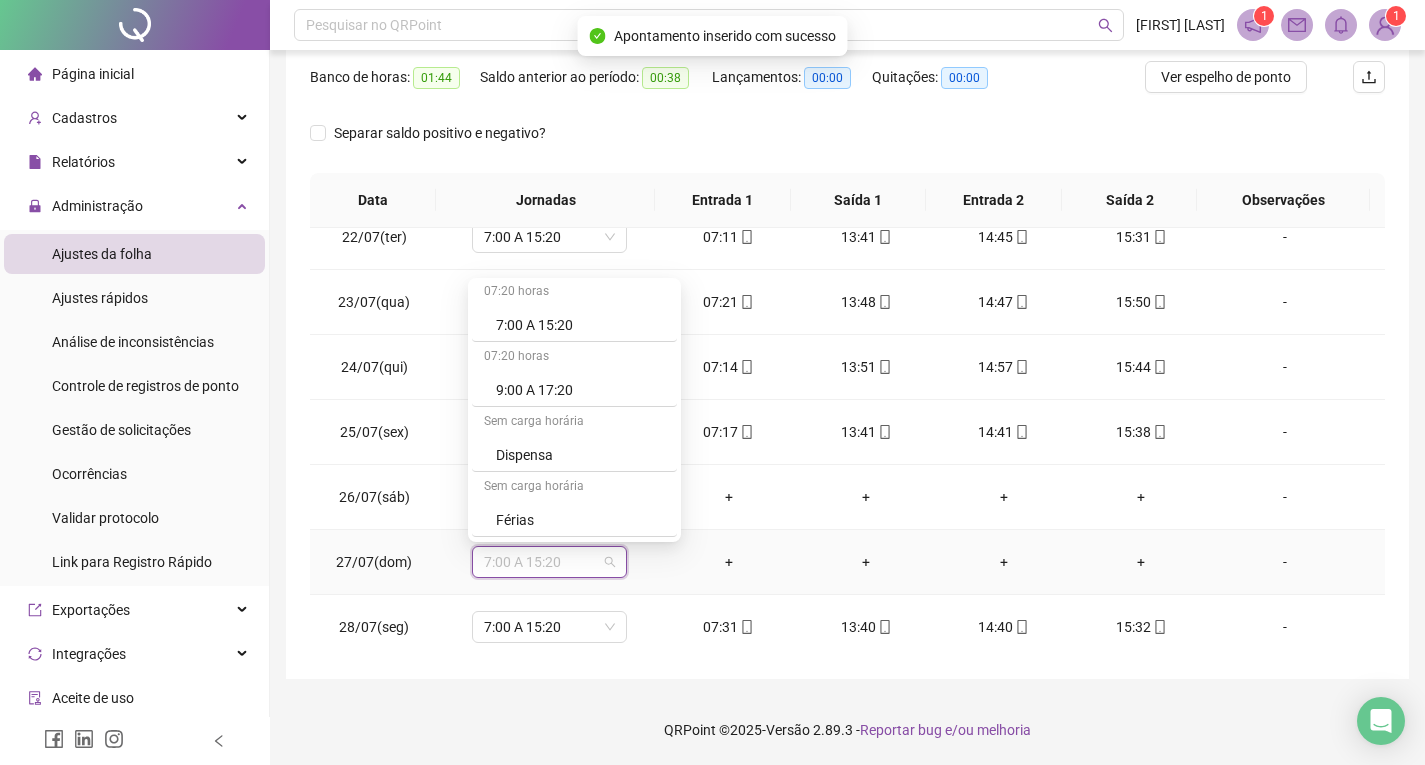 scroll, scrollTop: 1694, scrollLeft: 0, axis: vertical 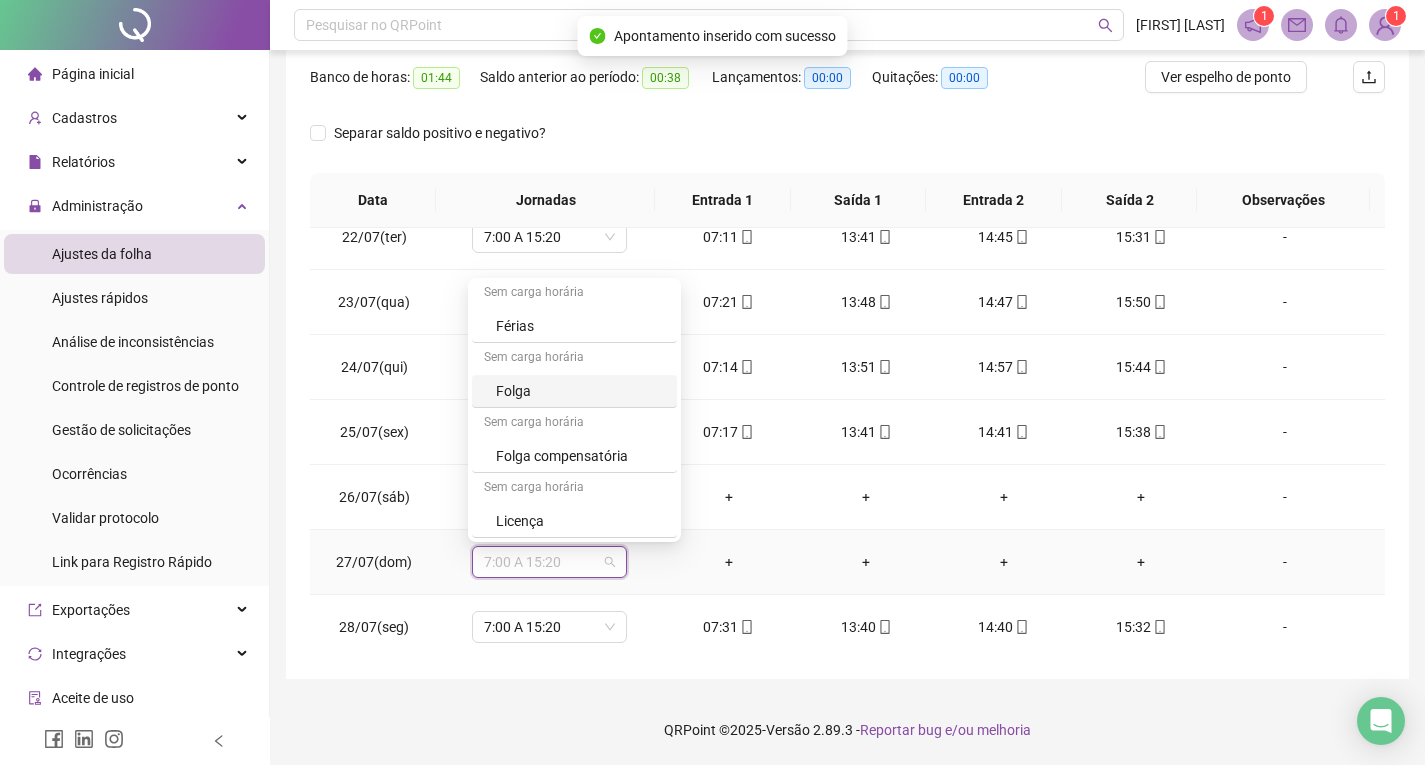 drag, startPoint x: 522, startPoint y: 391, endPoint x: 533, endPoint y: 416, distance: 27.313 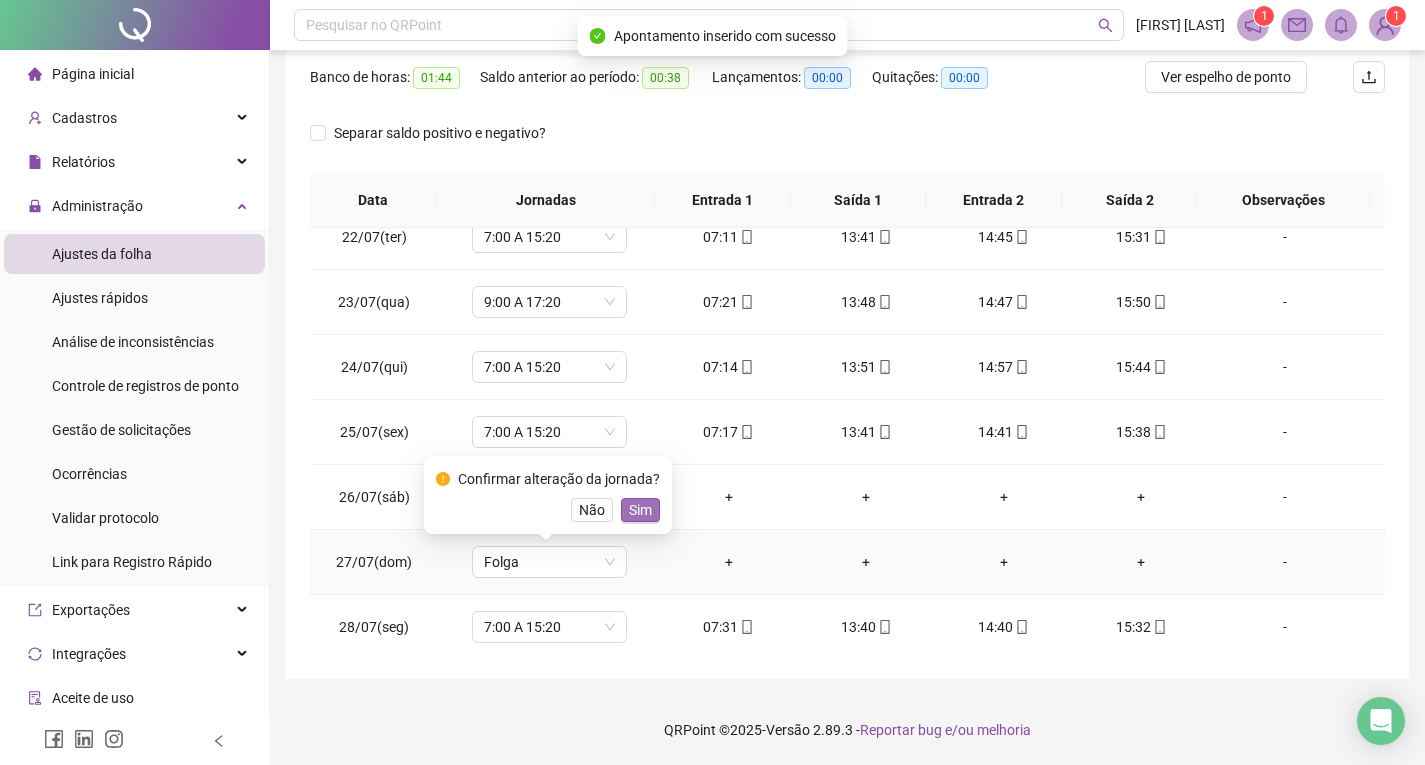 click on "Sim" at bounding box center (640, 510) 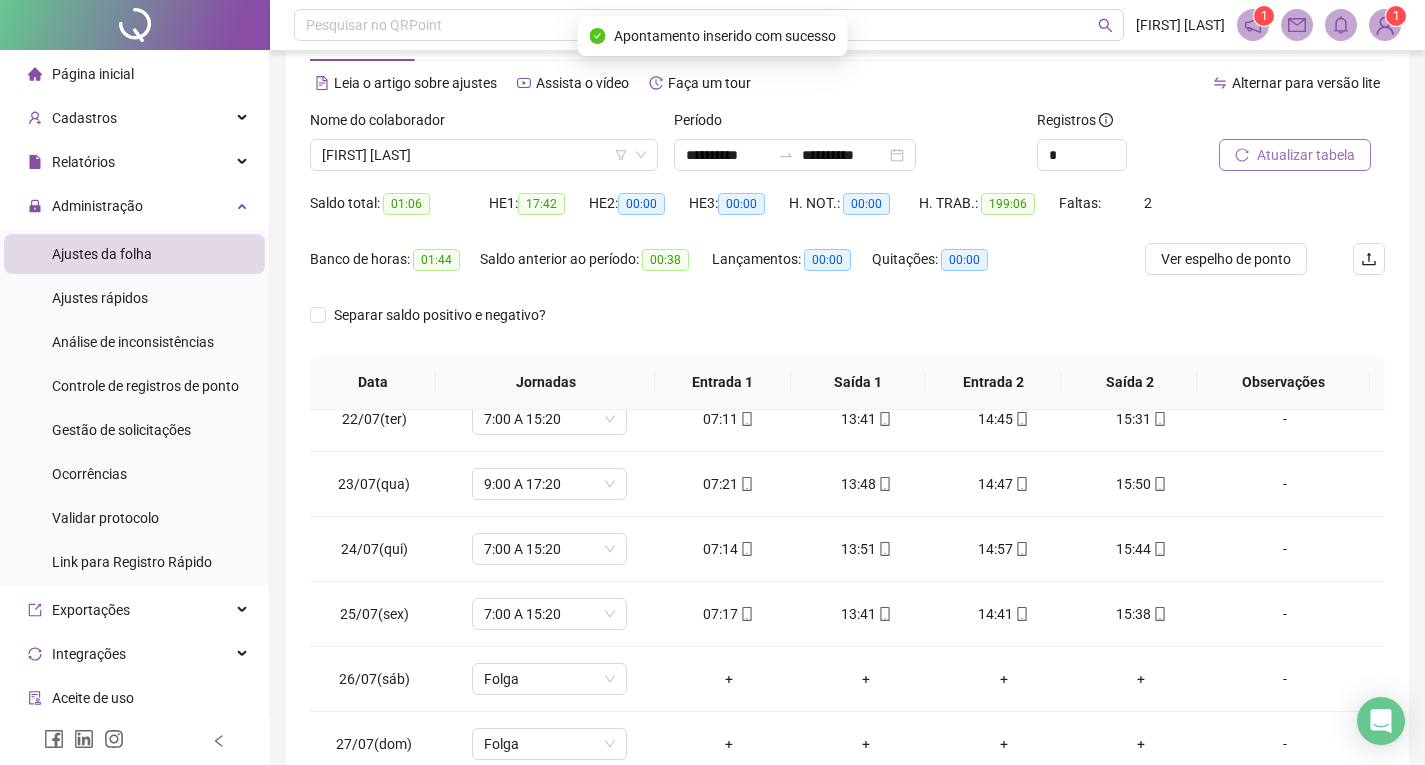 scroll, scrollTop: 57, scrollLeft: 0, axis: vertical 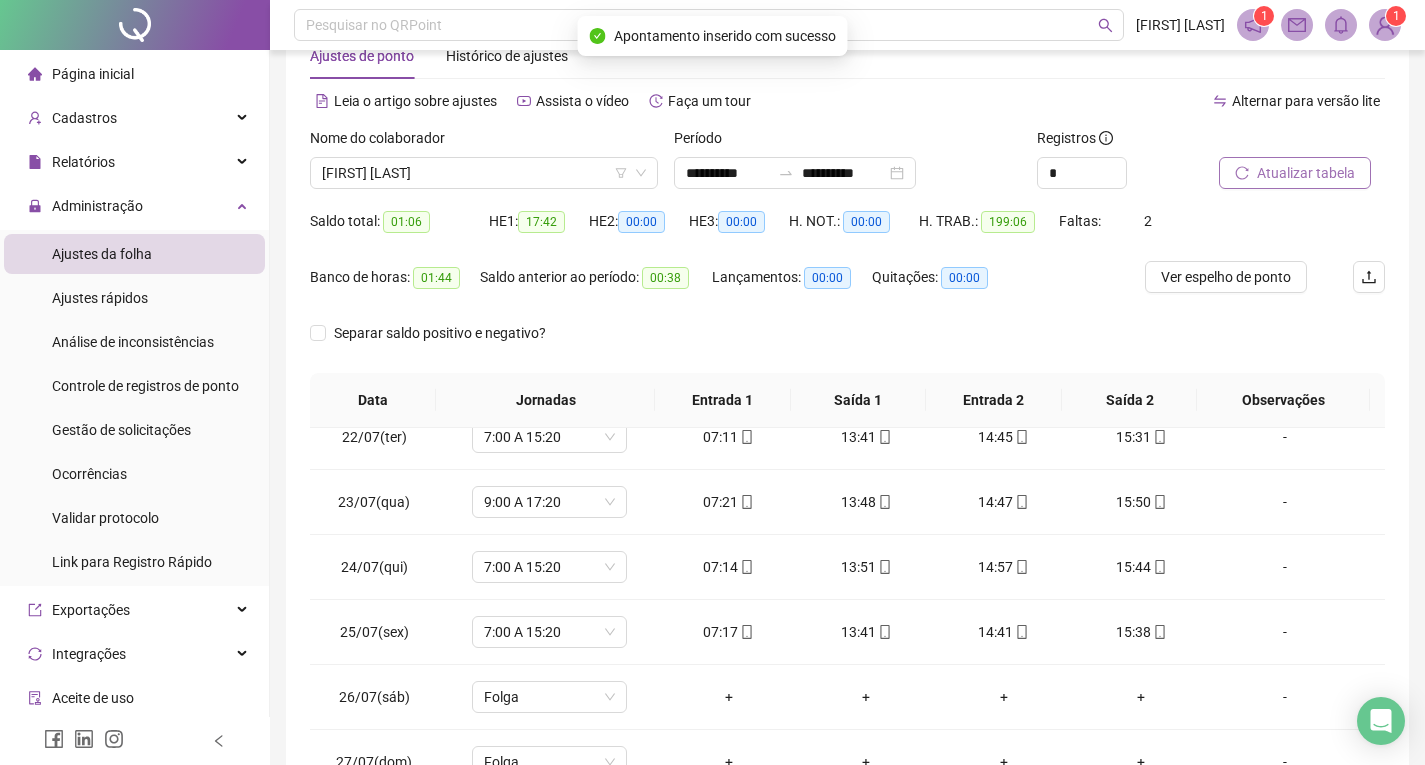 click at bounding box center [1277, 142] 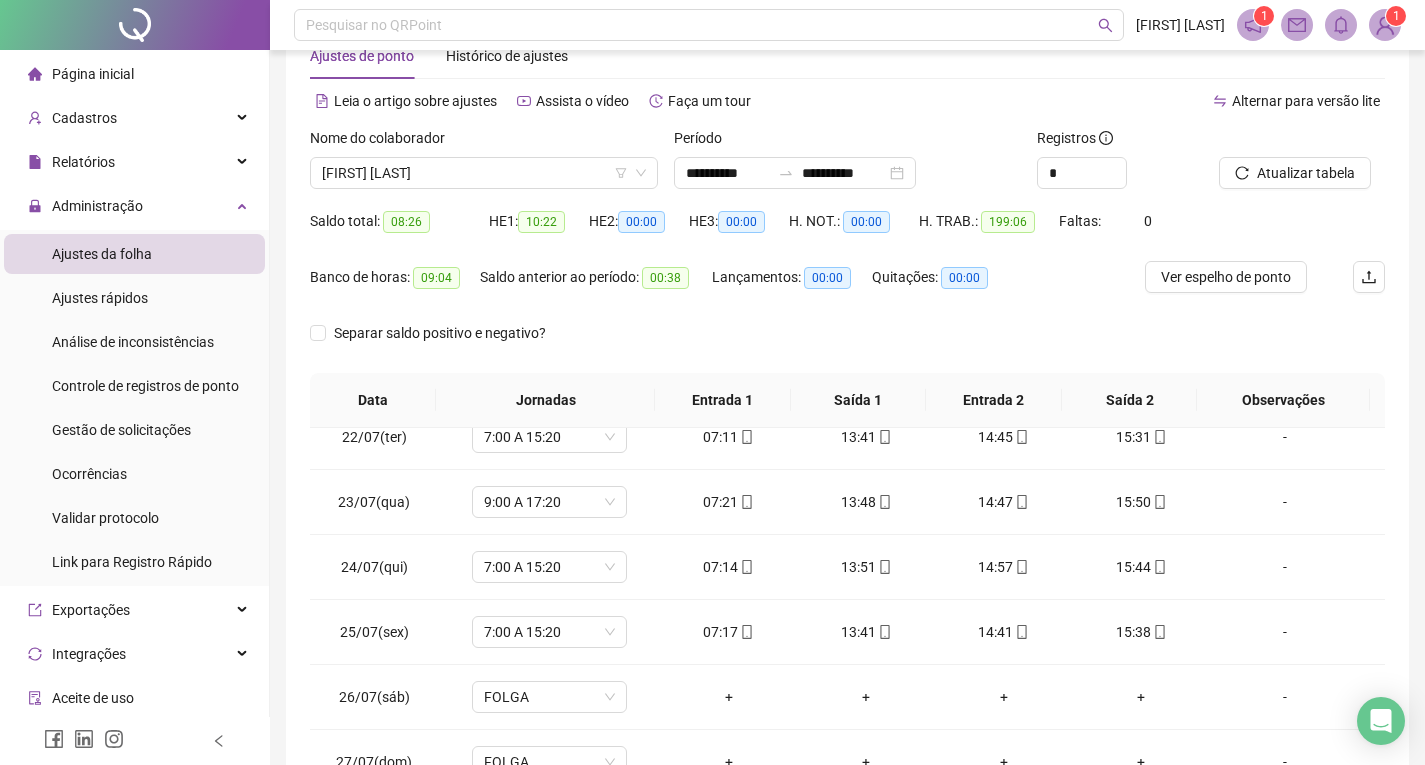 scroll, scrollTop: 257, scrollLeft: 0, axis: vertical 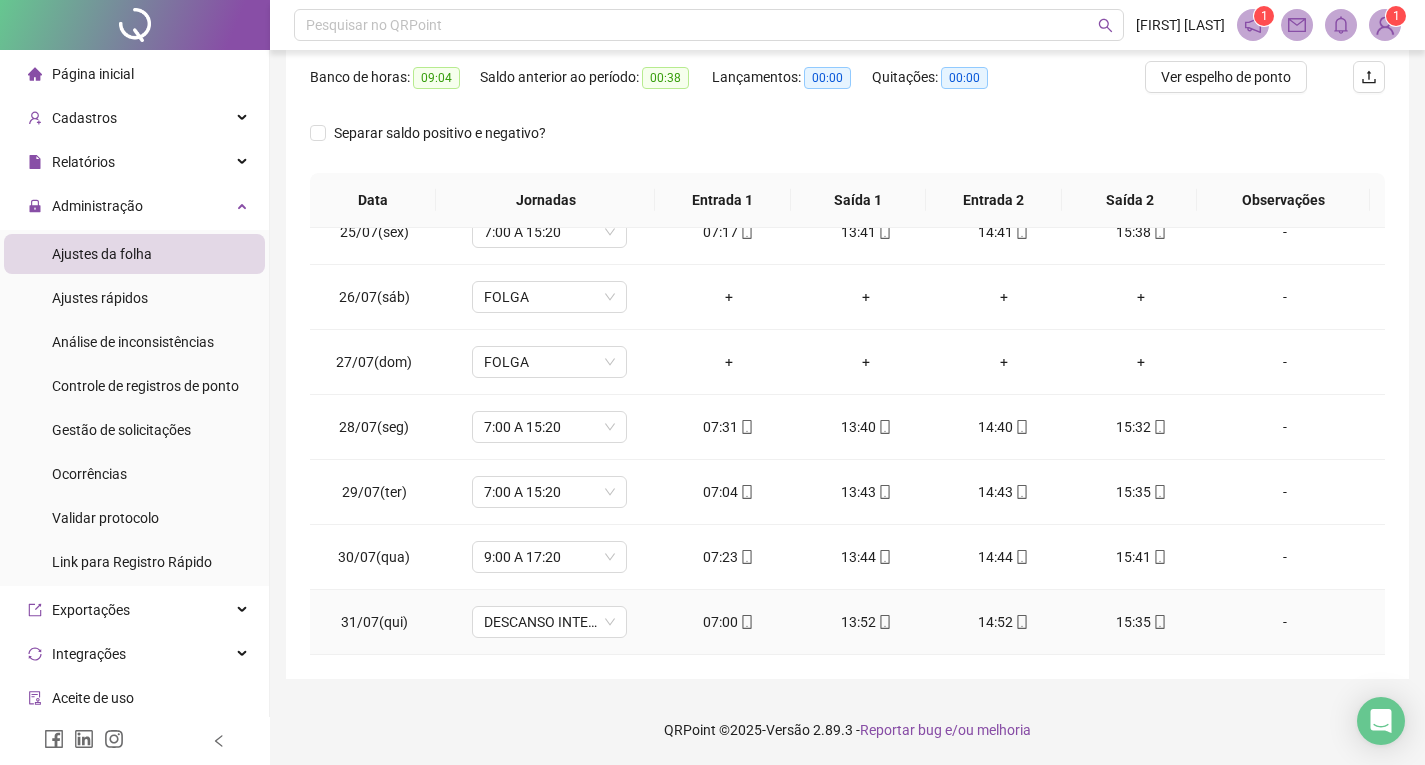 click on "DESCANSO INTER-JORNADA" at bounding box center (549, 622) 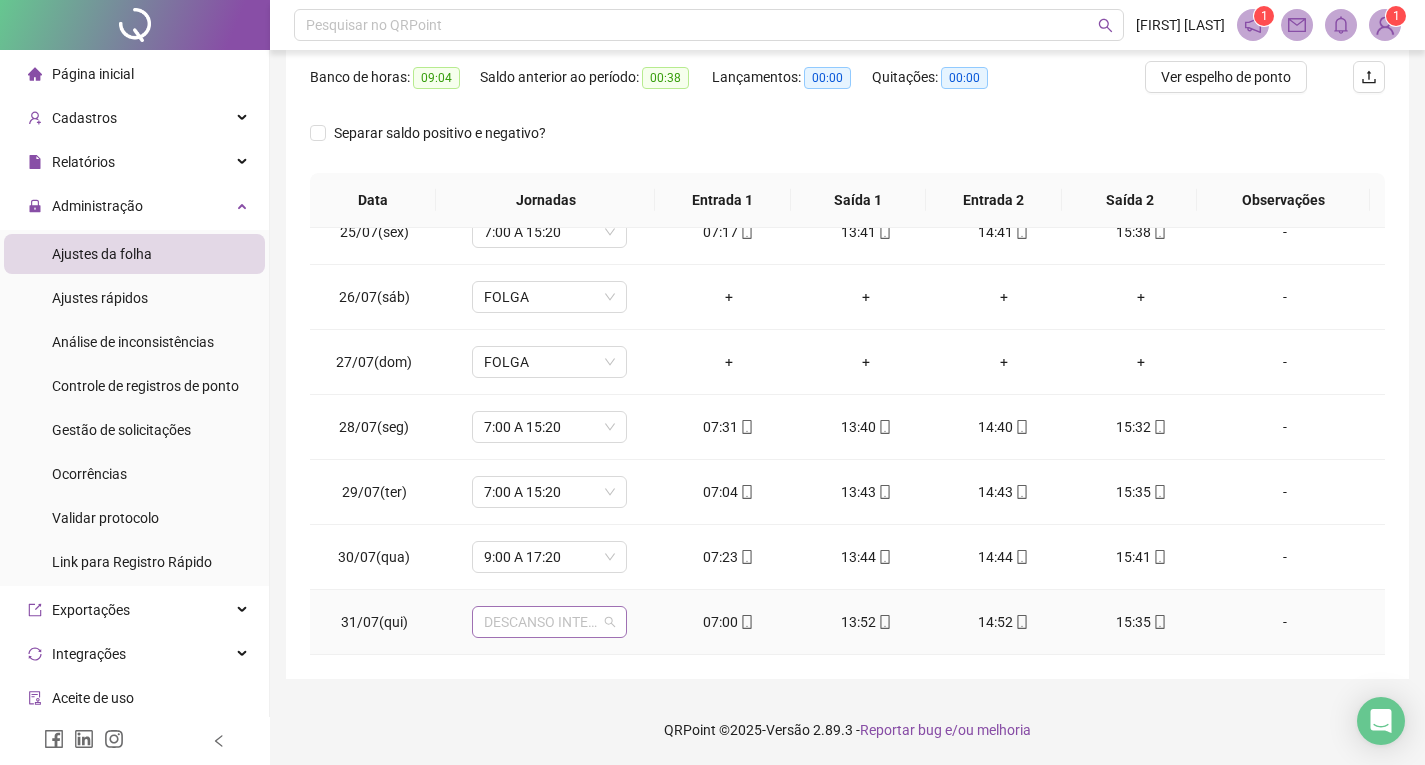 click on "DESCANSO INTER-JORNADA" at bounding box center [549, 622] 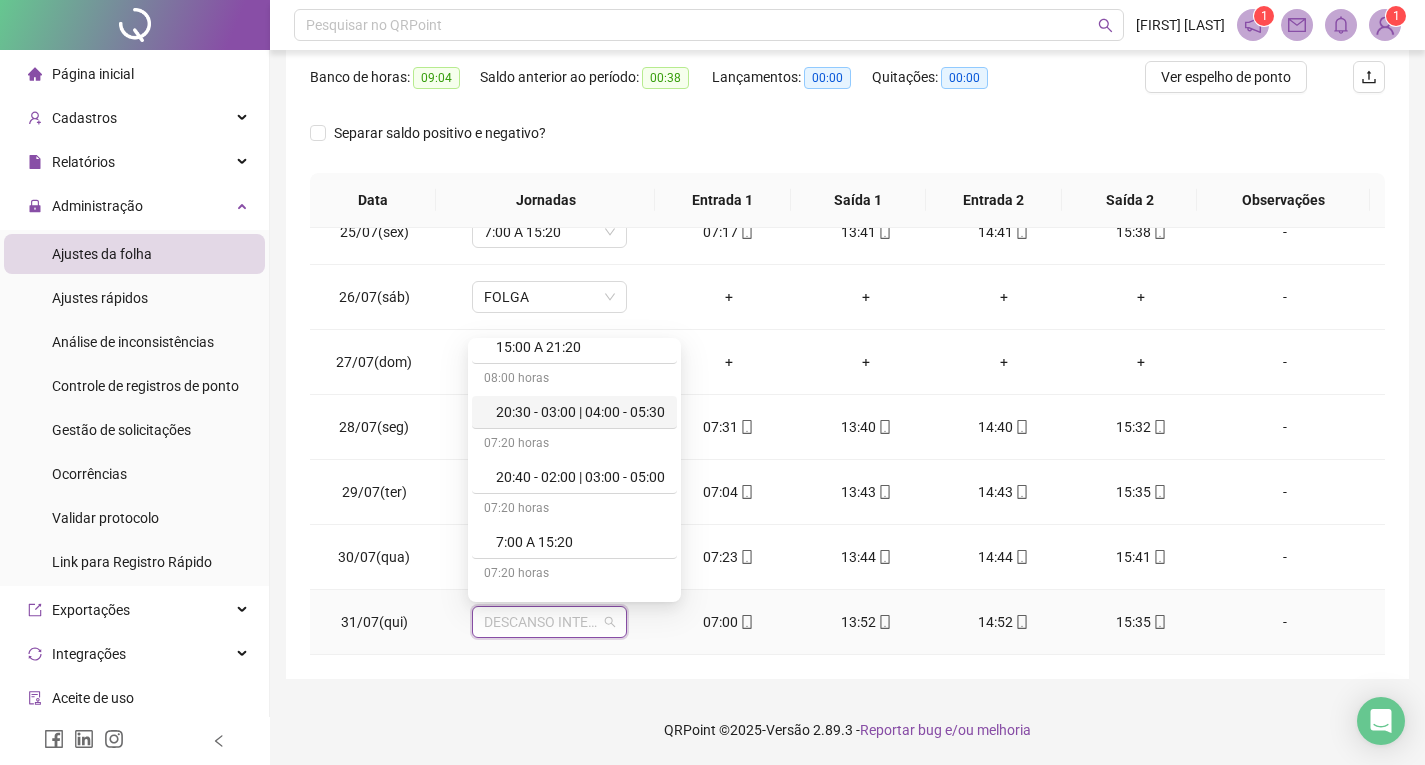 scroll, scrollTop: 1400, scrollLeft: 0, axis: vertical 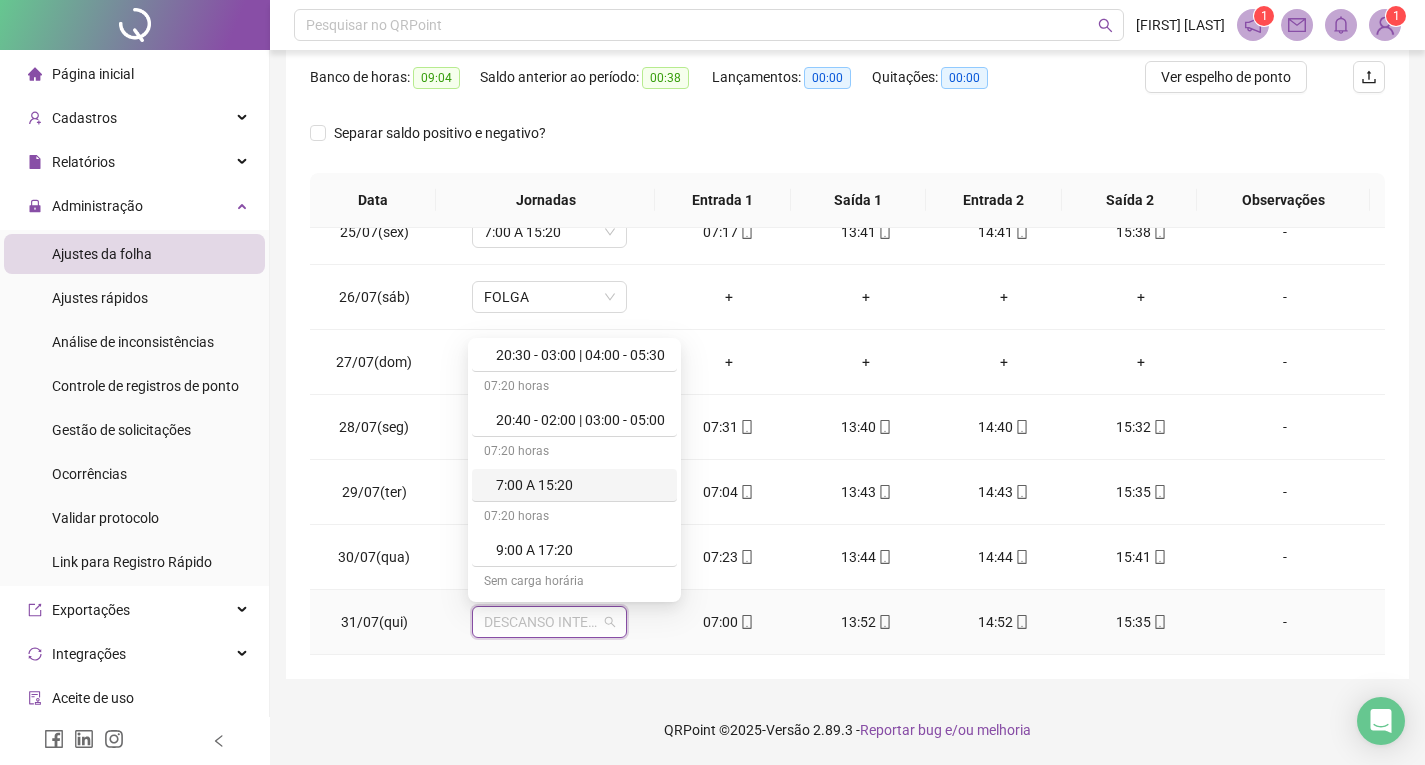 click on "07:20 horas" at bounding box center [574, 518] 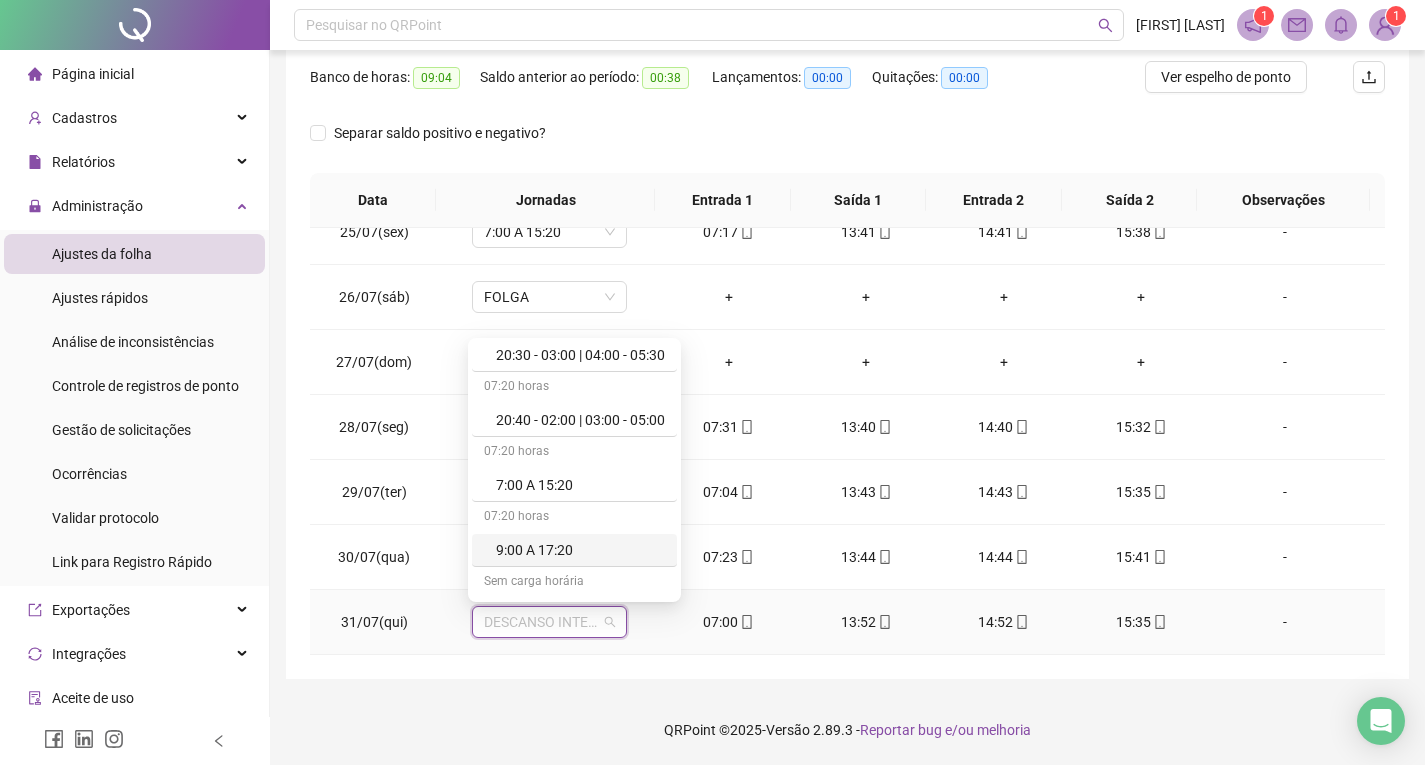 click on "9:00 A 17:20" at bounding box center [580, 550] 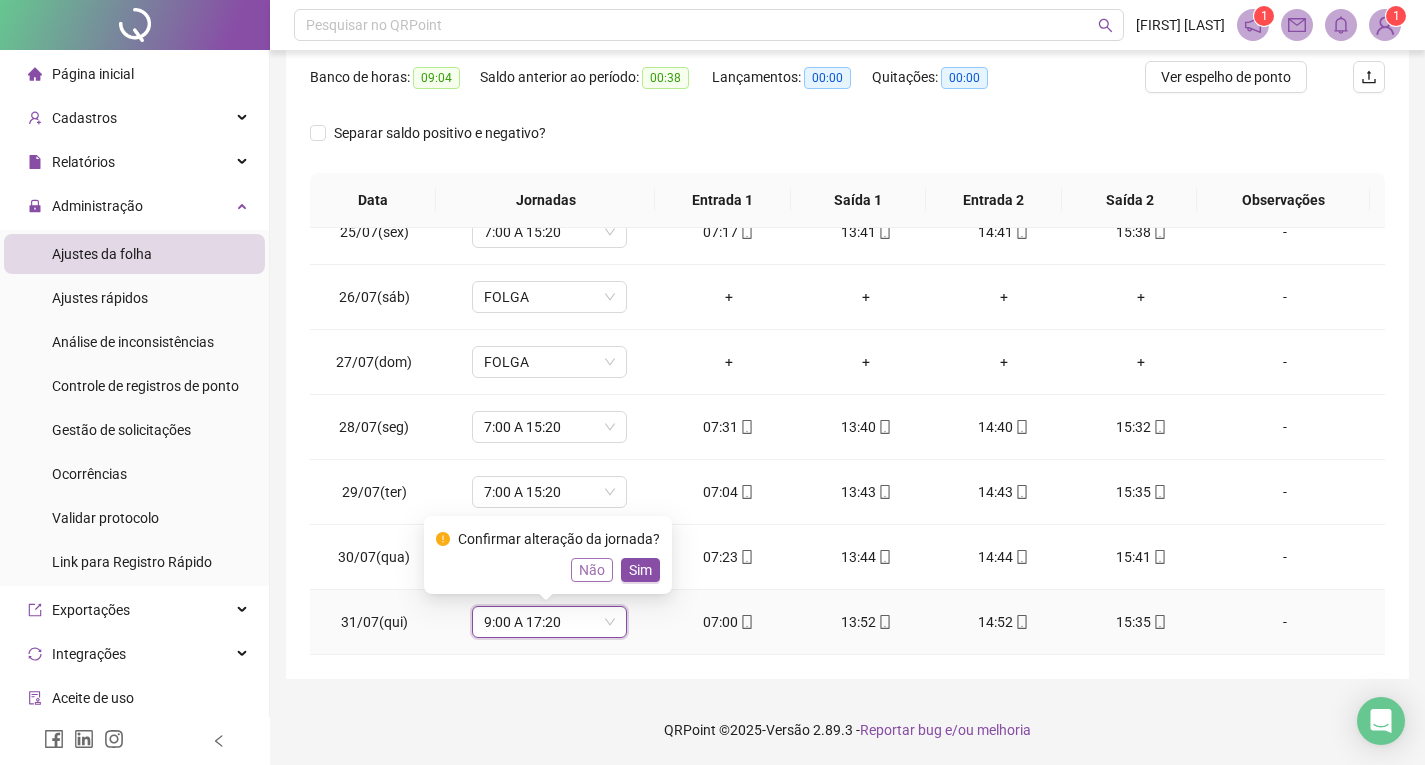 click on "Não" at bounding box center [592, 570] 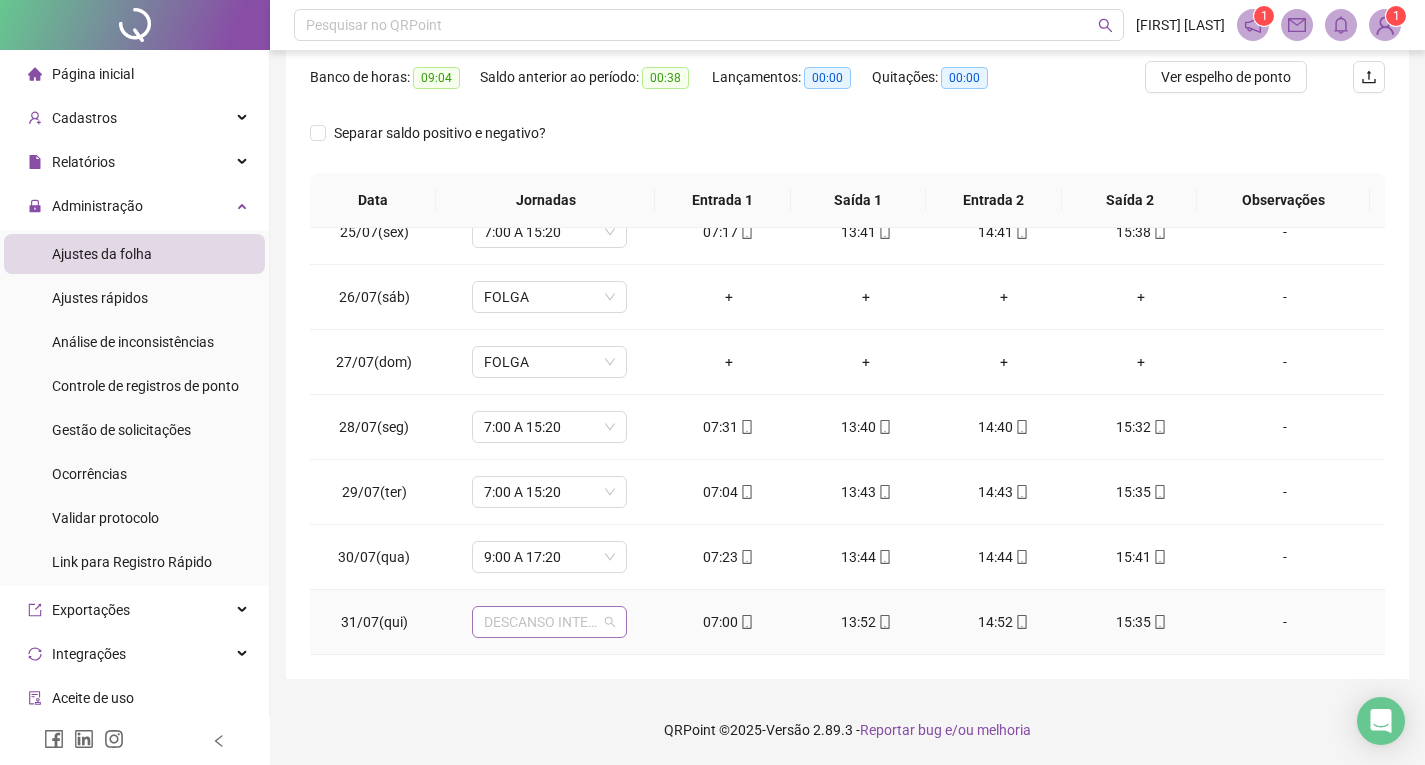 click on "DESCANSO INTER-JORNADA" at bounding box center [549, 622] 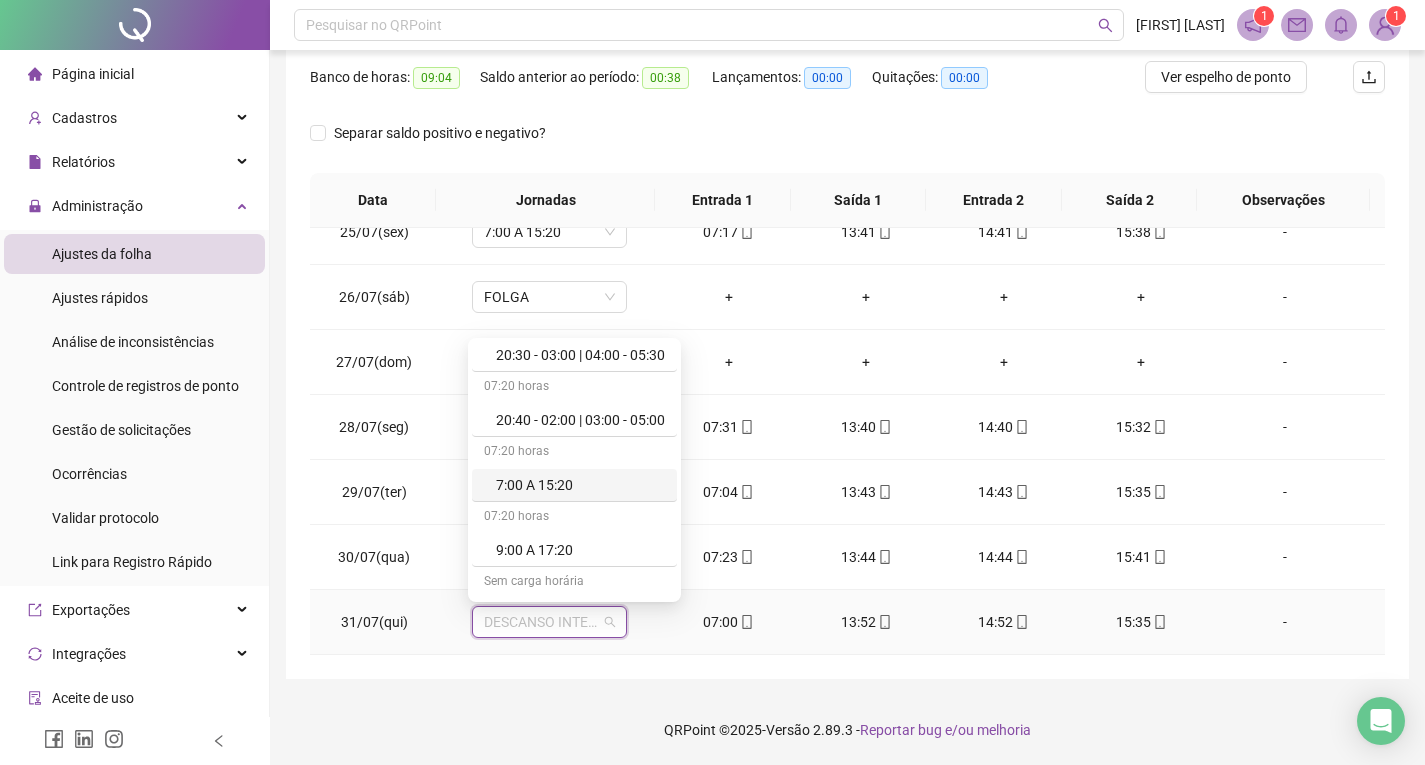 click on "7:00 A 15:20" at bounding box center (580, 485) 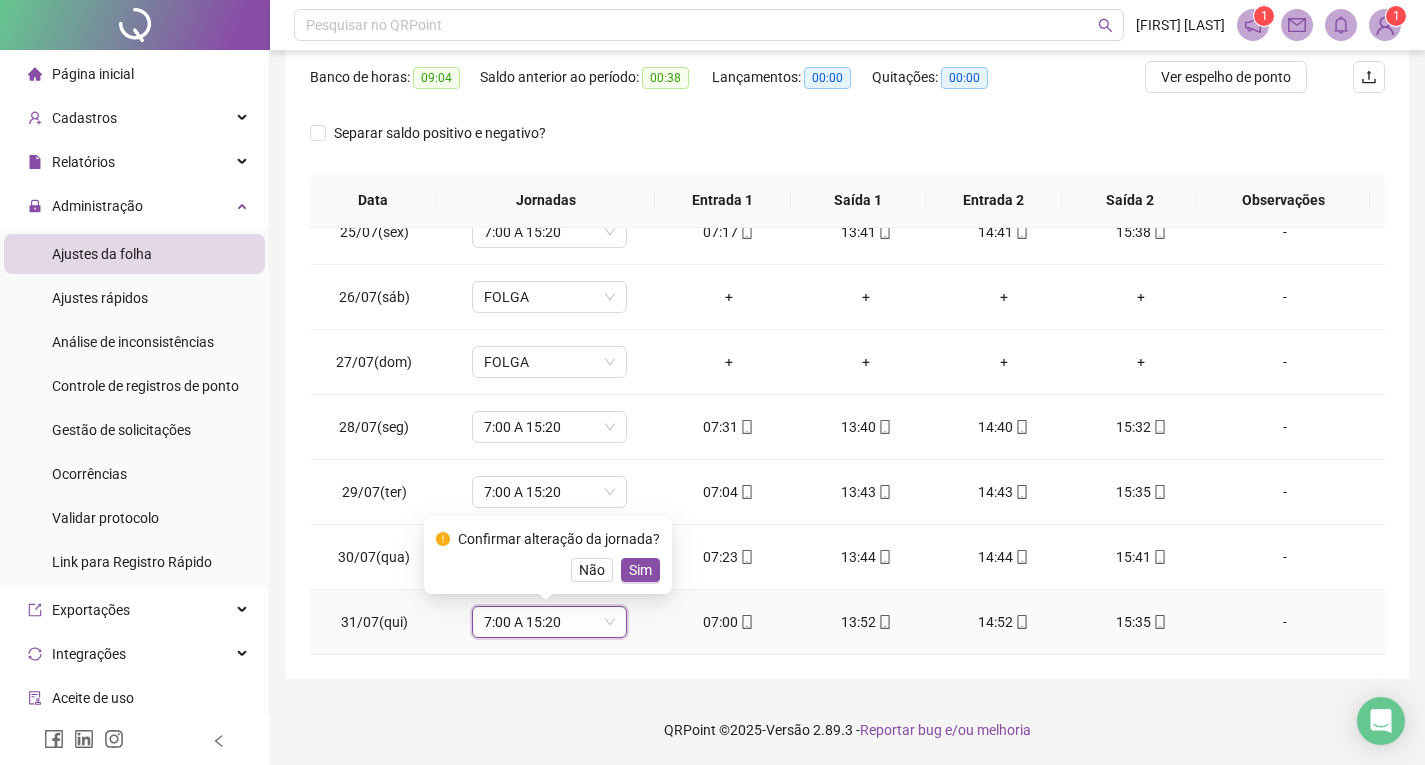 click on "Confirmar alteração da jornada? Não Sim" at bounding box center (548, 555) 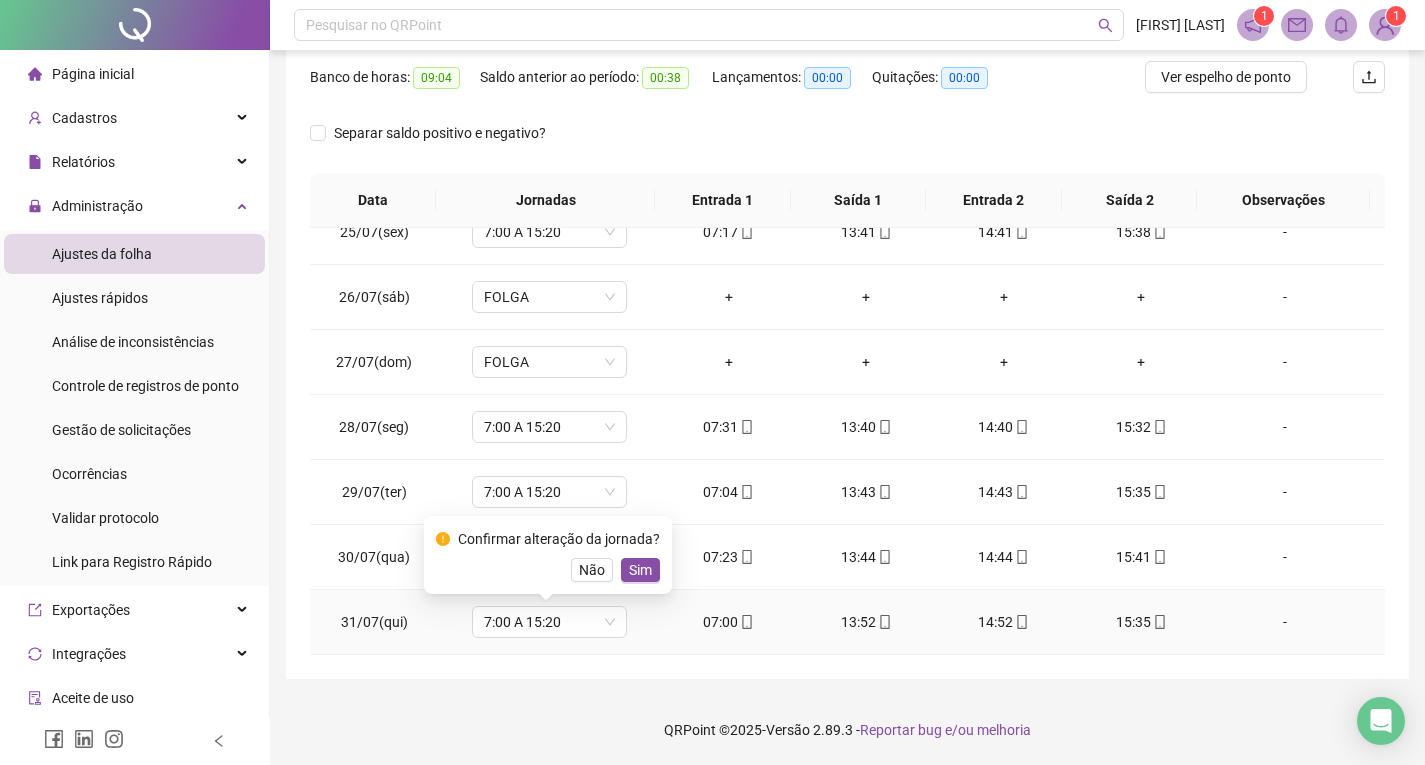 click on "Sim" at bounding box center (640, 570) 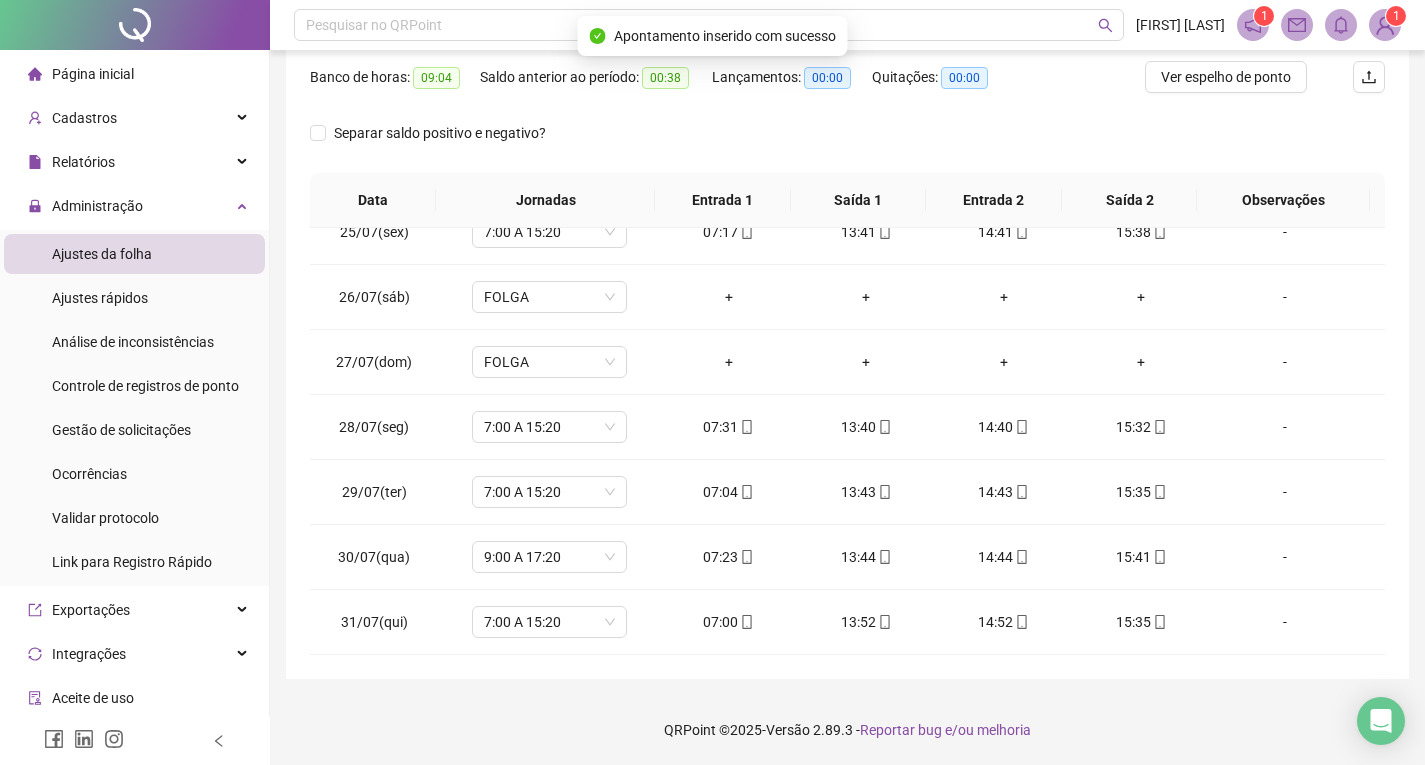 scroll, scrollTop: 157, scrollLeft: 0, axis: vertical 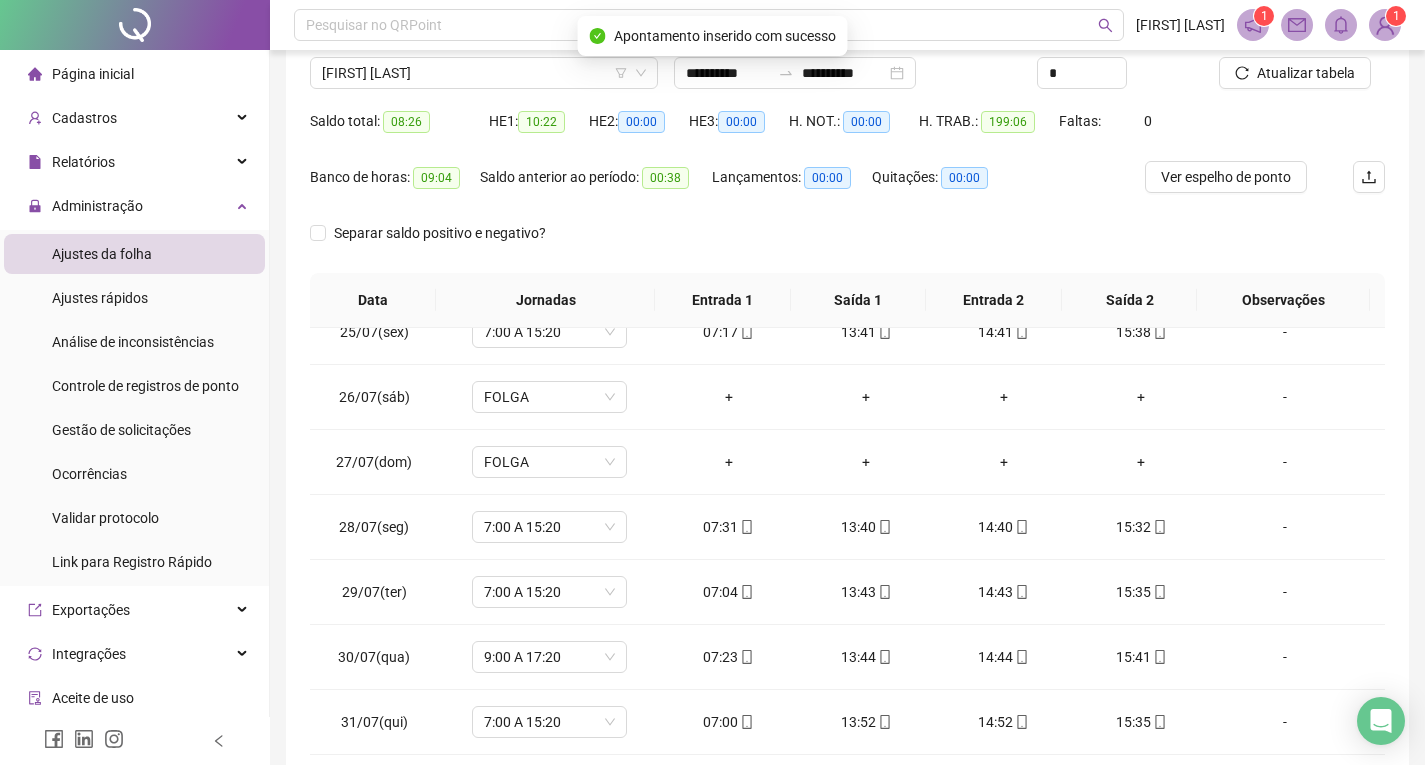 click on "Atualizar tabela" at bounding box center [1302, 66] 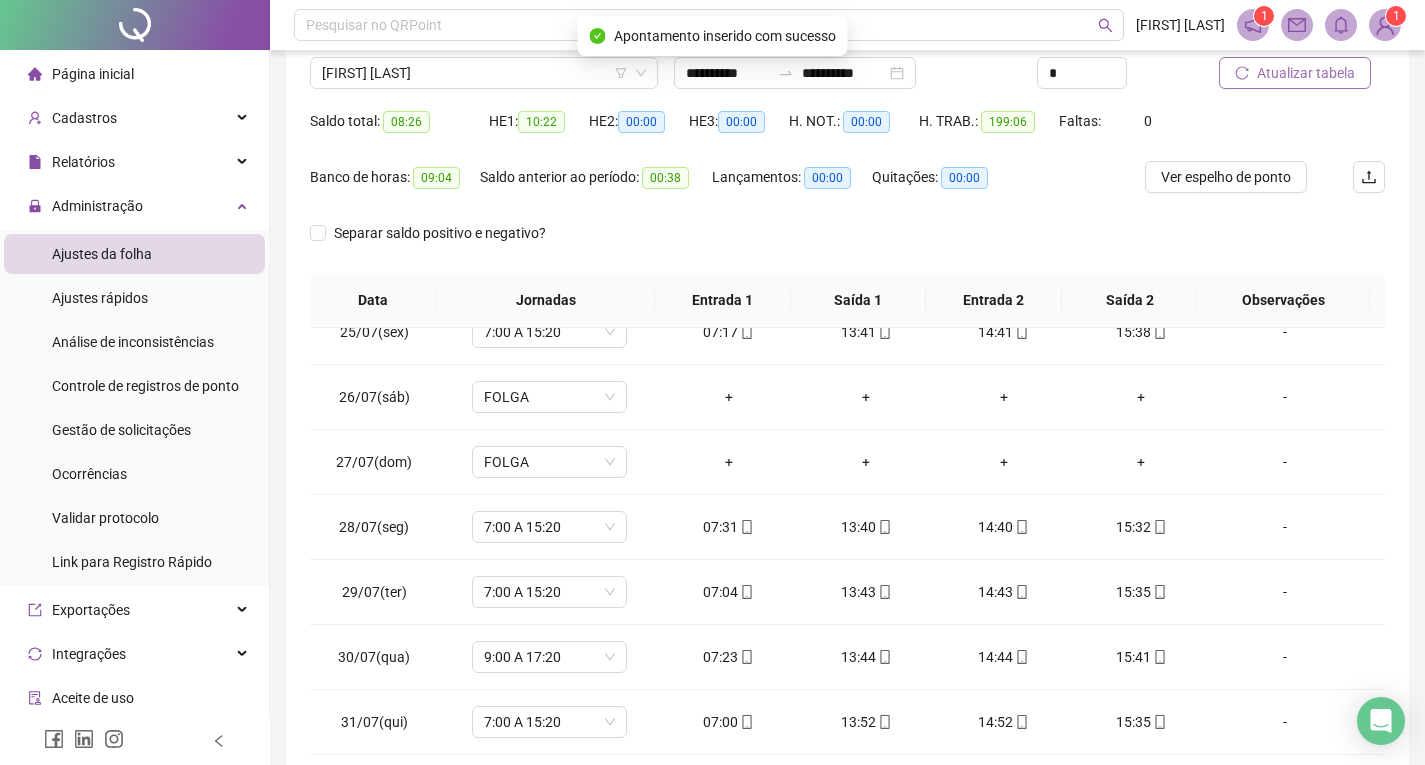 click on "Atualizar tabela" at bounding box center [1306, 73] 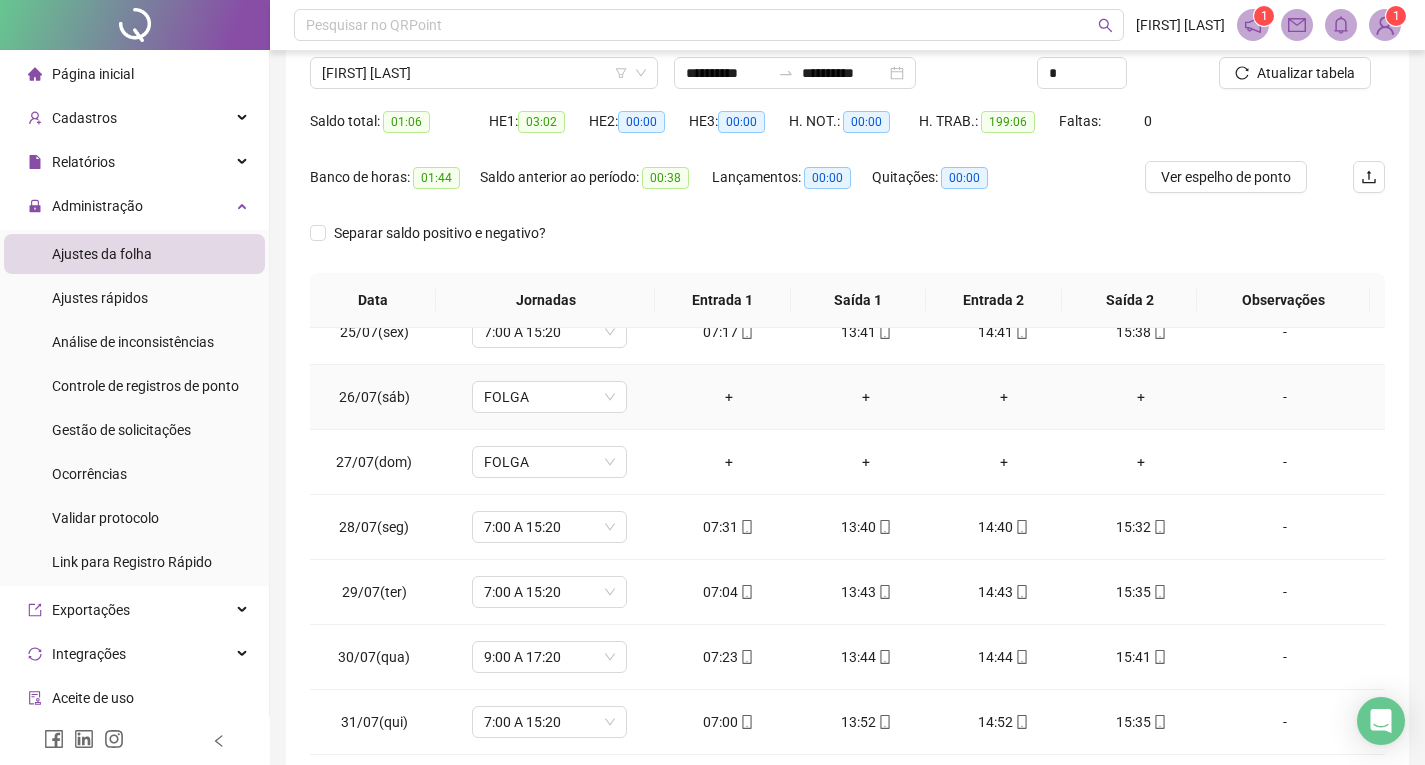 scroll, scrollTop: 257, scrollLeft: 0, axis: vertical 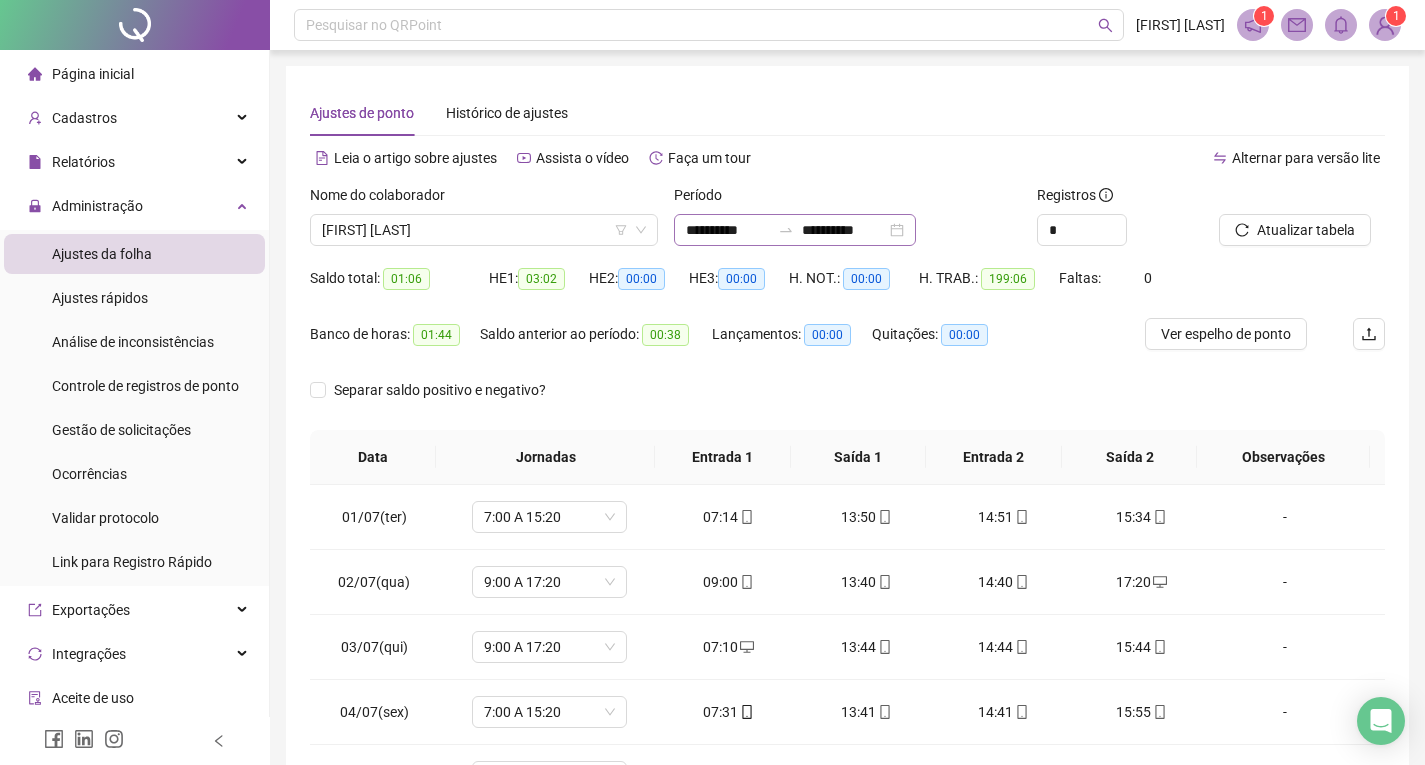 click 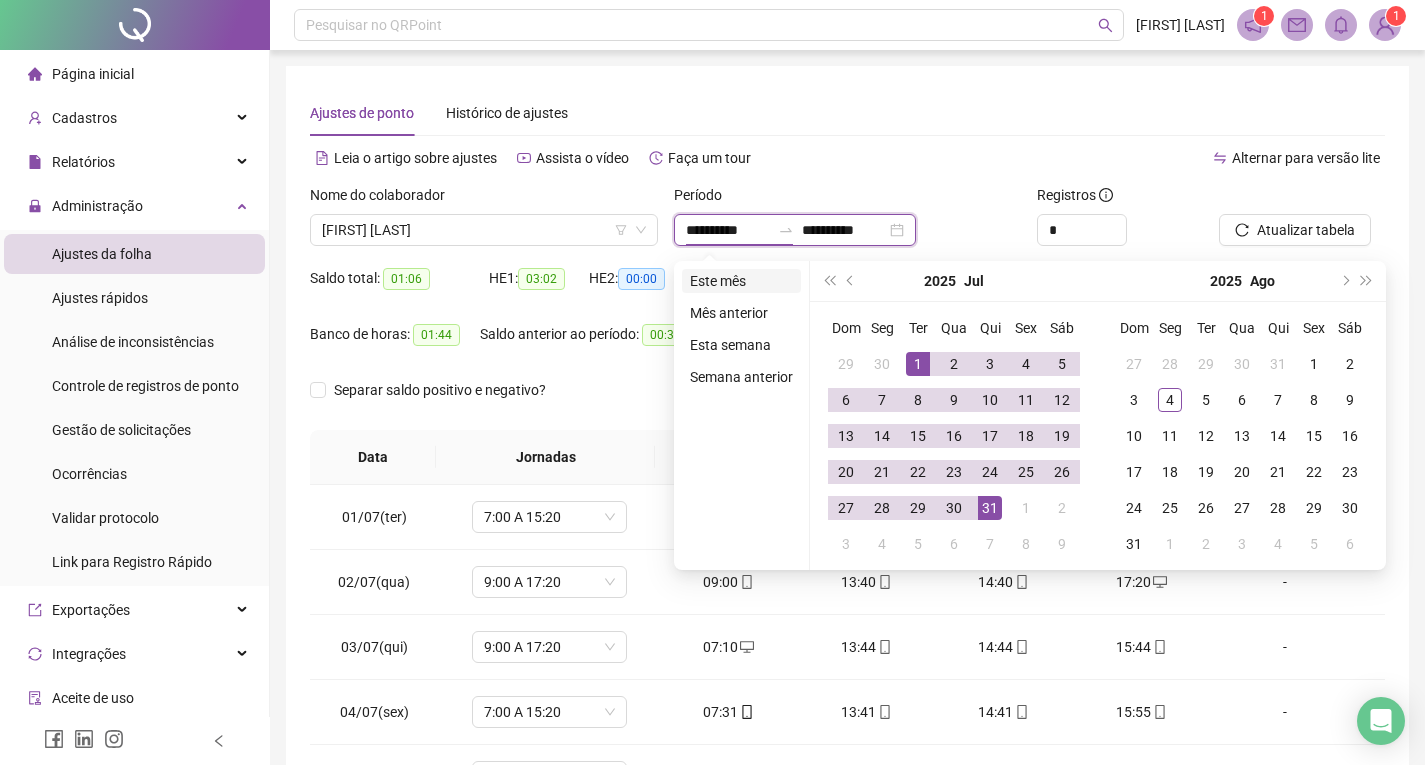 type on "**********" 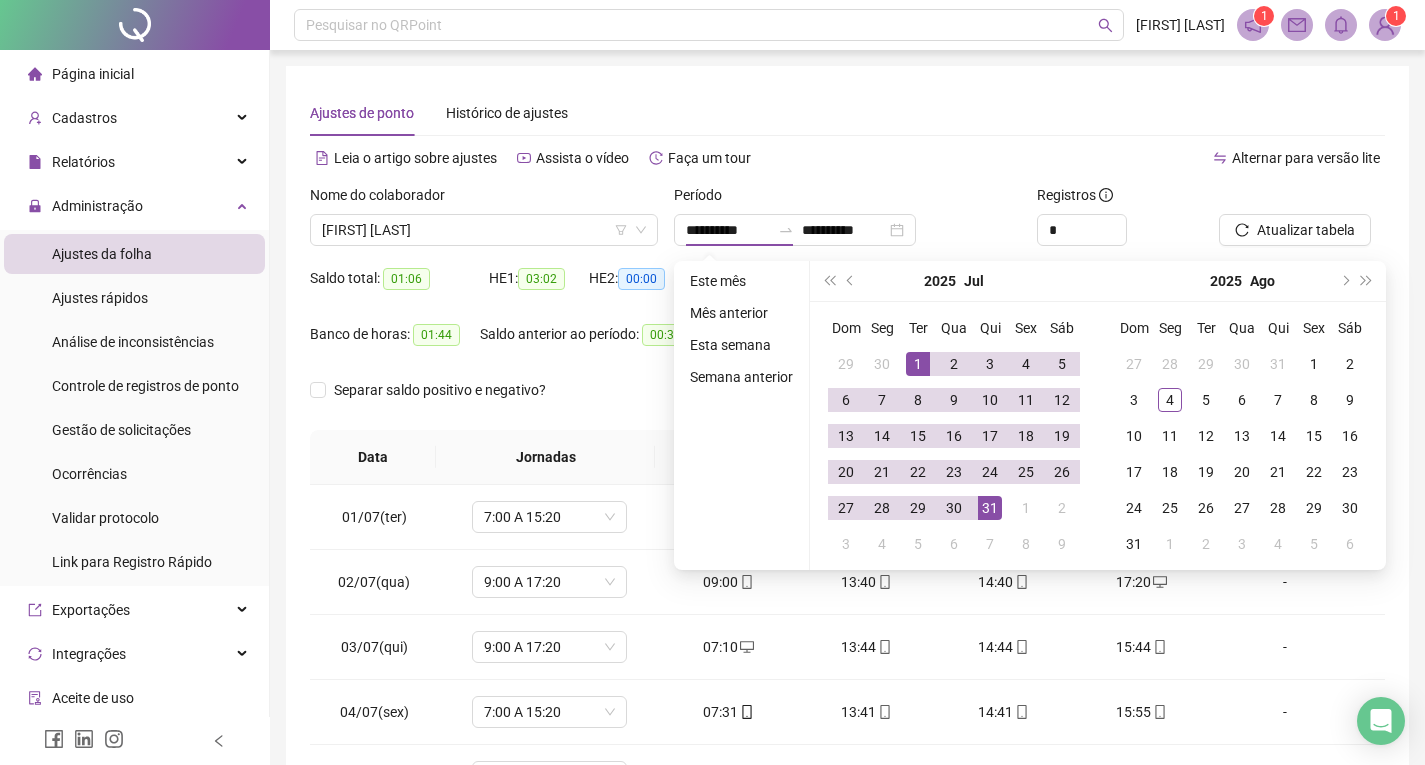 click on "Este mês" at bounding box center [741, 281] 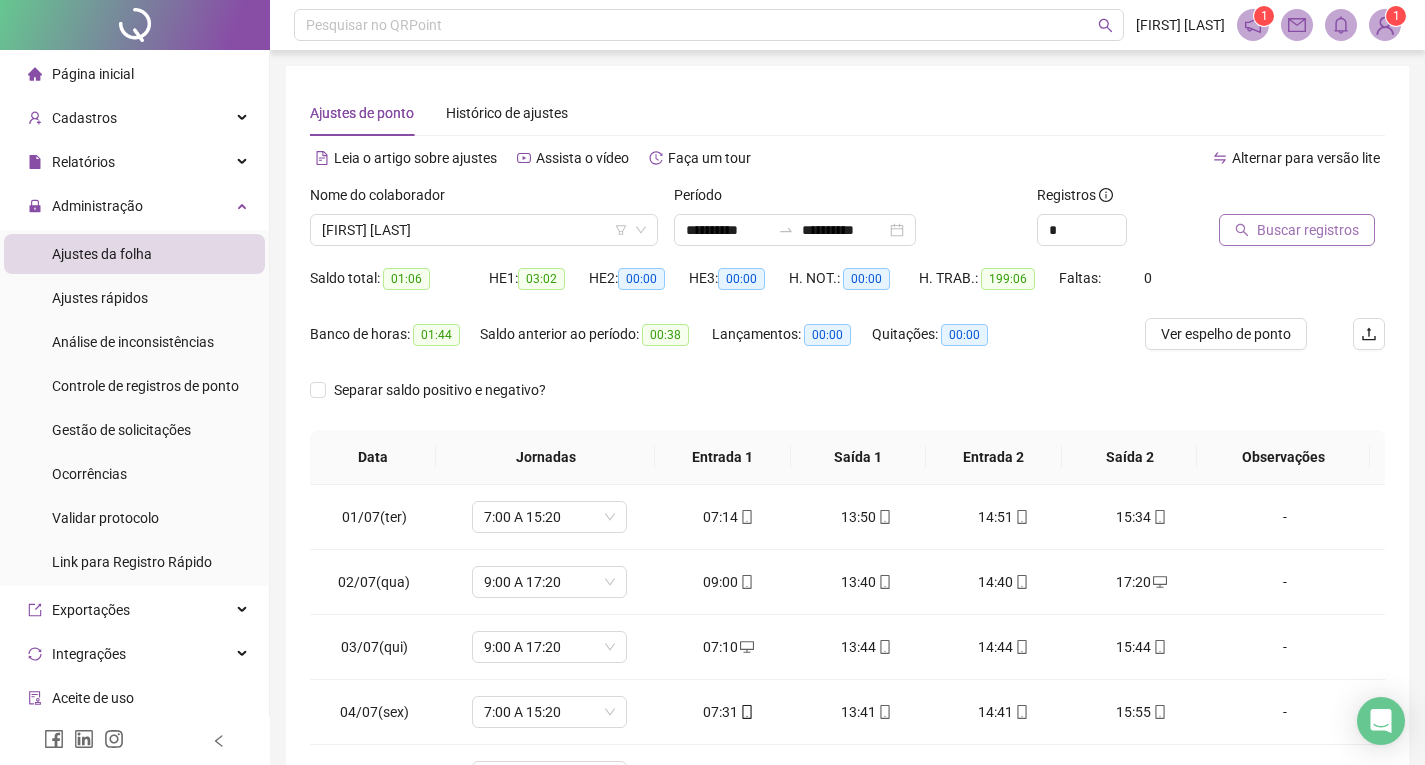 click 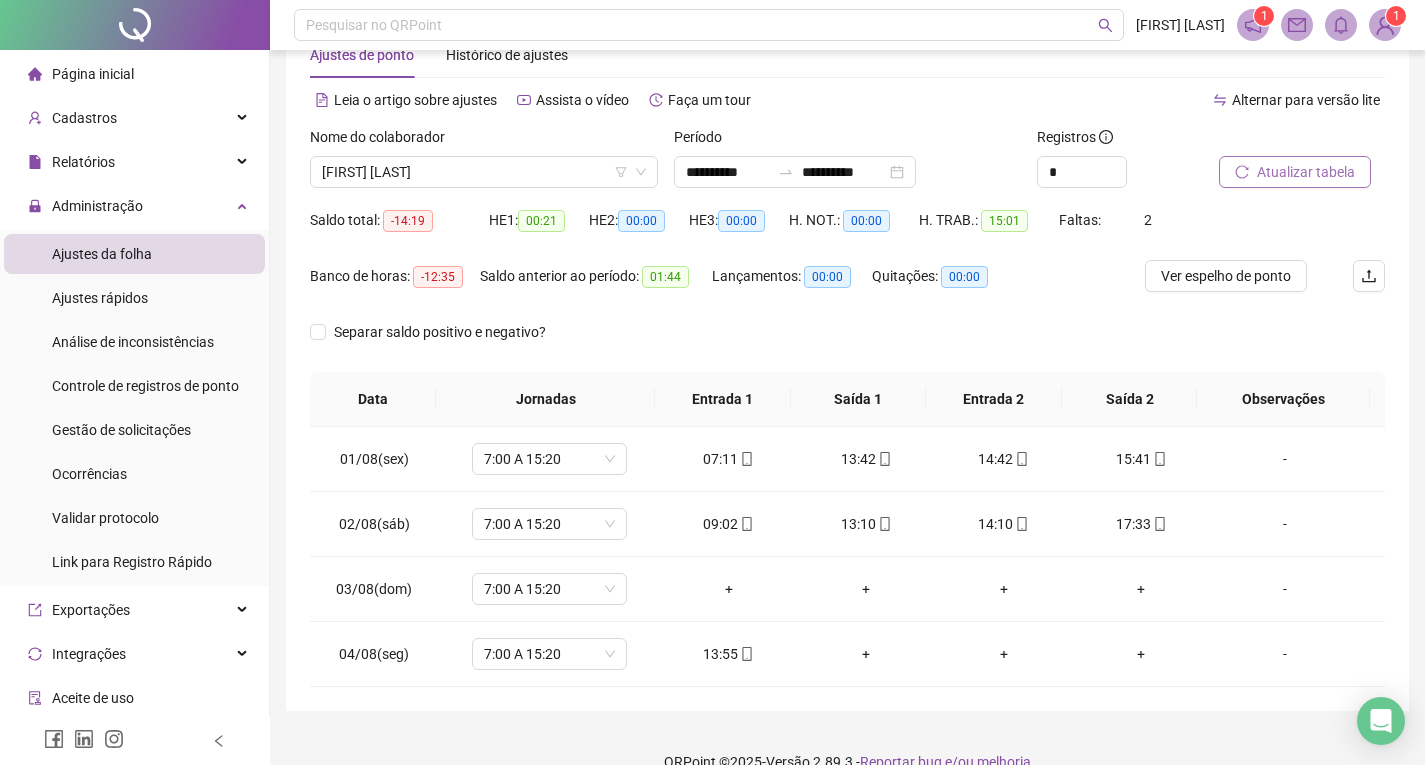scroll, scrollTop: 90, scrollLeft: 0, axis: vertical 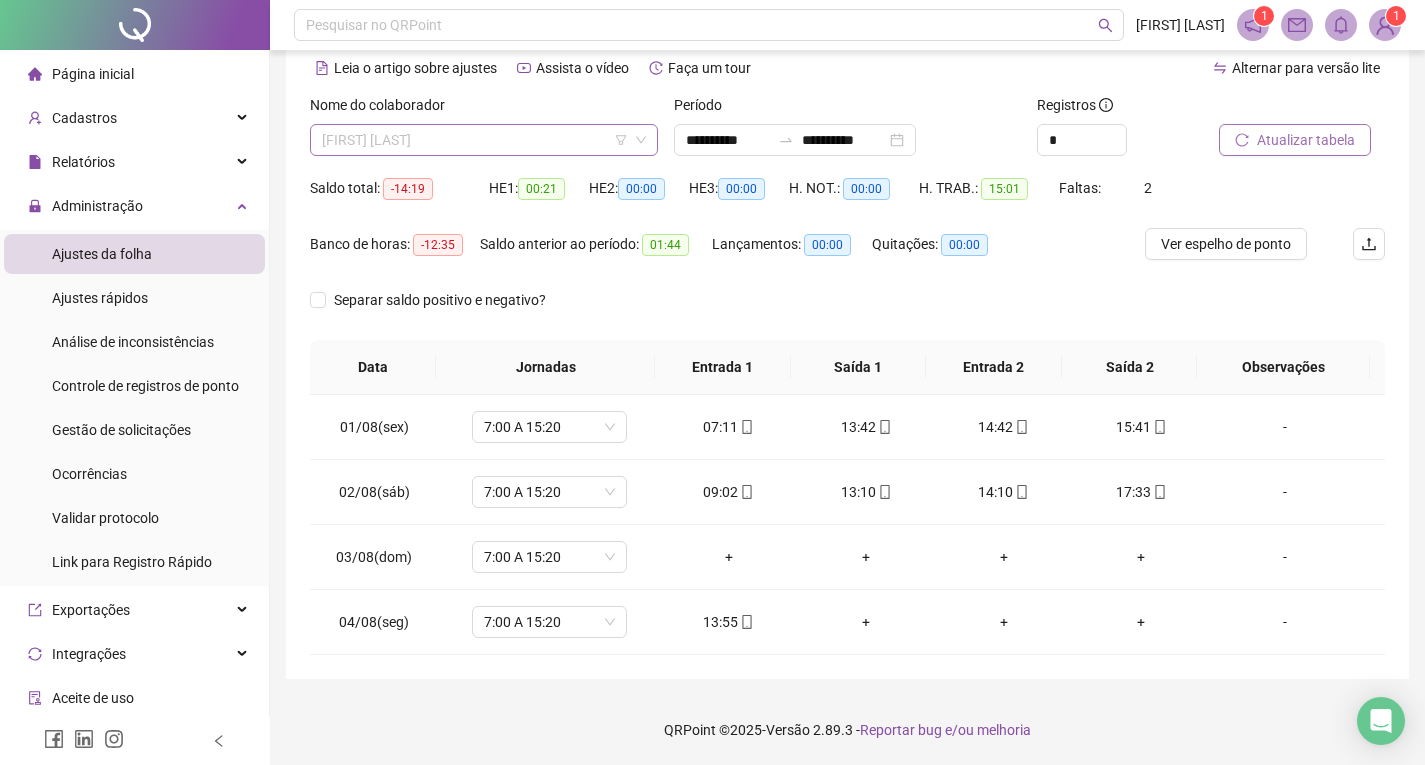 click on "[FIRST] [LAST]" at bounding box center [484, 140] 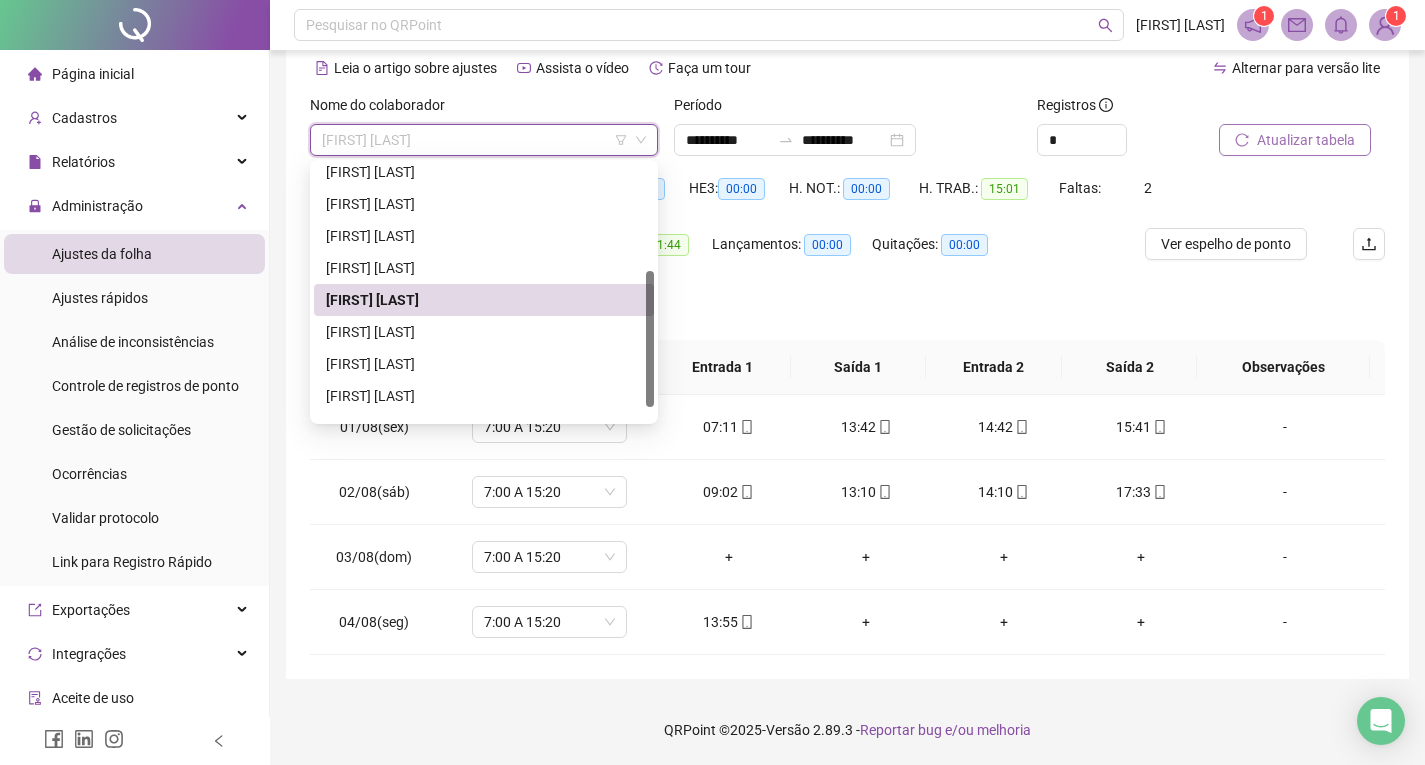 click on "[FIRST] [LAST] [FIRST] [LAST] [FIRST] [LAST] [FIRST] [LAST] [FIRST] [LAST] [FIRST] [LAST] [FIRST] [LAST] [FIRST] [LAST] [FIRST] [LAST]" at bounding box center (484, 300) 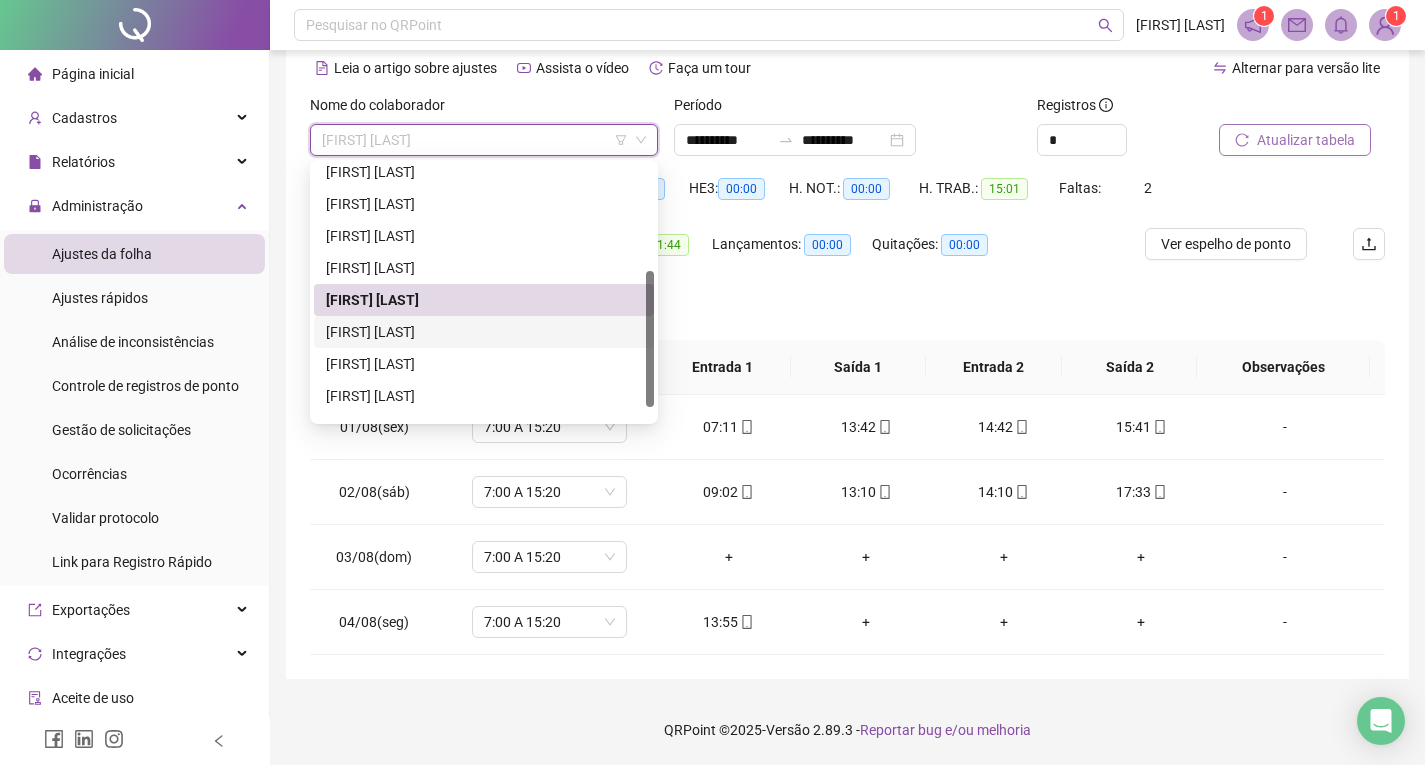 click on "[FIRST] [LAST]" at bounding box center (484, 332) 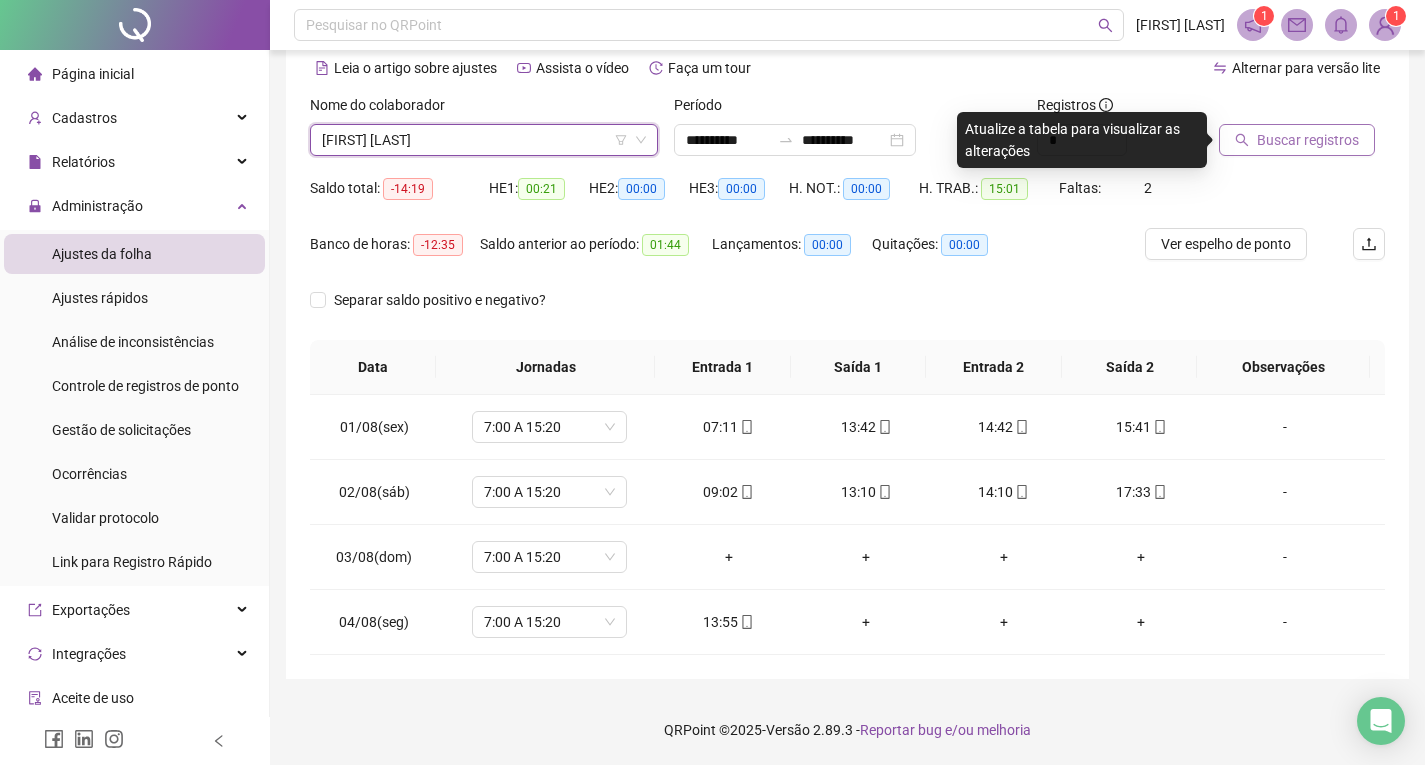 click on "Buscar registros" at bounding box center [1308, 140] 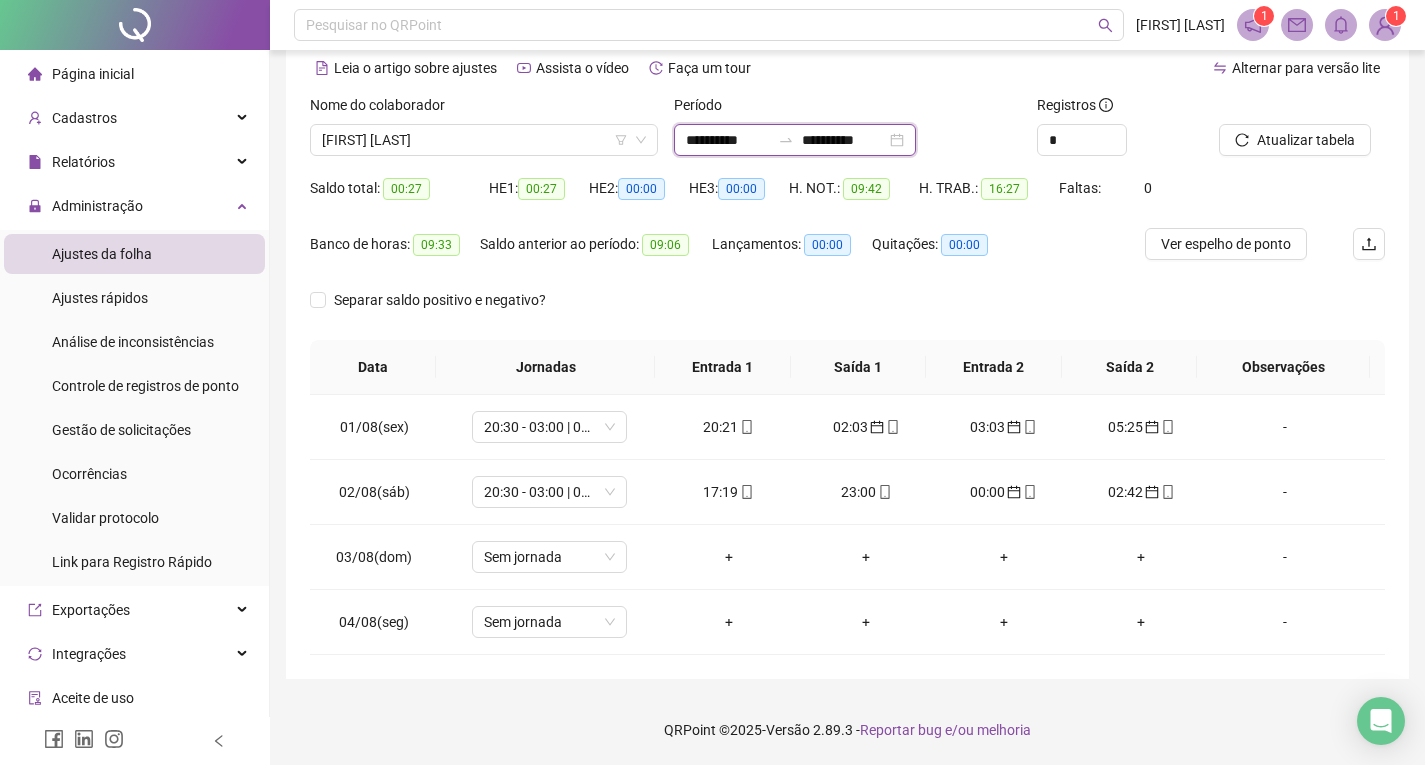click on "**********" at bounding box center [728, 140] 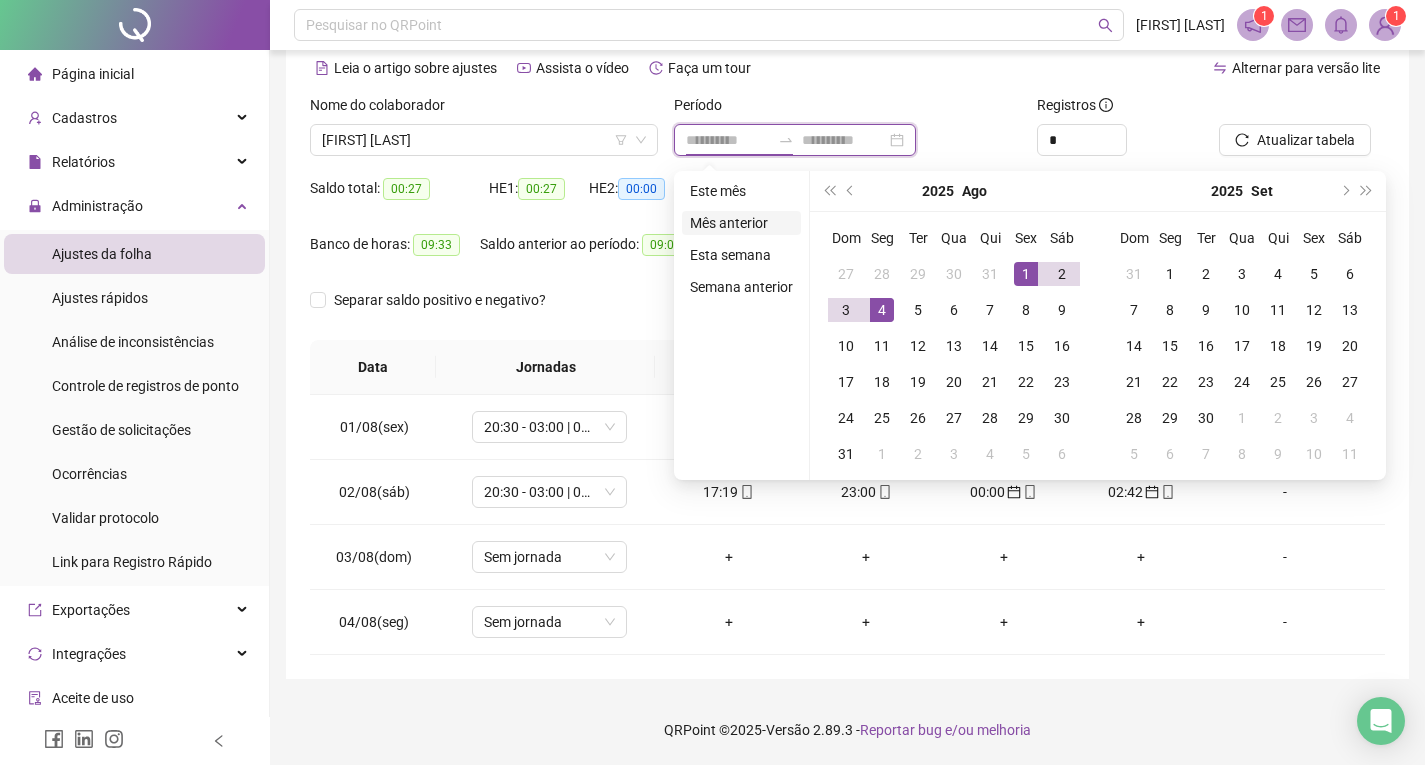 type on "**********" 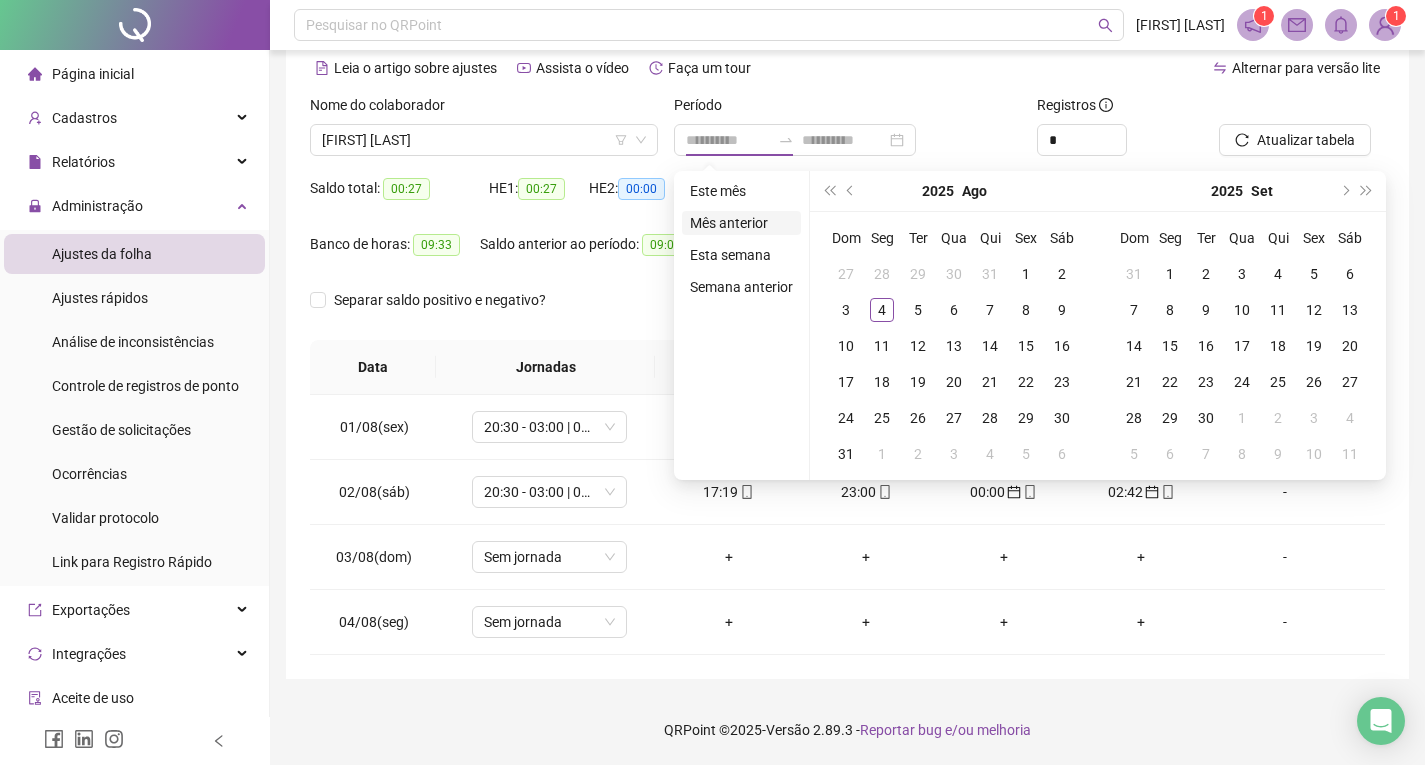 click on "Mês anterior" at bounding box center [741, 223] 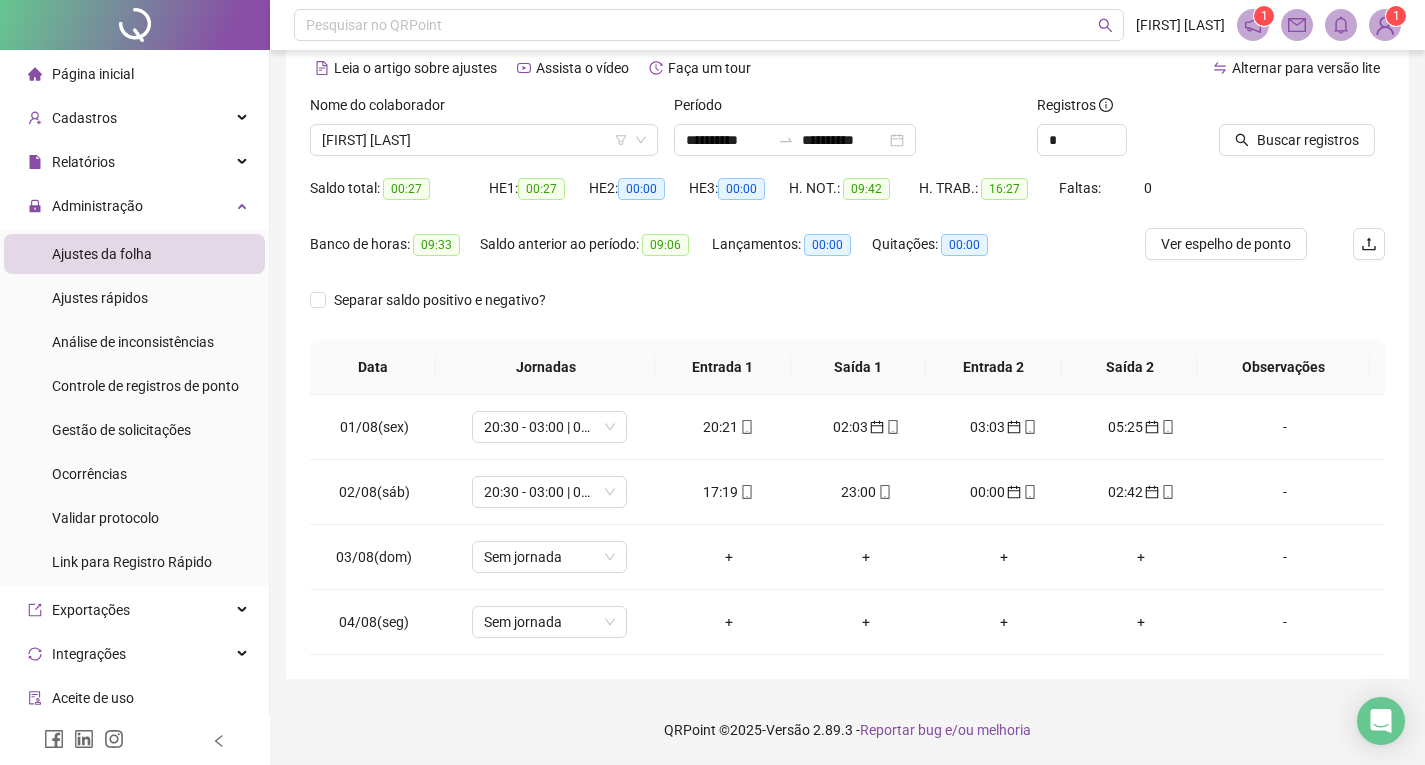 click on "Buscar registros" at bounding box center (1302, 133) 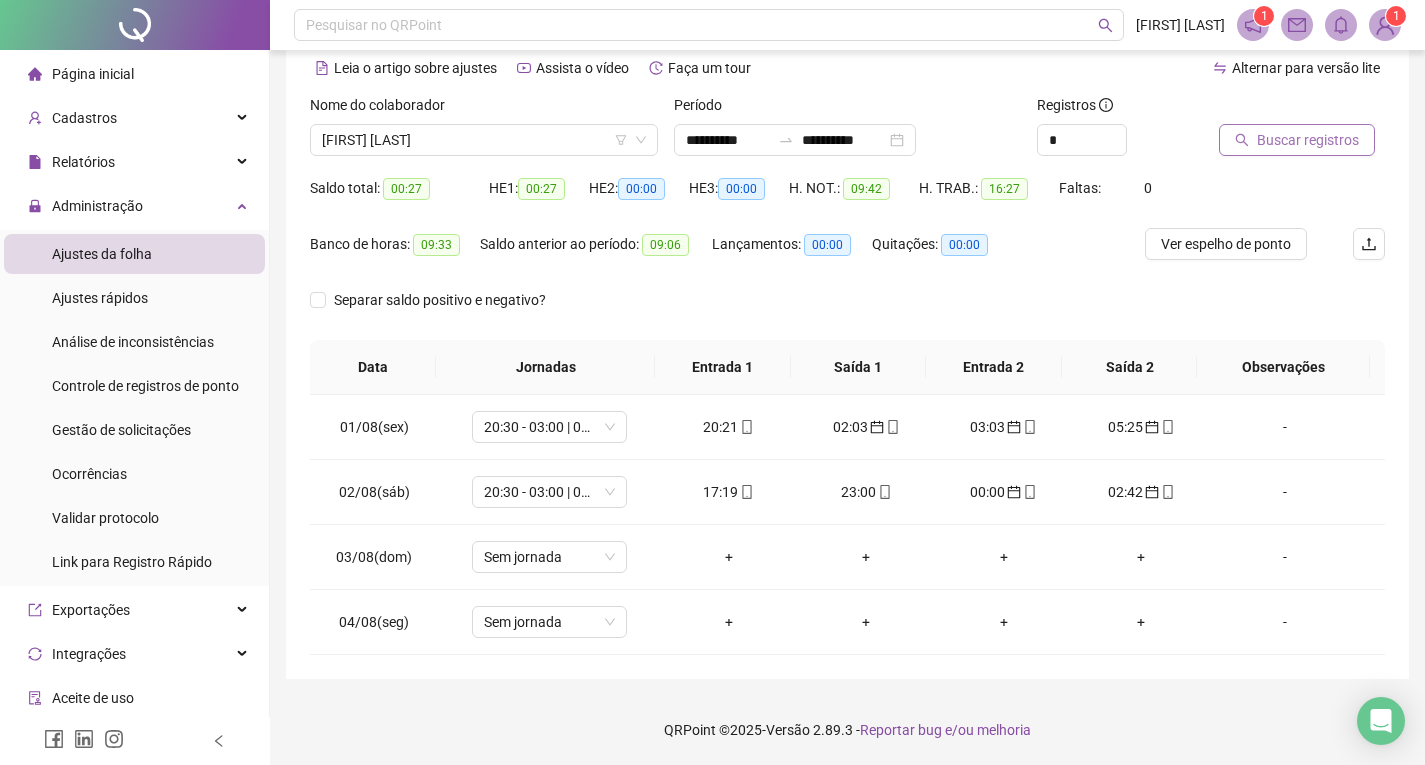 click on "Buscar registros" at bounding box center (1297, 140) 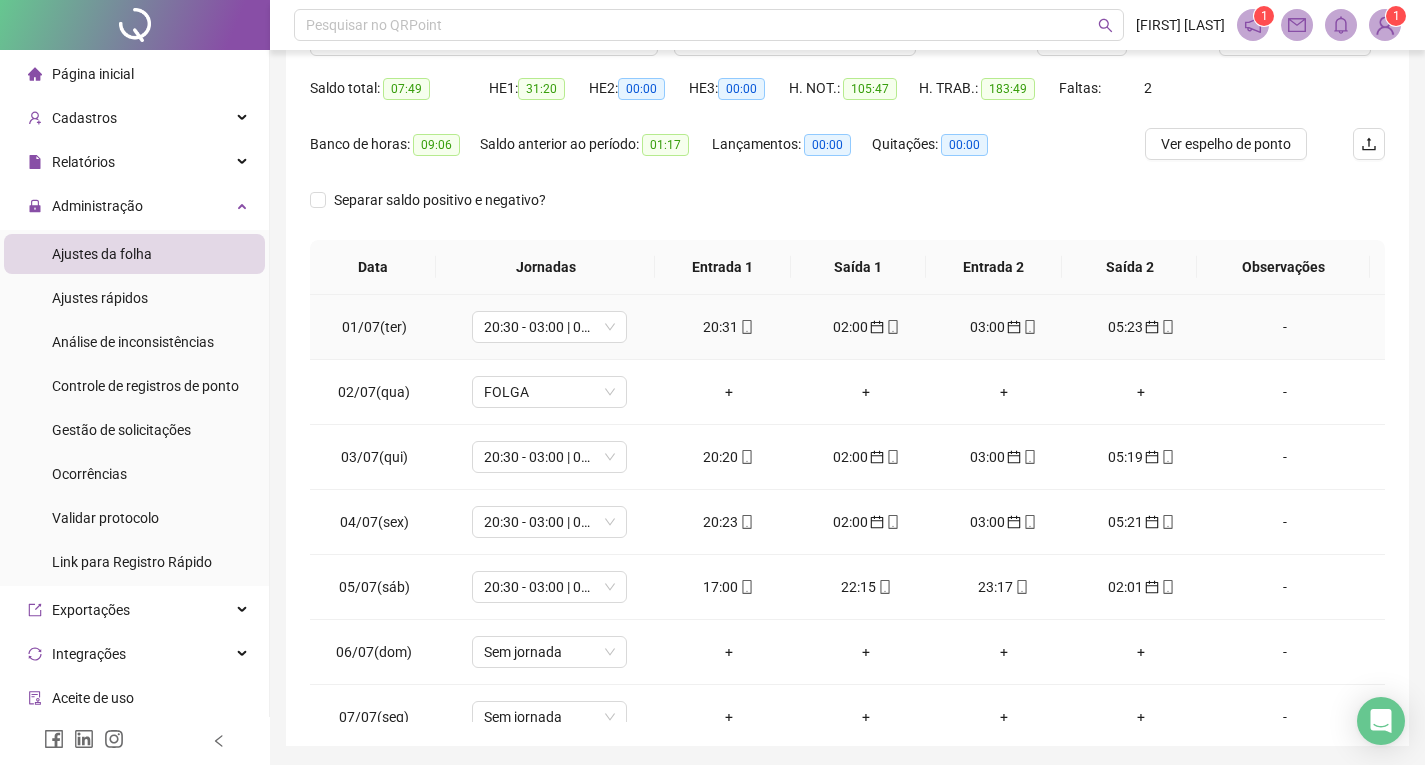 scroll, scrollTop: 257, scrollLeft: 0, axis: vertical 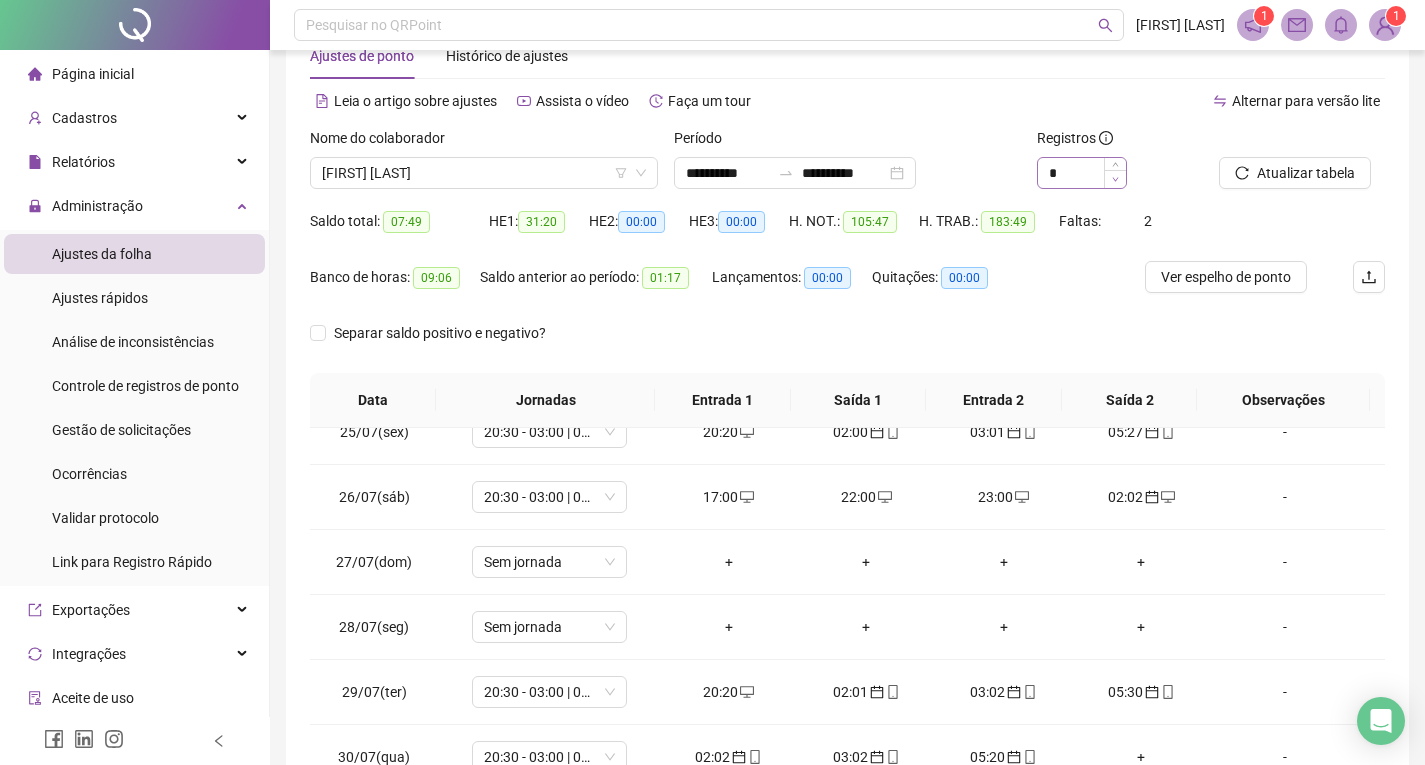 click at bounding box center [1115, 179] 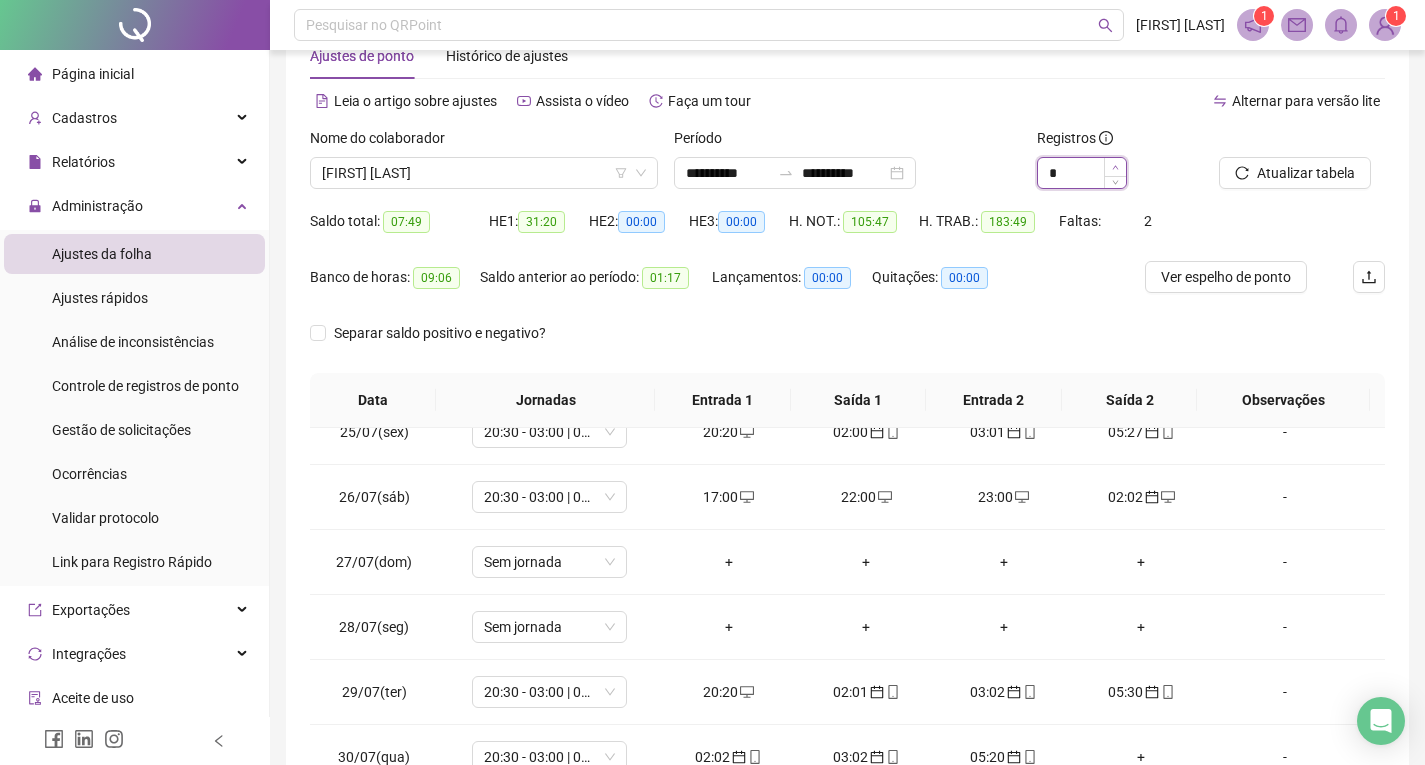 click 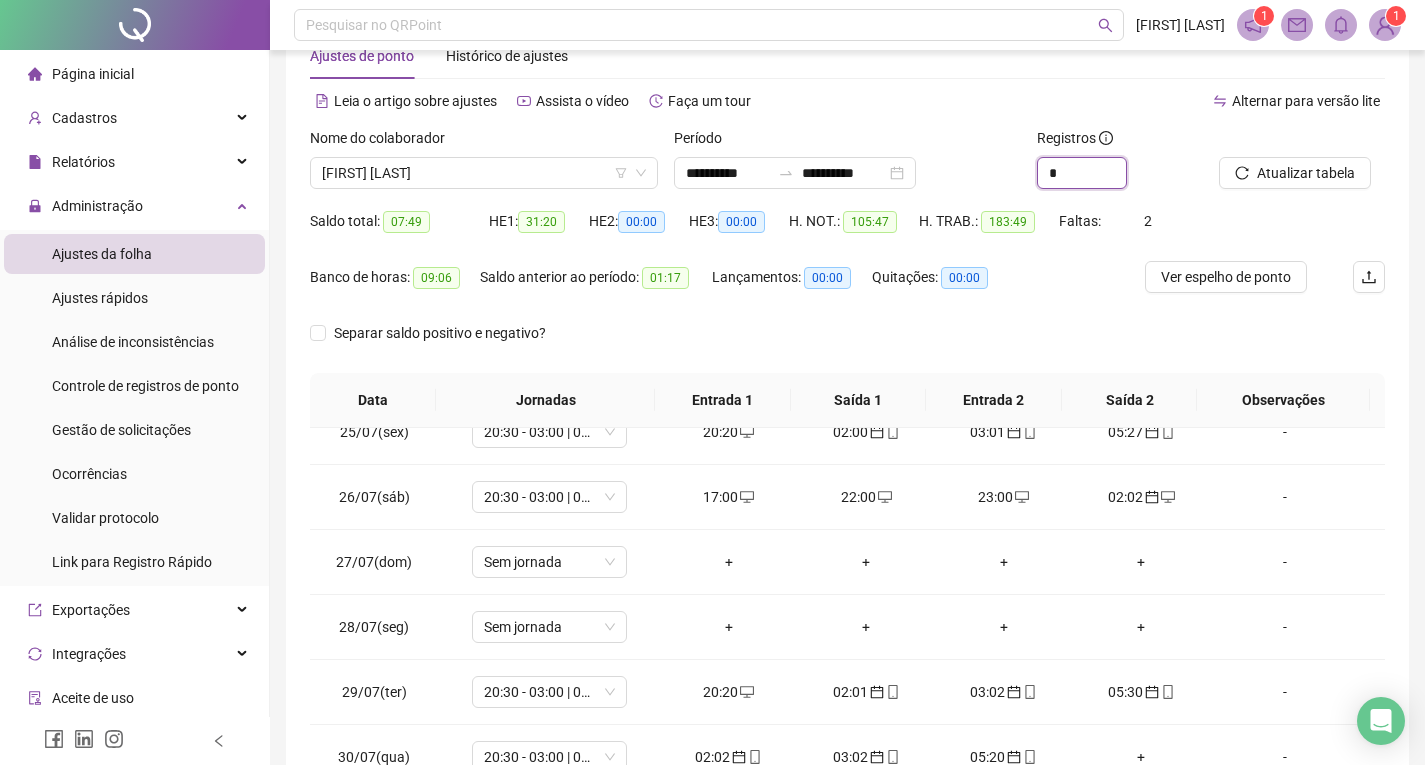 type on "*" 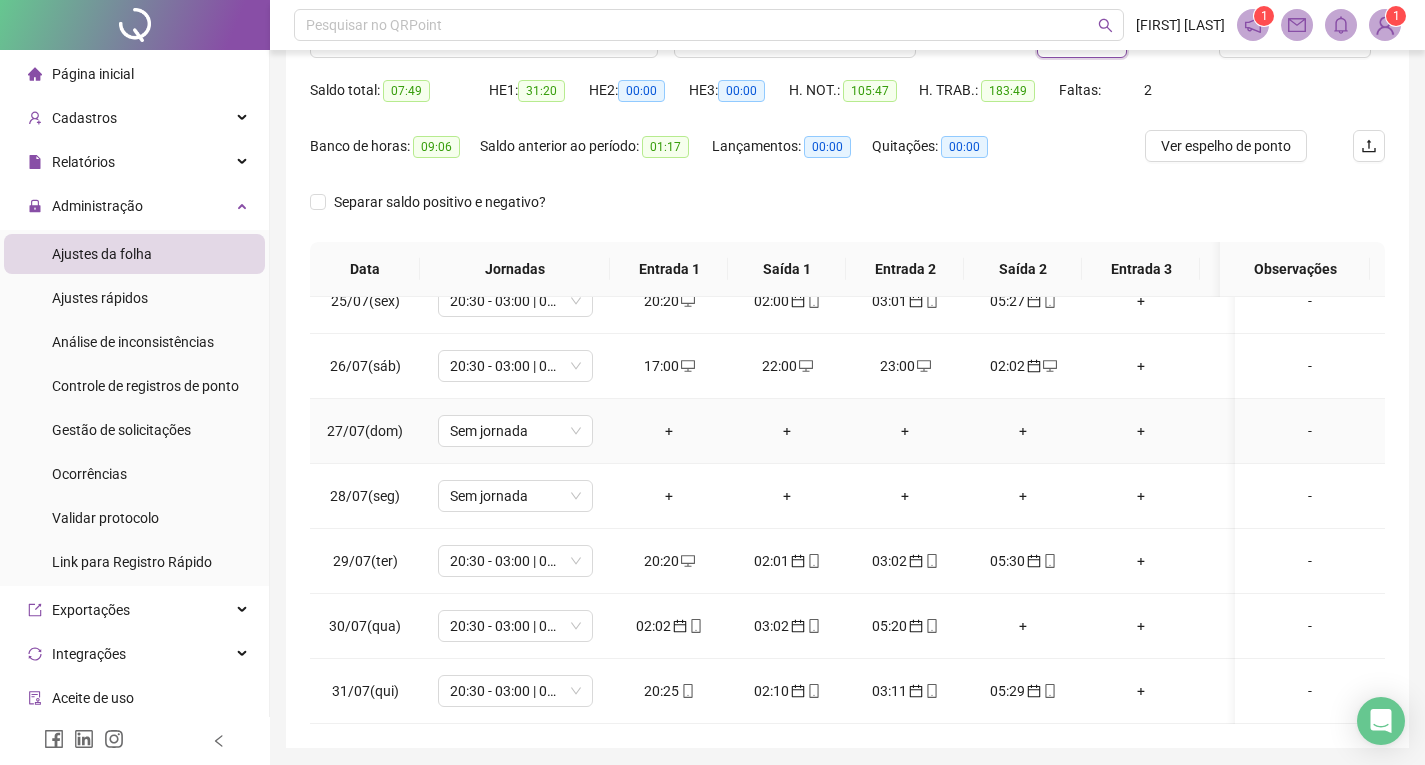 scroll, scrollTop: 257, scrollLeft: 0, axis: vertical 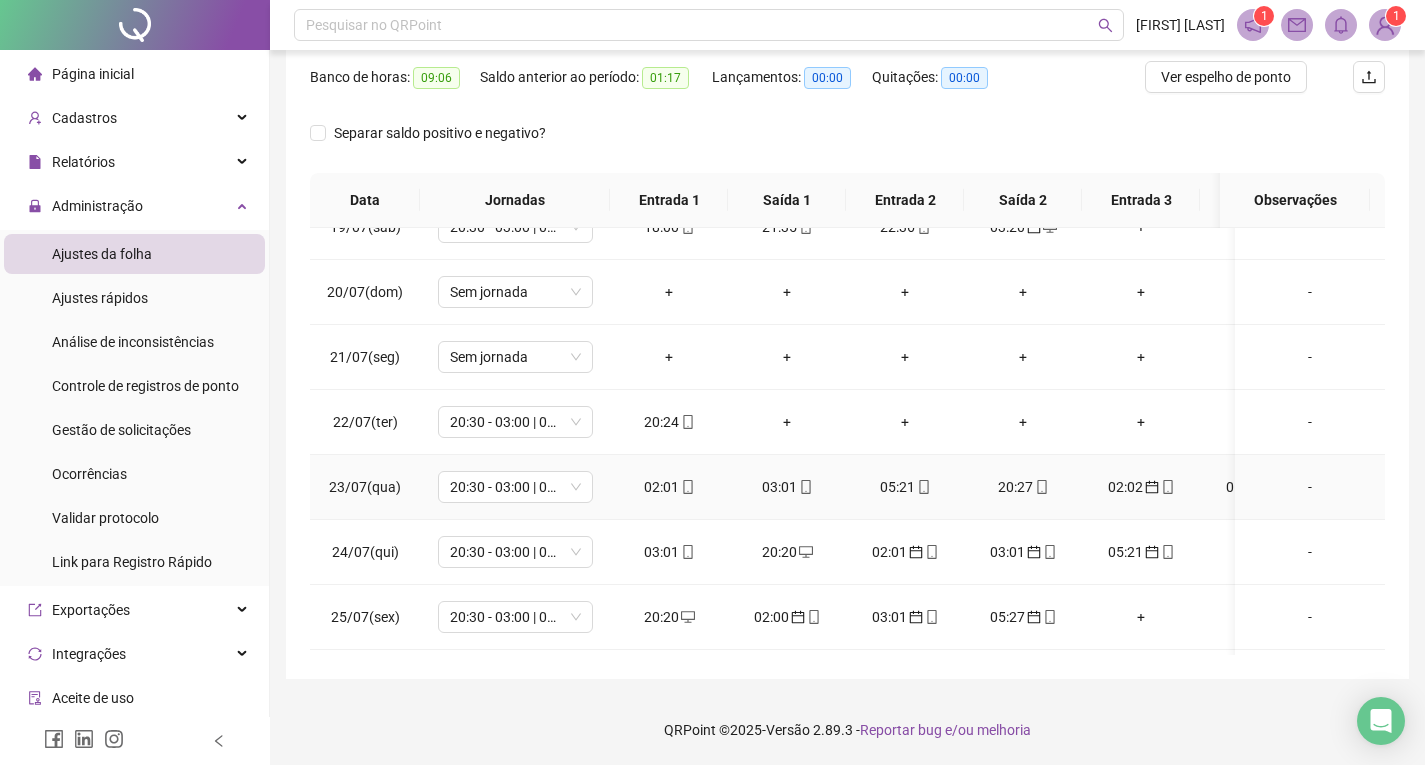 click on "02:01" at bounding box center [669, 487] 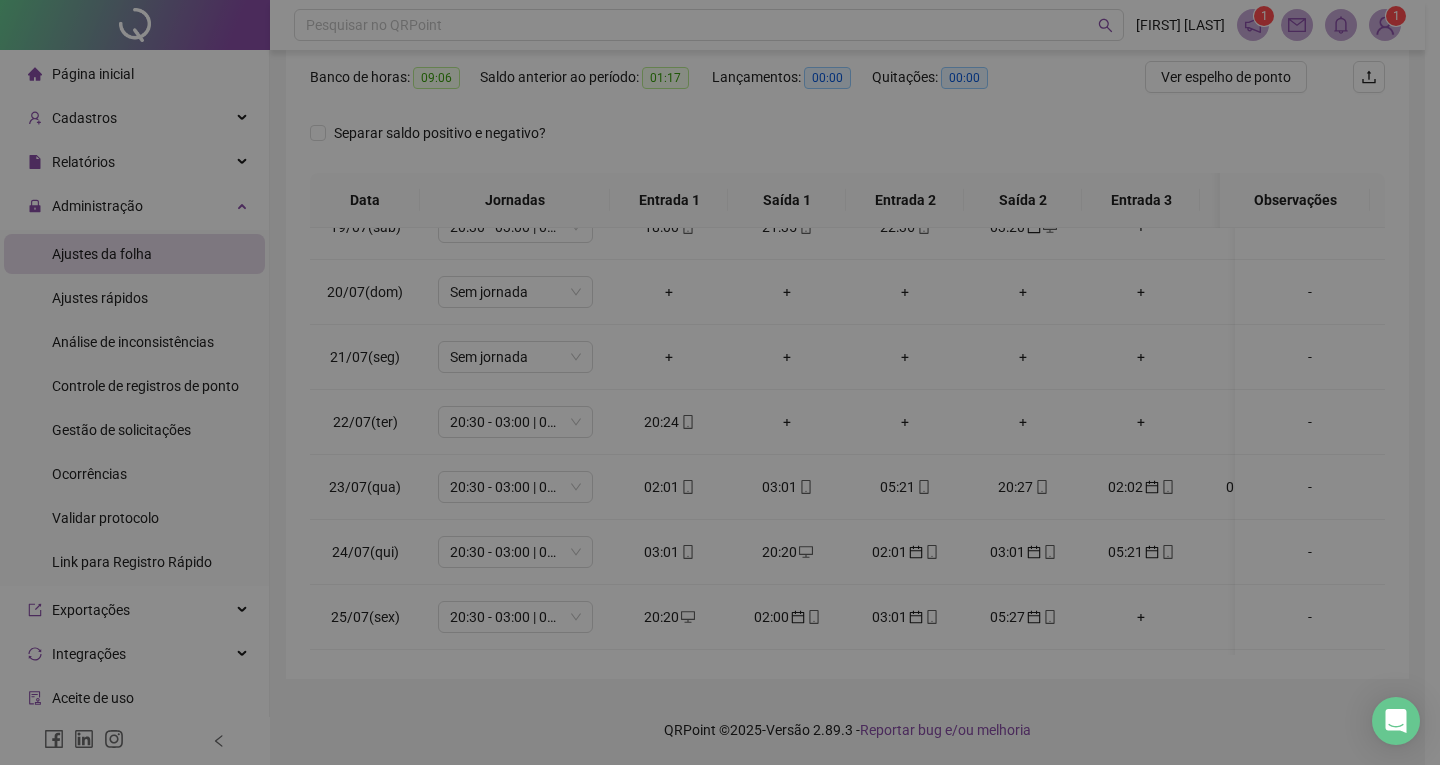 type on "**********" 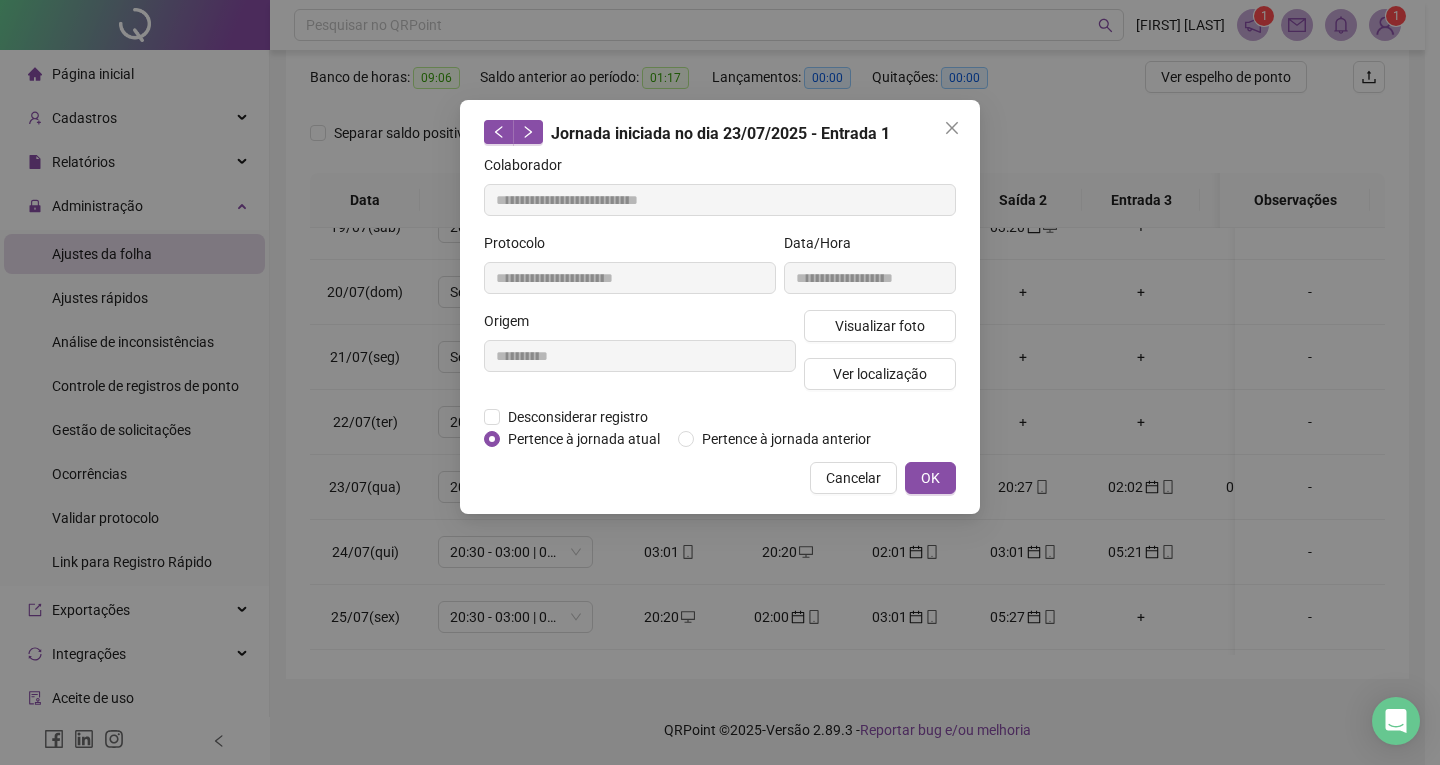 click on "**********" at bounding box center [720, 307] 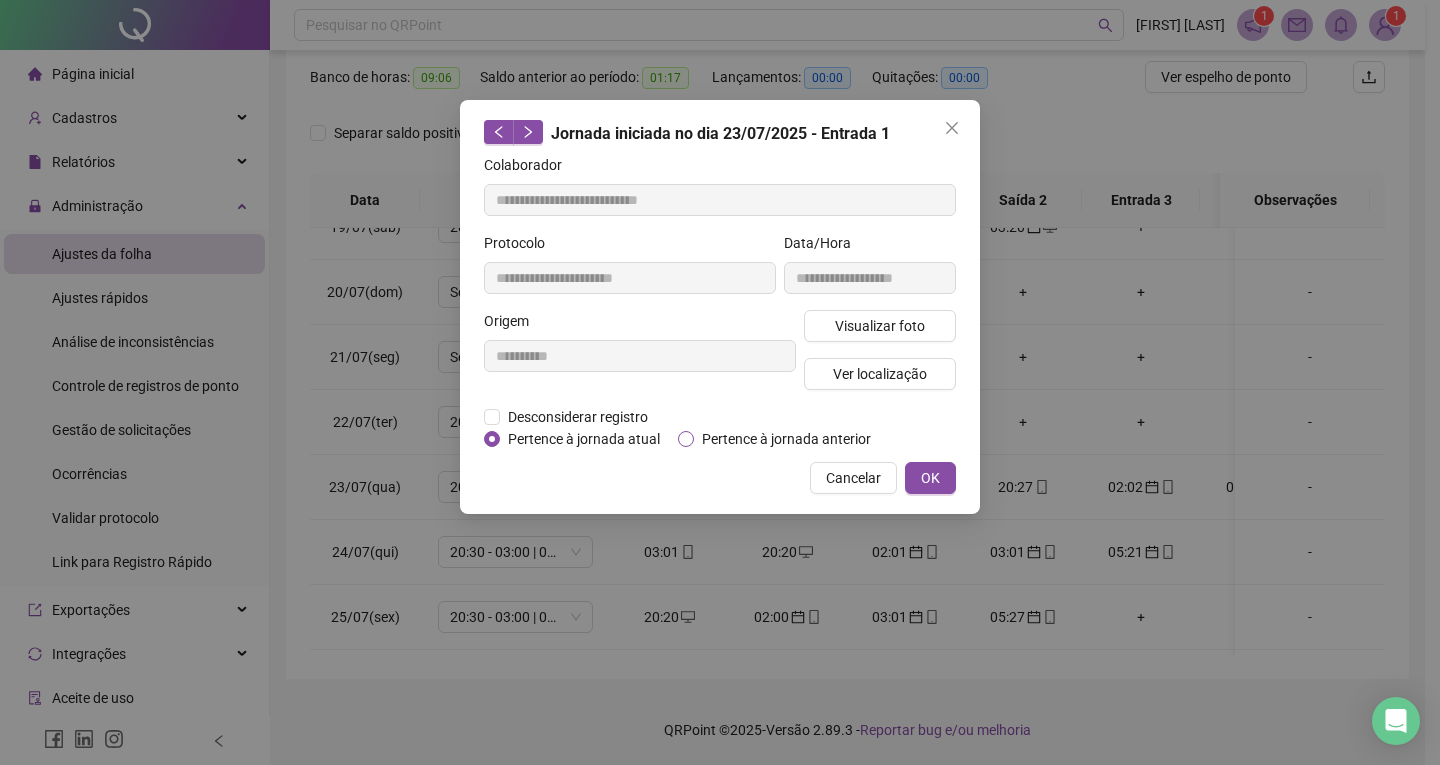 click on "Pertence à jornada anterior" at bounding box center [778, 439] 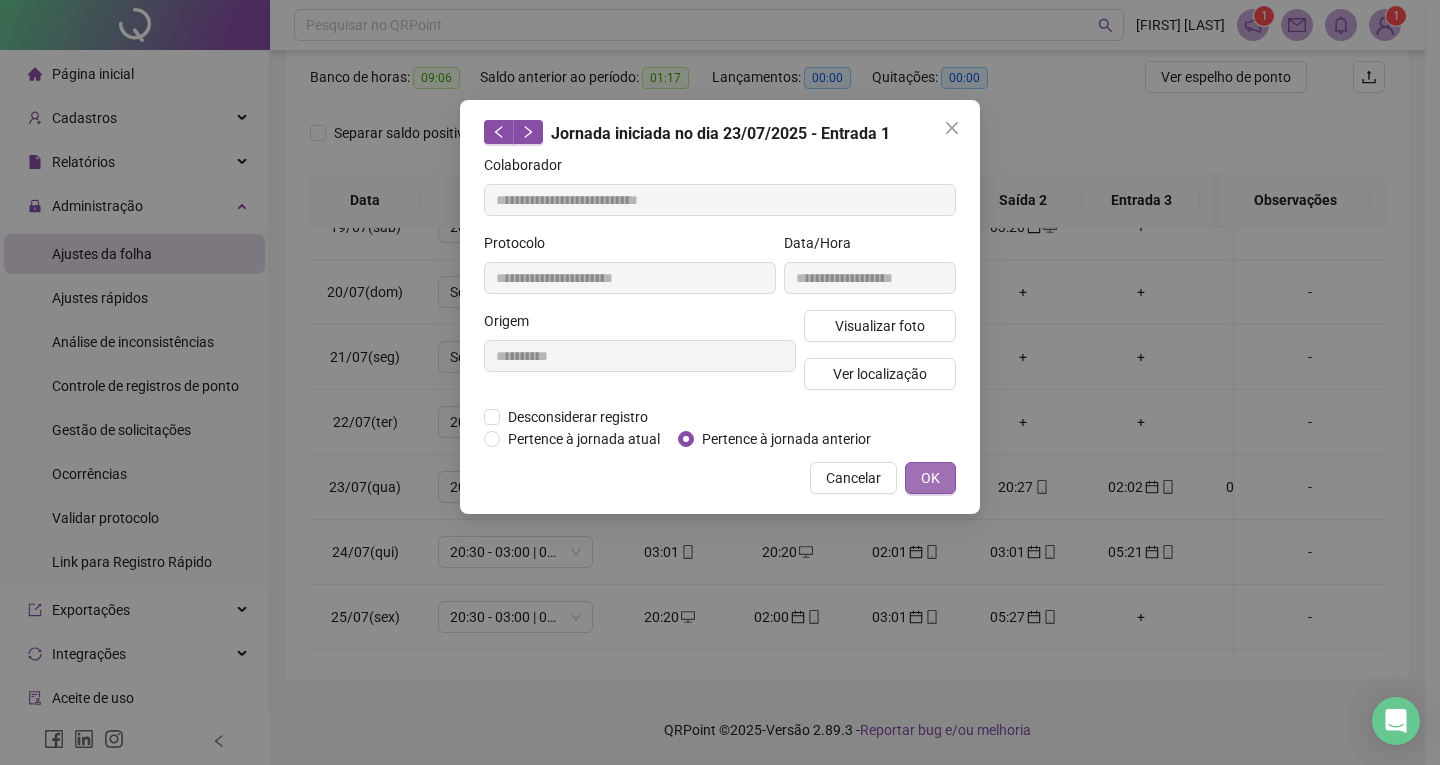 click on "OK" at bounding box center (930, 478) 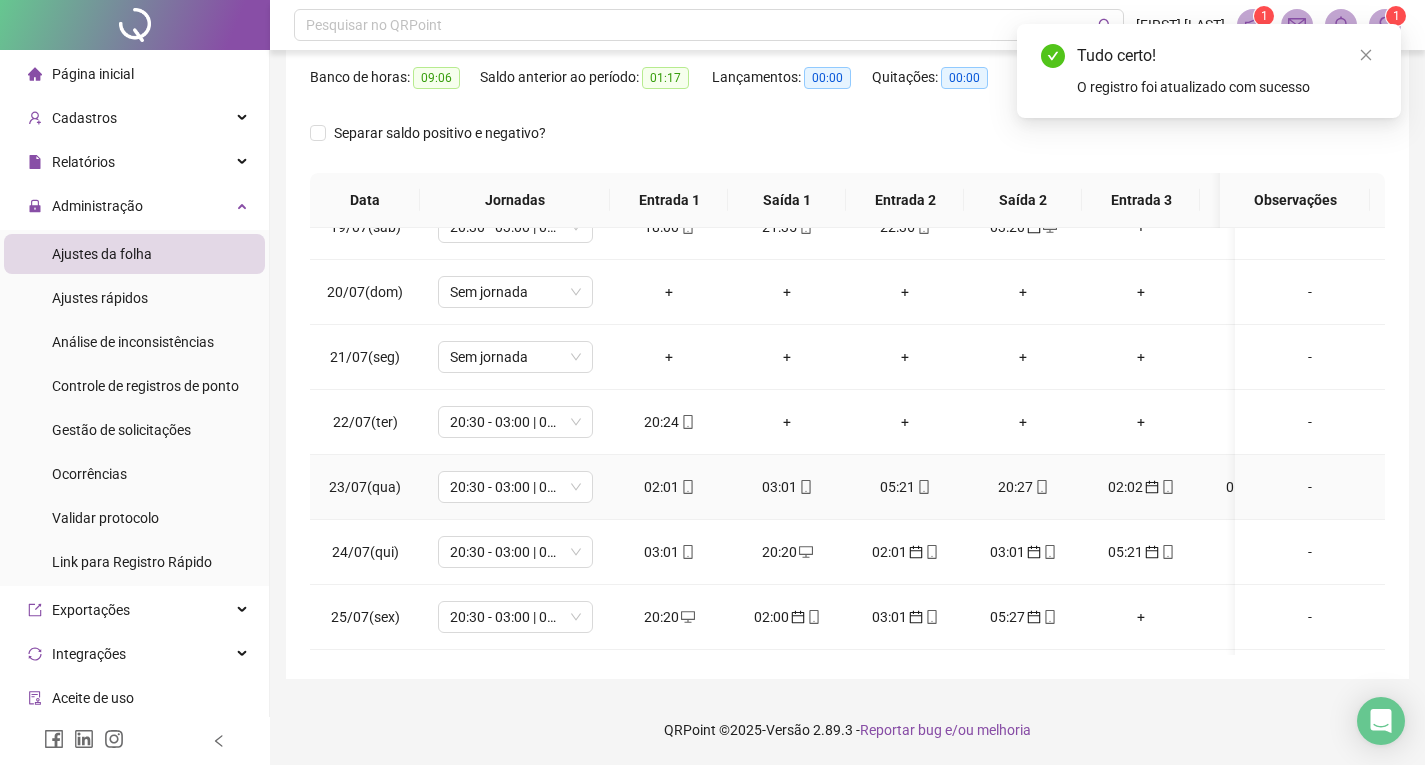 click 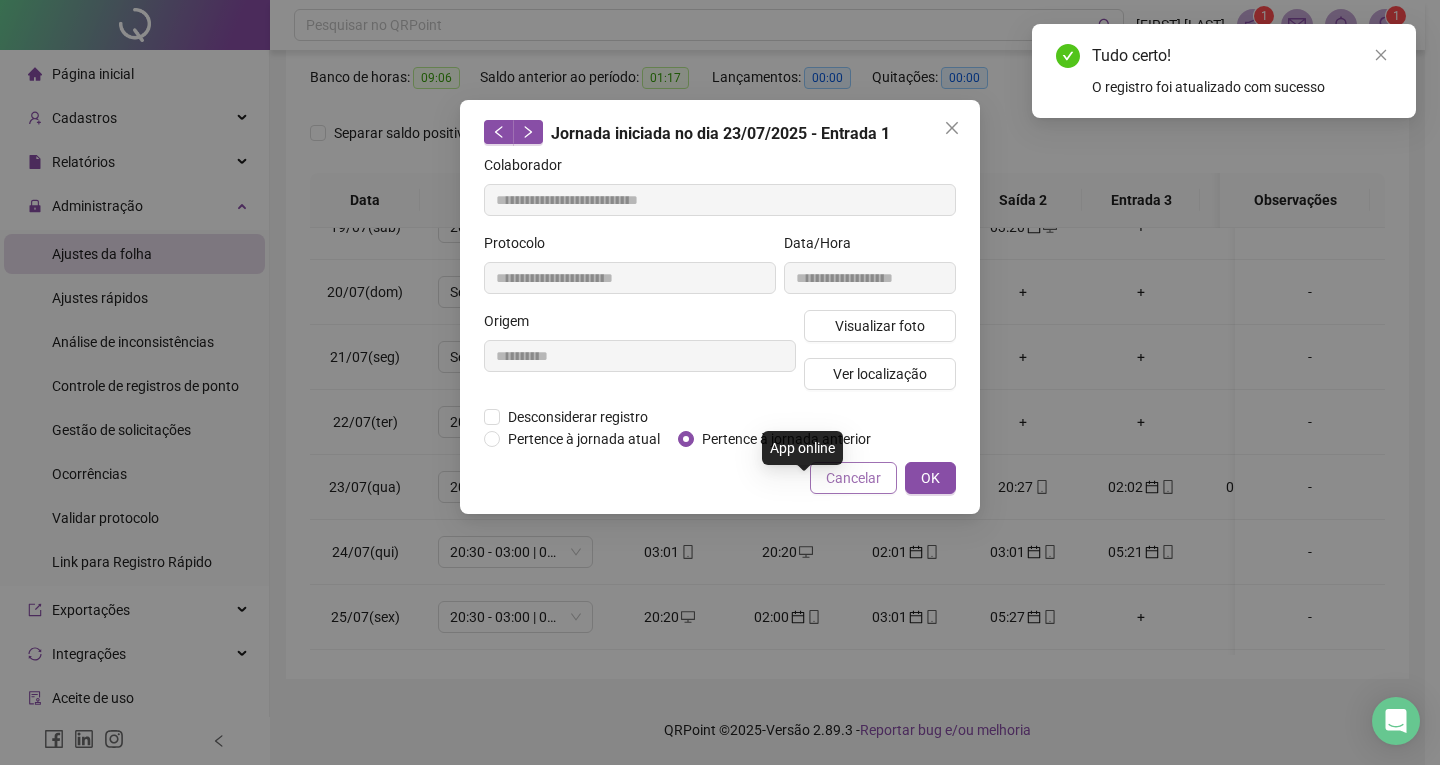type on "**********" 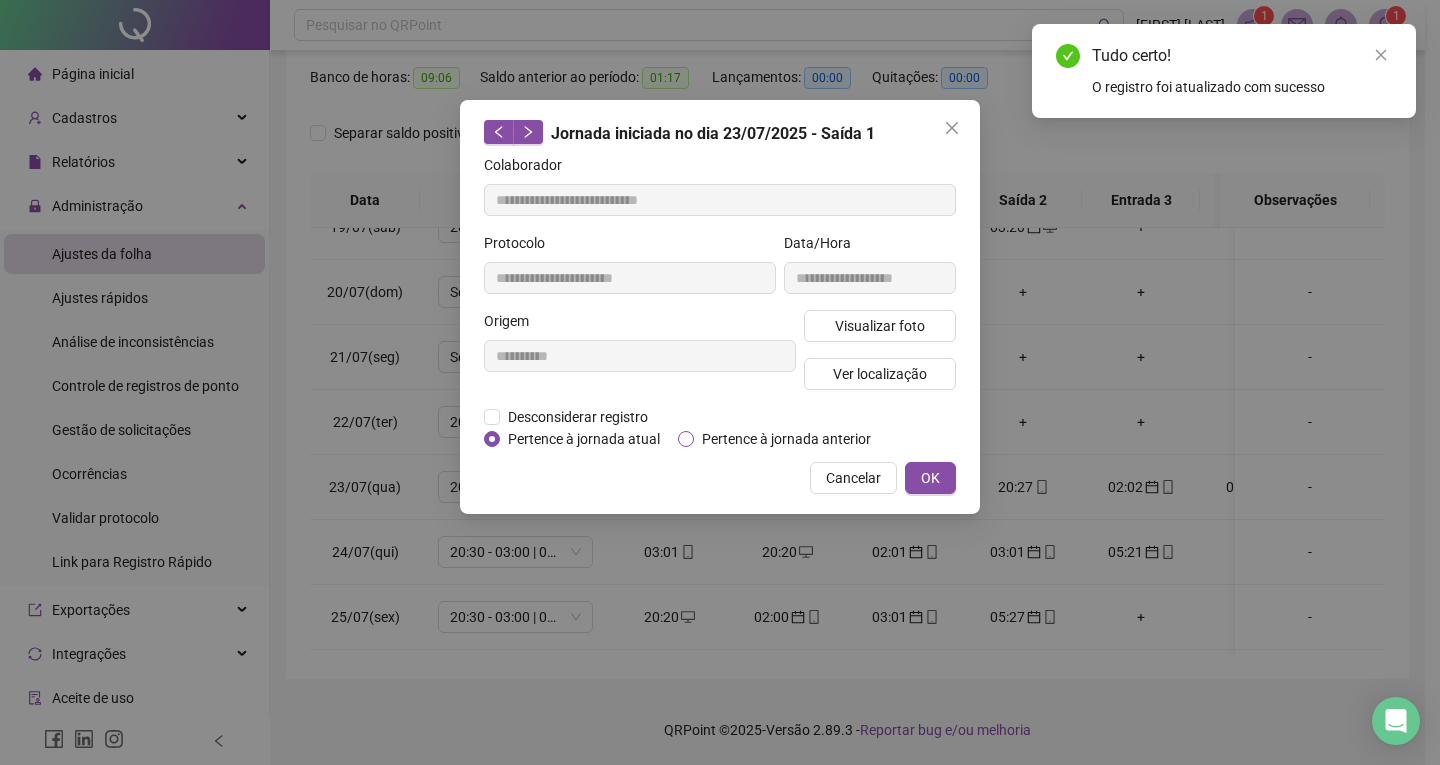 click on "Pertence à jornada anterior" at bounding box center (786, 439) 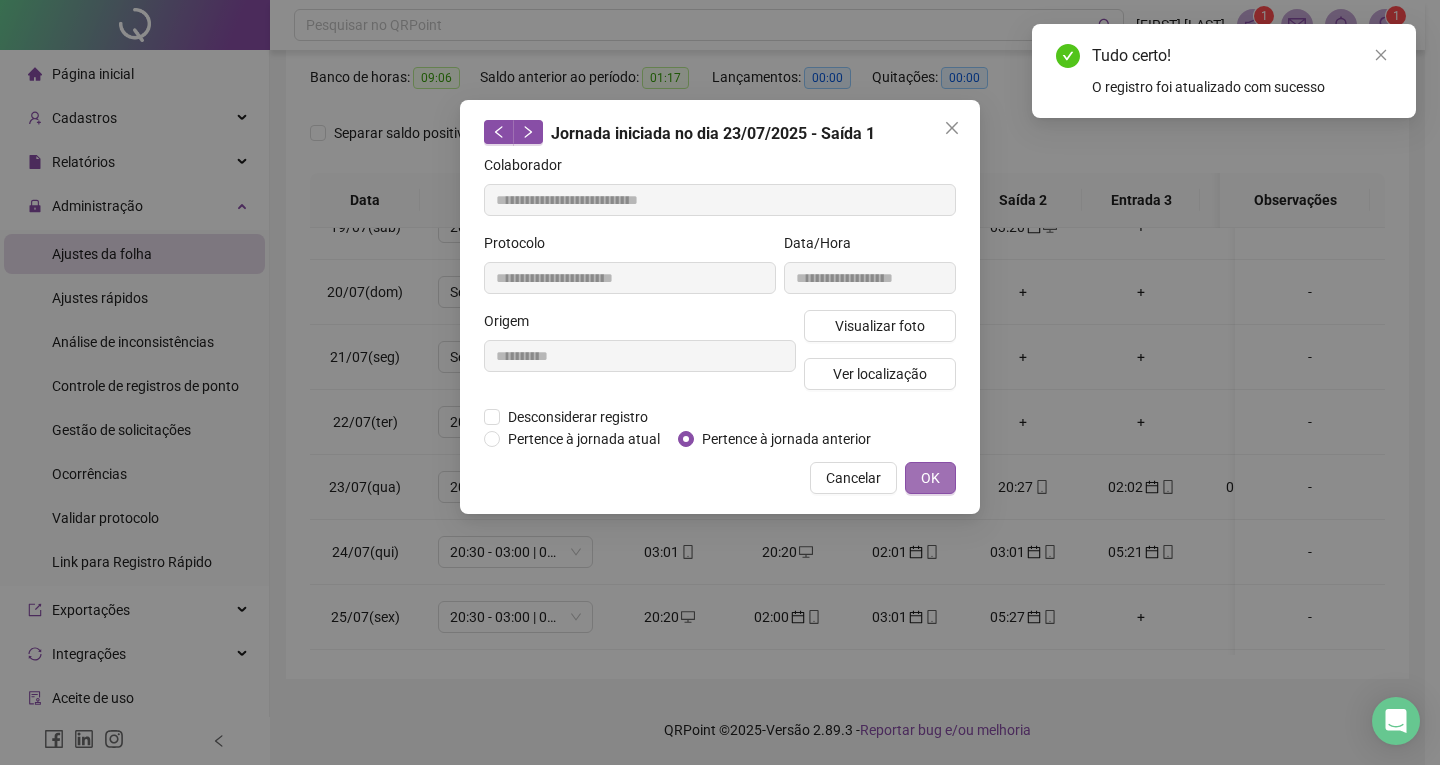 click on "OK" at bounding box center (930, 478) 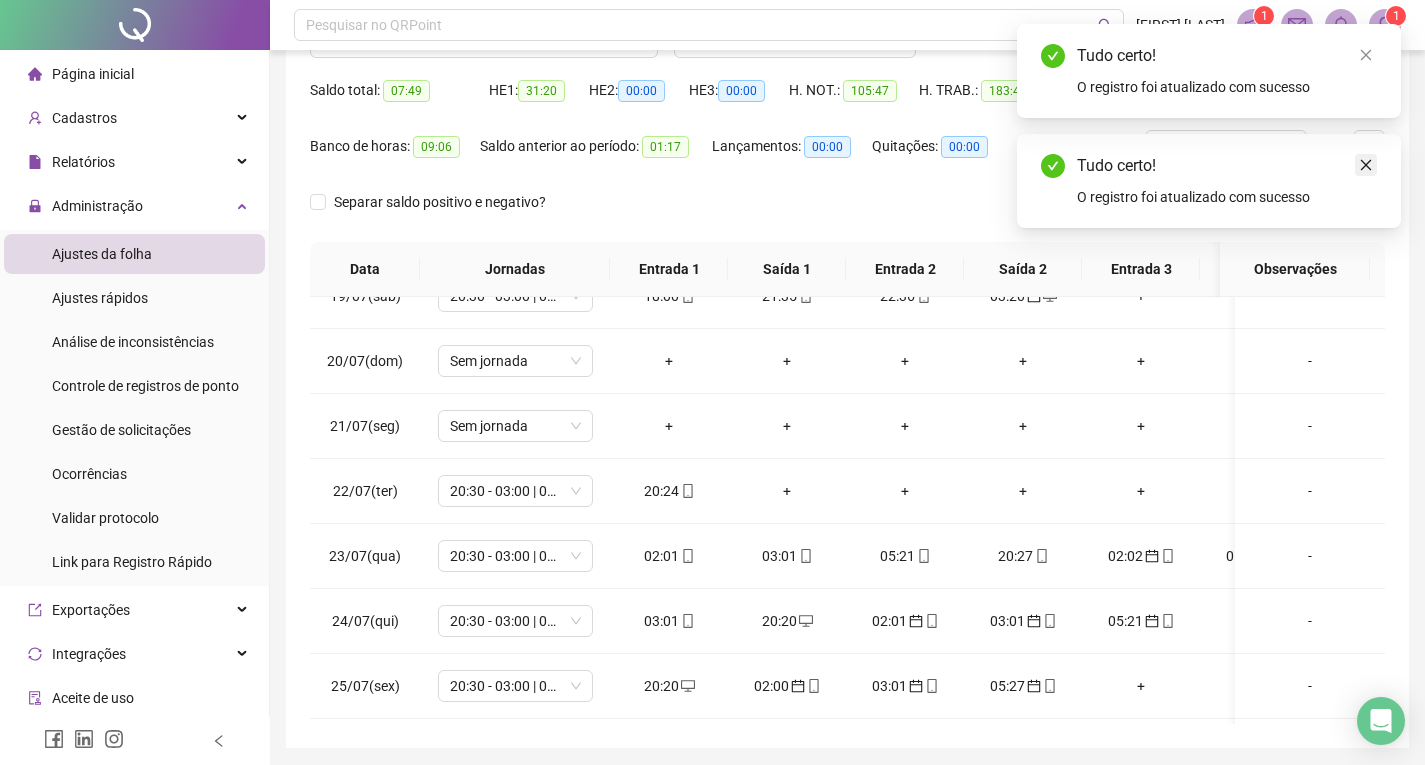 scroll, scrollTop: 157, scrollLeft: 0, axis: vertical 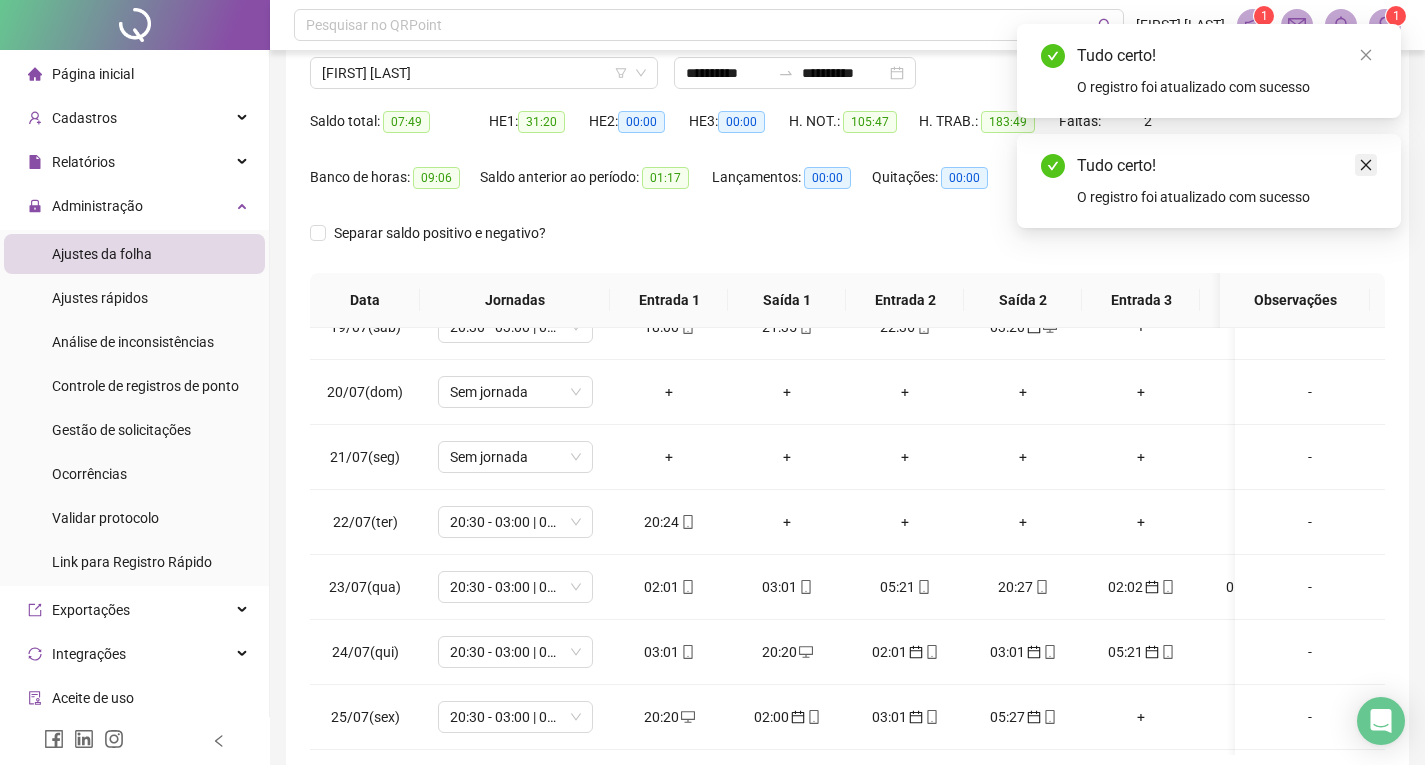click at bounding box center [1366, 165] 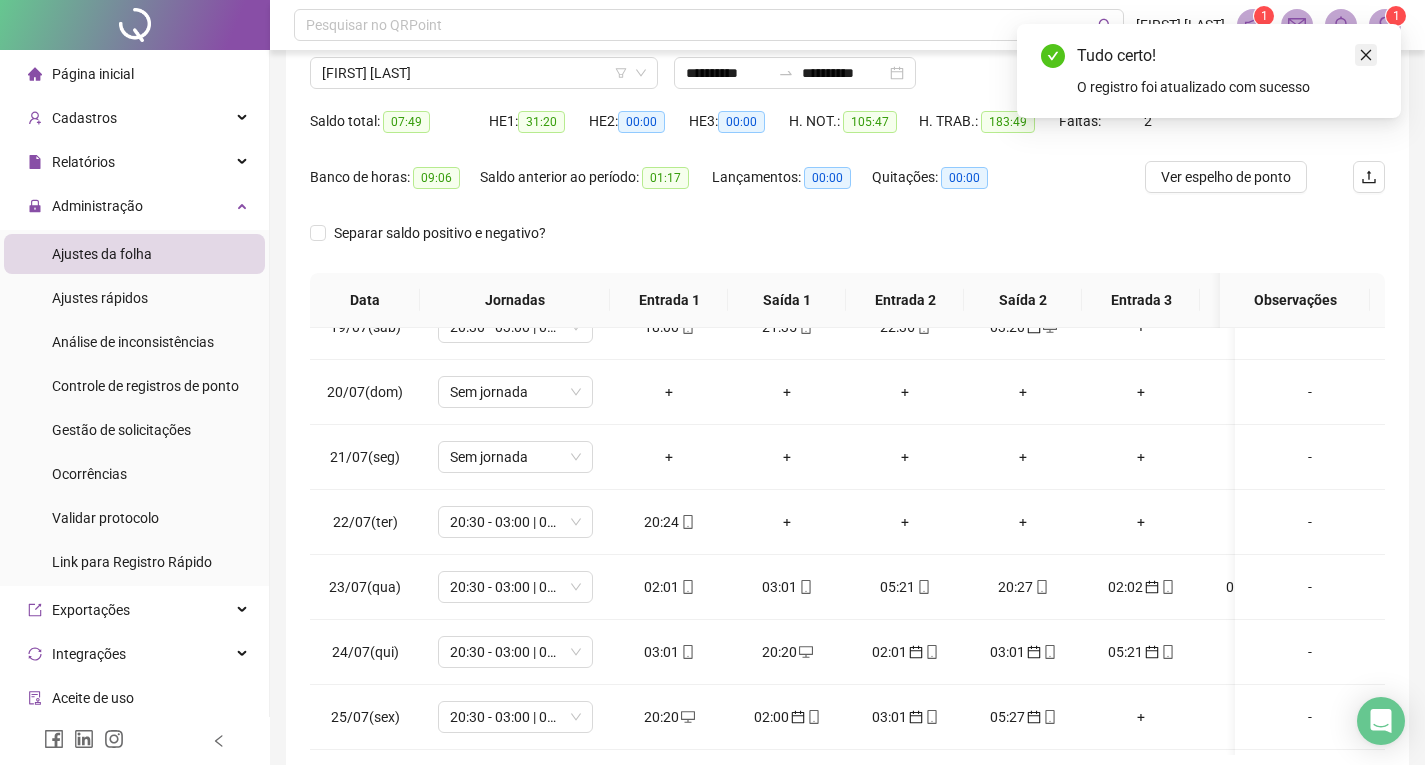 click at bounding box center (1366, 55) 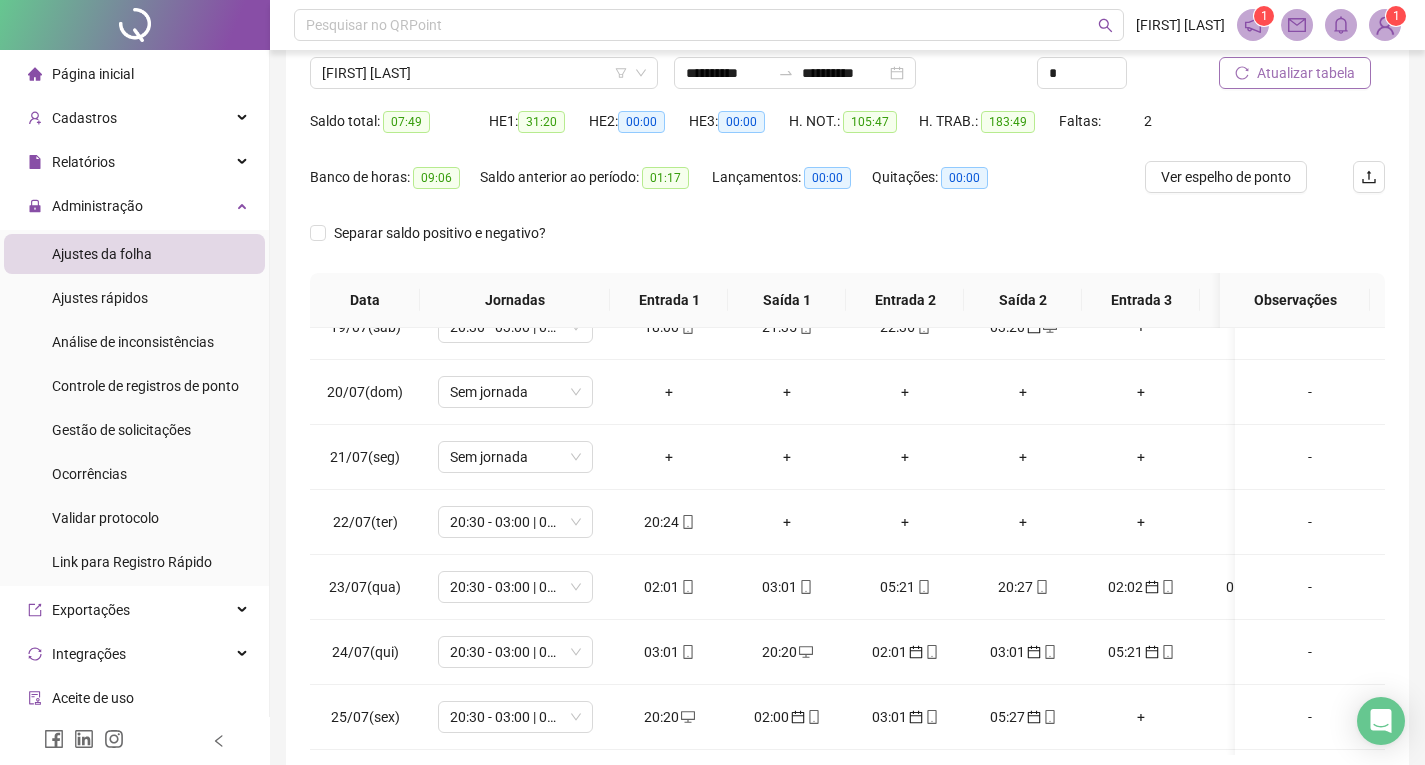 click on "Atualizar tabela" at bounding box center (1306, 73) 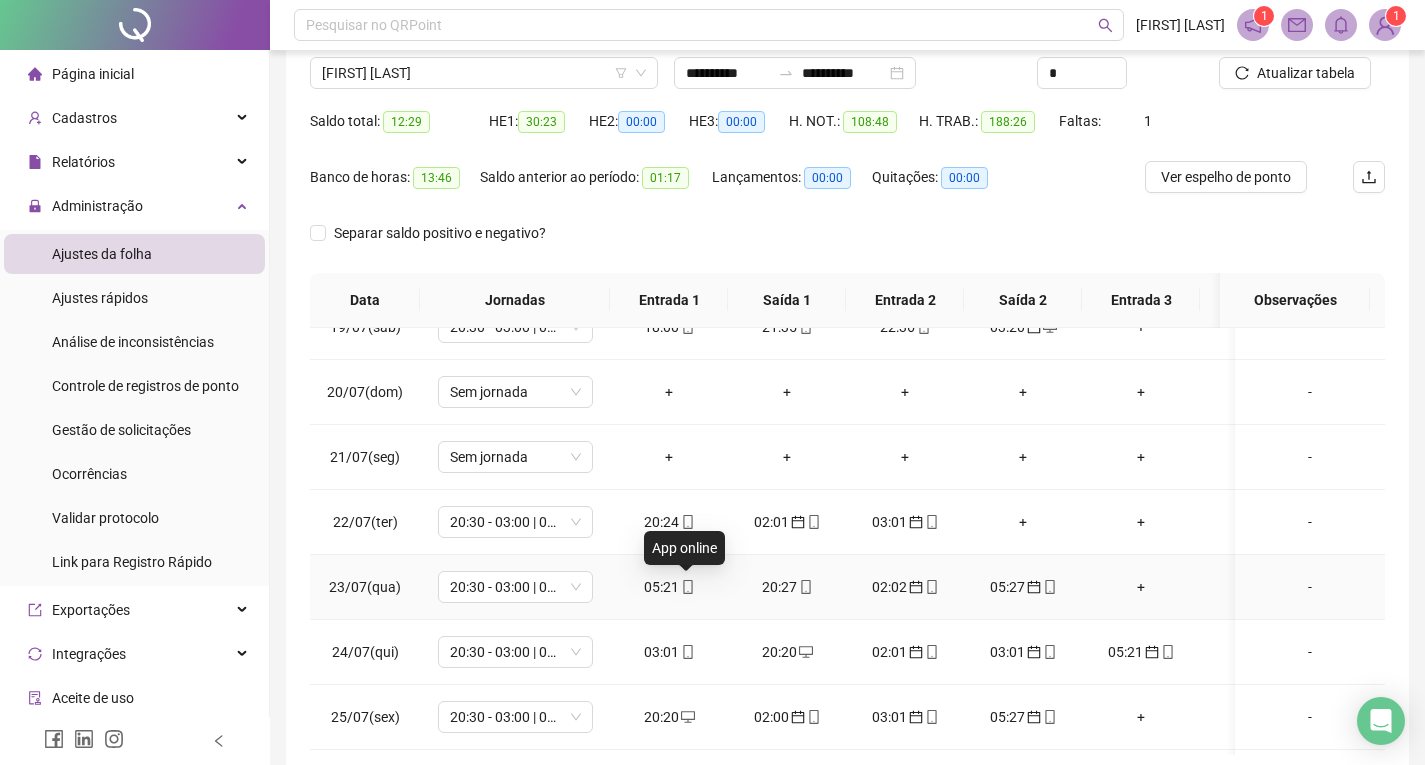 click 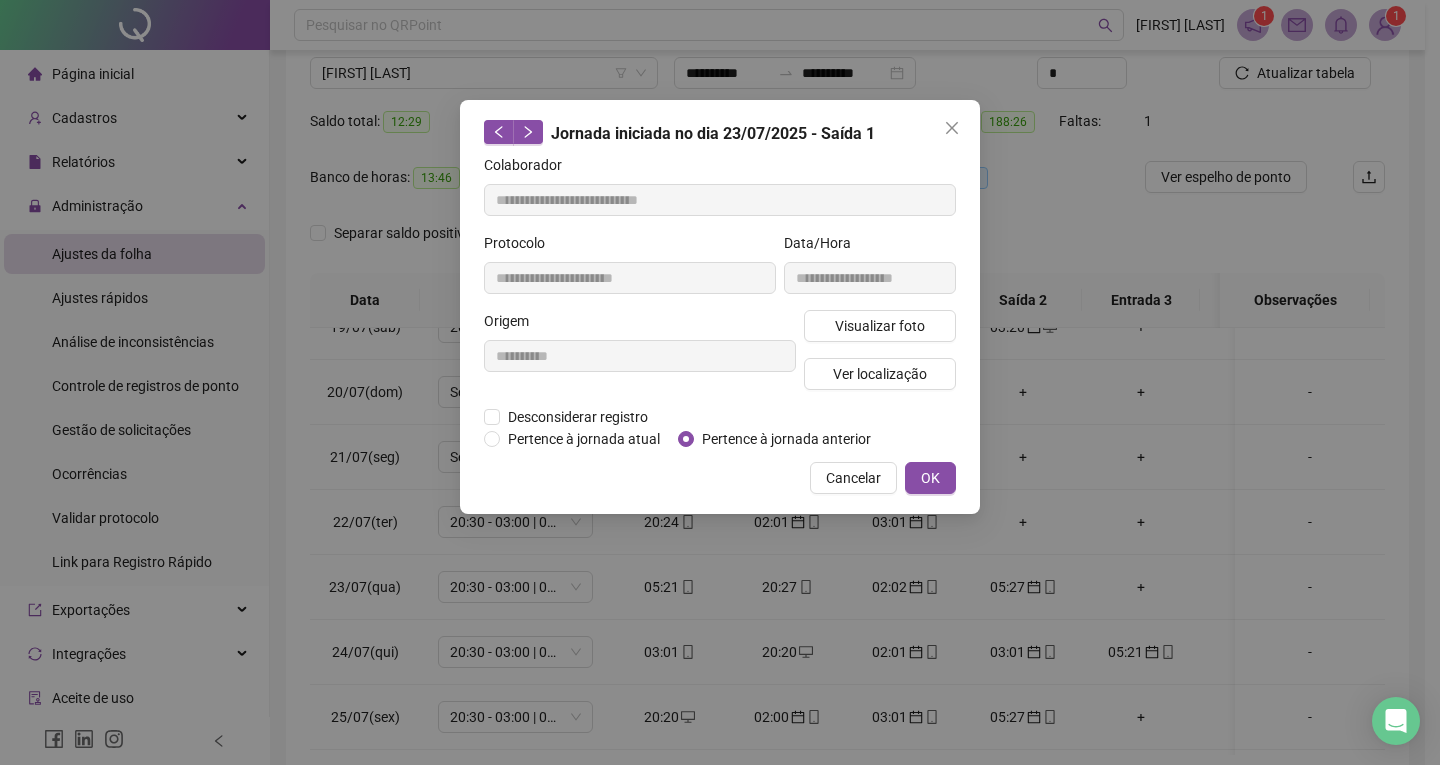 type on "**********" 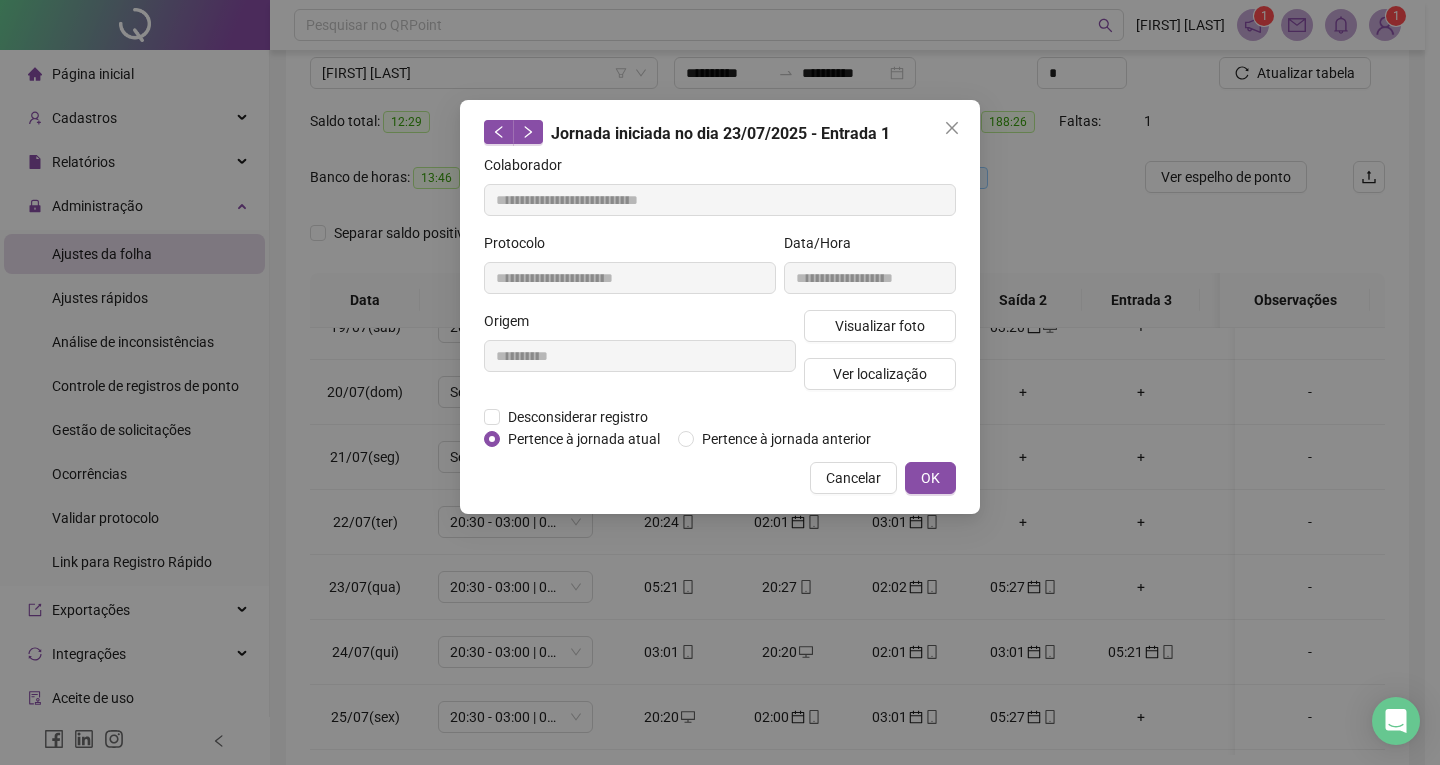 click on "Pertence à jornada atual" at bounding box center [577, 439] 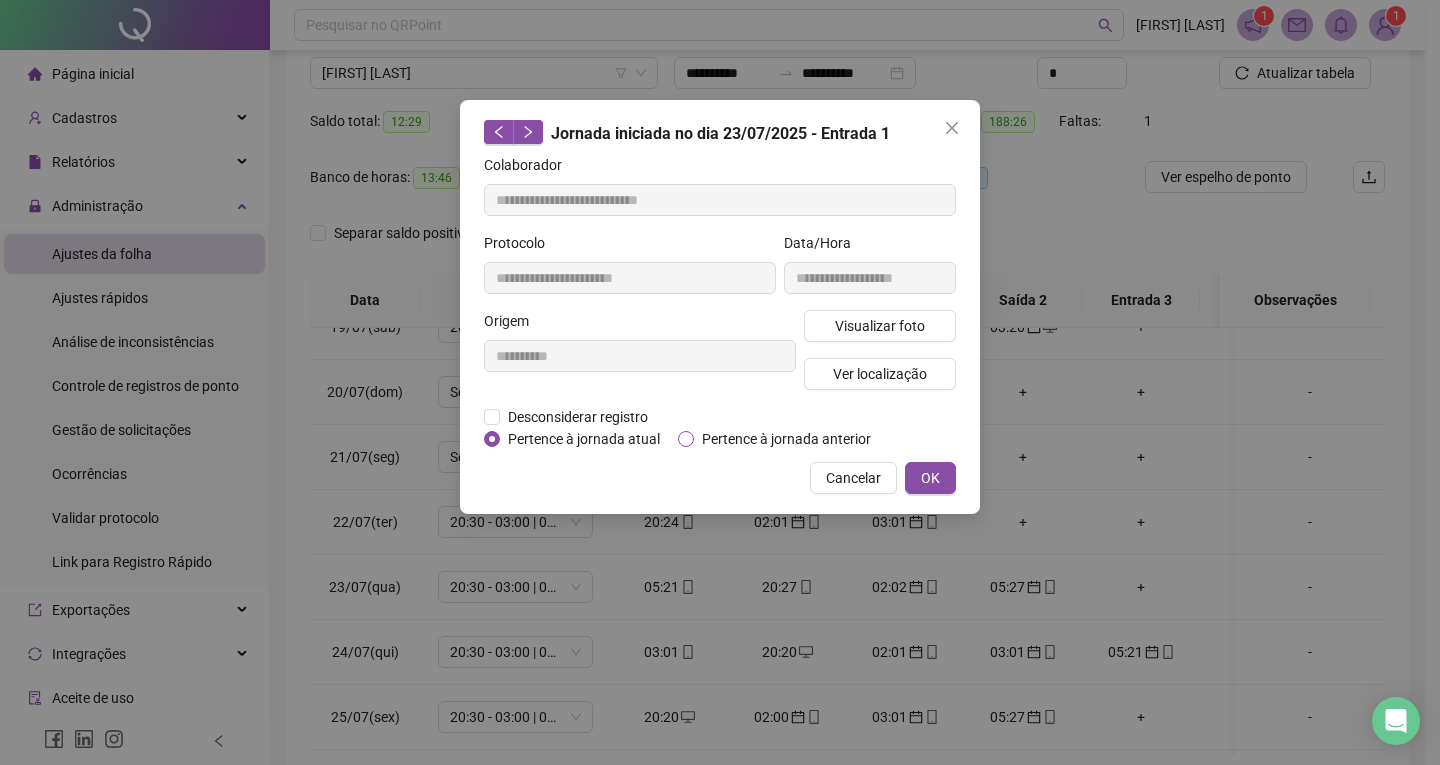 click on "Pertence à jornada anterior" at bounding box center [786, 439] 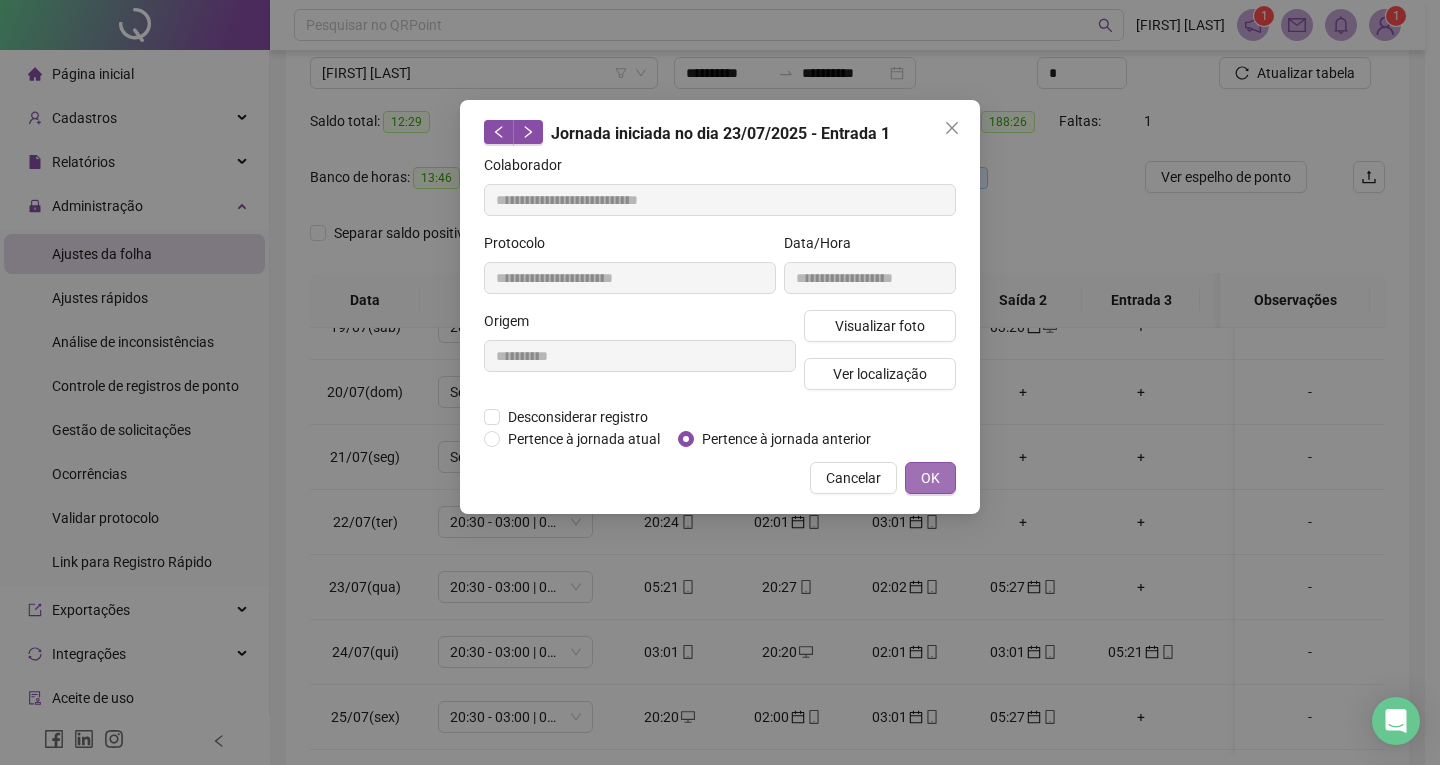 click on "OK" at bounding box center (930, 478) 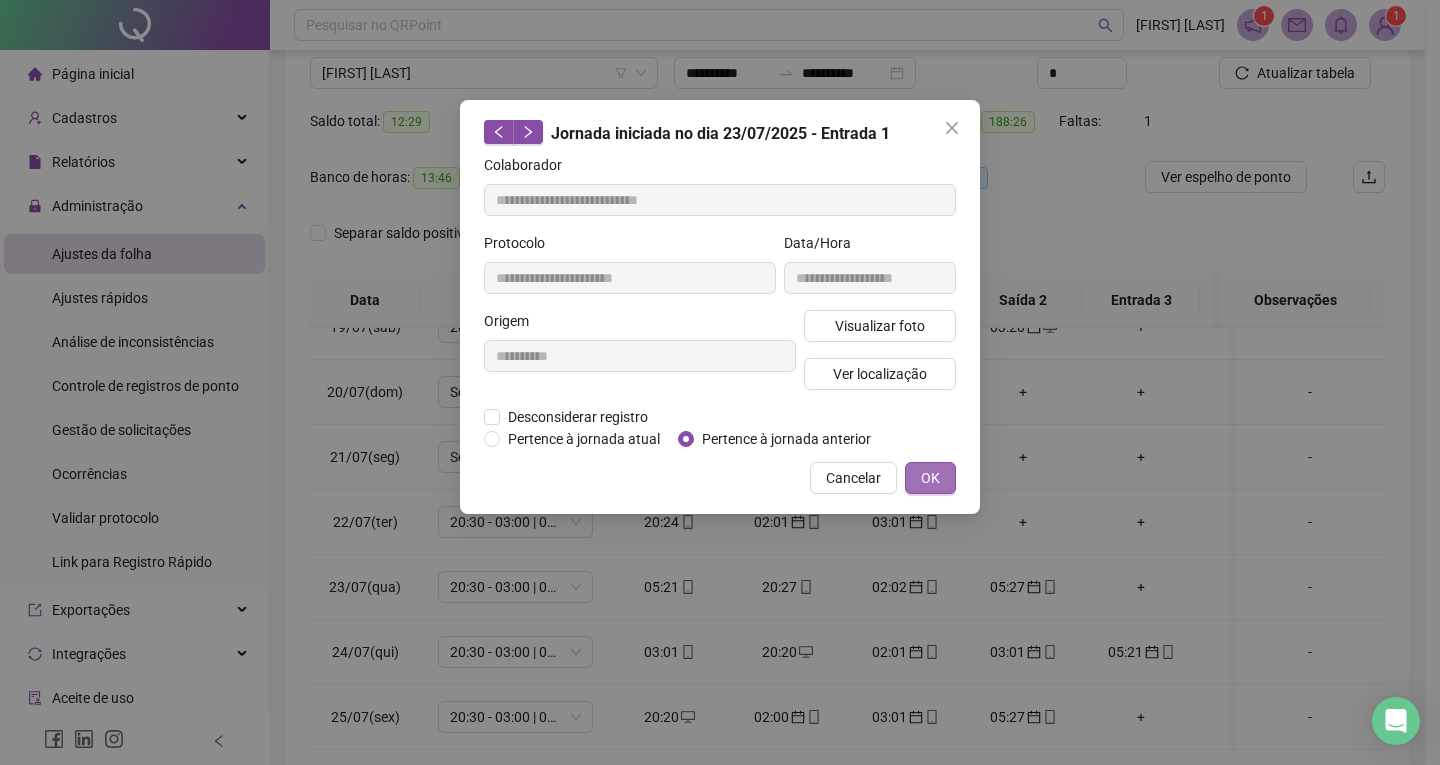 click on "**********" at bounding box center (720, 382) 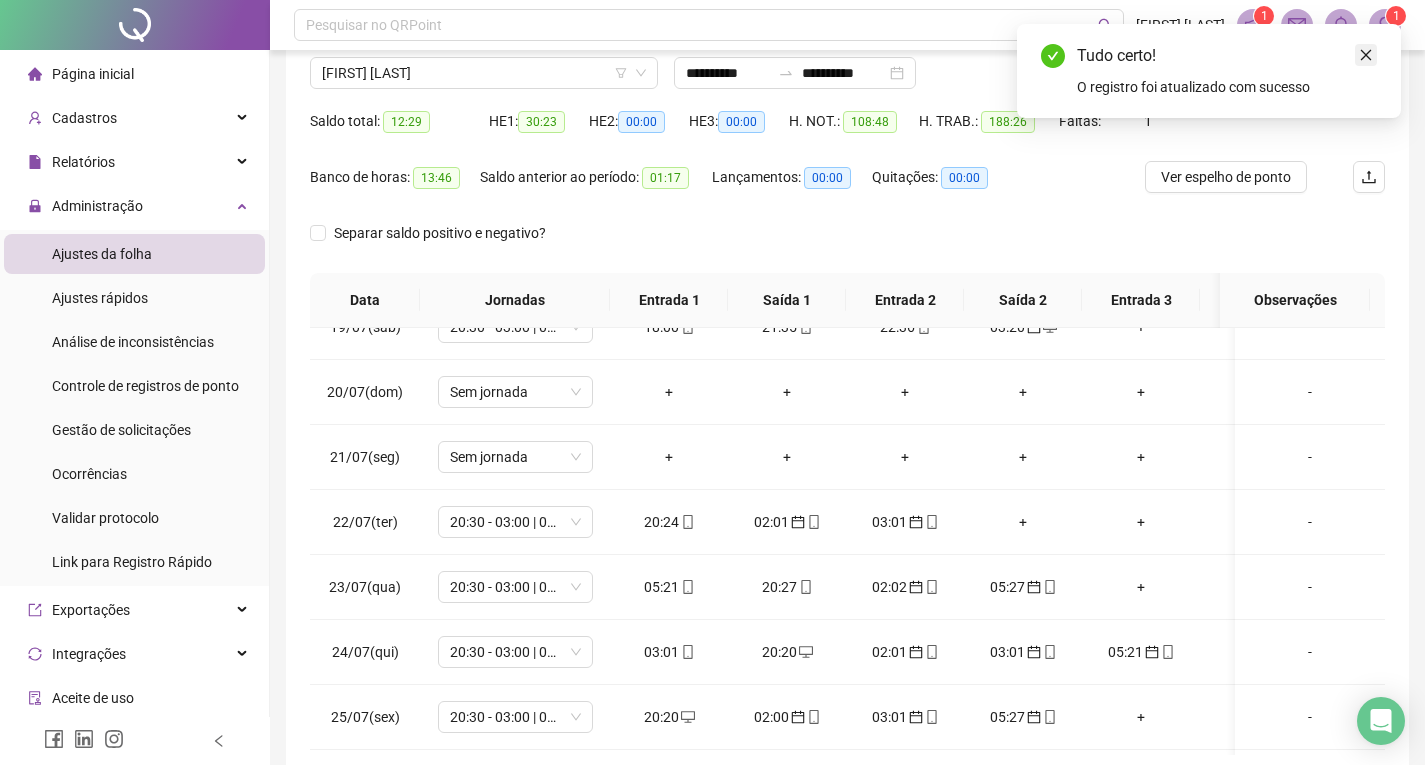click 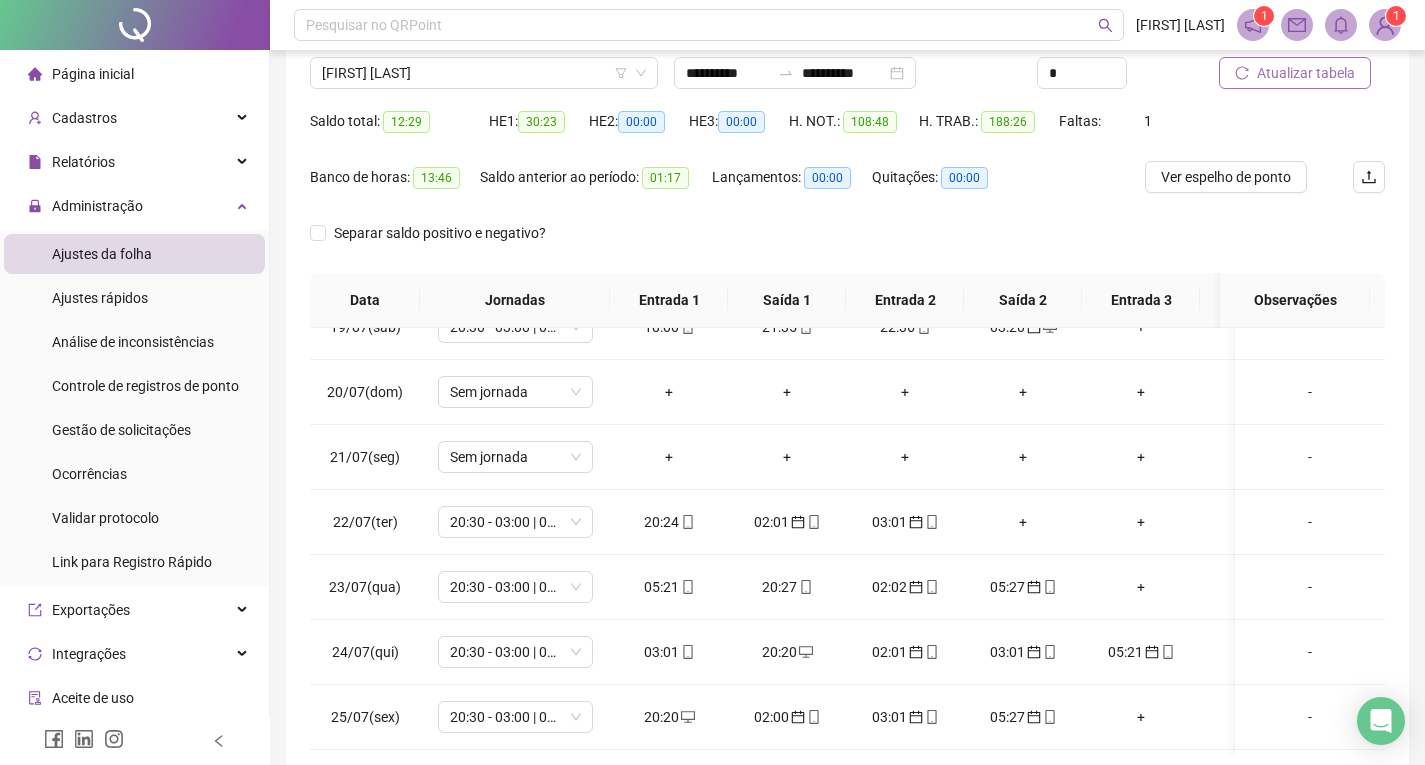 click on "Atualizar tabela" at bounding box center (1306, 73) 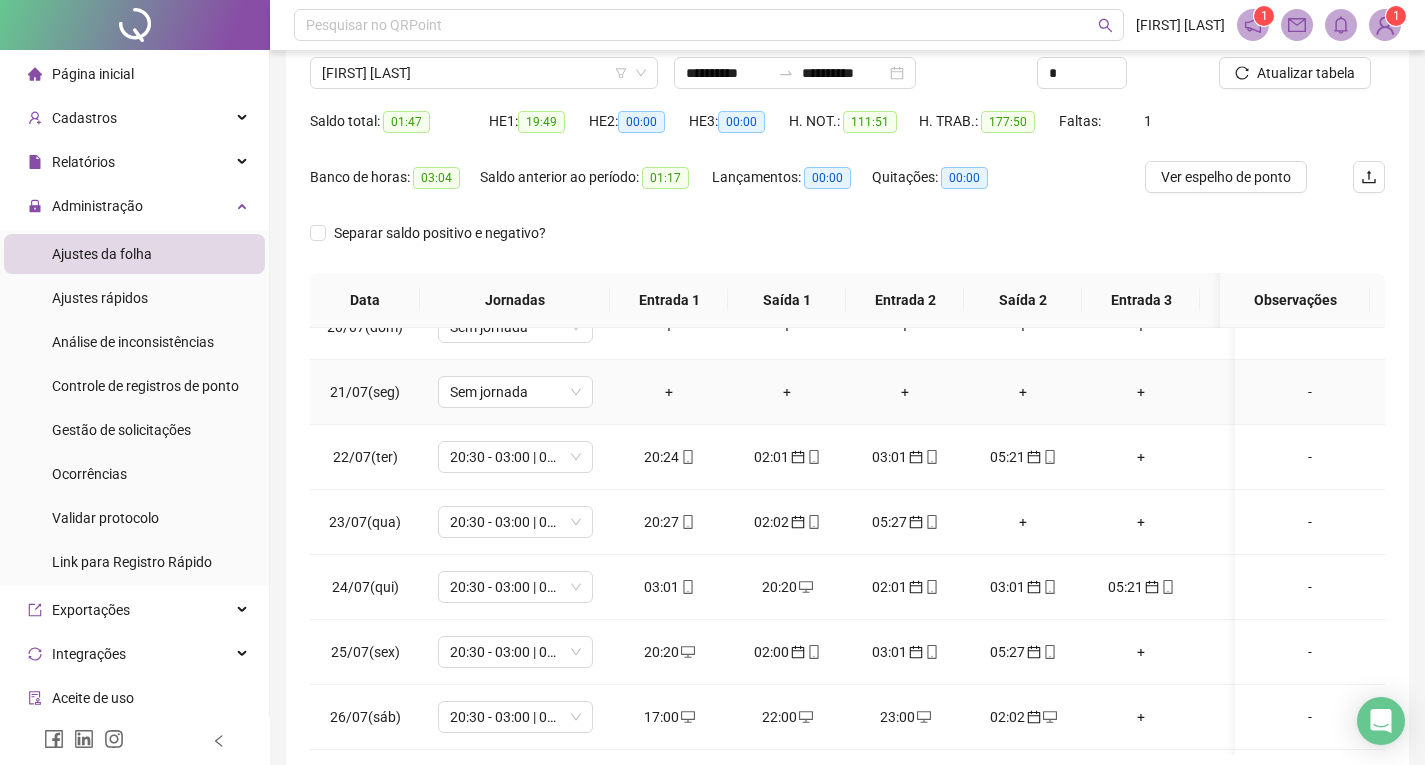 scroll, scrollTop: 1303, scrollLeft: 0, axis: vertical 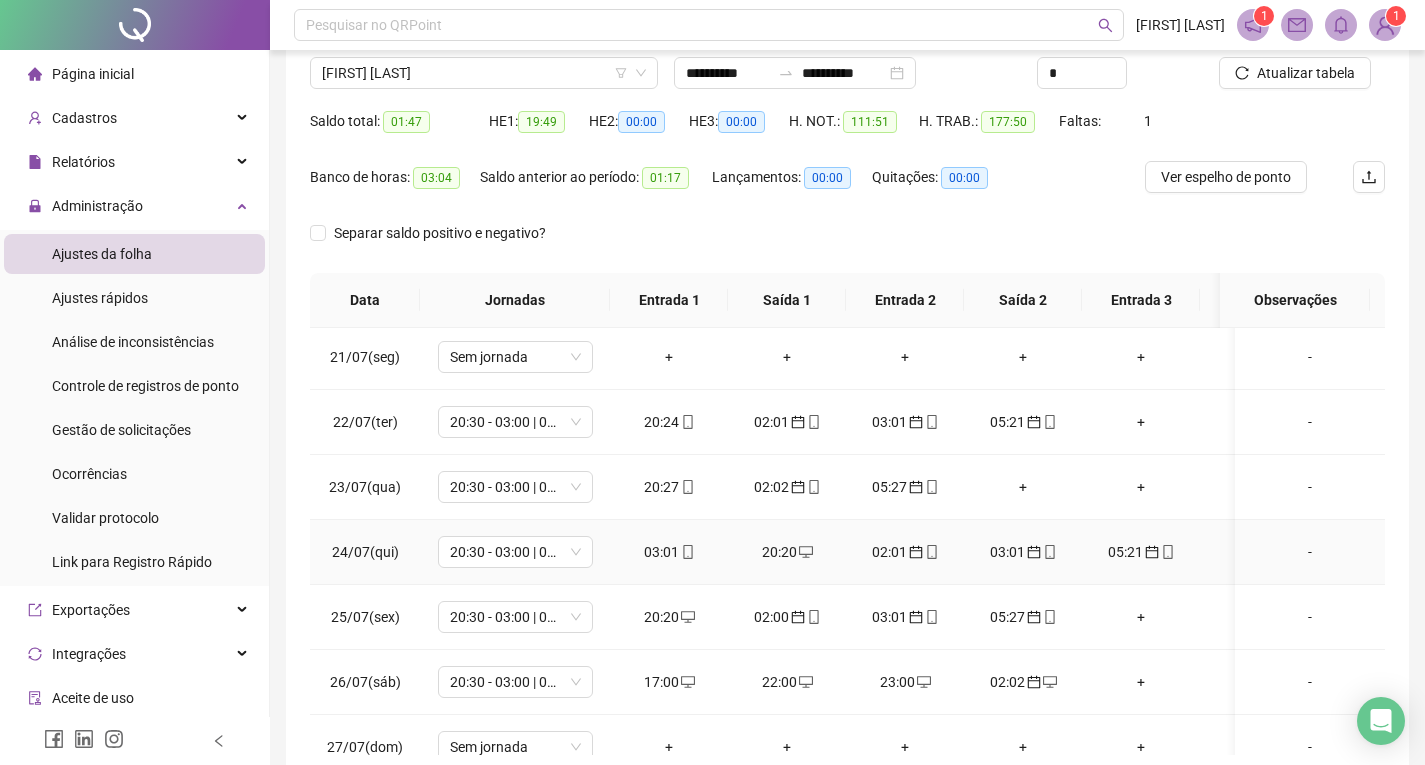 click 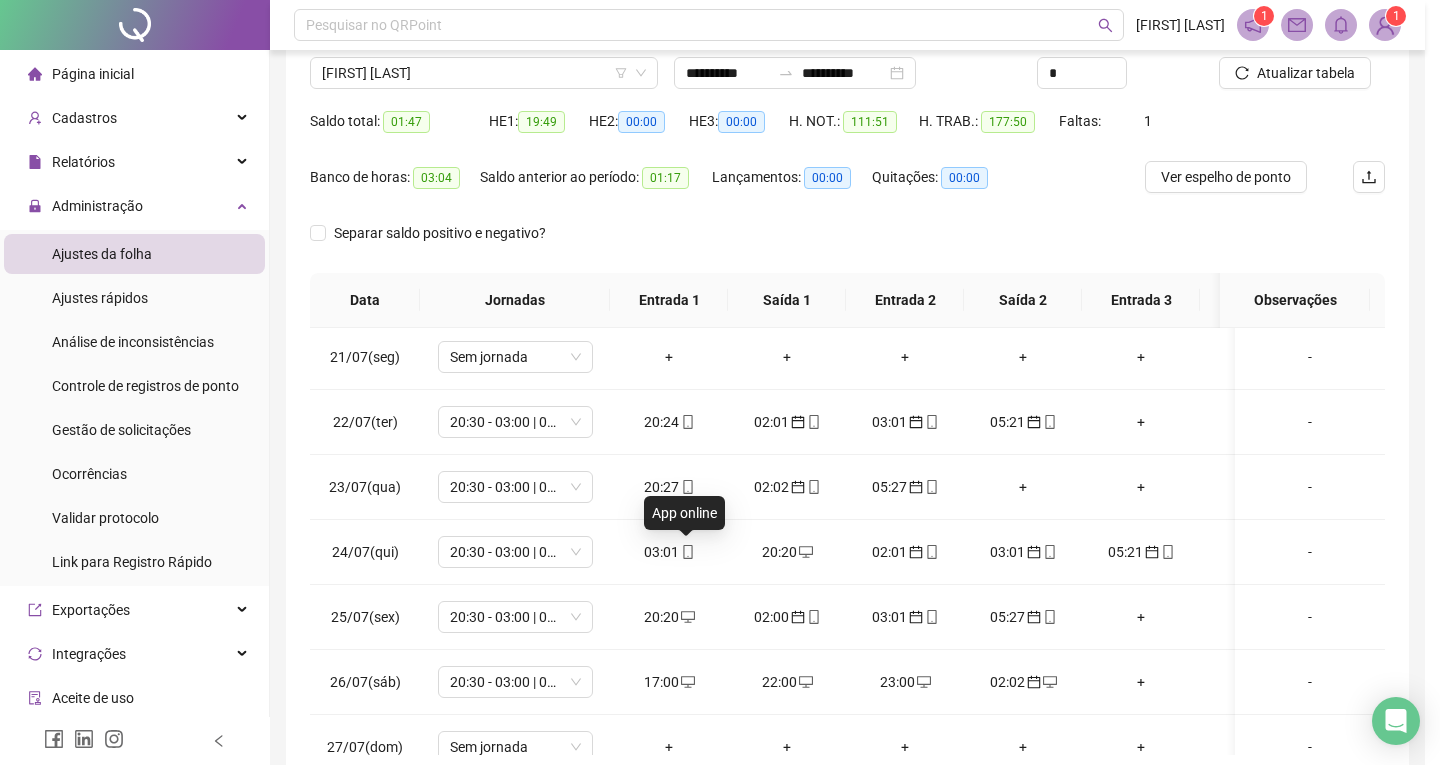 type on "**********" 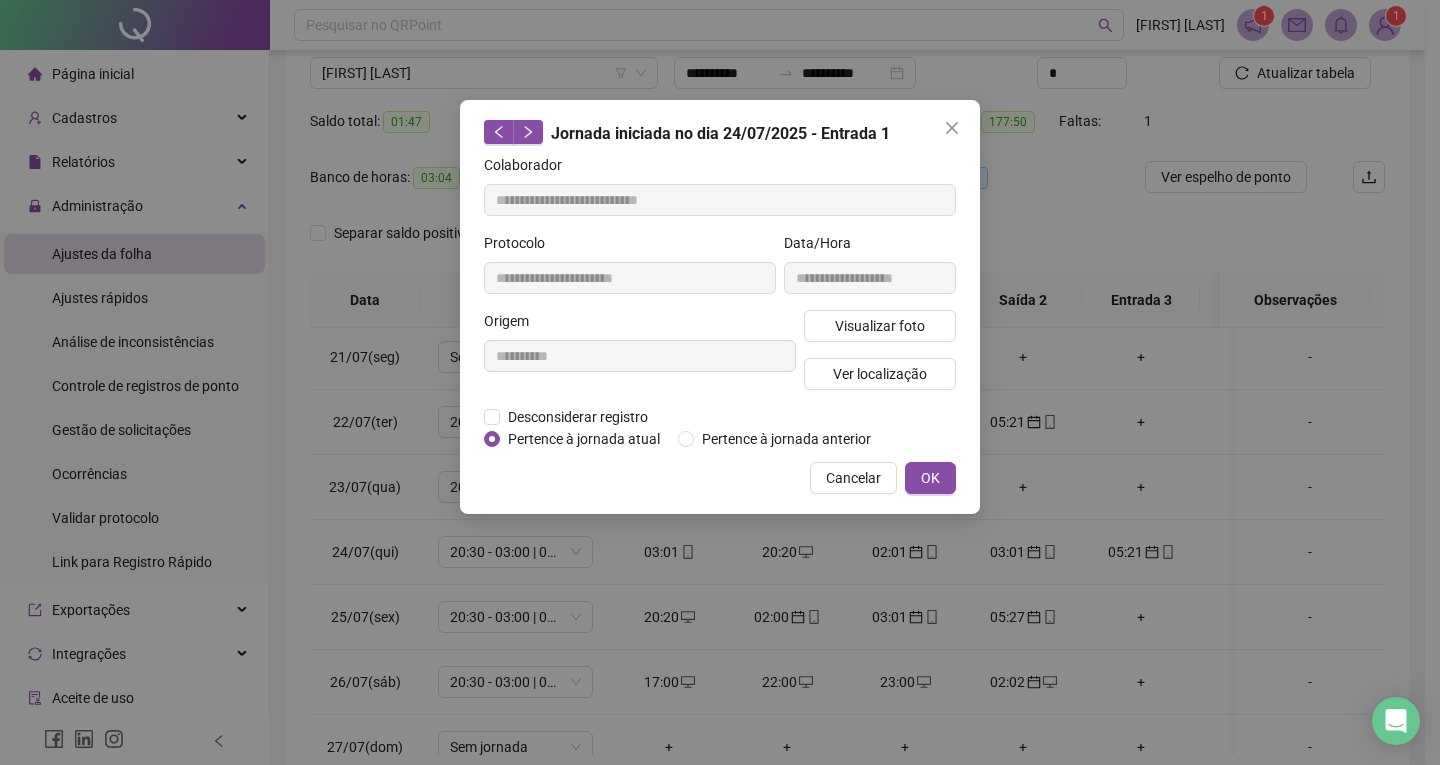 click on "Desconsiderar registro Pertence ao lanche" at bounding box center [720, 417] 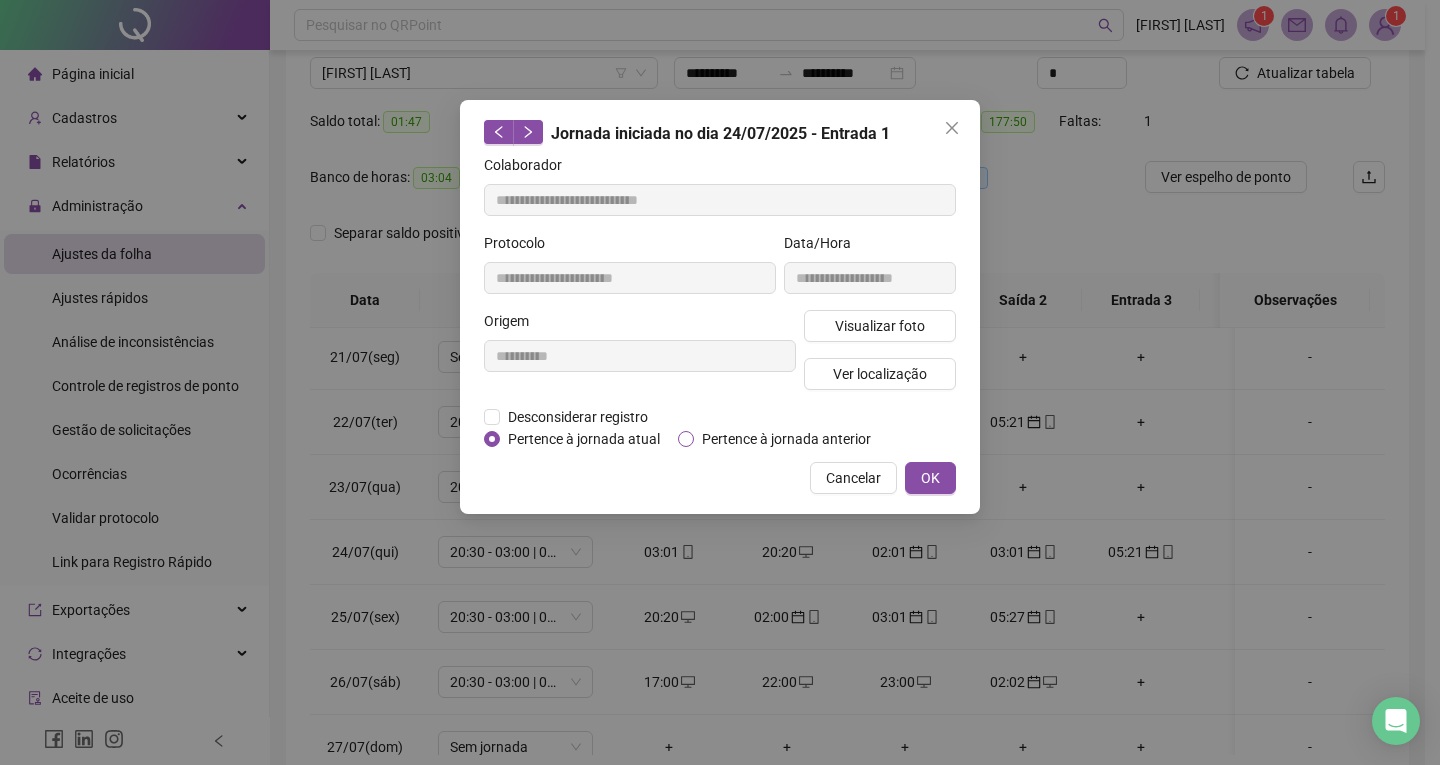 click on "Pertence à jornada anterior" at bounding box center [786, 439] 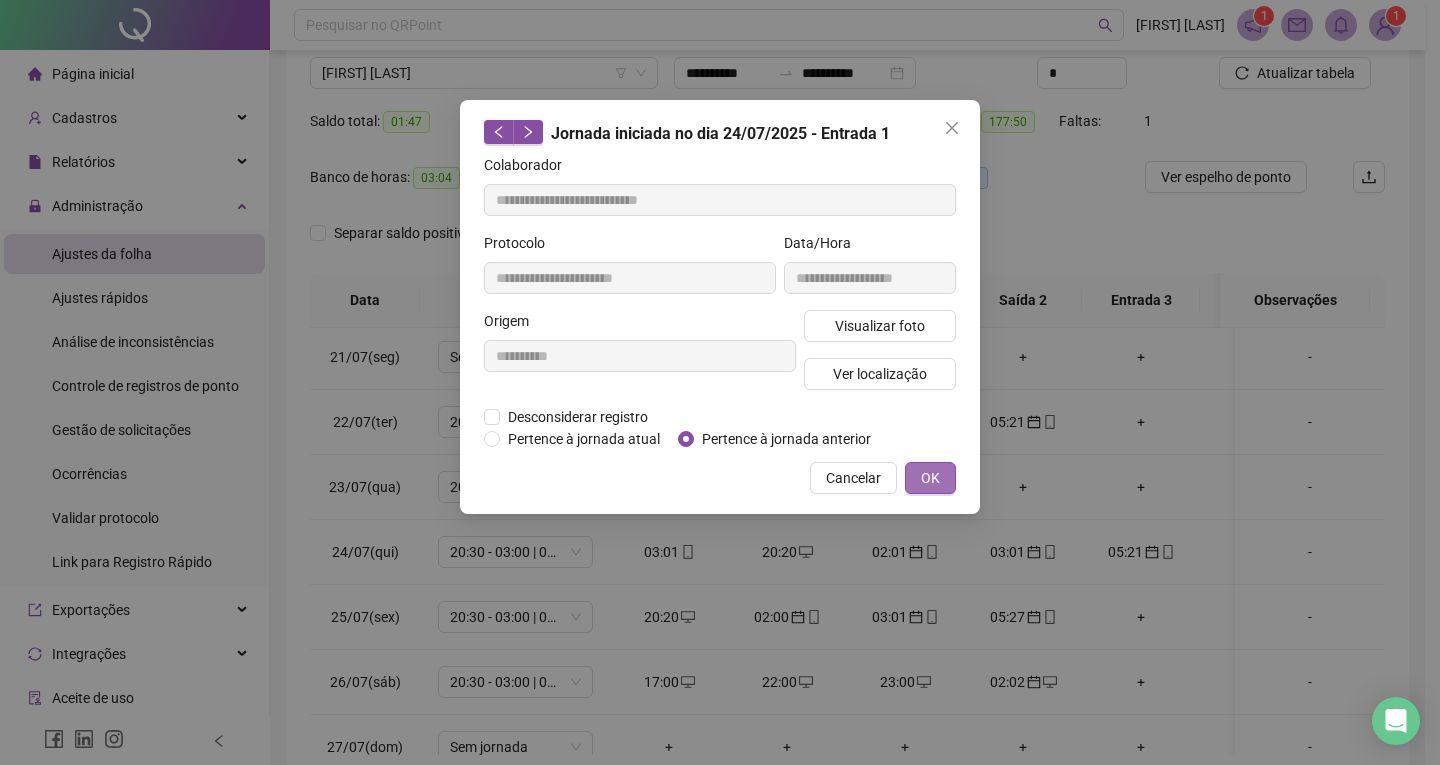 click on "OK" at bounding box center [930, 478] 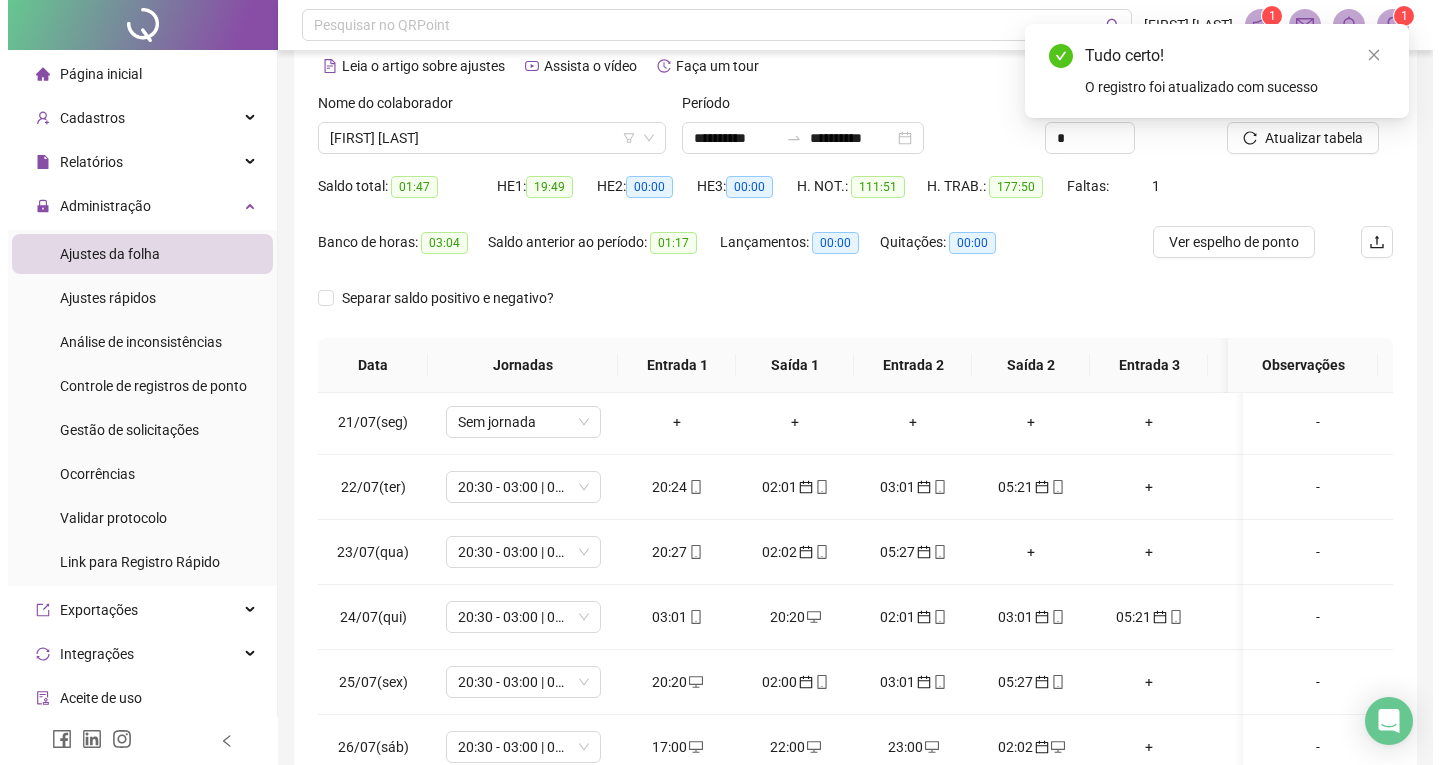 scroll, scrollTop: 57, scrollLeft: 0, axis: vertical 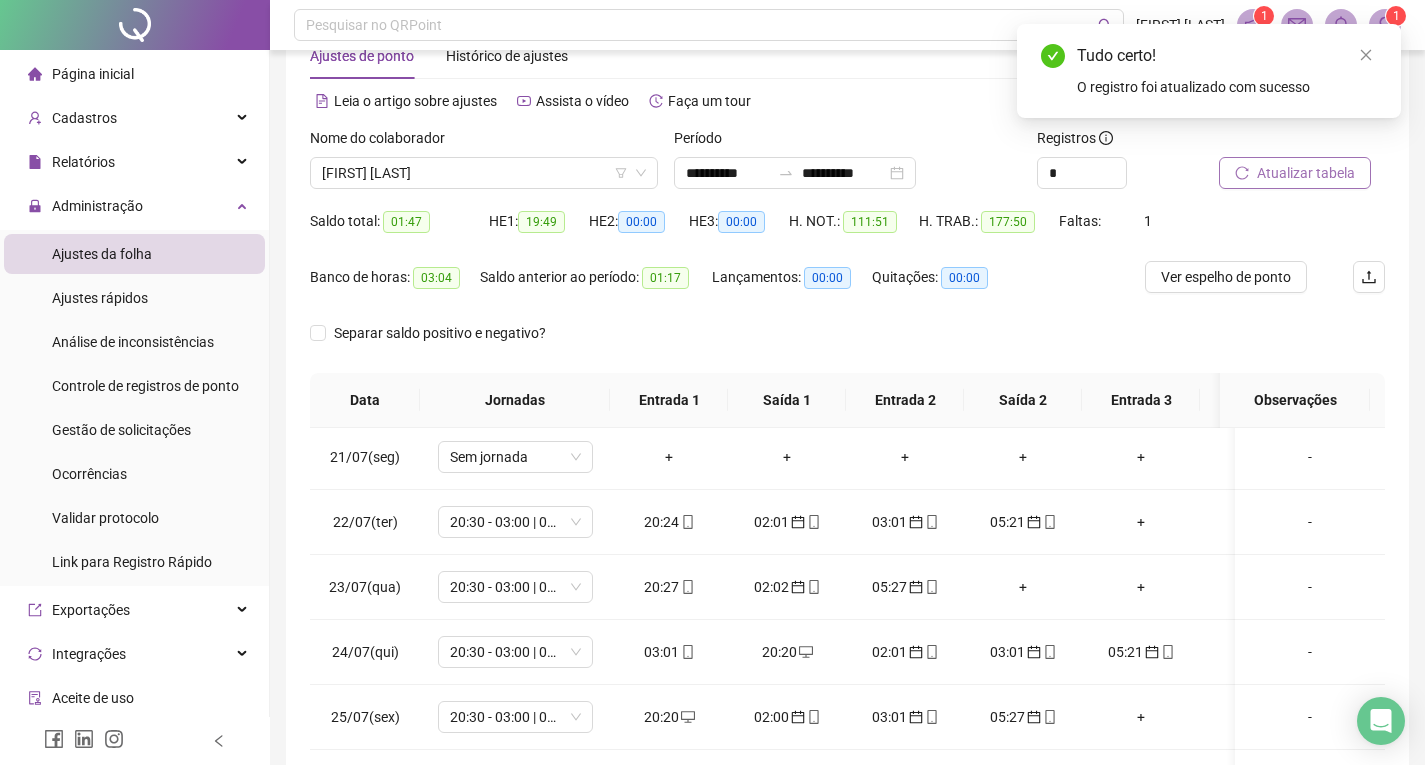 click on "Atualizar tabela" at bounding box center (1295, 173) 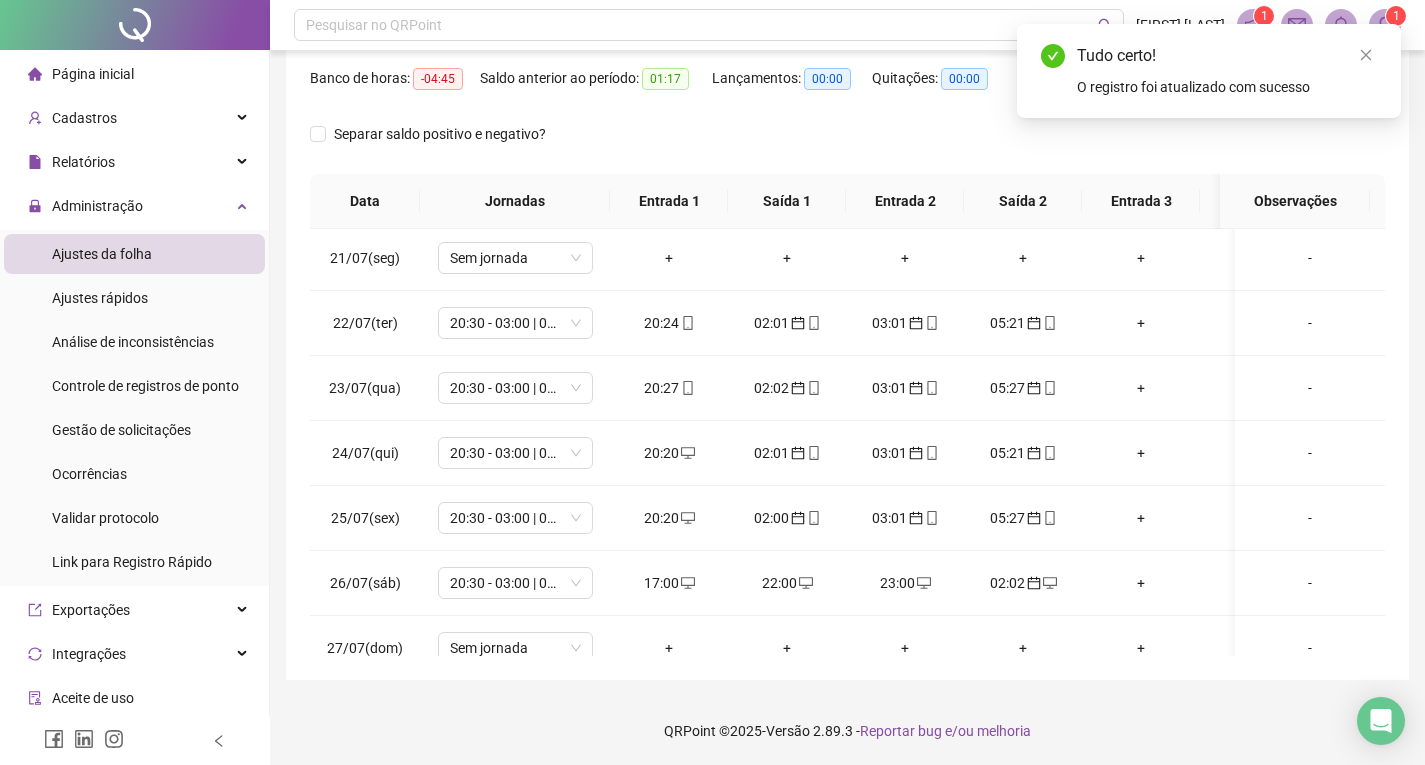 scroll, scrollTop: 257, scrollLeft: 0, axis: vertical 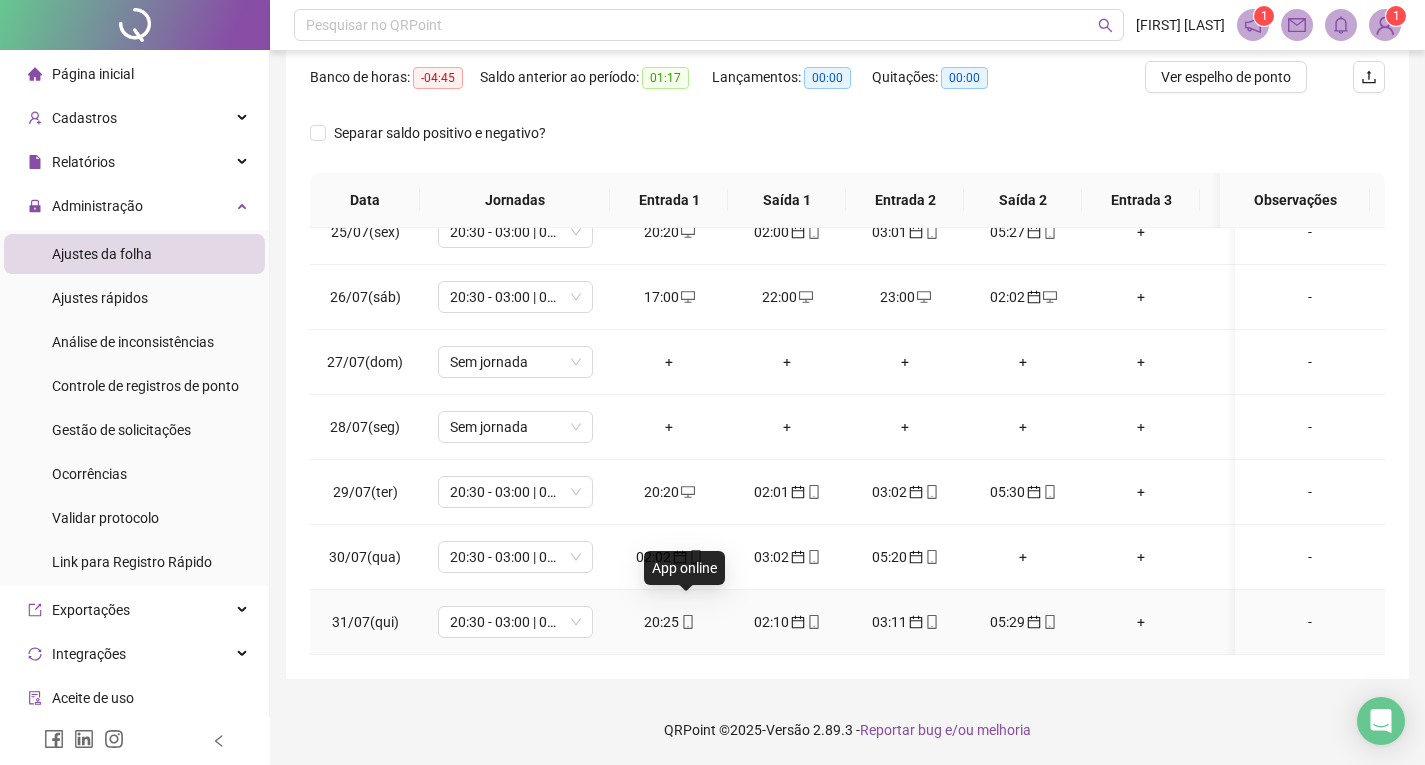 click 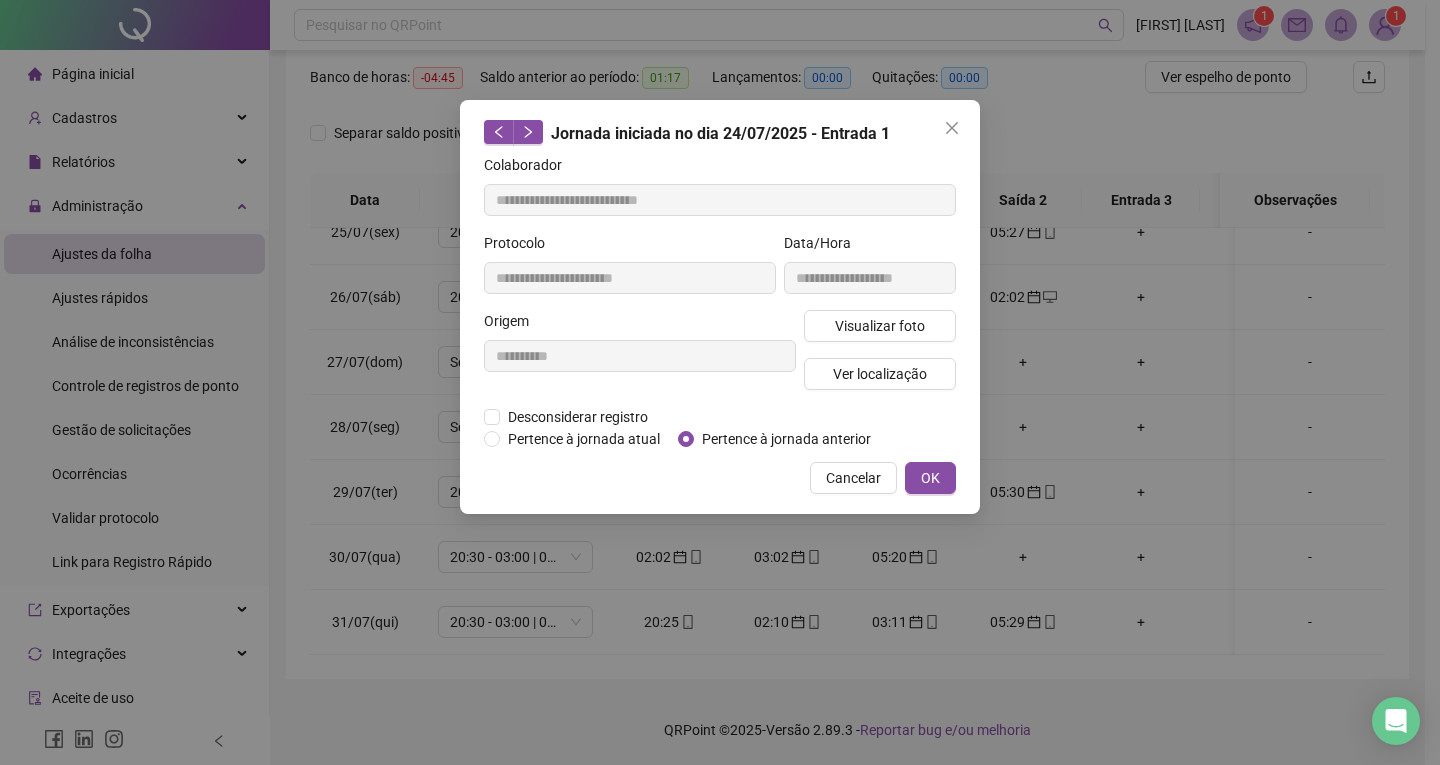 type on "**********" 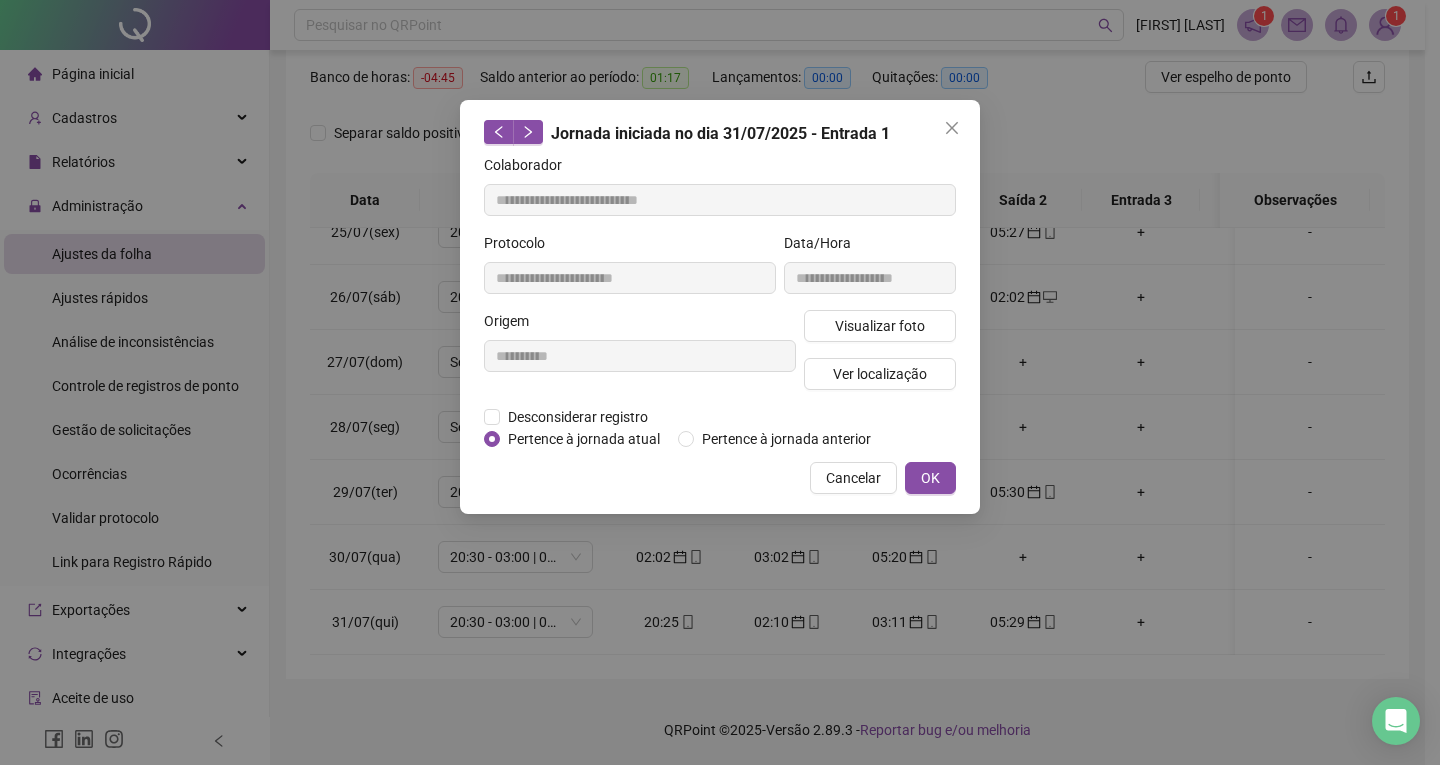 click on "**********" at bounding box center [720, 382] 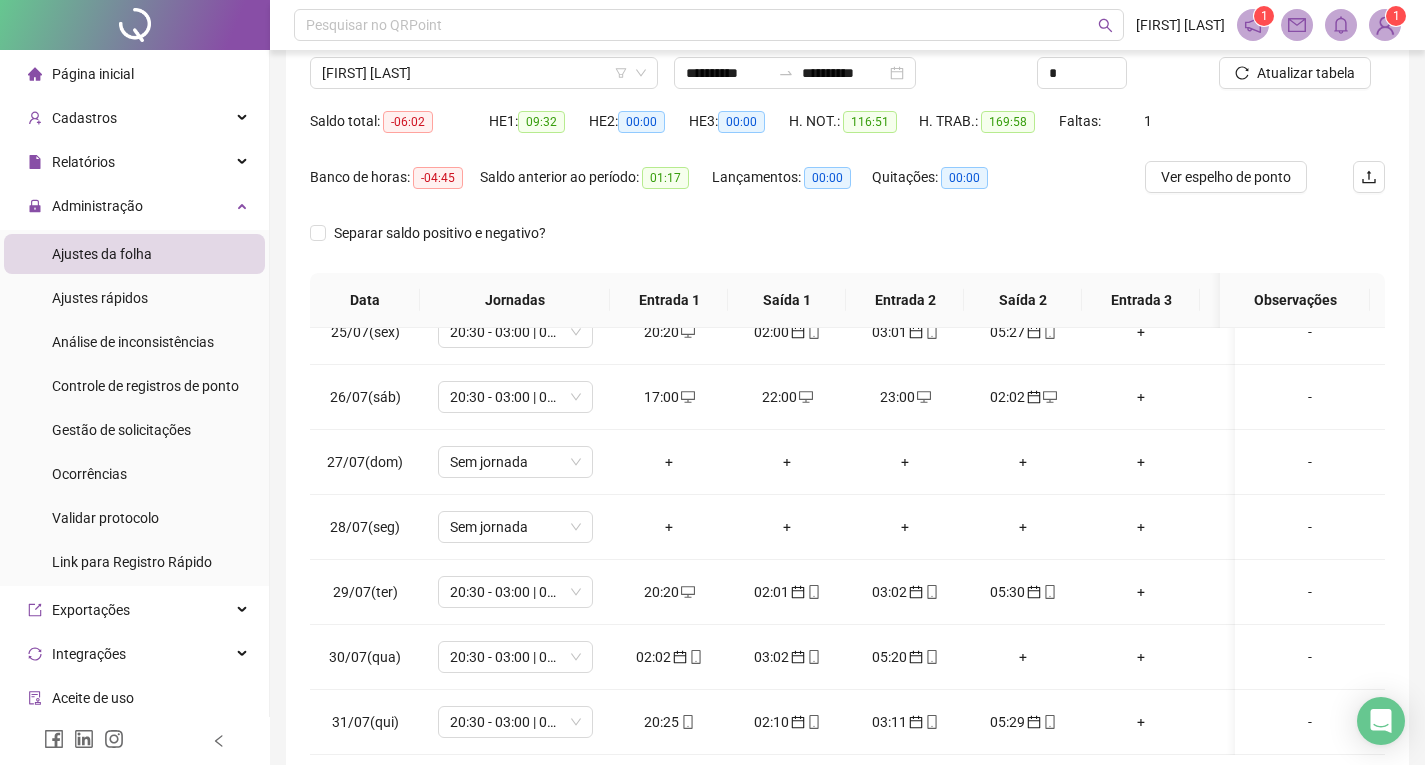 scroll, scrollTop: 257, scrollLeft: 0, axis: vertical 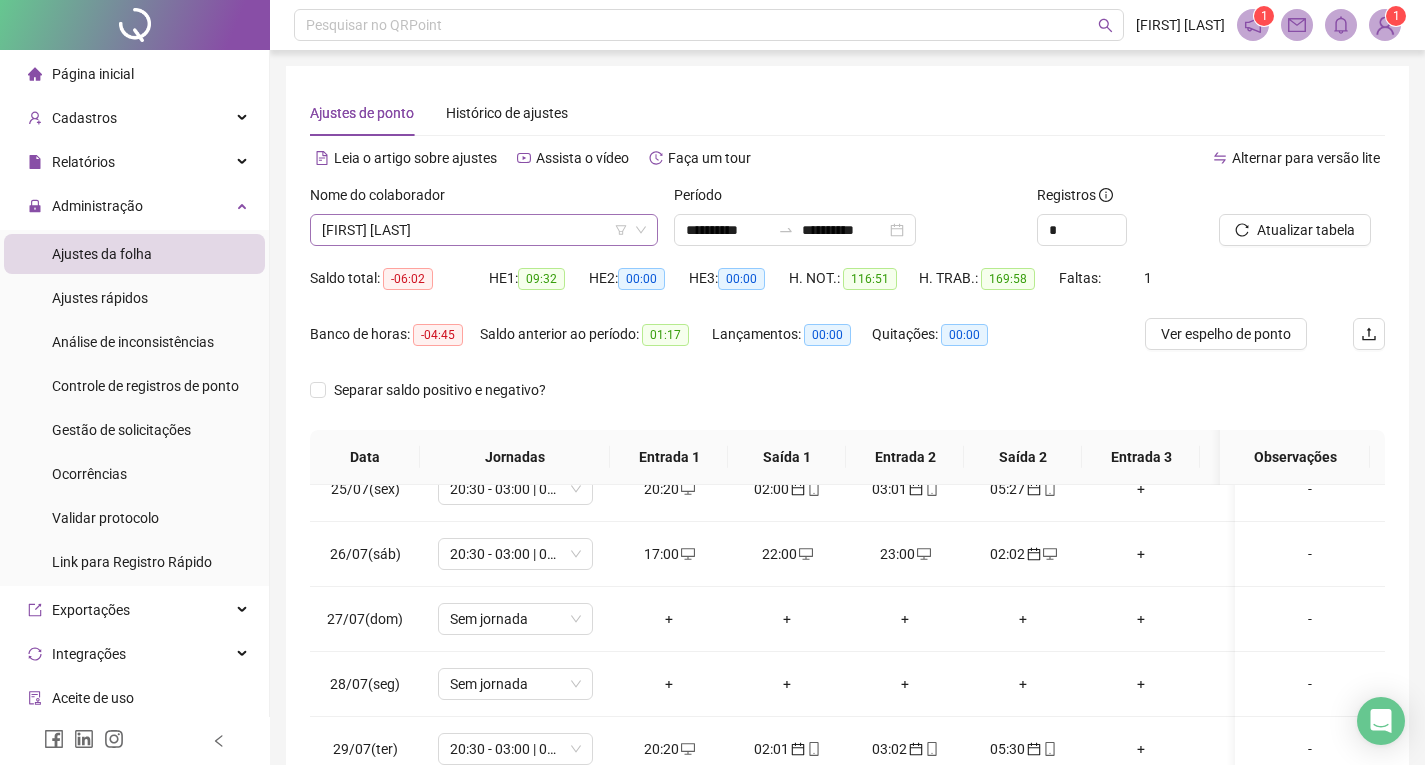 click on "[FIRST] [LAST]" at bounding box center [484, 230] 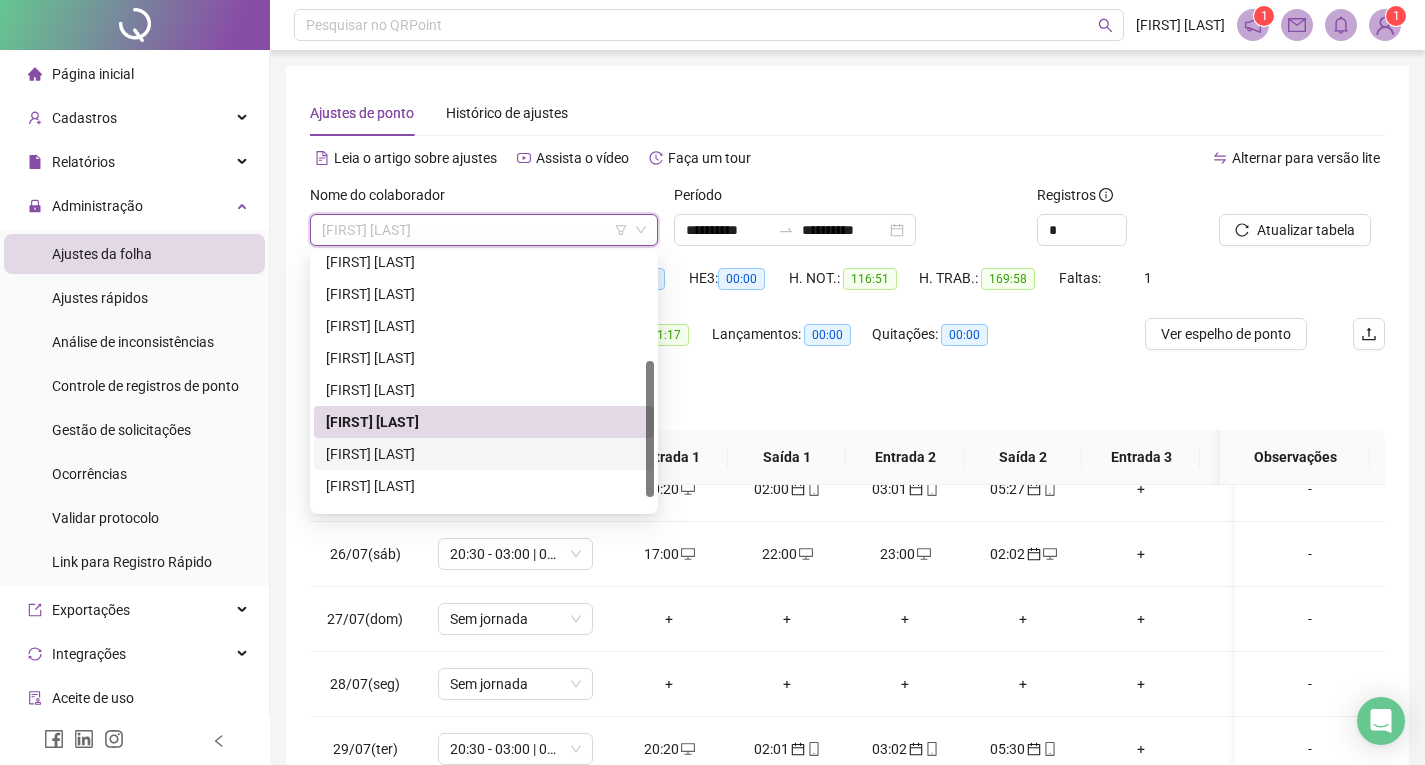 click on "[FIRST] [LAST]" at bounding box center (484, 454) 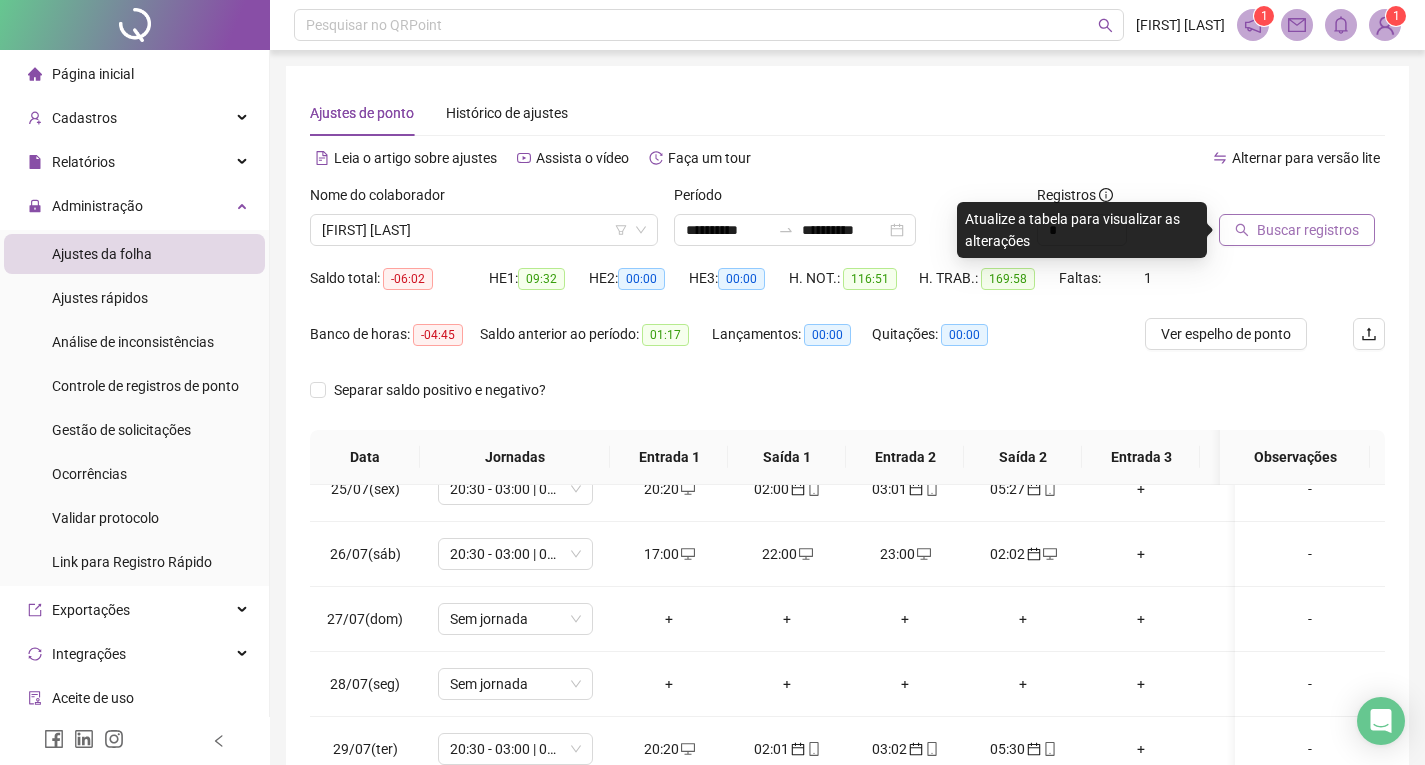 click on "Buscar registros" at bounding box center [1308, 230] 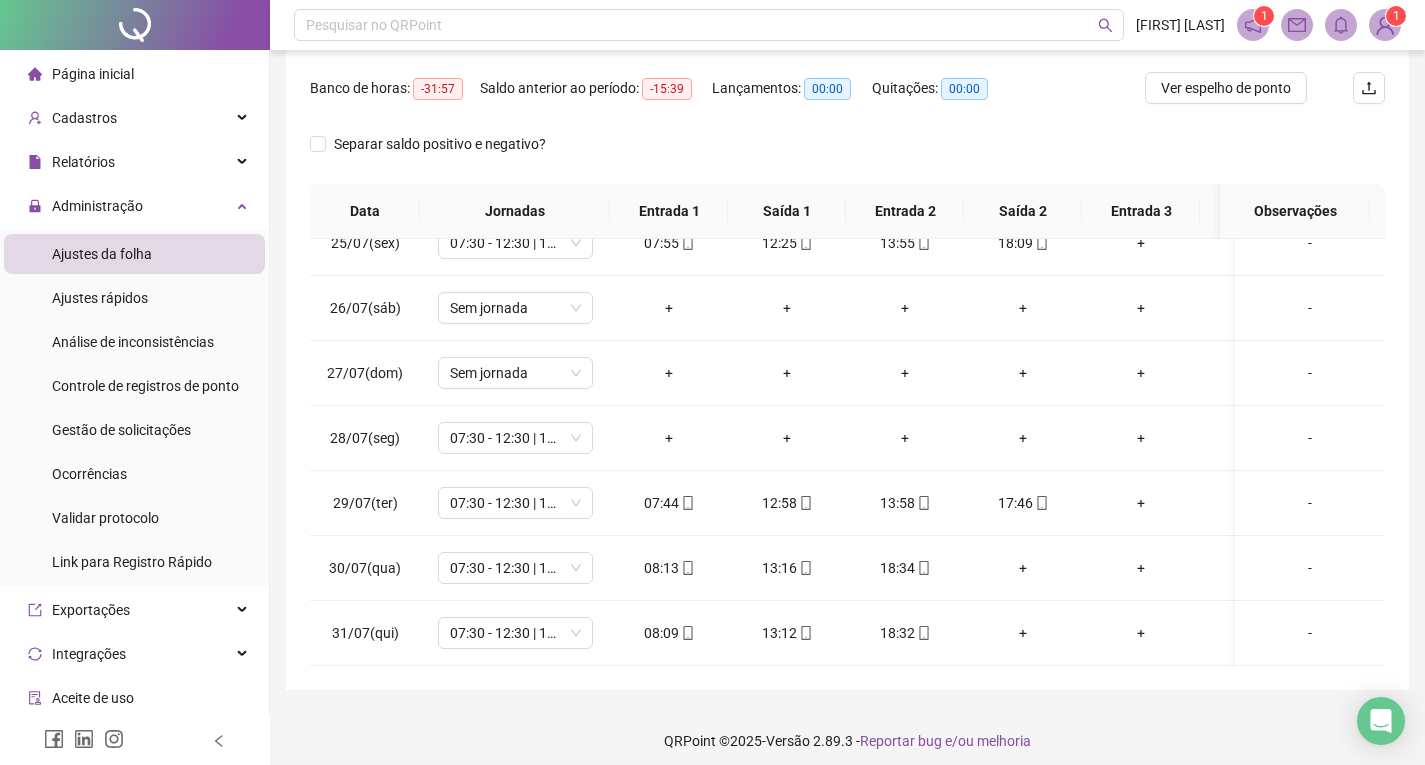 scroll, scrollTop: 257, scrollLeft: 0, axis: vertical 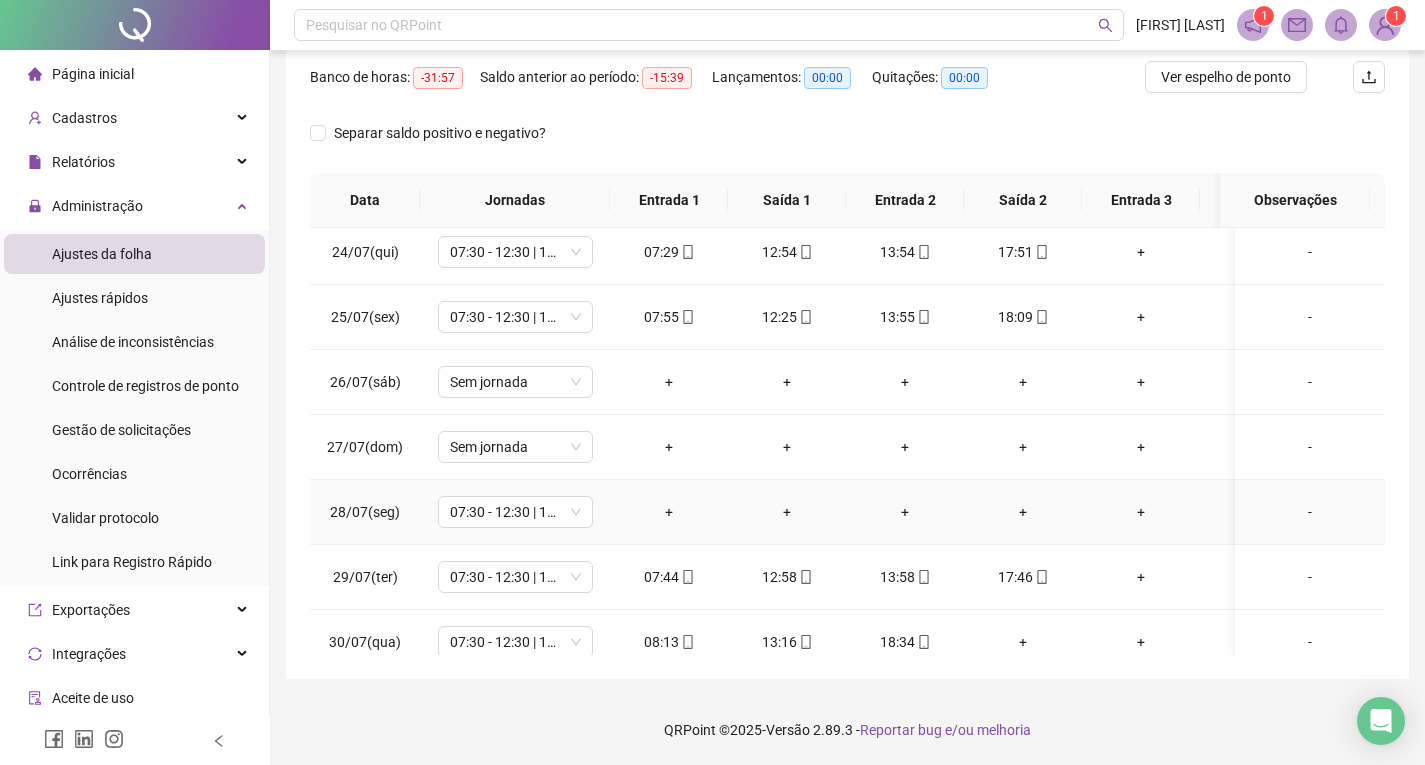 click on "-" at bounding box center (1310, 512) 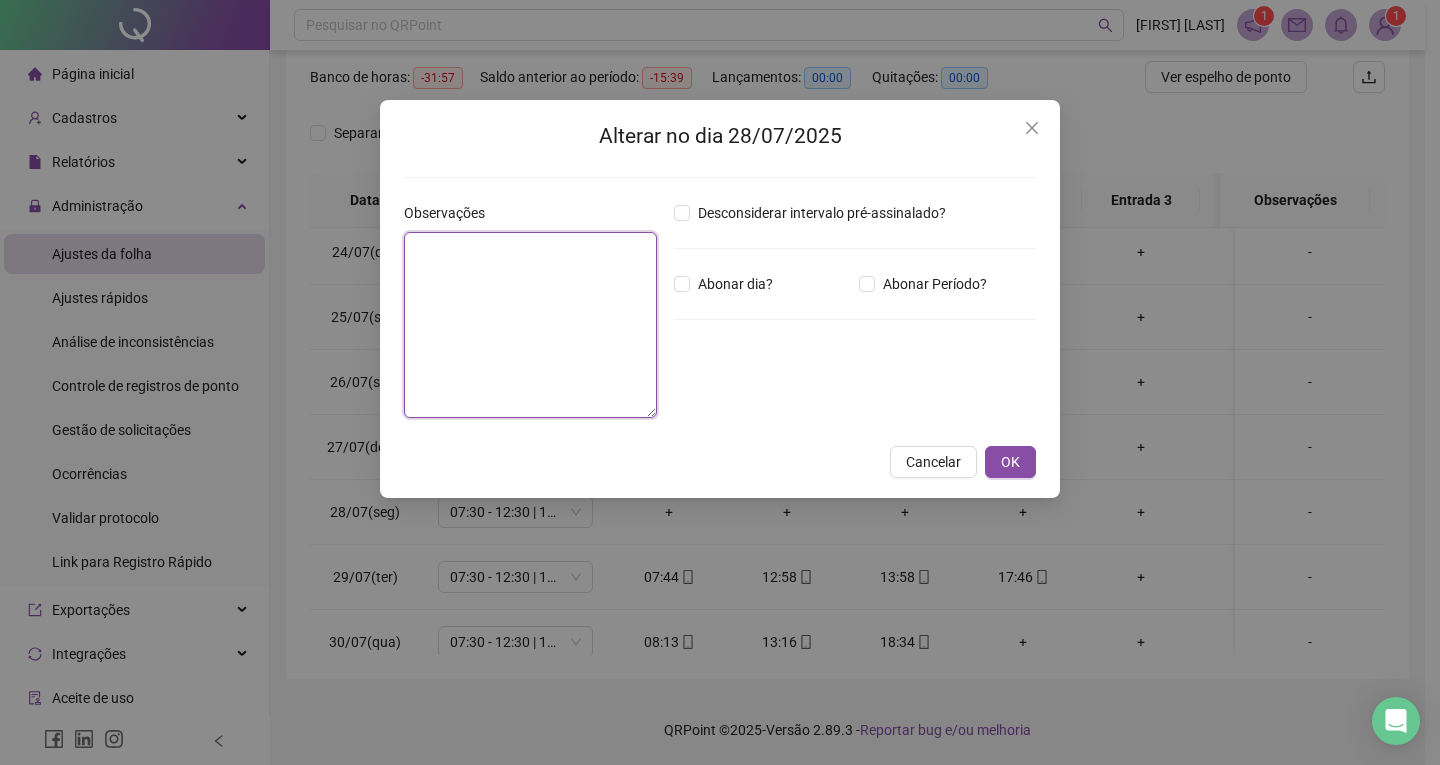 click at bounding box center [530, 325] 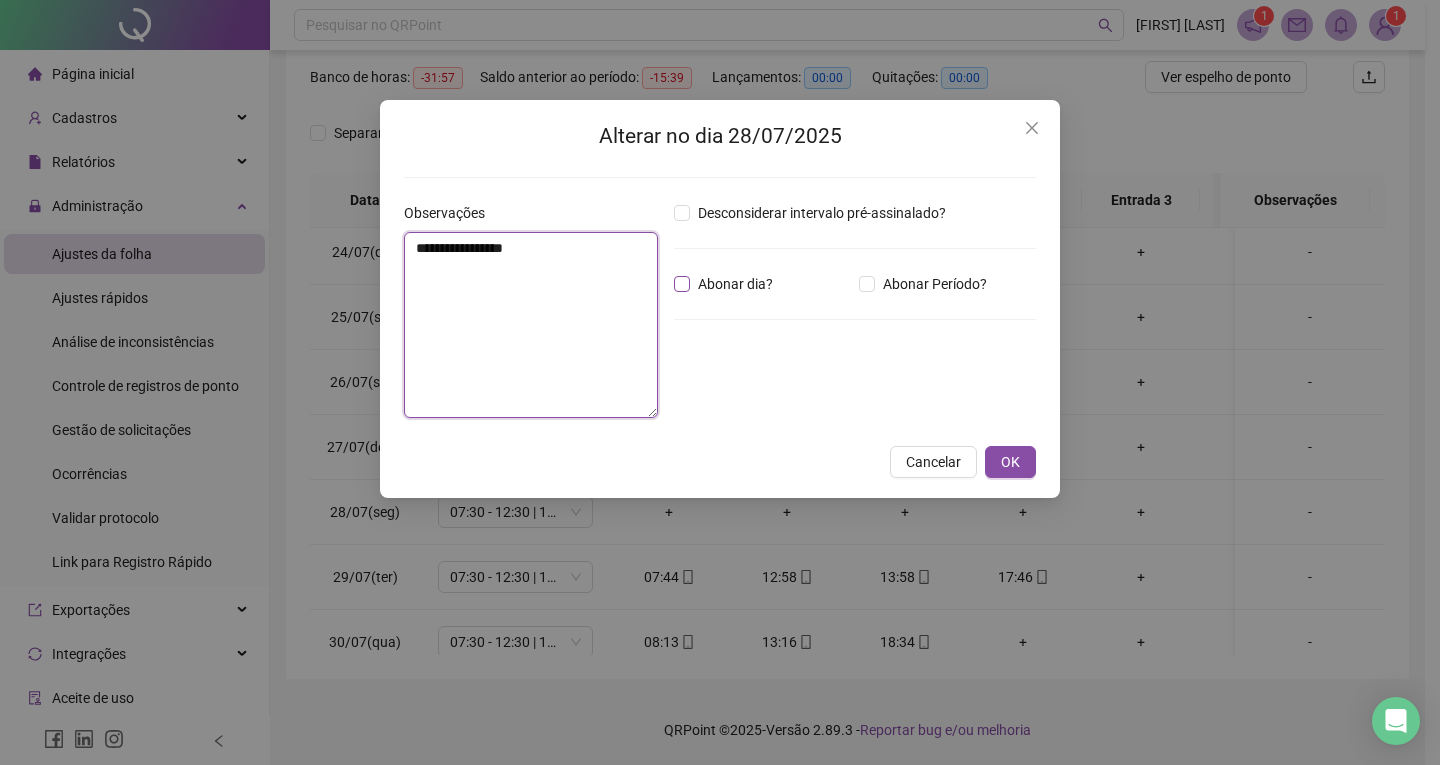 type on "**********" 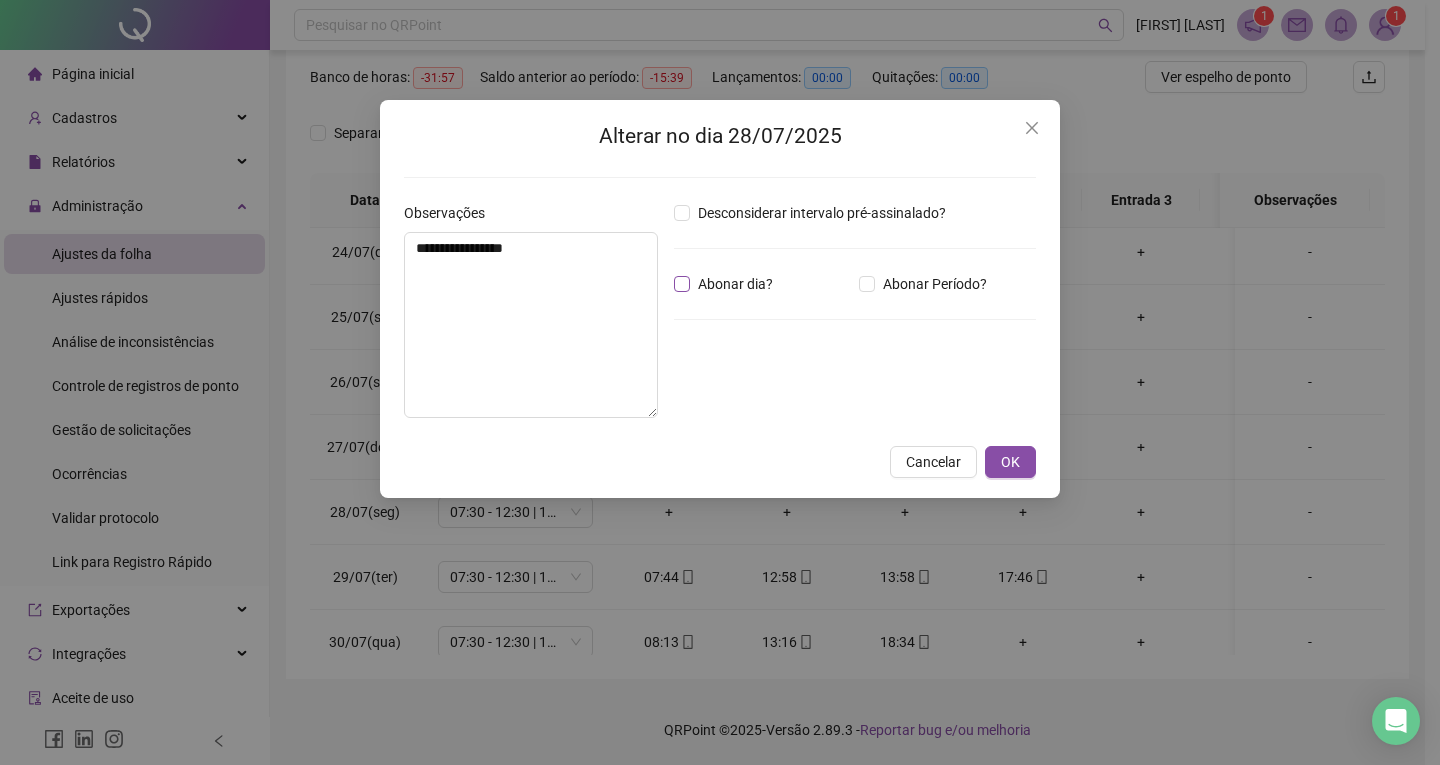 click on "Abonar dia?" at bounding box center [735, 284] 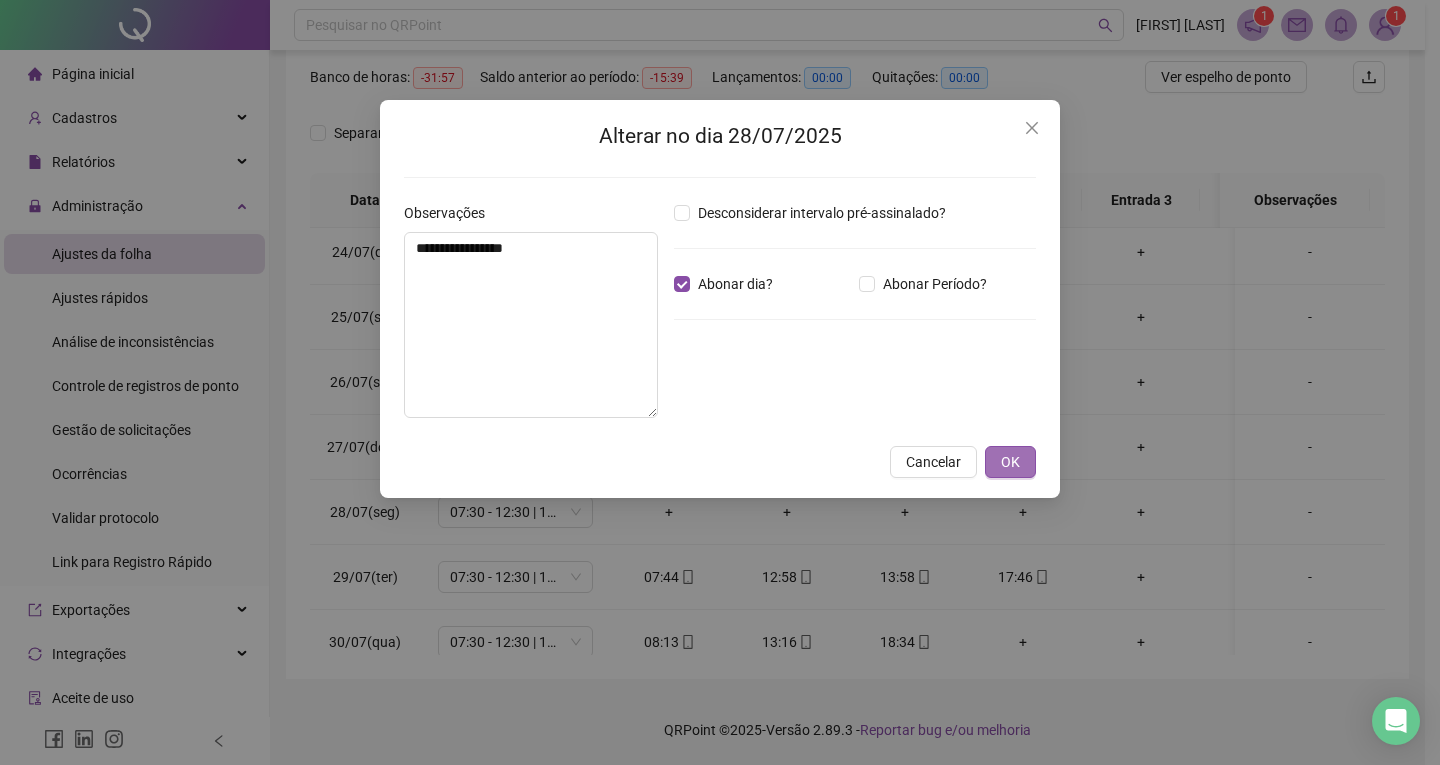click on "OK" at bounding box center (1010, 462) 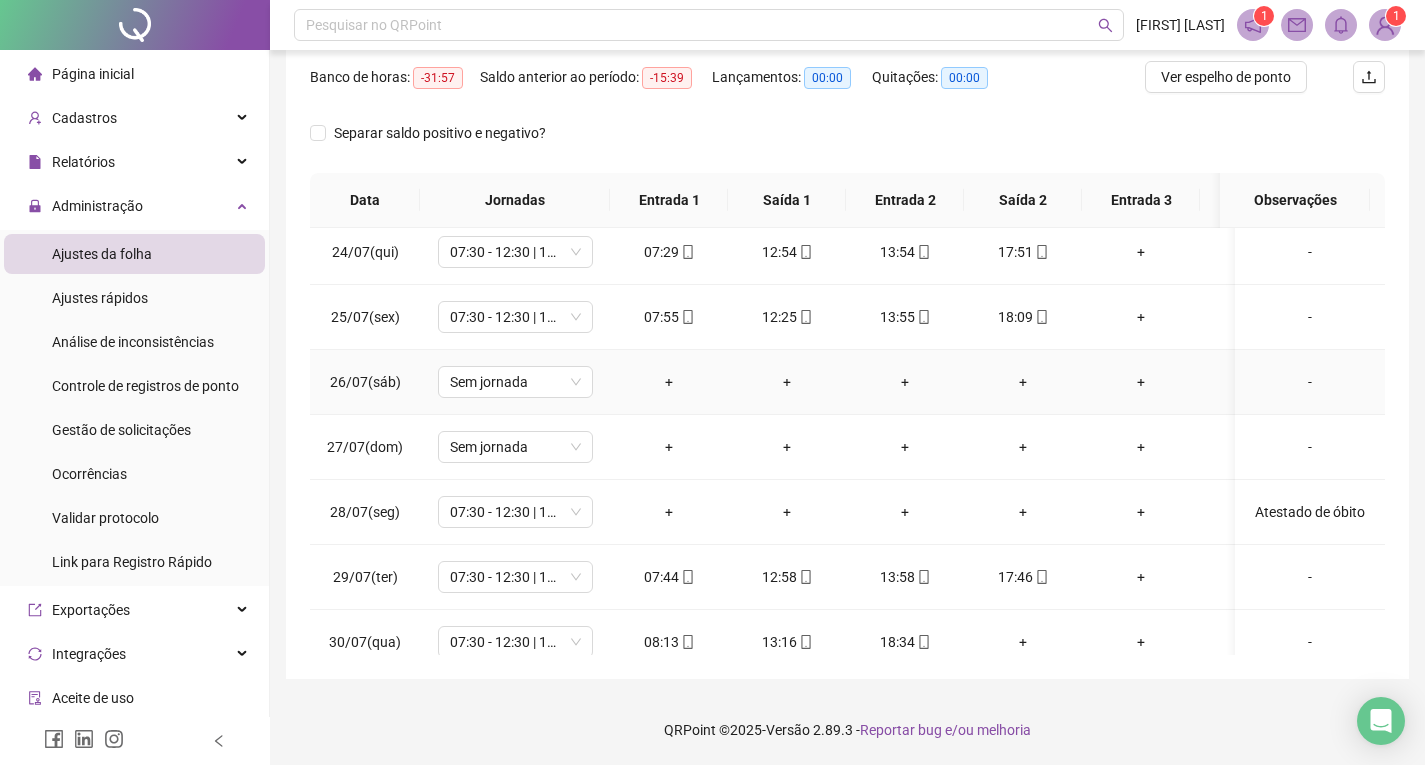 scroll, scrollTop: 1603, scrollLeft: 0, axis: vertical 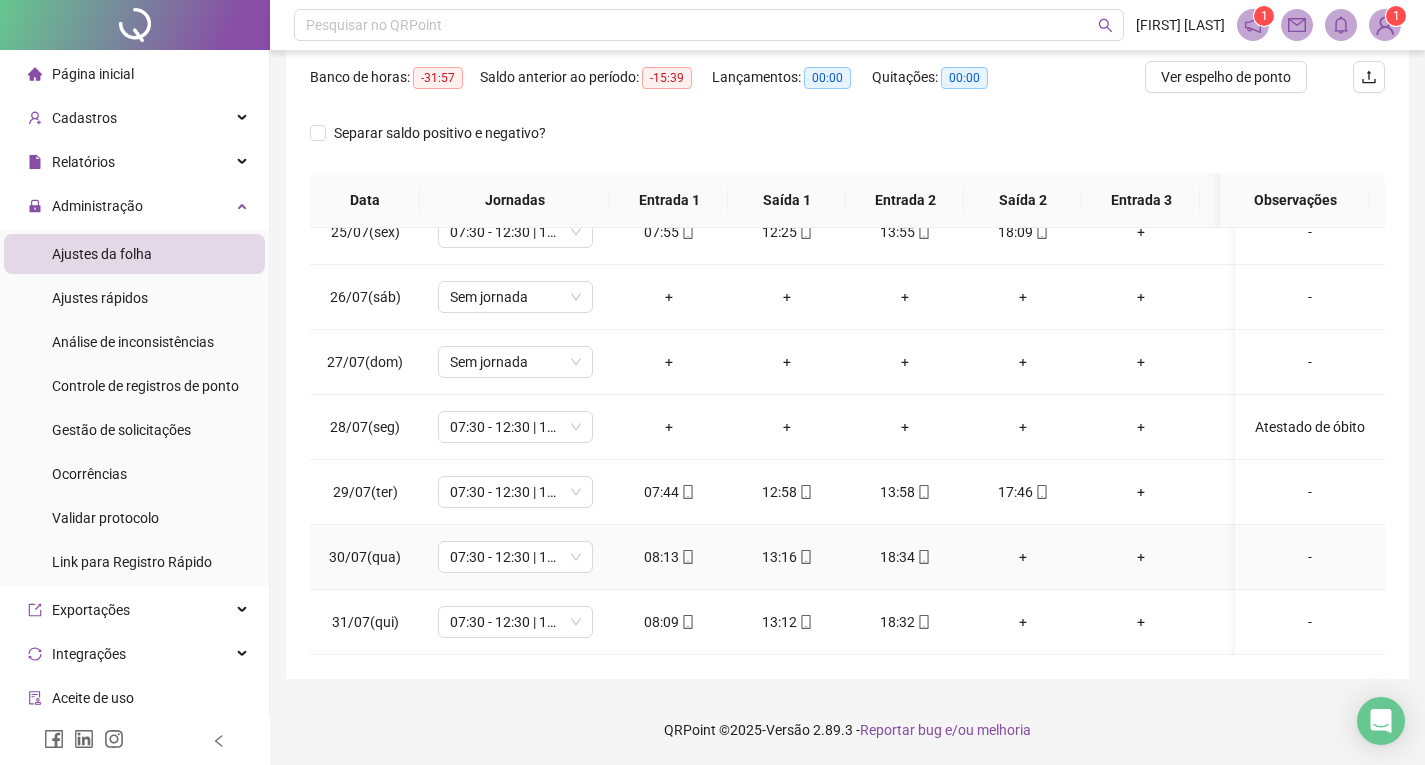 click on "+" at bounding box center [1023, 557] 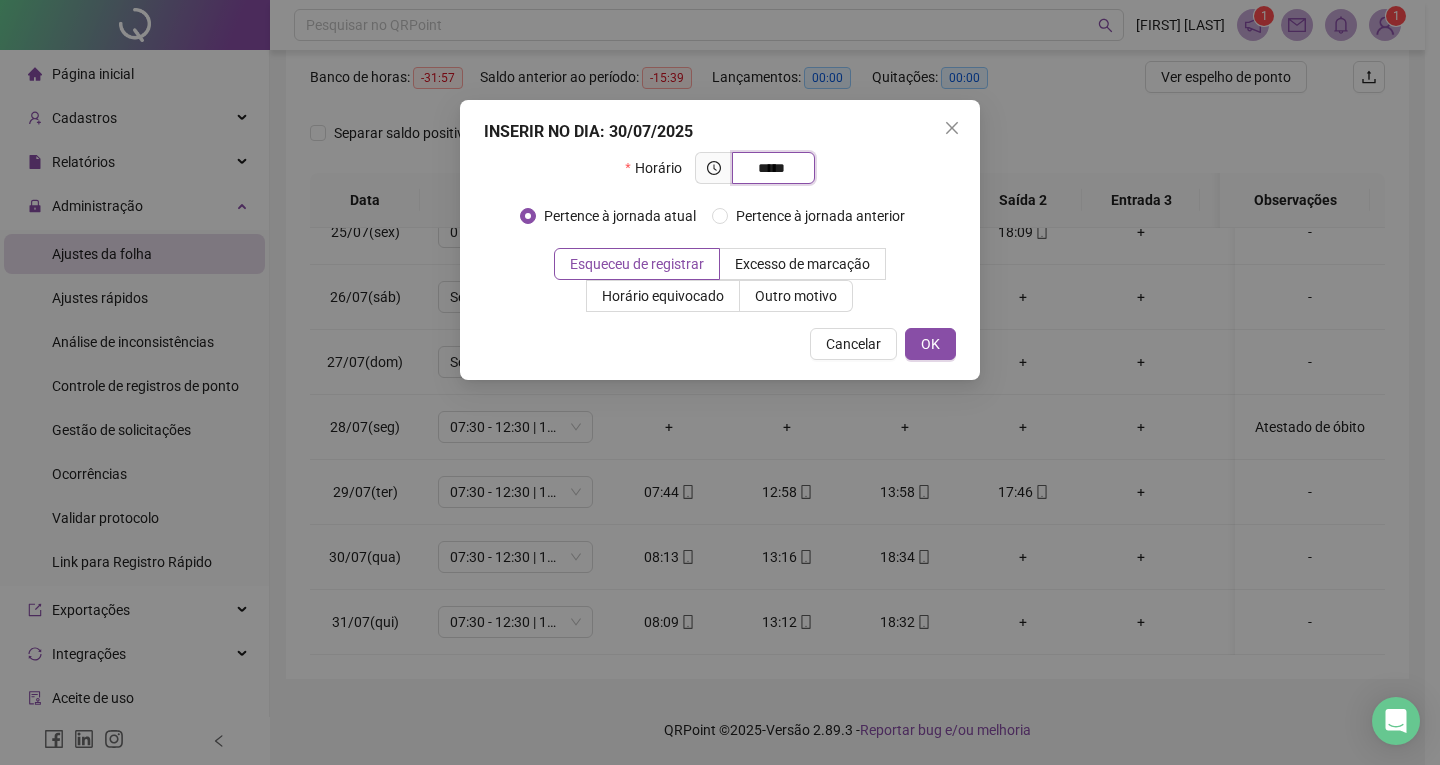 type on "*****" 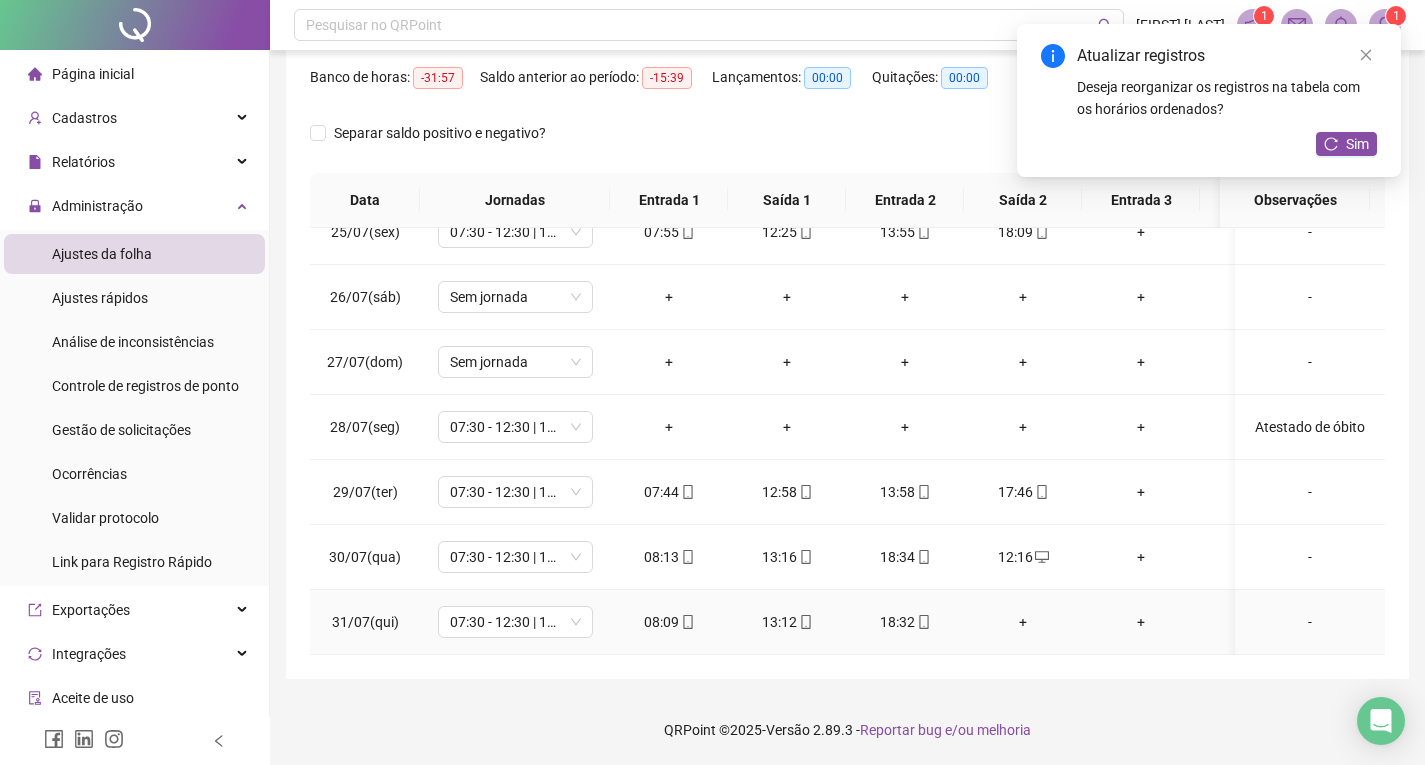 click on "+" at bounding box center [1023, 622] 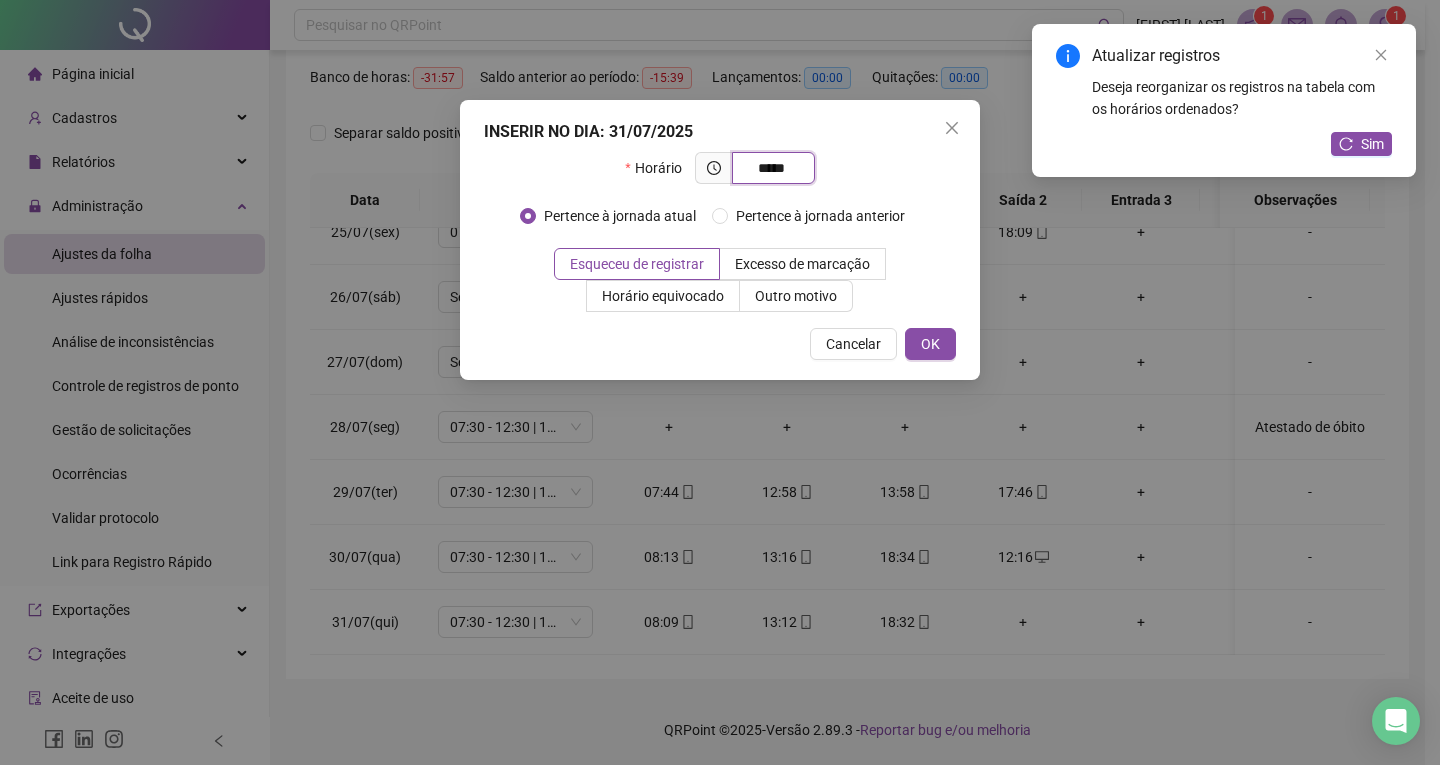 type on "*****" 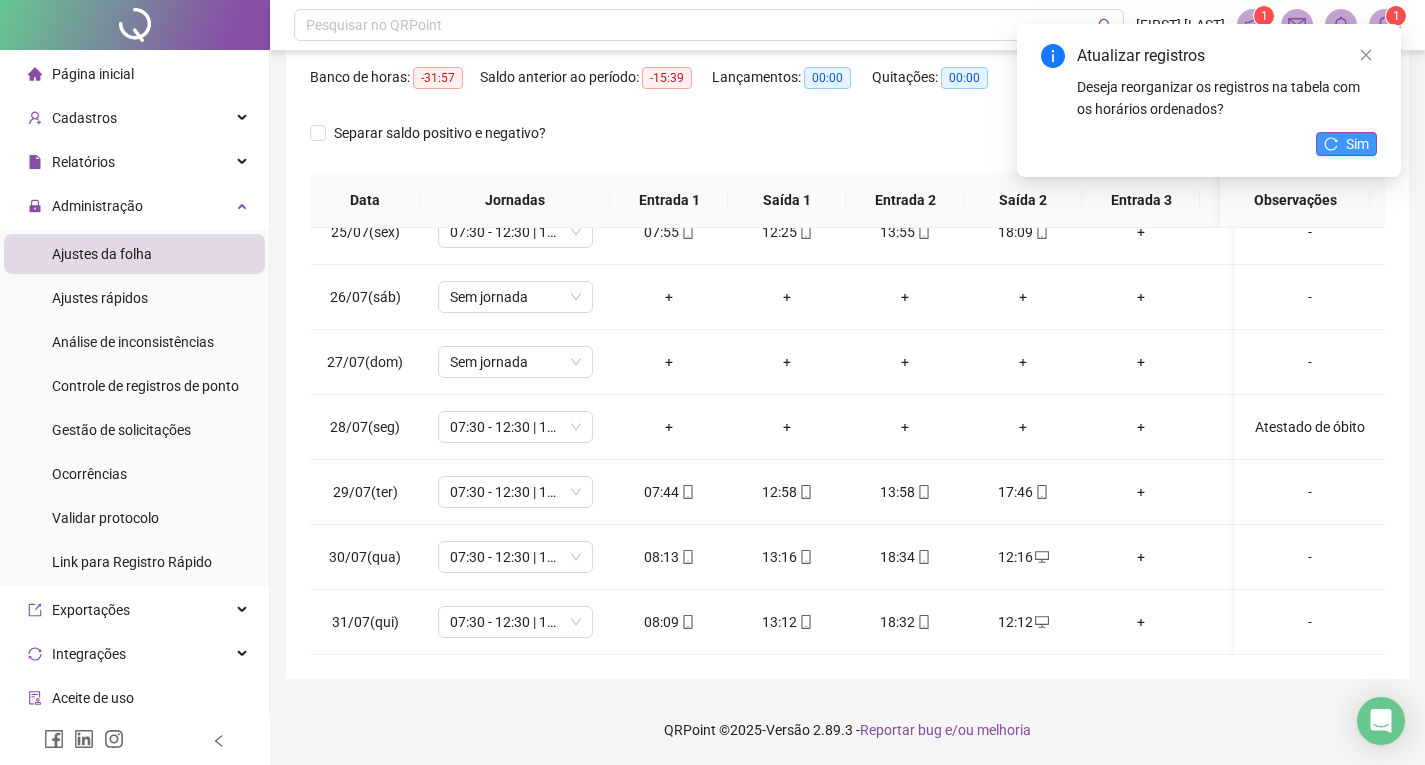 click on "Sim" at bounding box center [1357, 144] 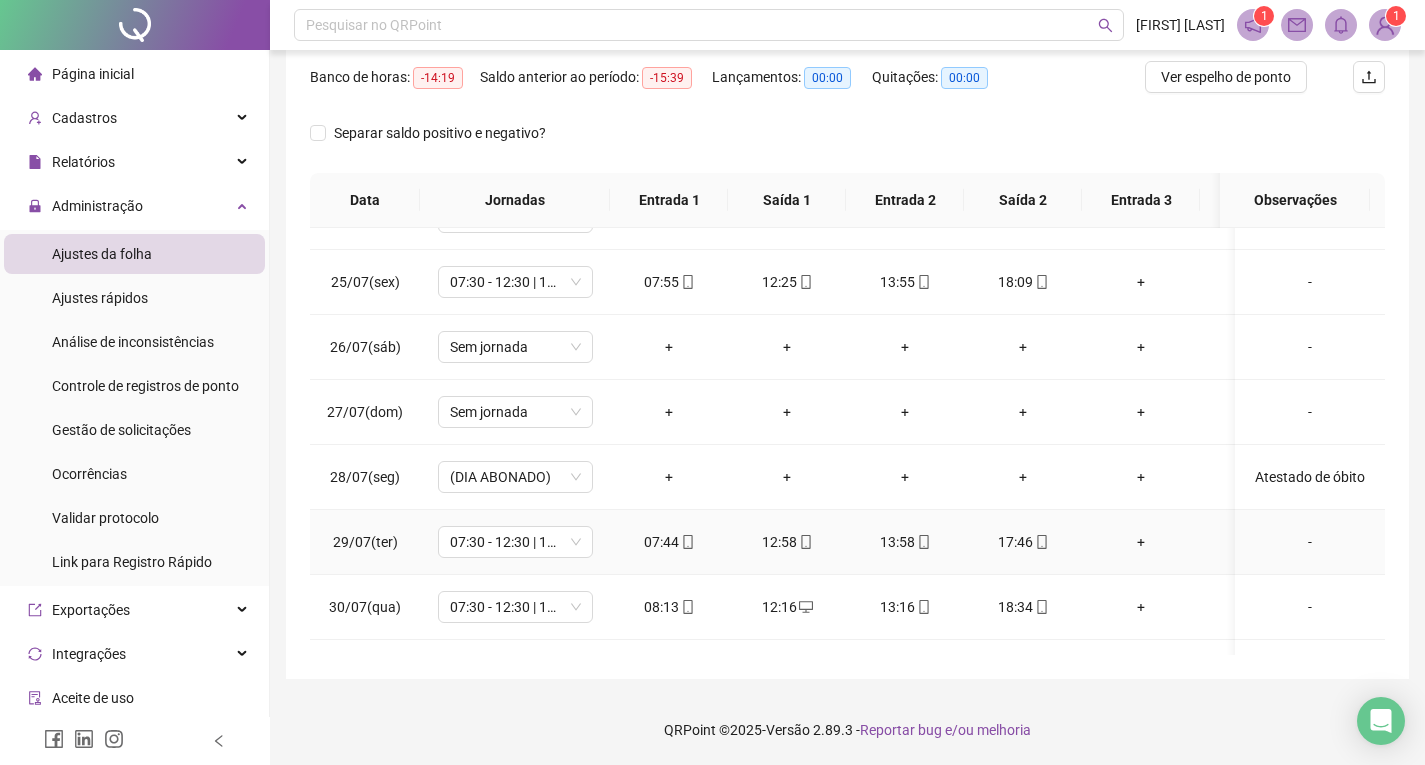 scroll, scrollTop: 1503, scrollLeft: 0, axis: vertical 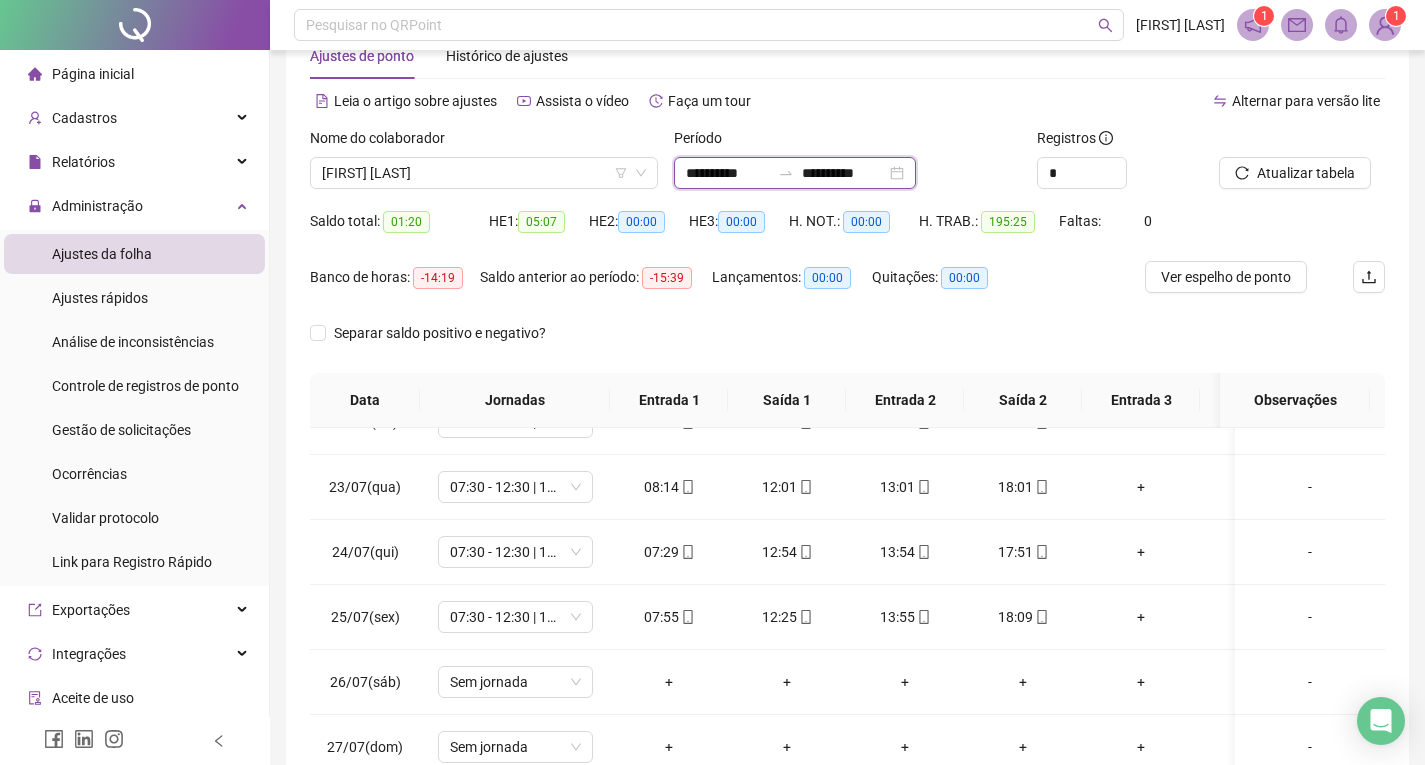 click on "**********" at bounding box center [728, 173] 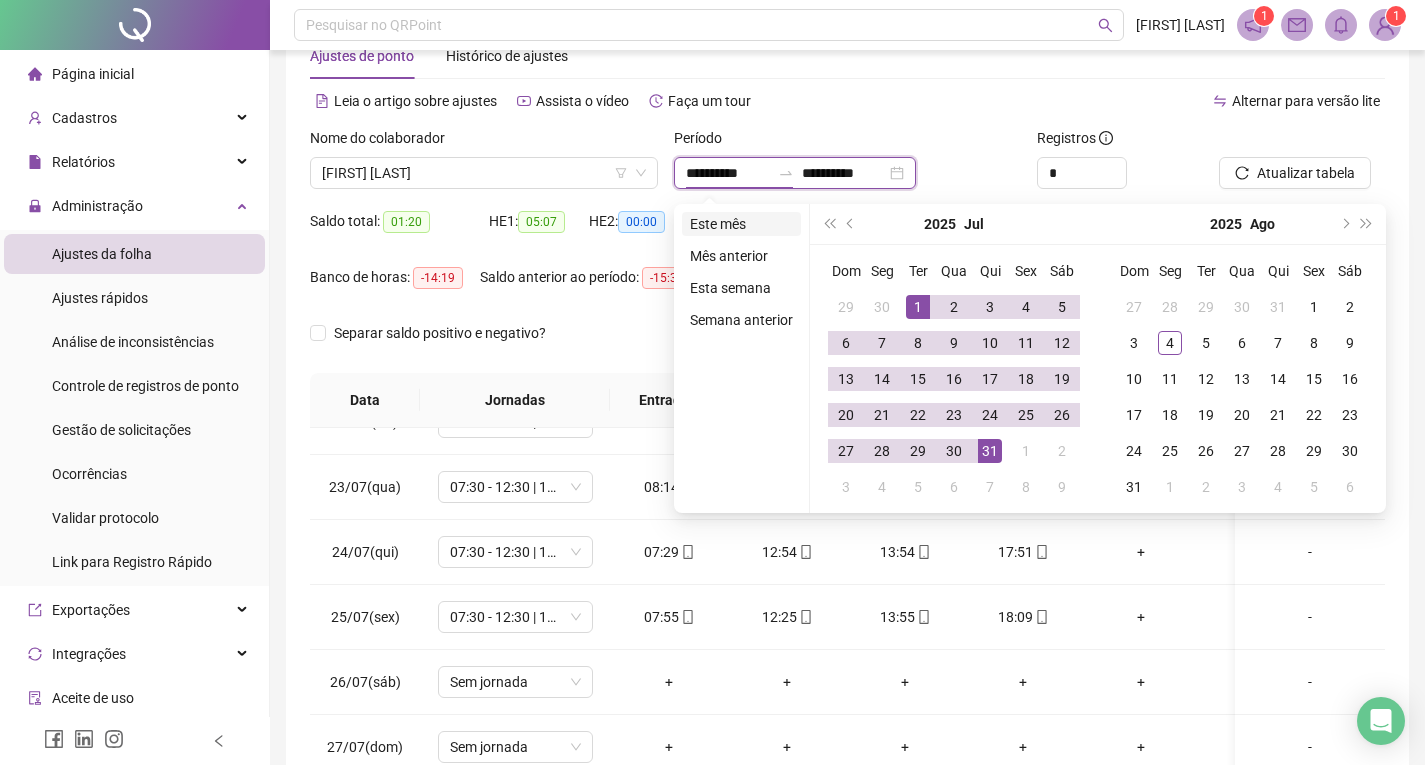 type on "**********" 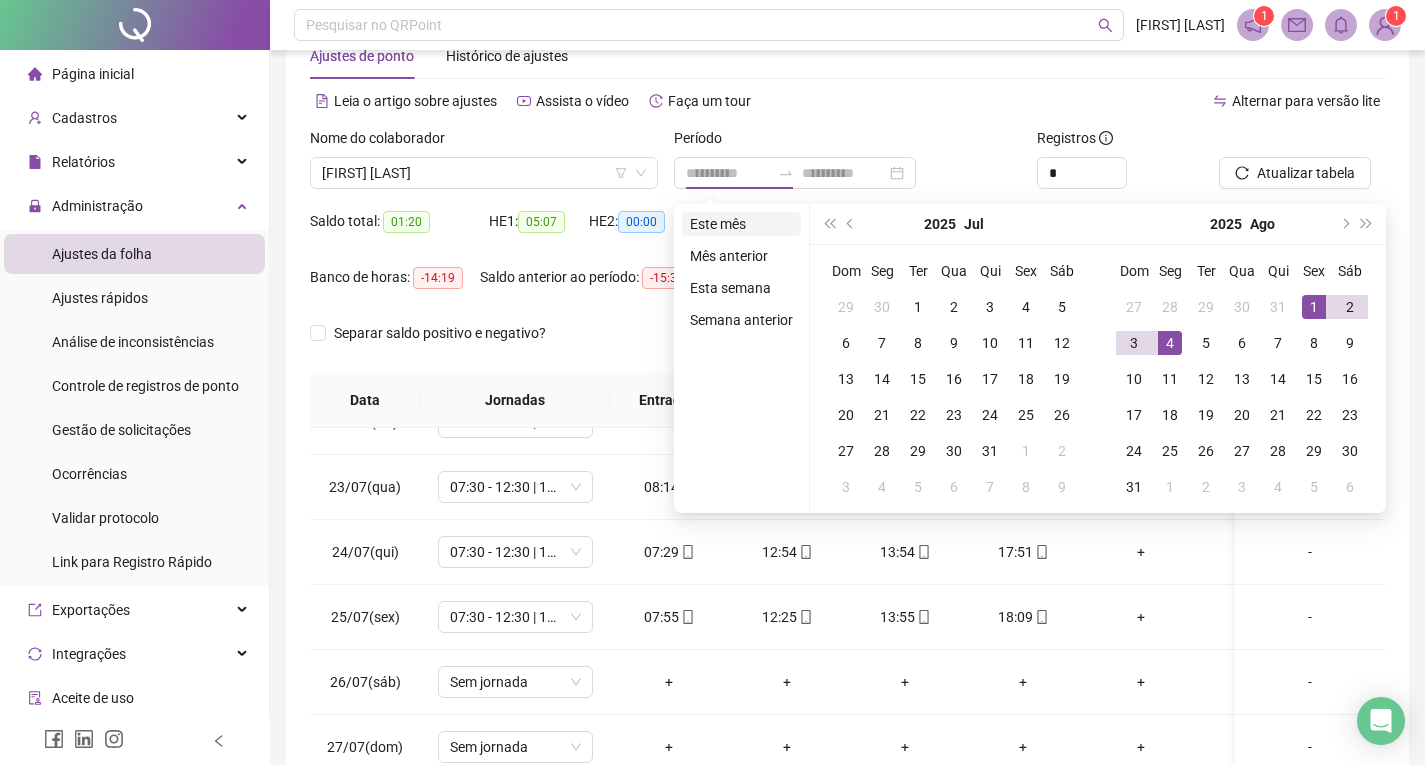 click on "Este mês" at bounding box center (741, 224) 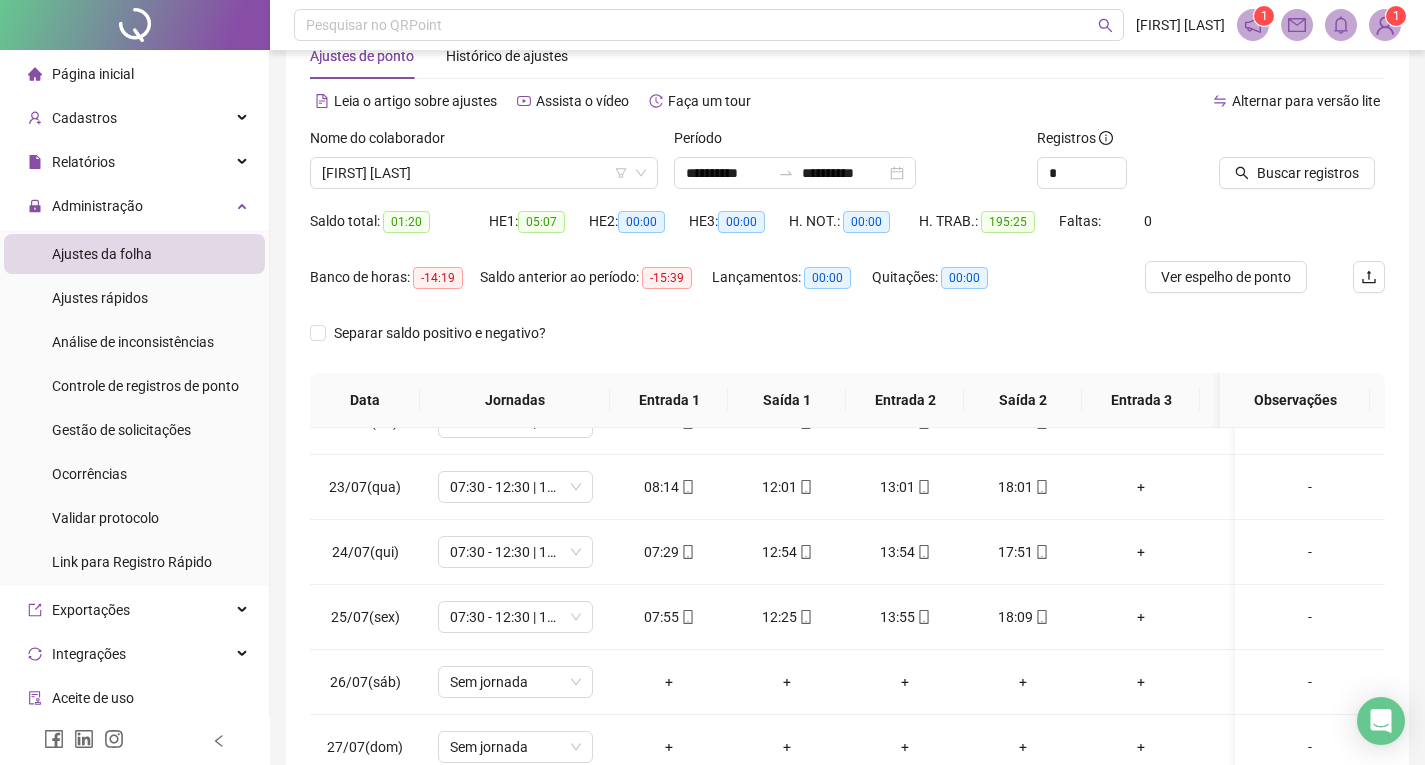 click on "Buscar registros" at bounding box center [1302, 166] 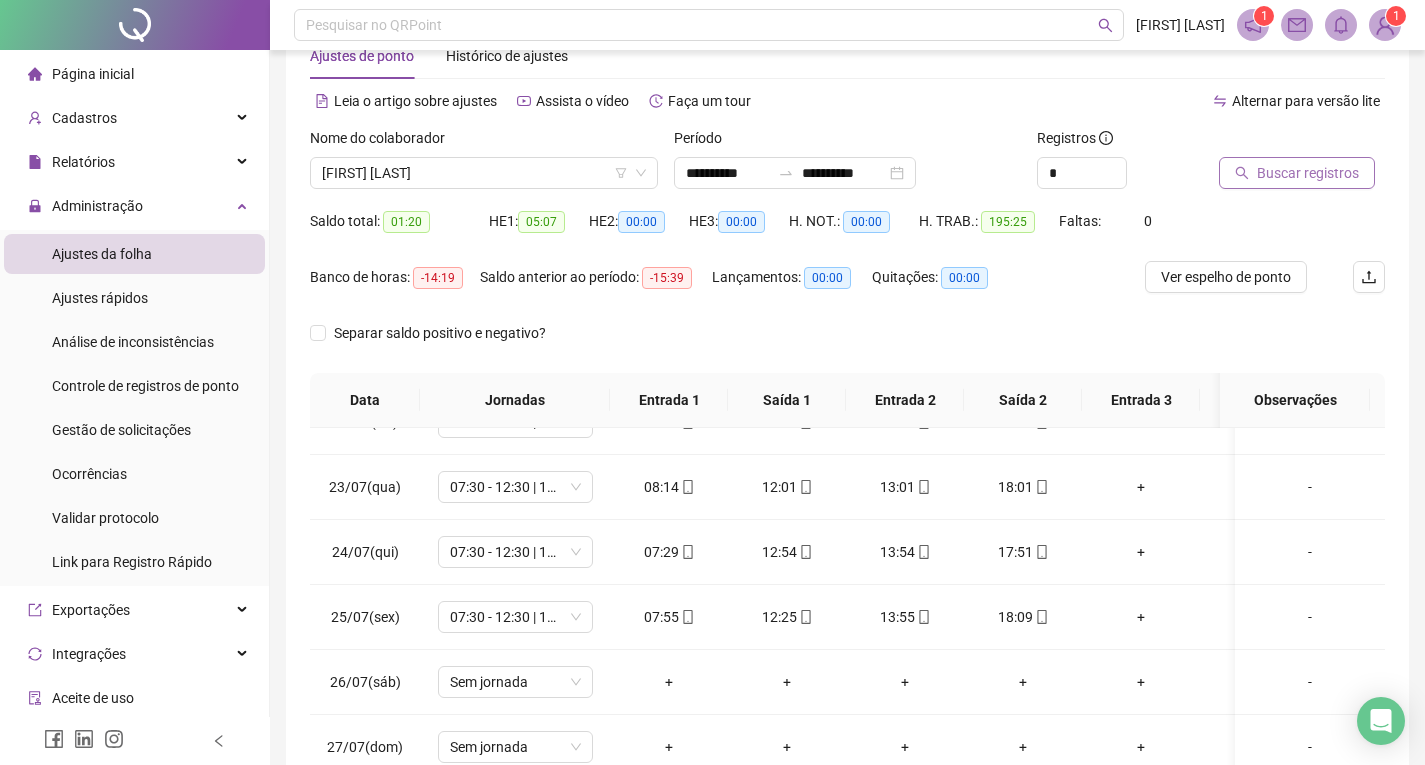 click on "Buscar registros" at bounding box center (1297, 173) 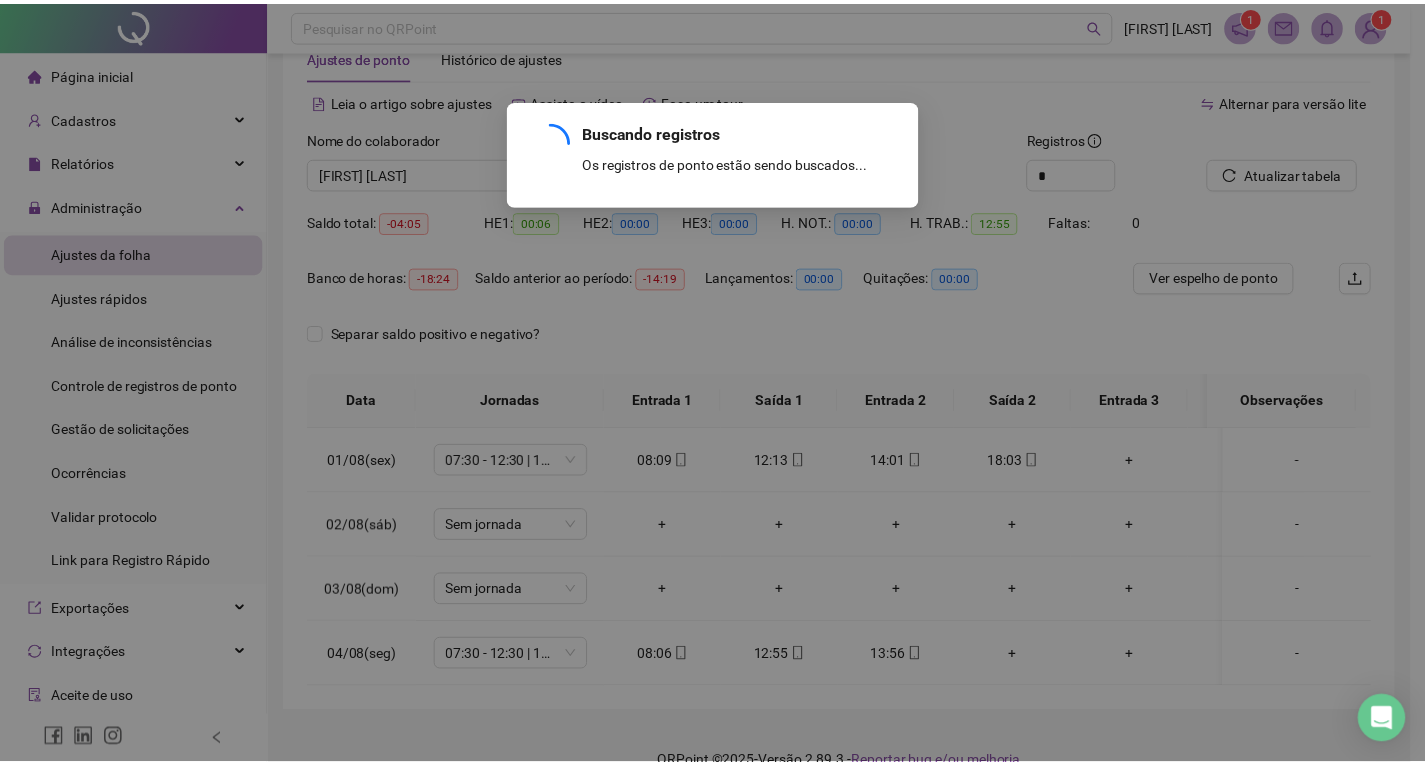 scroll, scrollTop: 0, scrollLeft: 0, axis: both 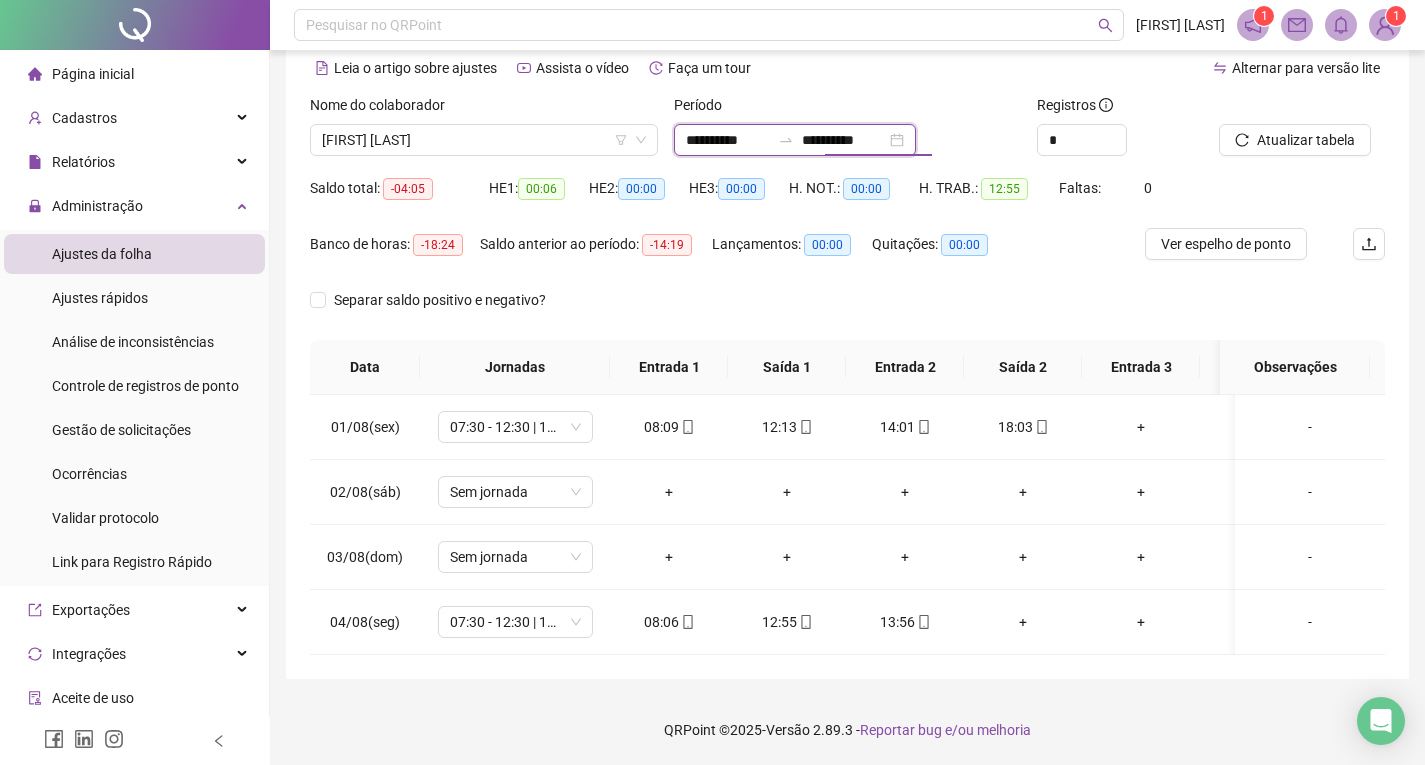 click on "**********" at bounding box center (844, 140) 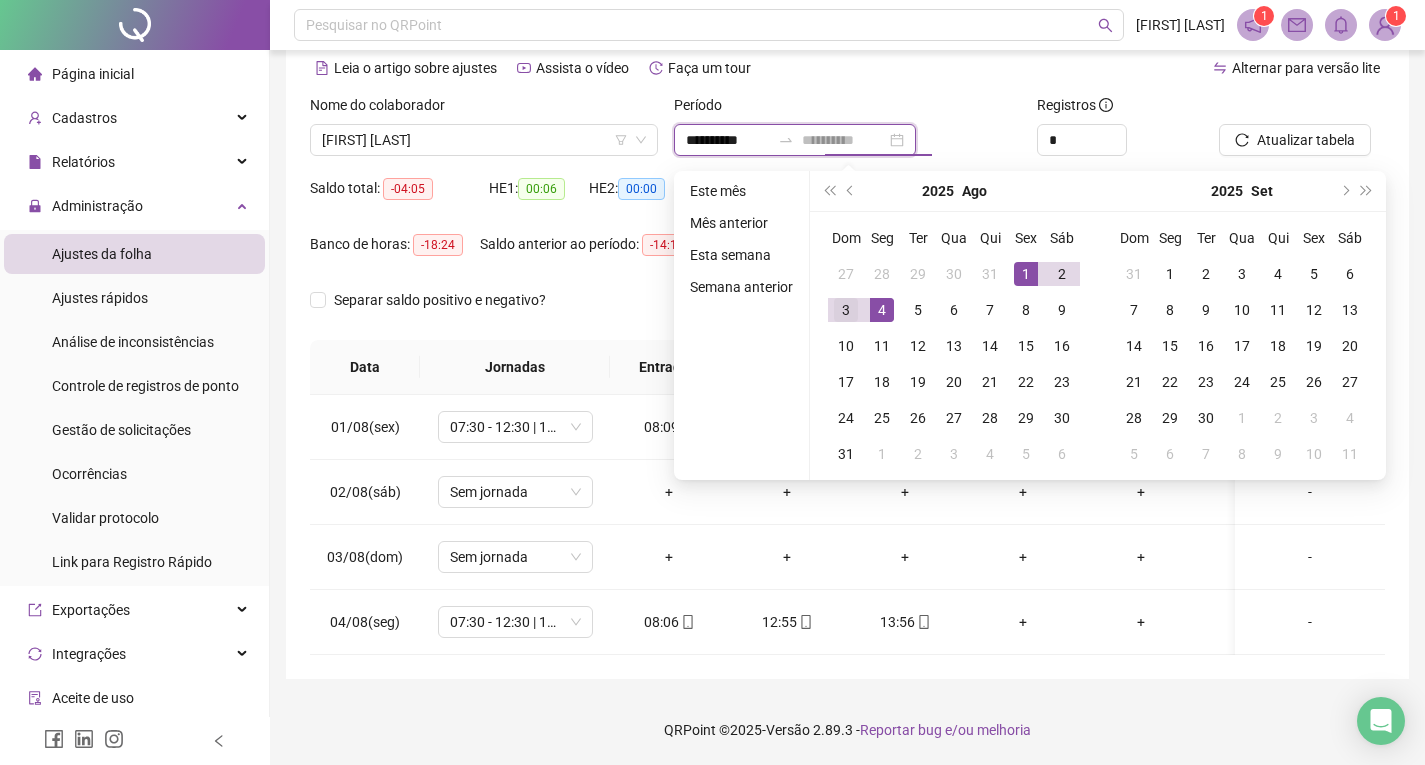 type on "**********" 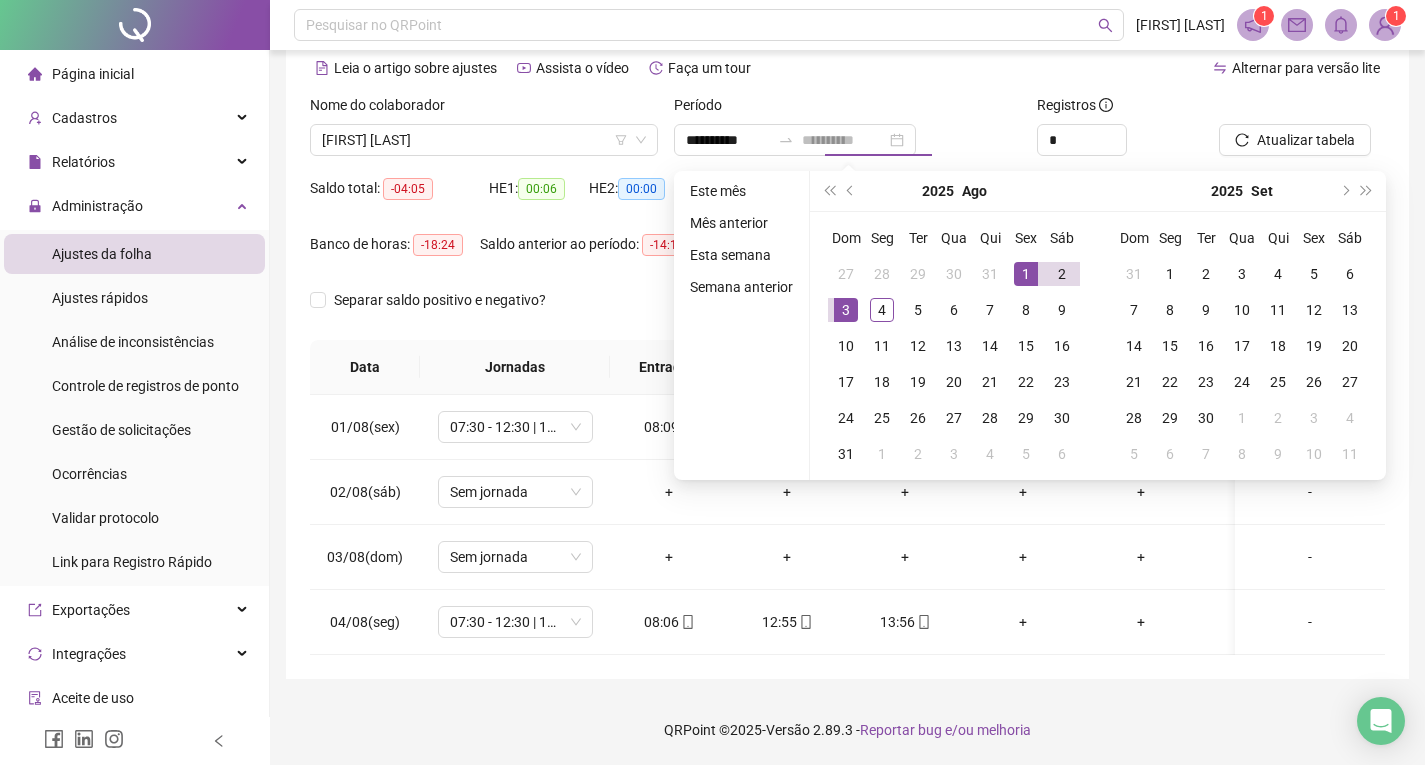 click on "3" at bounding box center (846, 310) 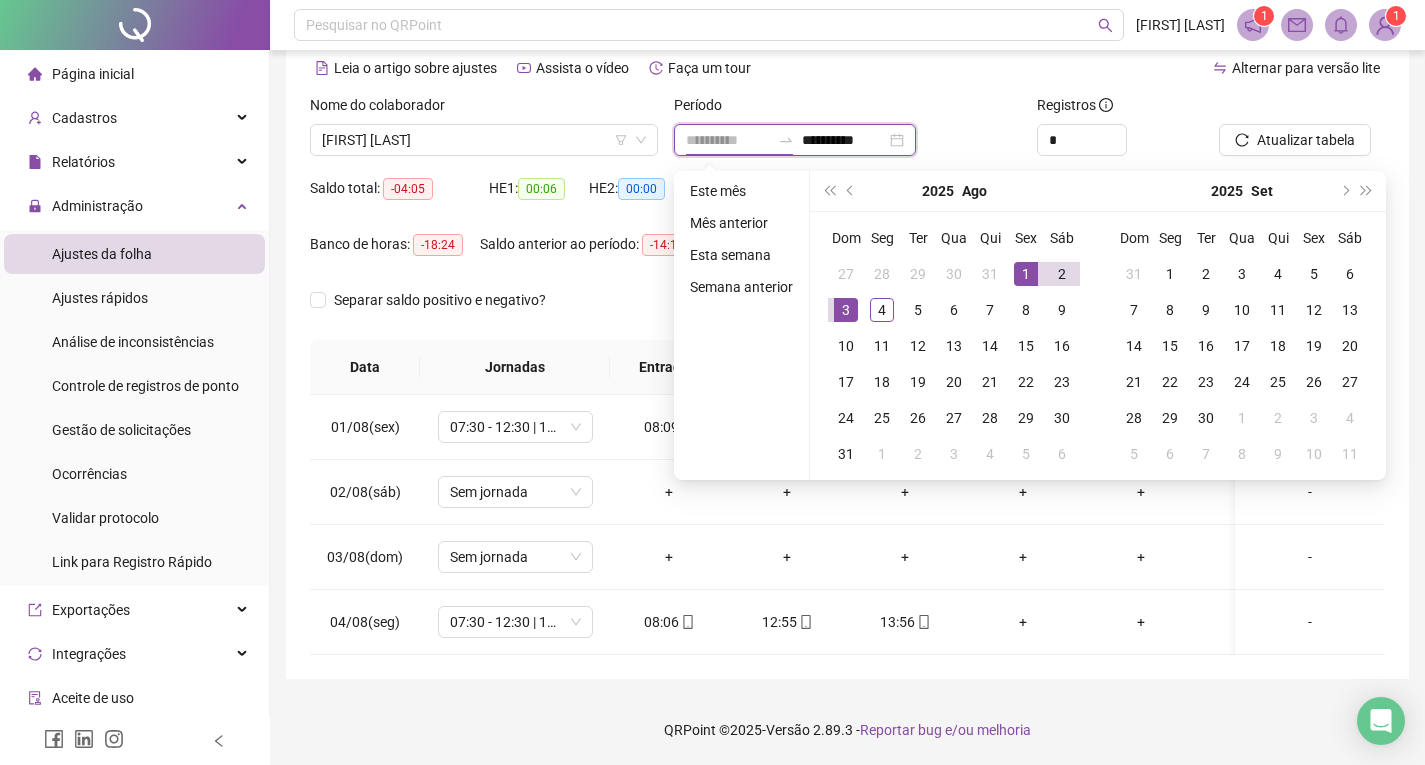 type on "**********" 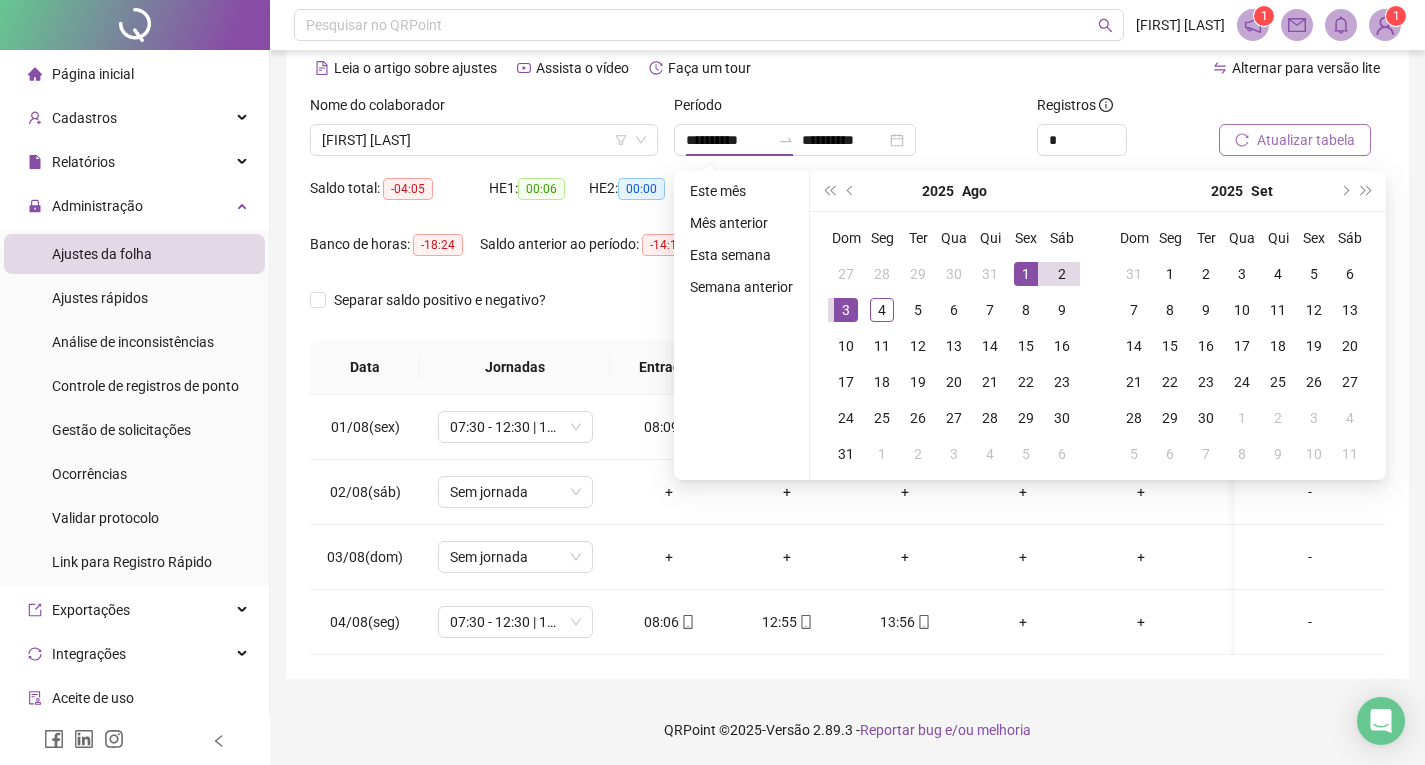 click on "Atualizar tabela" at bounding box center [1295, 140] 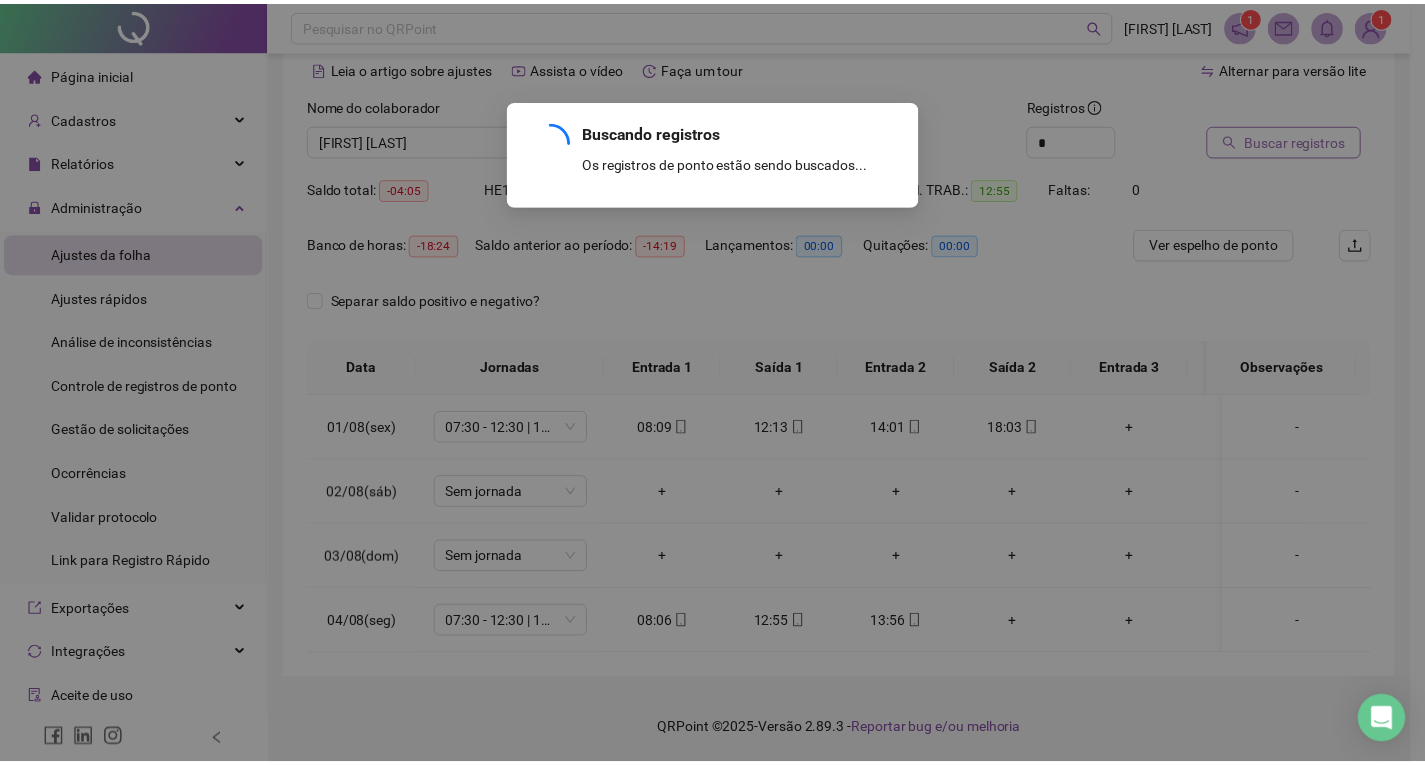 scroll, scrollTop: 40, scrollLeft: 0, axis: vertical 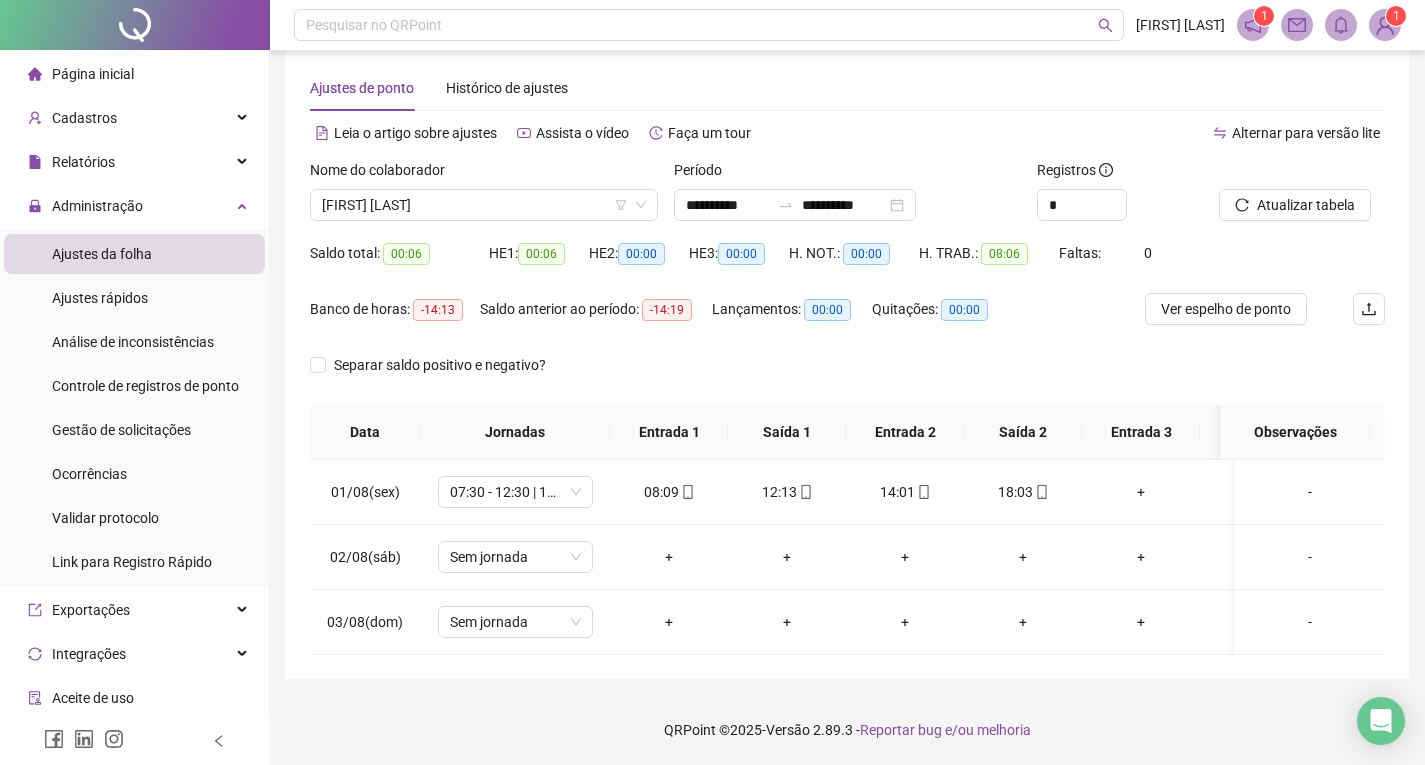 click on "Nome do colaborador [FIRST] [LAST]" at bounding box center (484, 198) 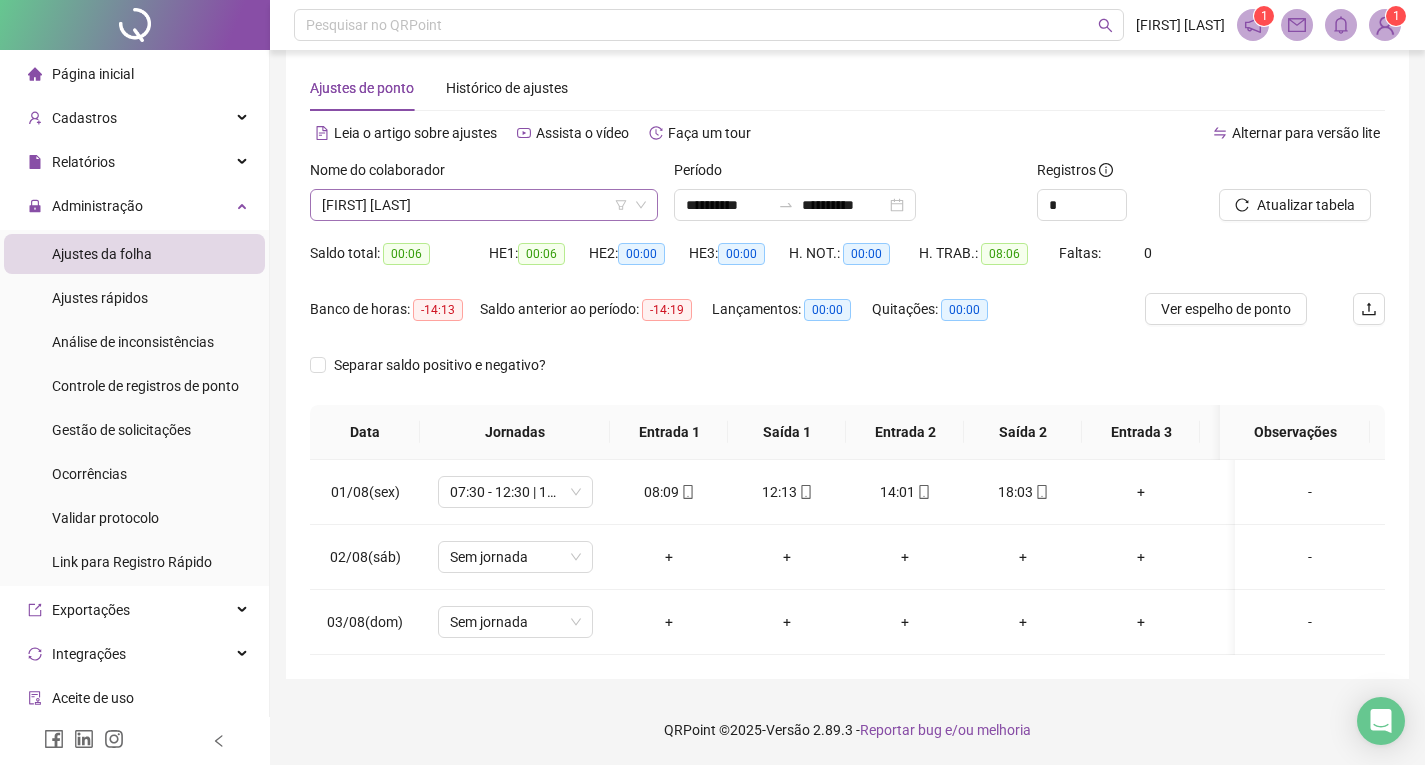 click on "[FIRST] [LAST]" at bounding box center (484, 205) 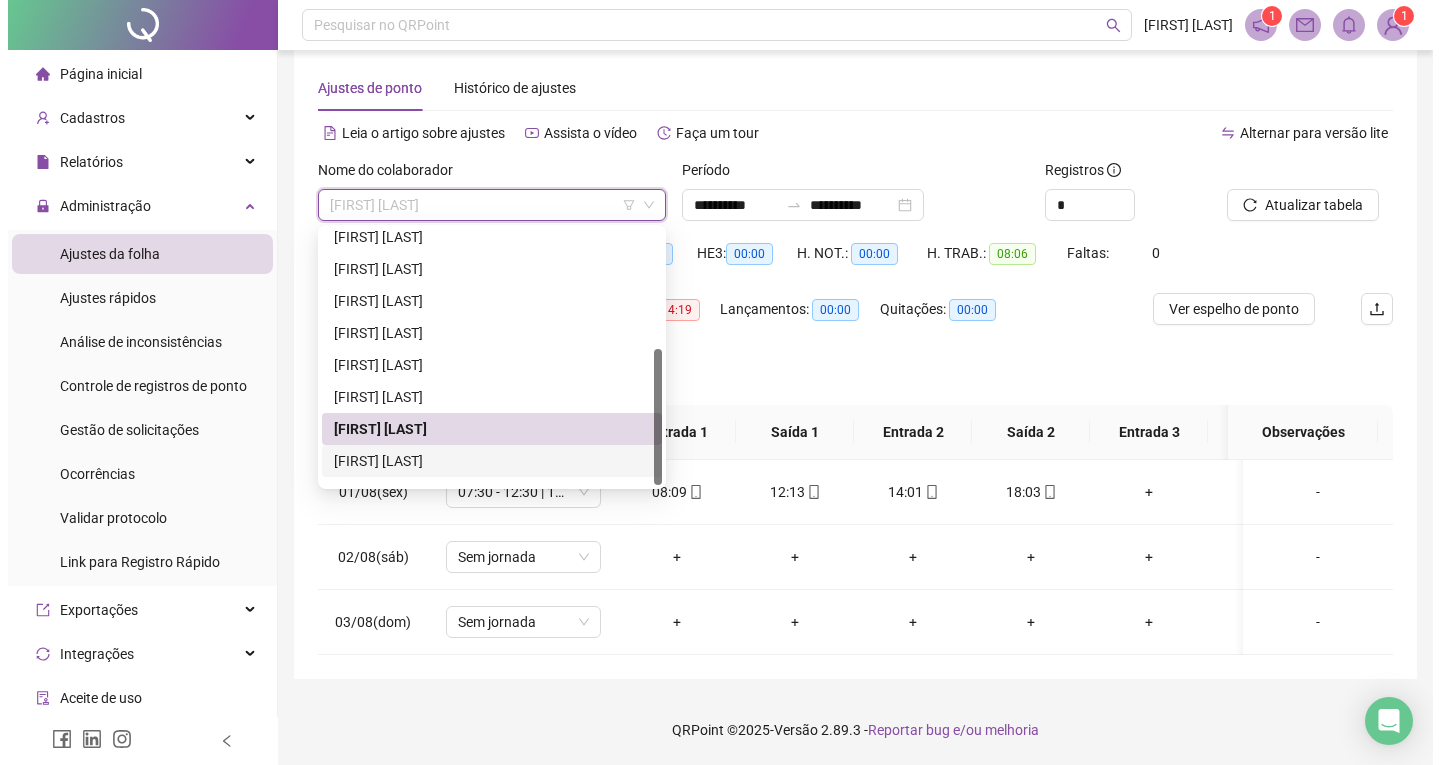 scroll, scrollTop: 224, scrollLeft: 0, axis: vertical 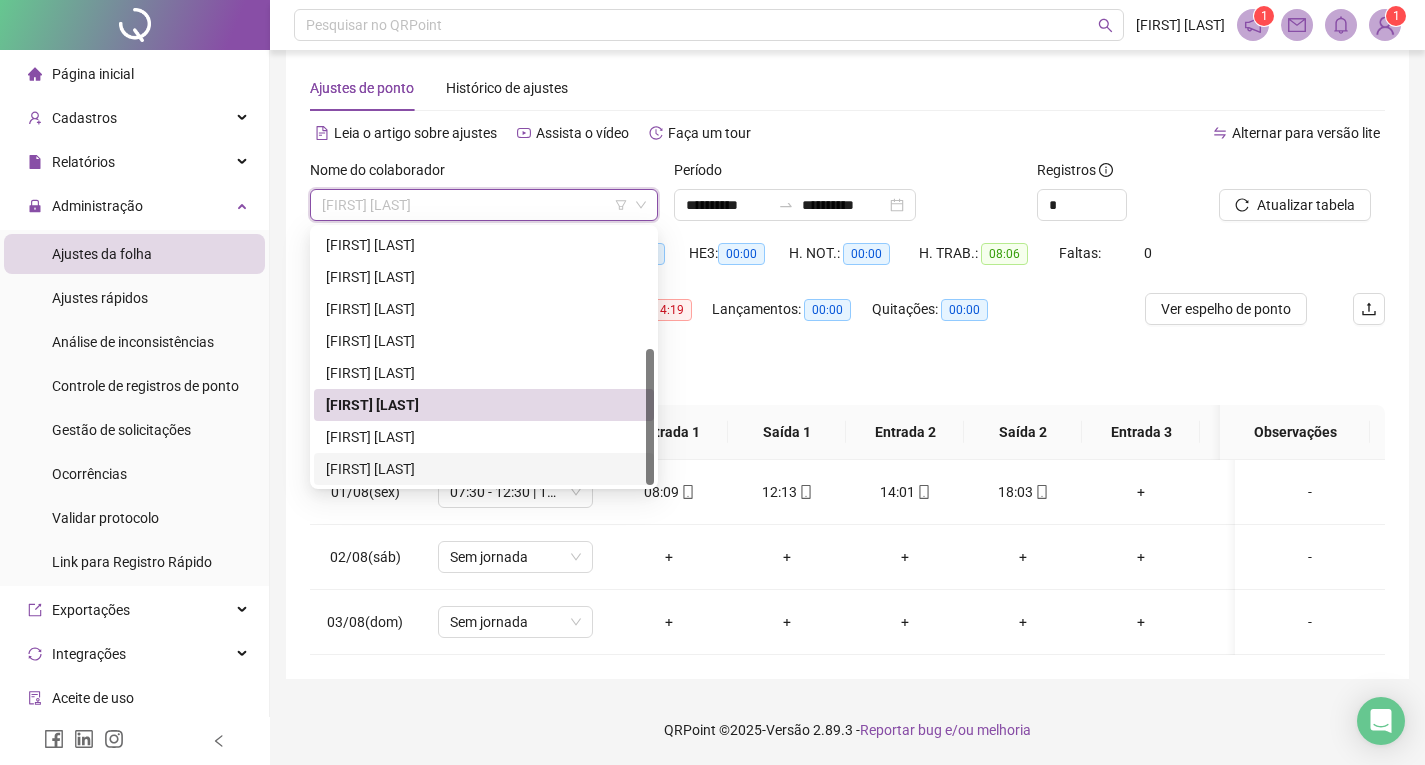 click on "[FIRST] [LAST]" at bounding box center (484, 469) 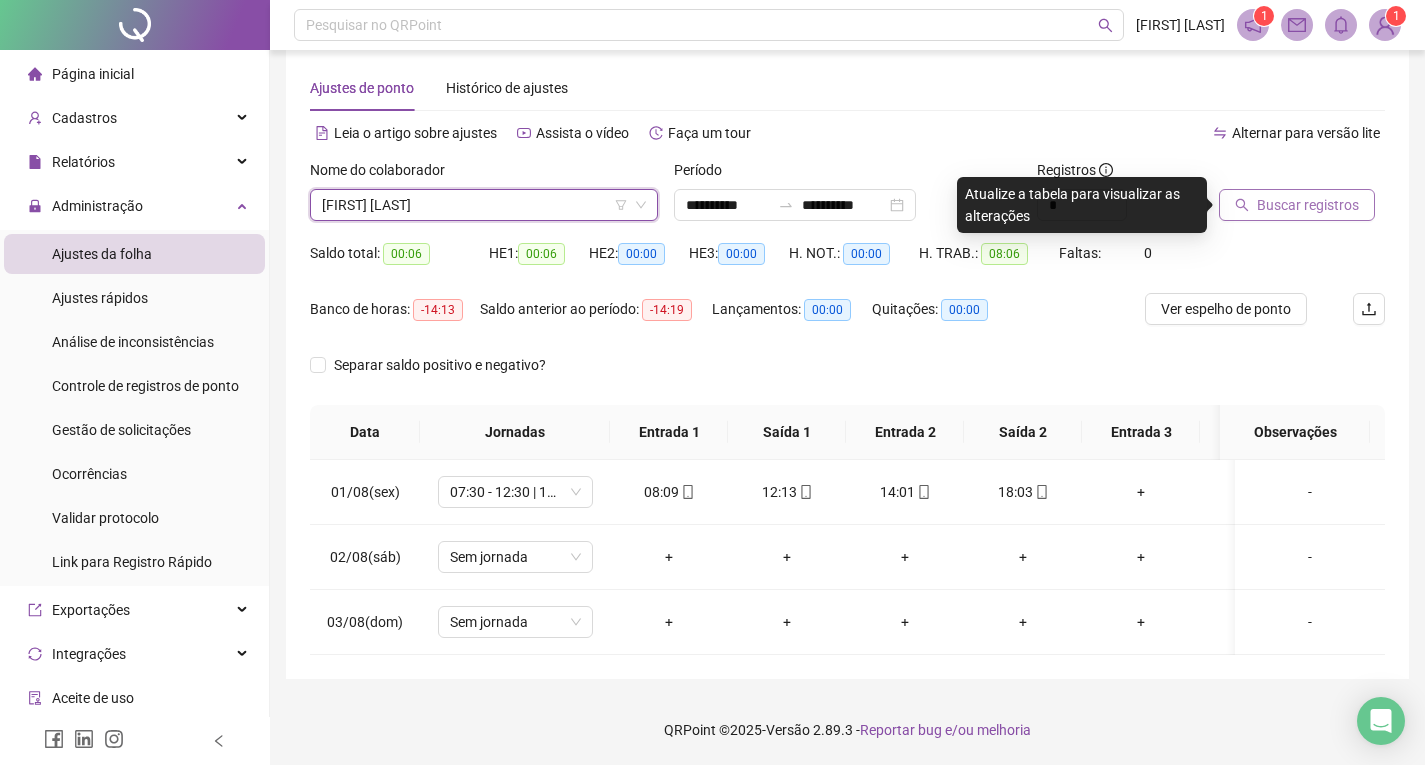 click on "Buscar registros" at bounding box center (1308, 205) 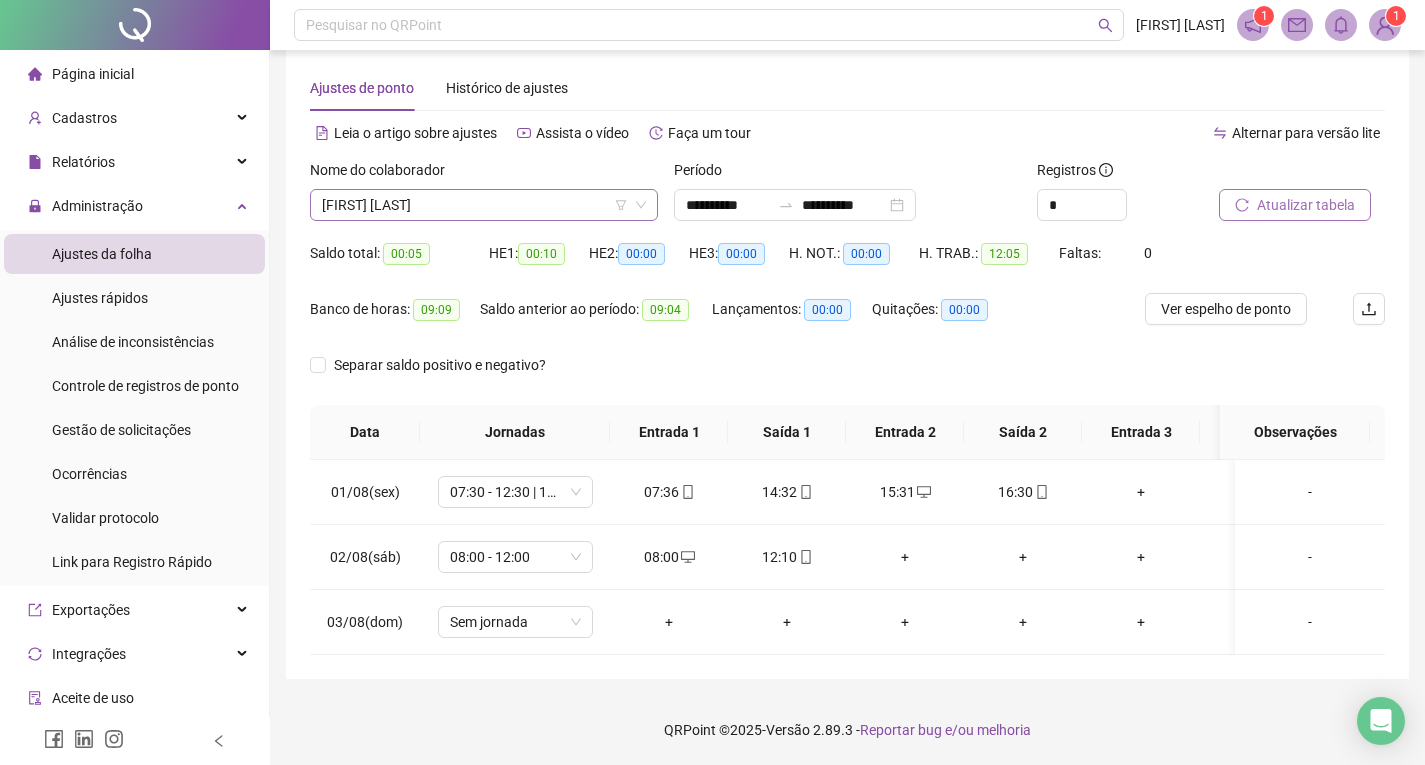 click on "[FIRST] [LAST]" at bounding box center [484, 205] 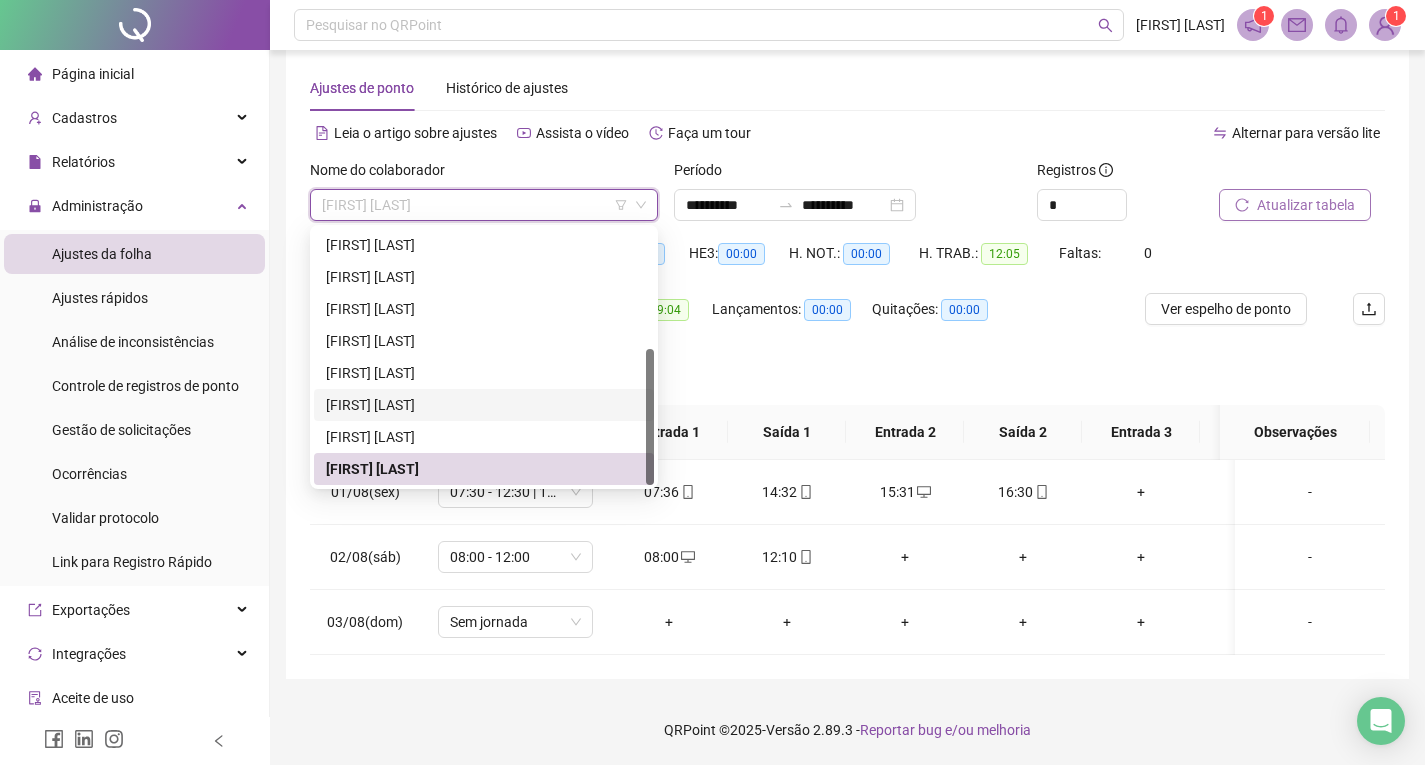 click on "[FIRST] [LAST]" at bounding box center (484, 405) 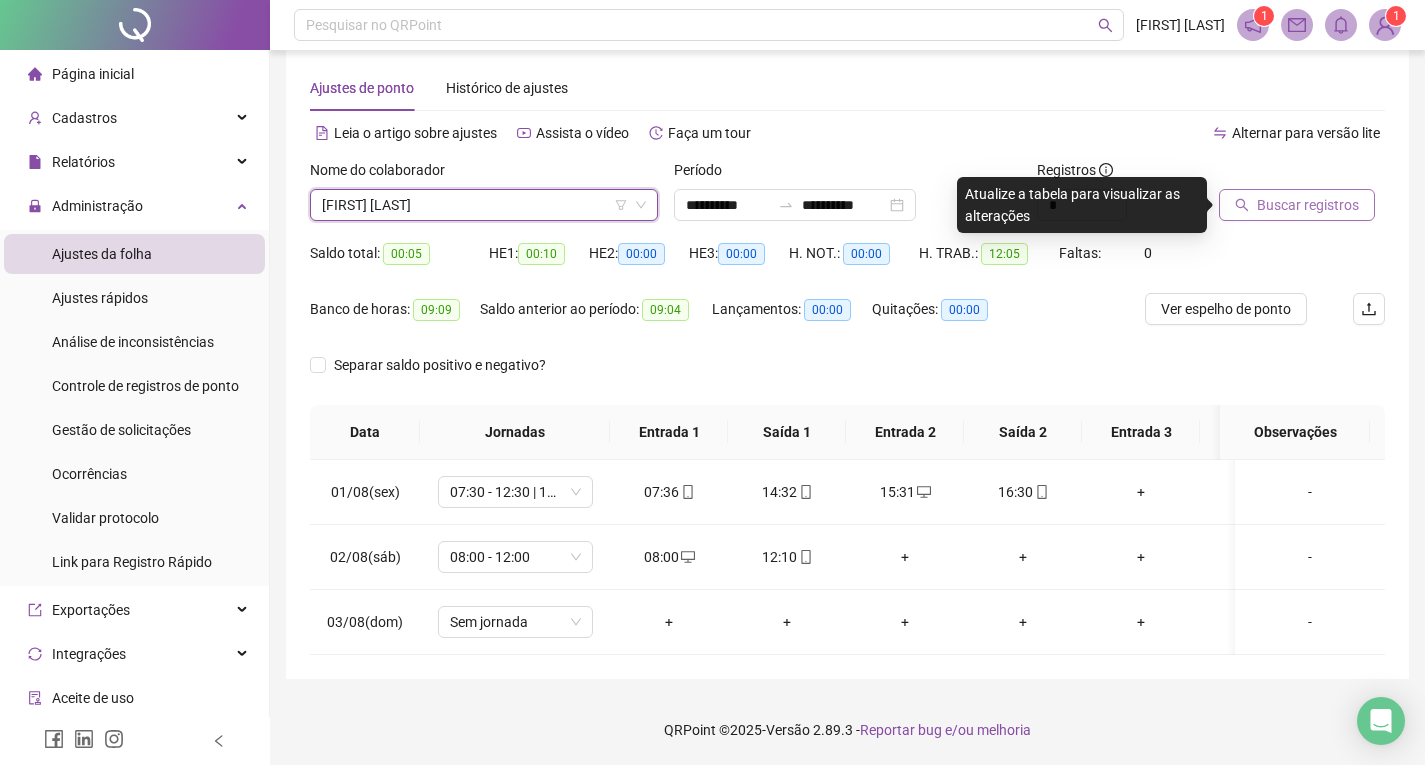 click on "Buscar registros" at bounding box center (1302, 190) 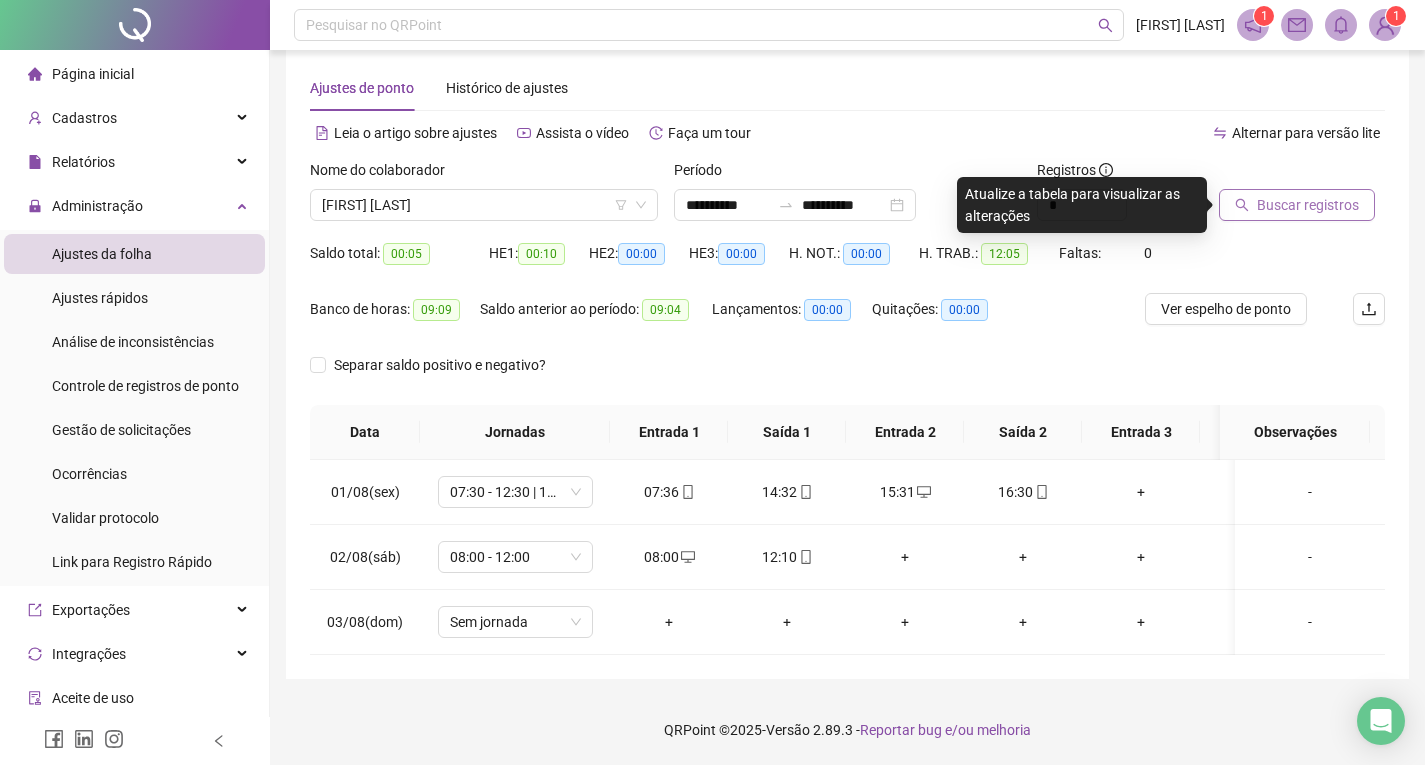 click on "Buscar registros" at bounding box center (1297, 205) 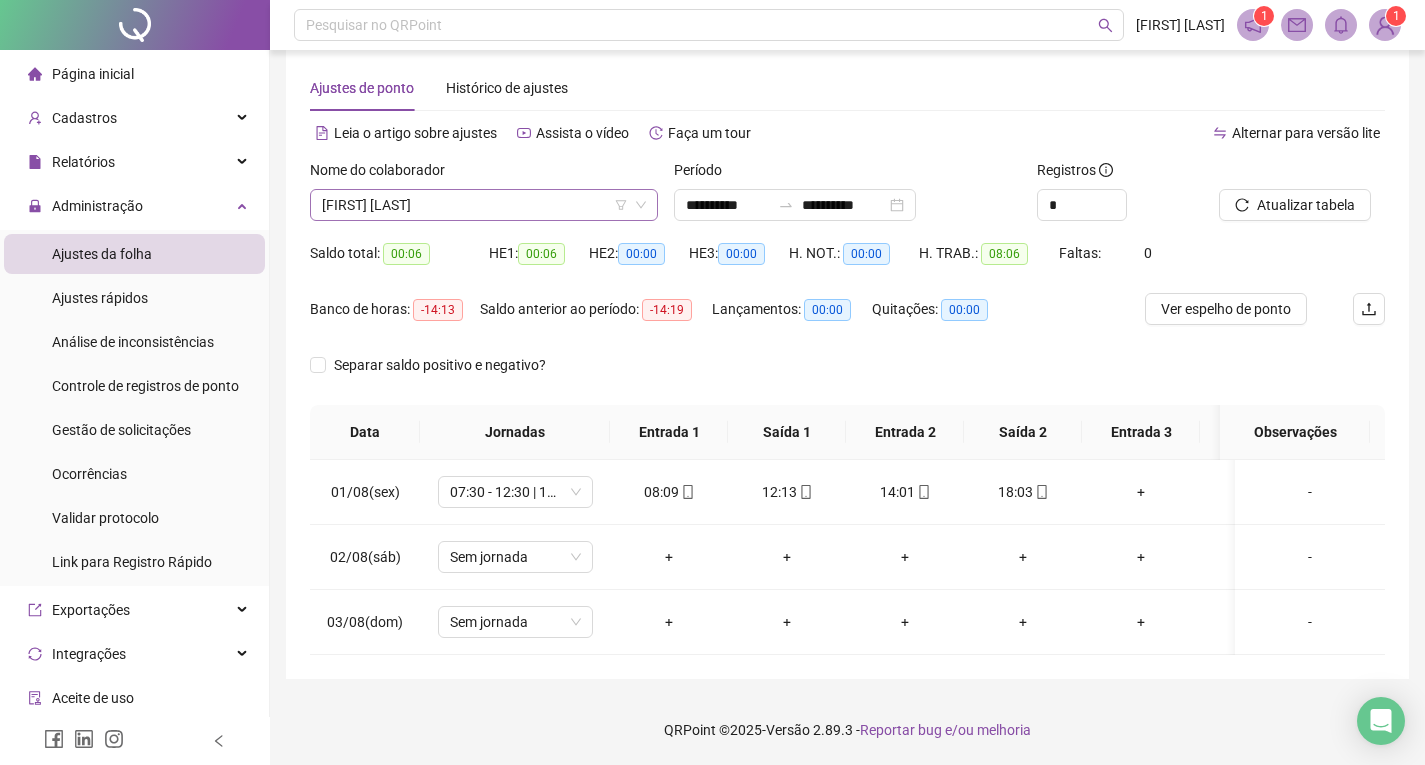 click on "[FIRST] [LAST]" at bounding box center (484, 205) 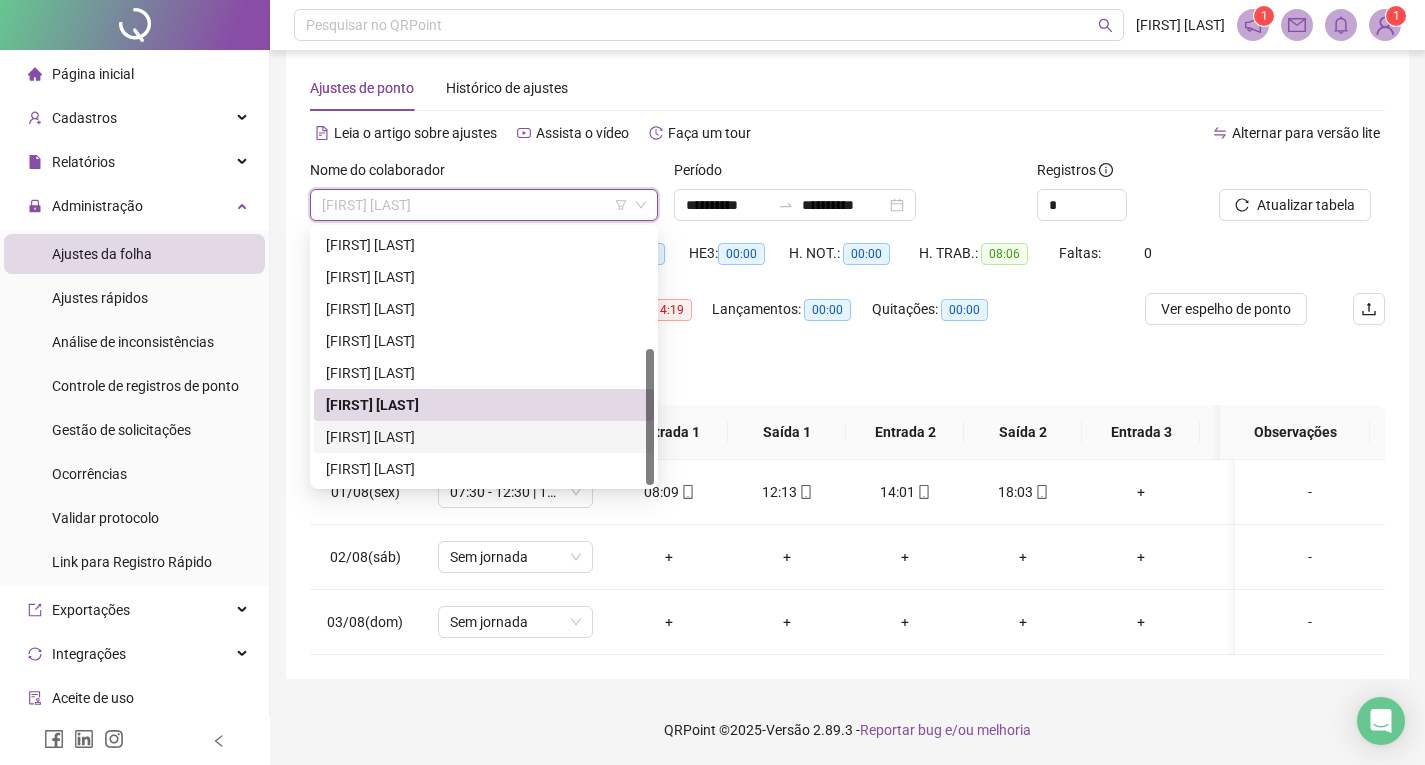 click on "[FIRST] [LAST]" at bounding box center (484, 469) 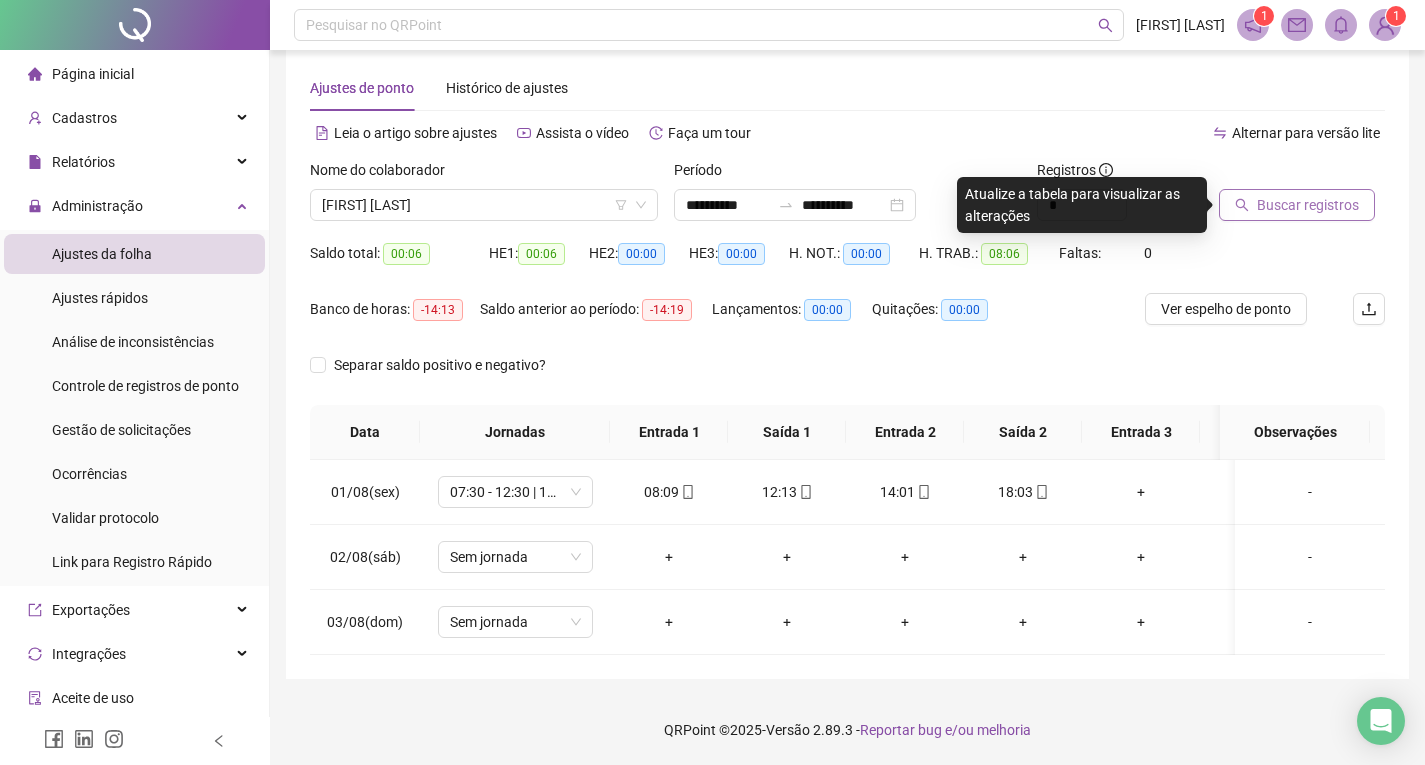 click on "Buscar registros" at bounding box center [1308, 205] 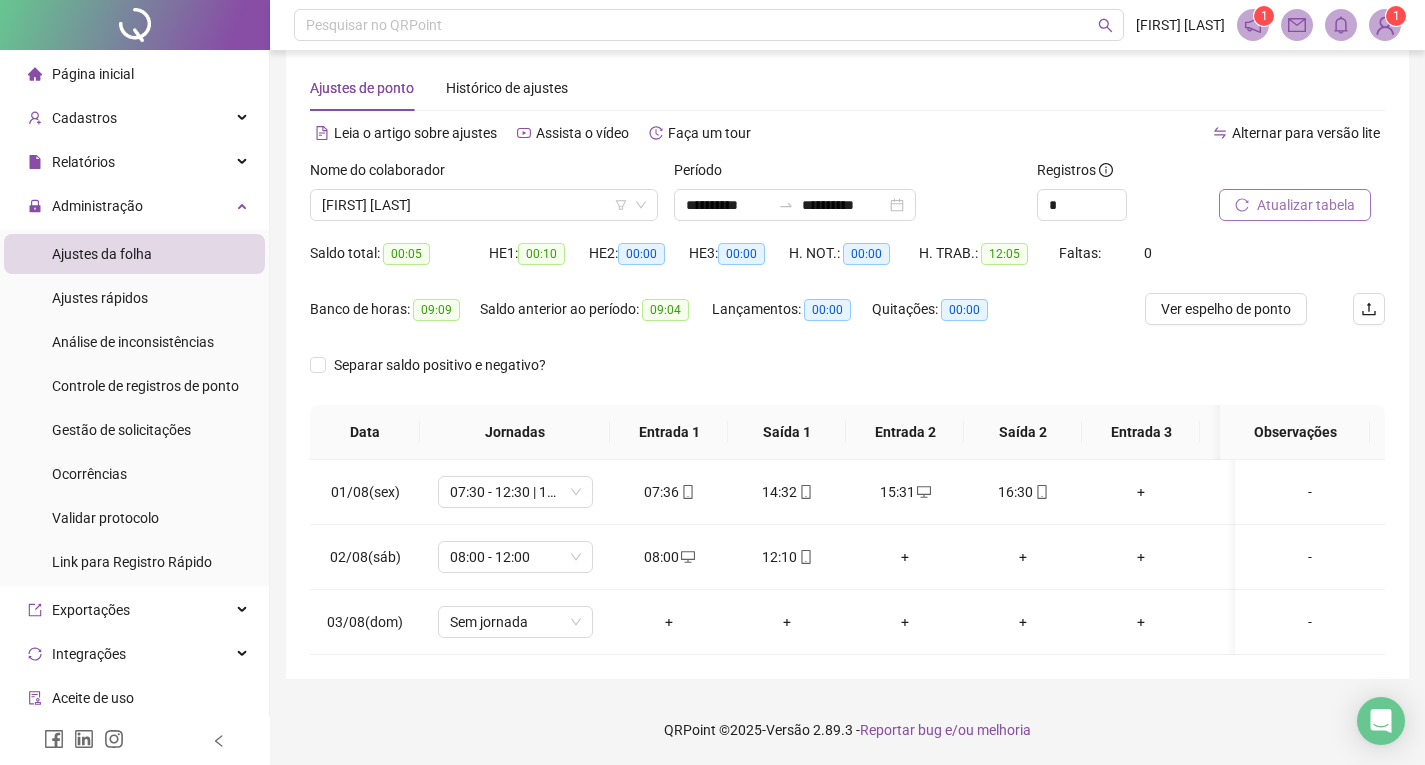 click on "Nome do colaborador [FIRST] [LAST]" at bounding box center (484, 198) 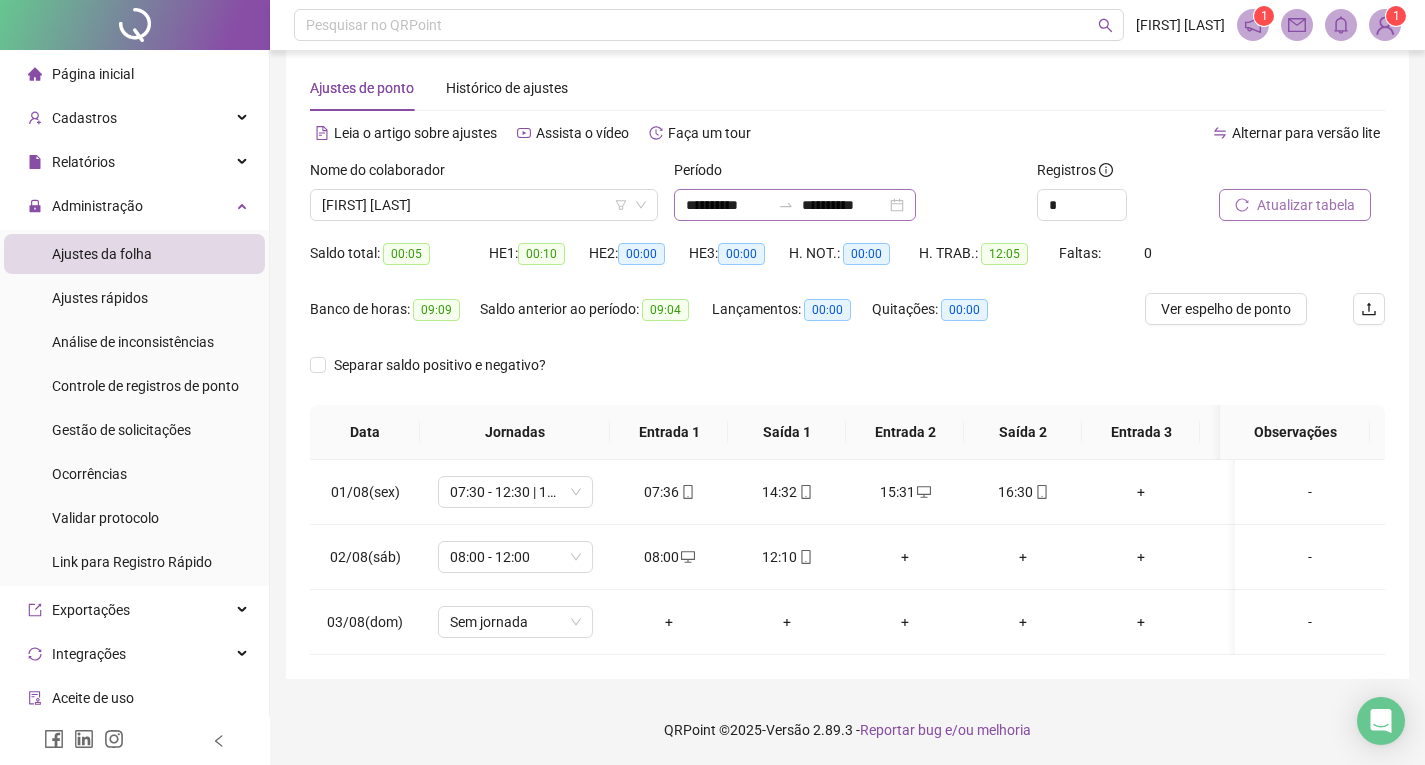 click on "**********" at bounding box center [795, 205] 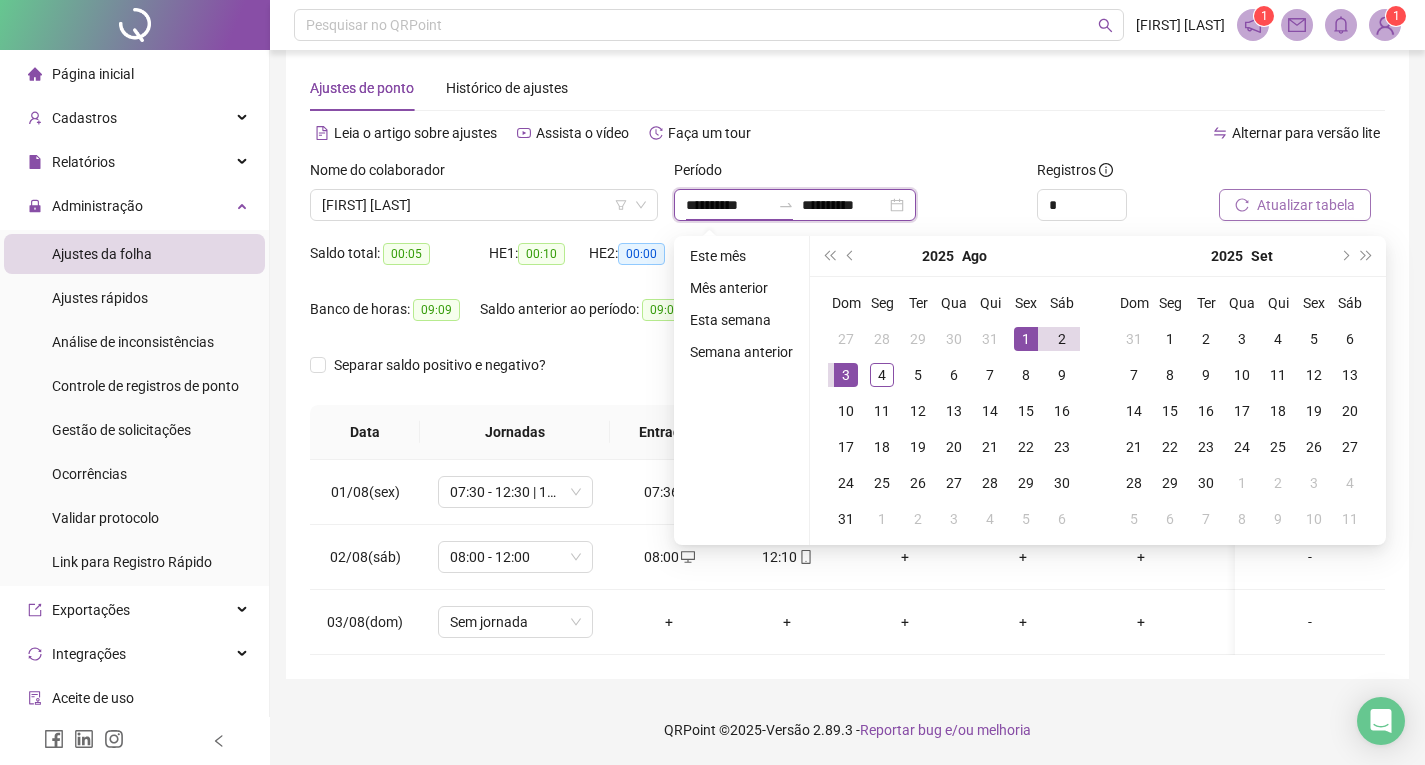 type on "**********" 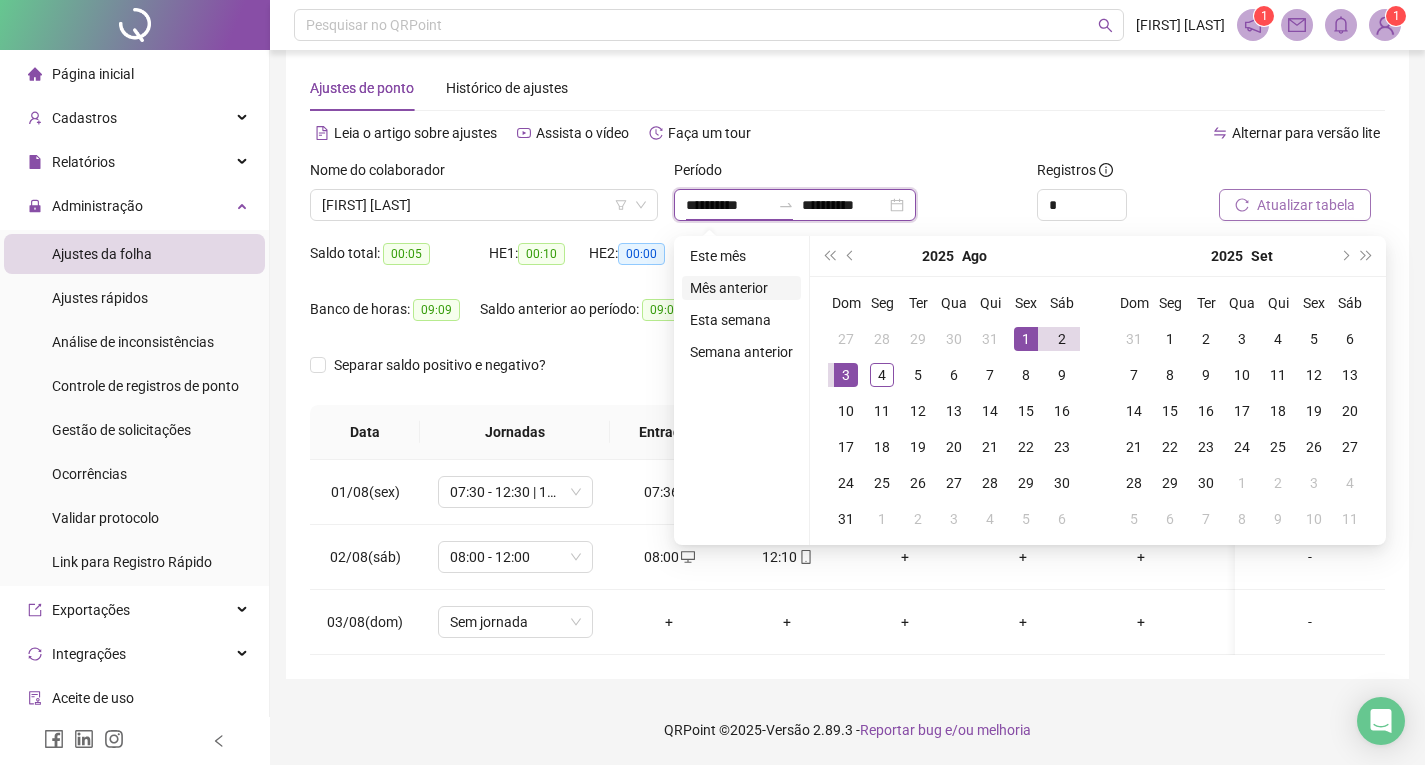 type on "**********" 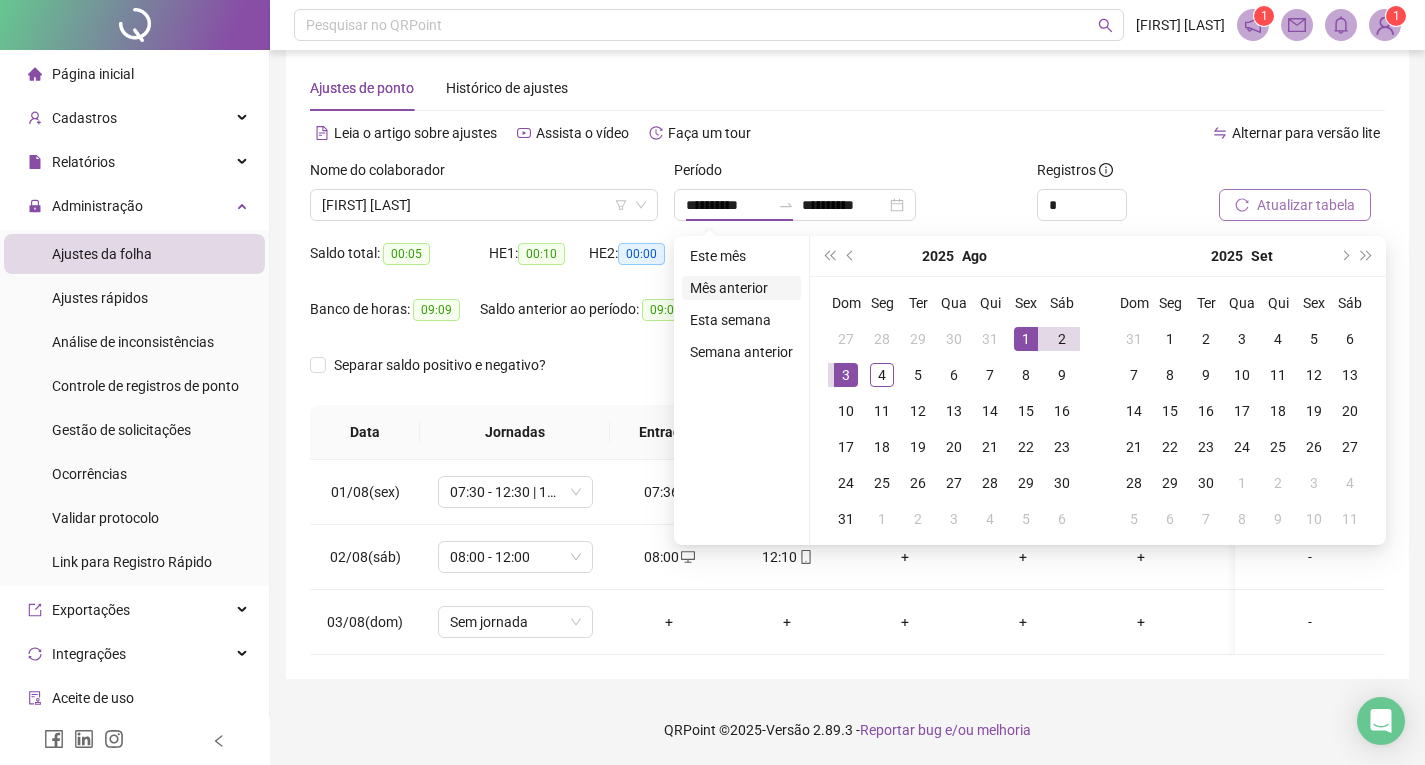 click on "Mês anterior" at bounding box center (741, 288) 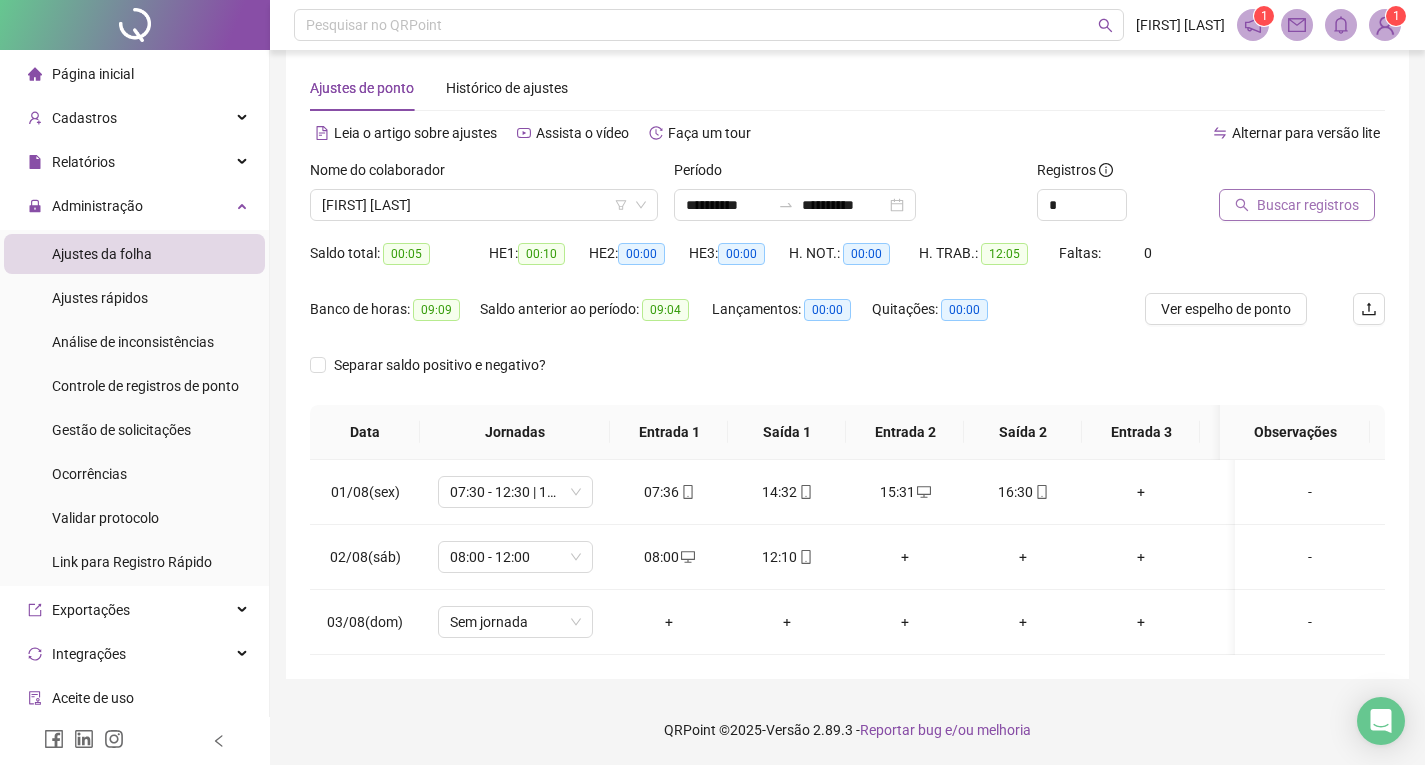 click on "Buscar registros" at bounding box center (1297, 205) 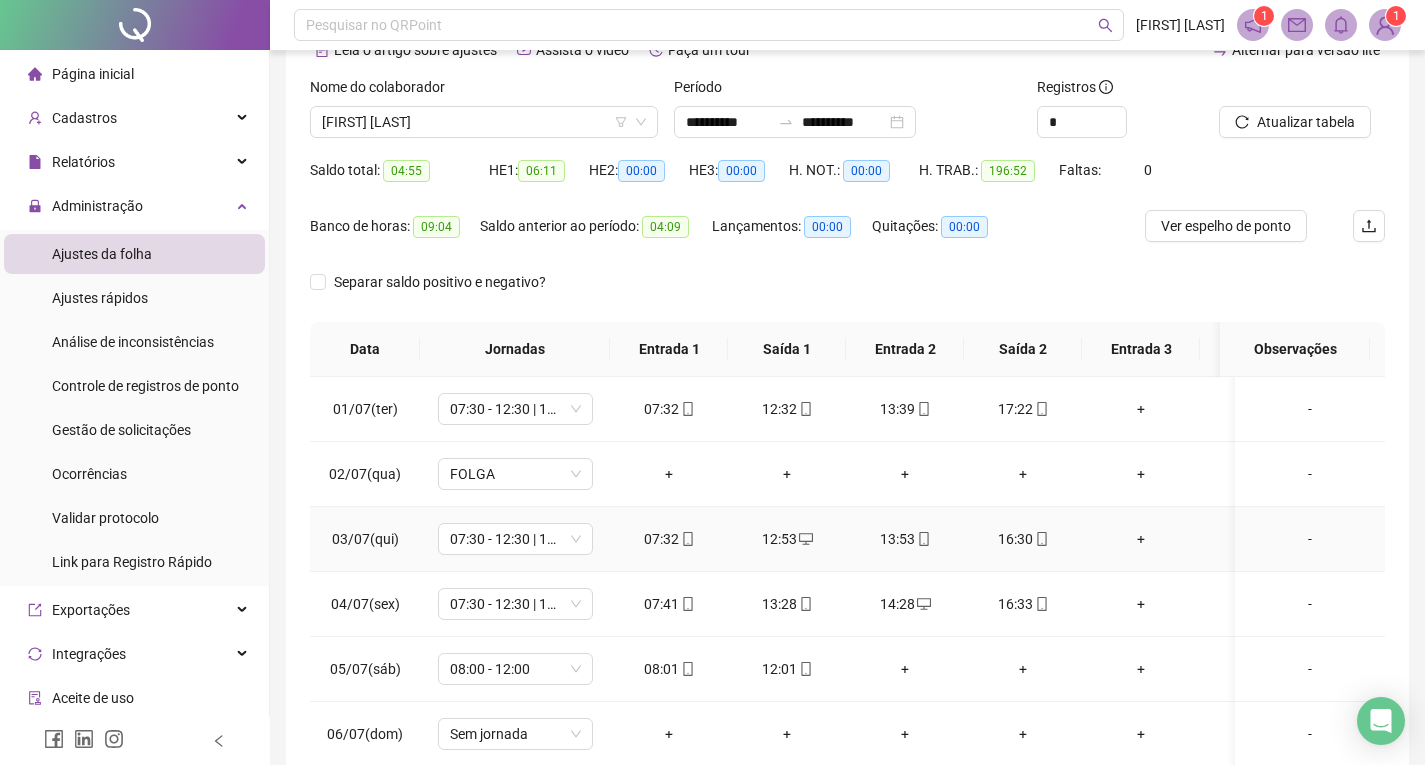 scroll, scrollTop: 240, scrollLeft: 0, axis: vertical 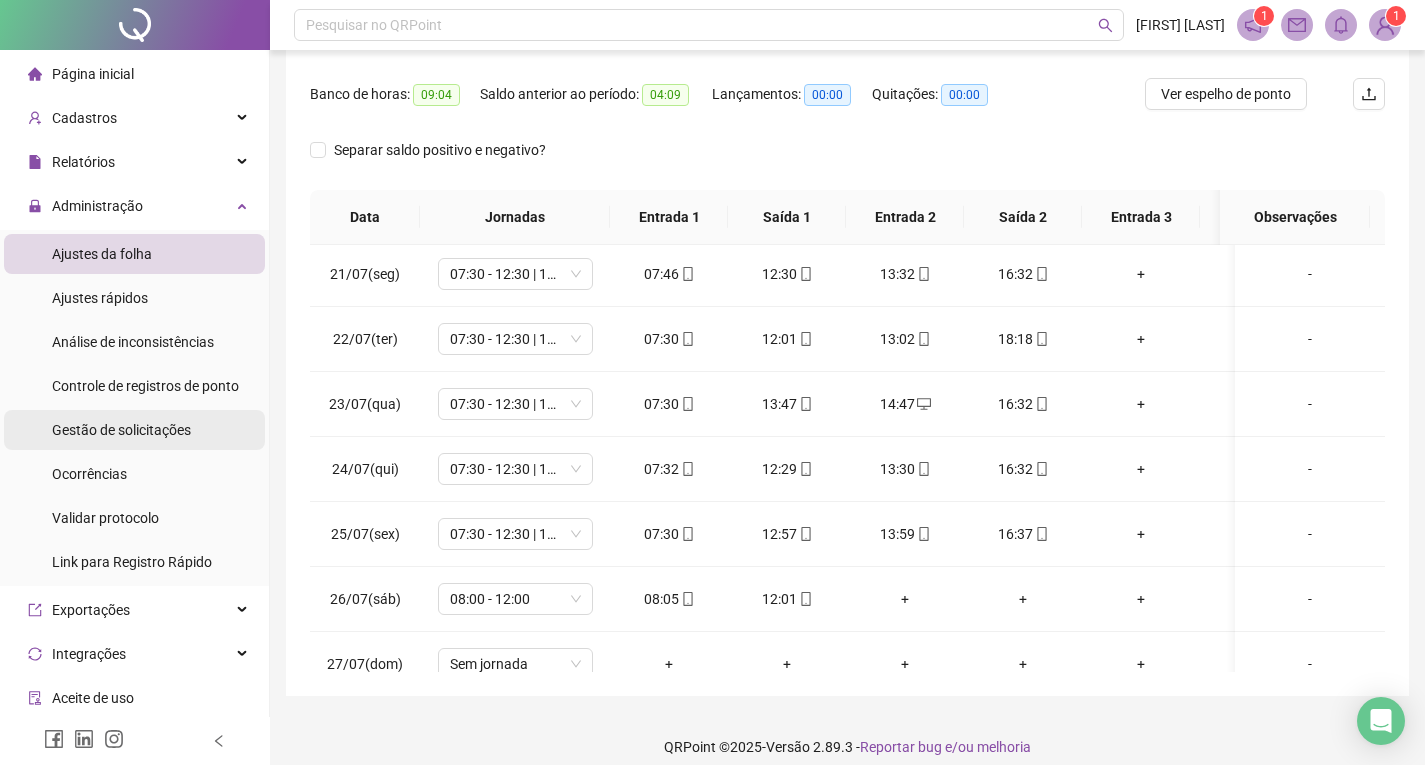 click on "Gestão de solicitações" at bounding box center [121, 430] 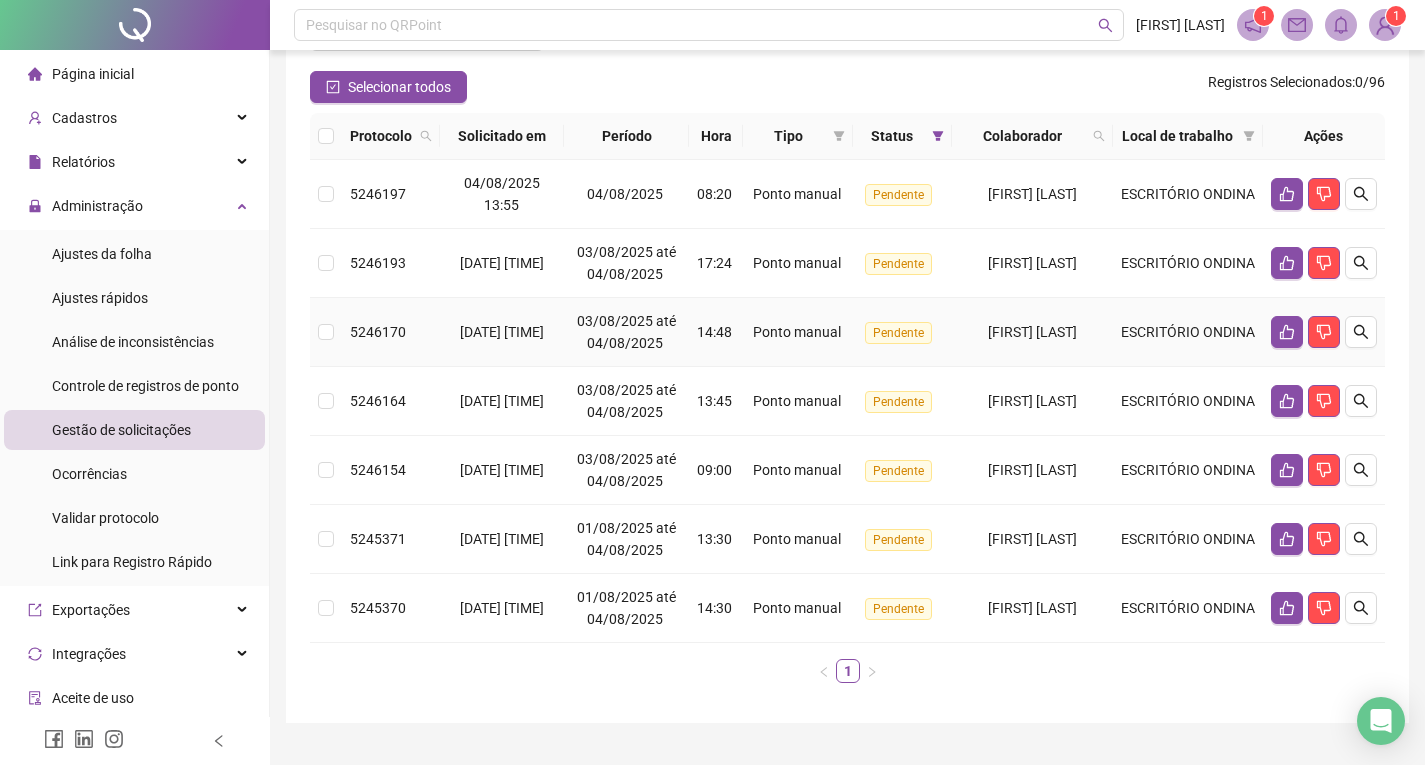 scroll, scrollTop: 159, scrollLeft: 0, axis: vertical 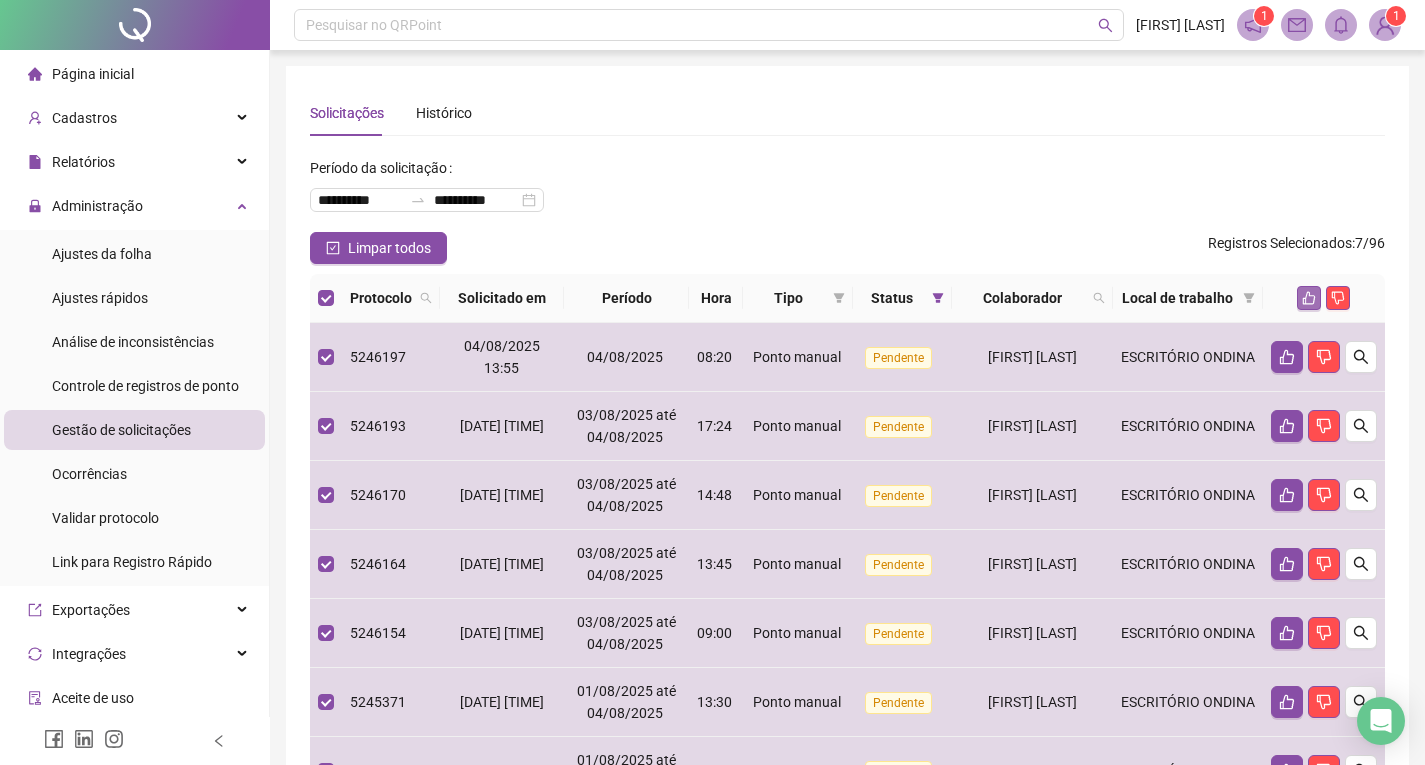 click at bounding box center [1309, 298] 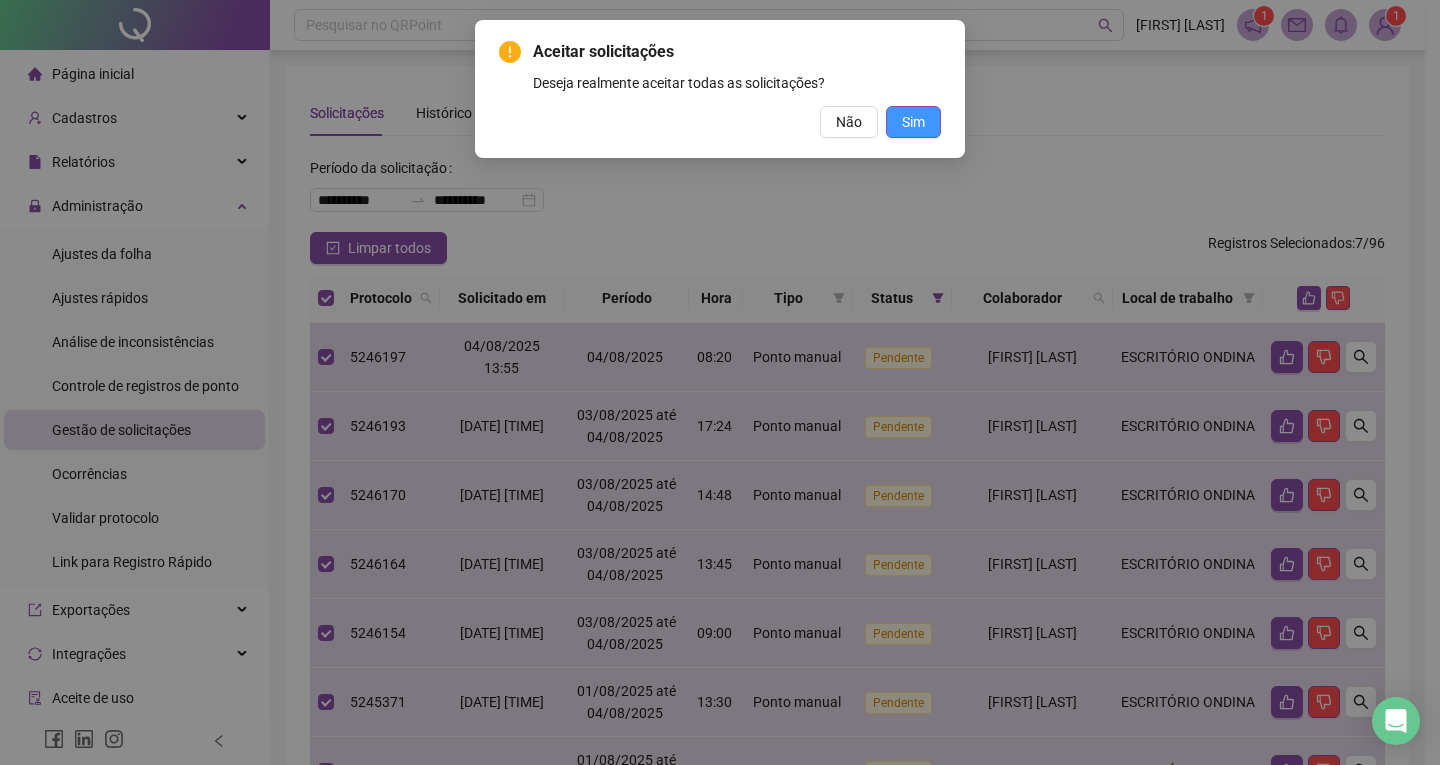 click on "Sim" at bounding box center (913, 122) 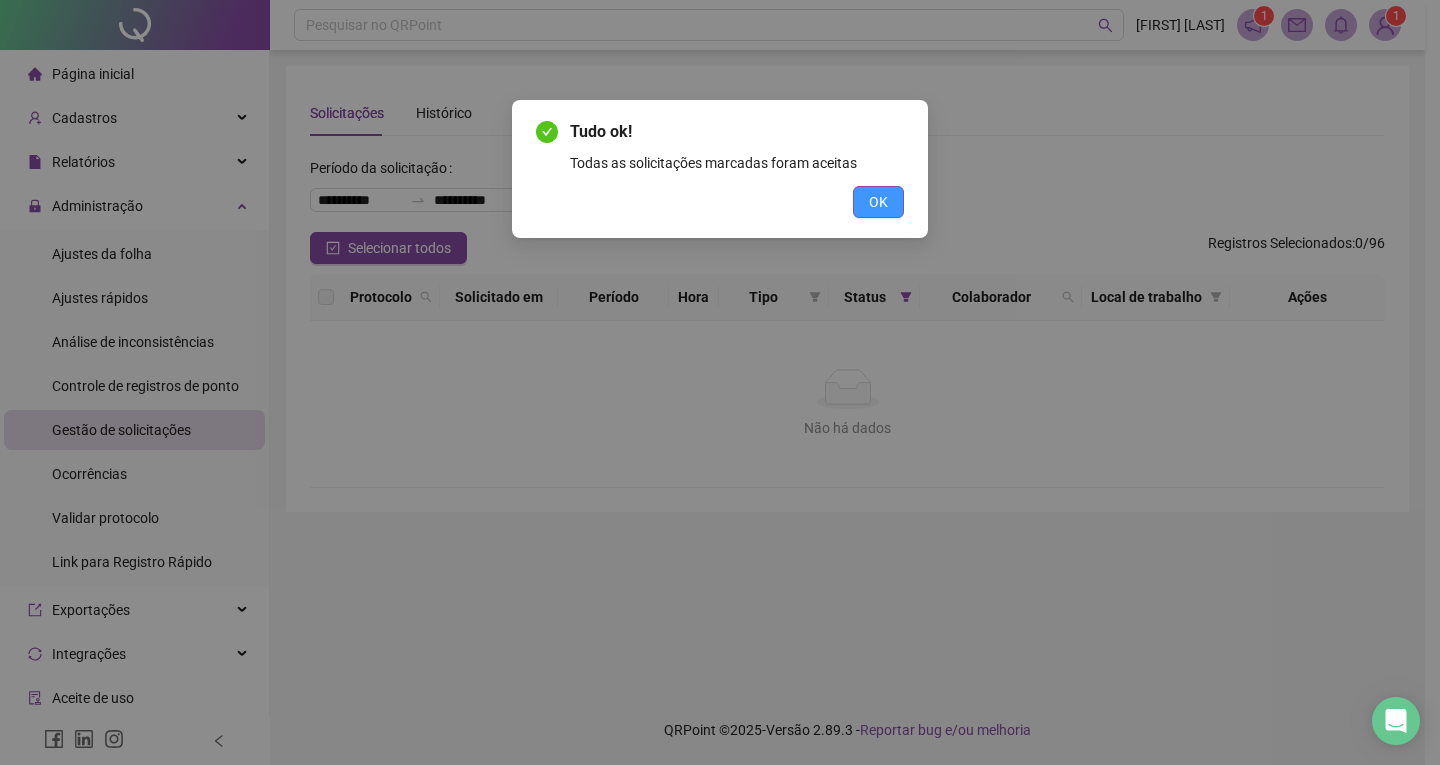 click on "OK" at bounding box center (878, 202) 